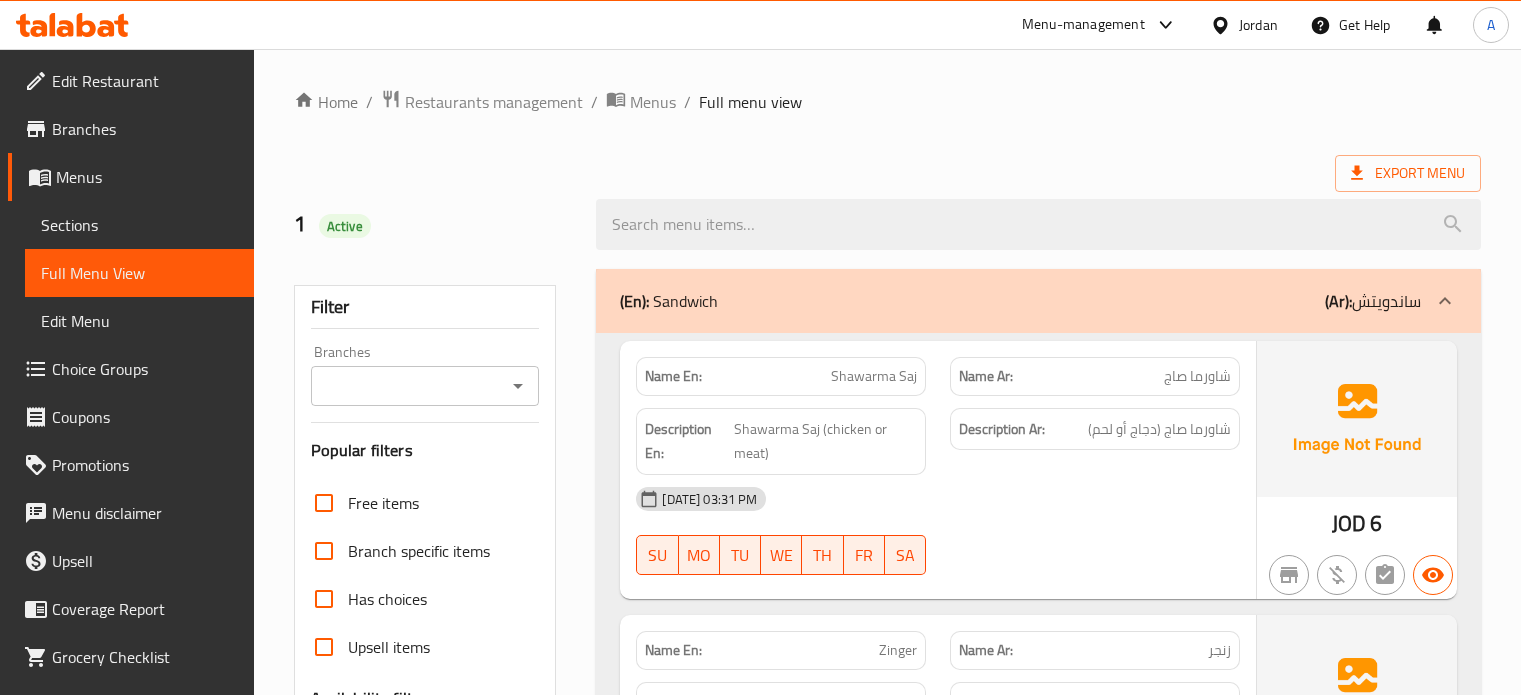 scroll, scrollTop: 0, scrollLeft: 0, axis: both 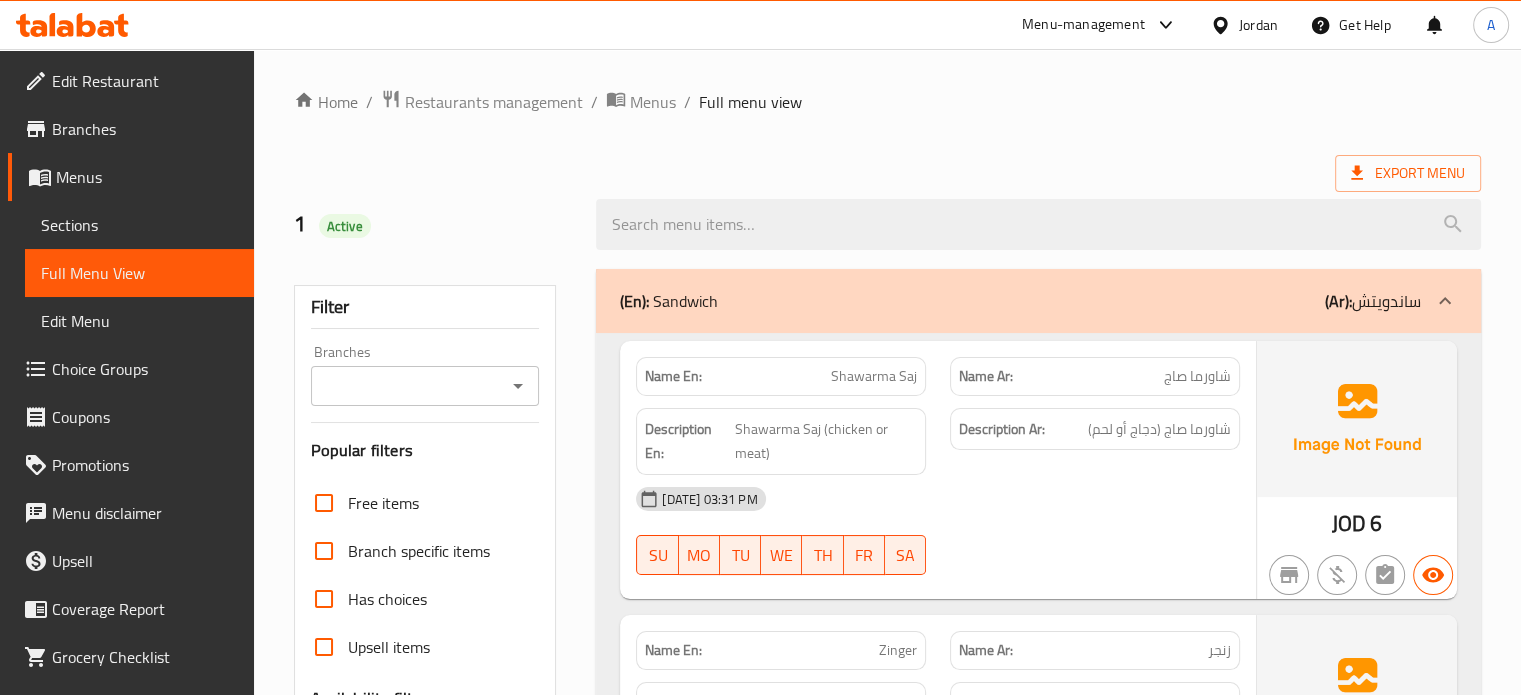 click on "Jordan" at bounding box center (1258, 25) 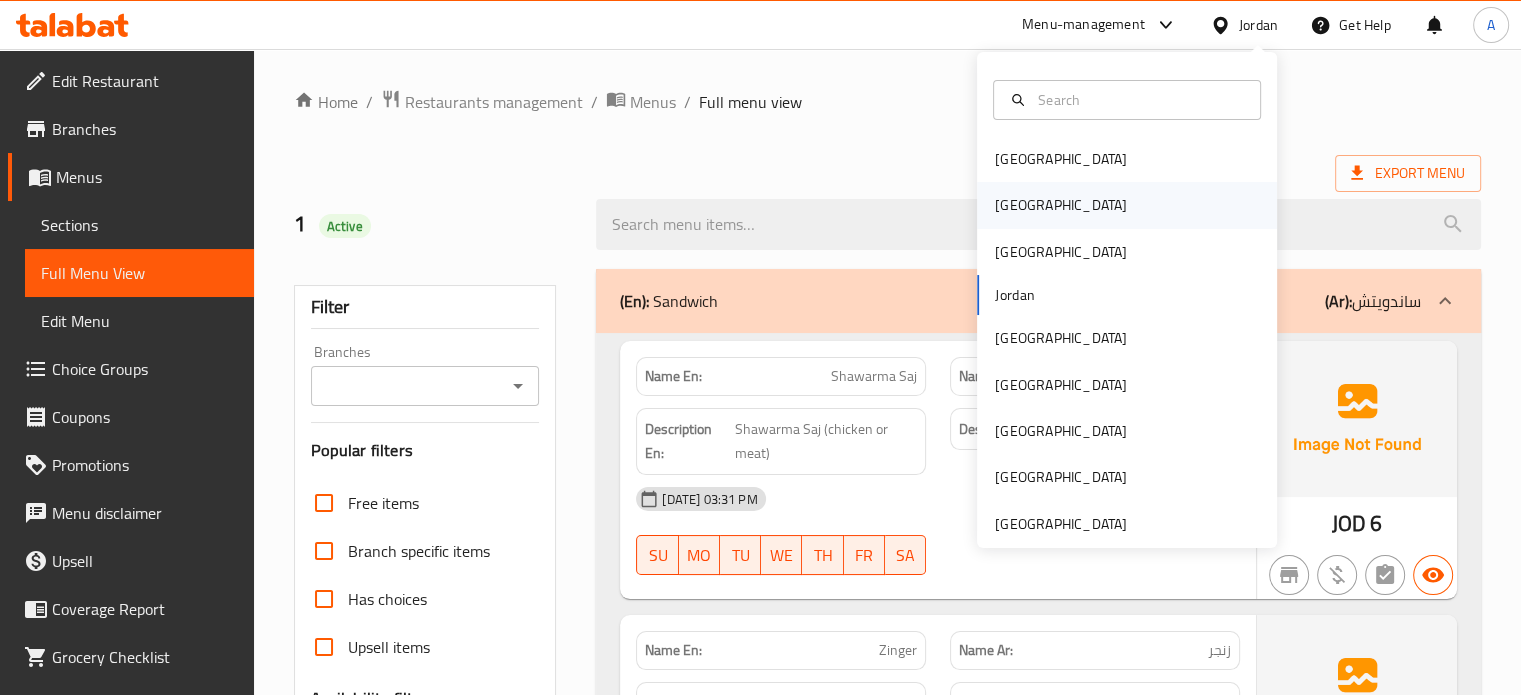 click on "[GEOGRAPHIC_DATA]" at bounding box center [1061, 205] 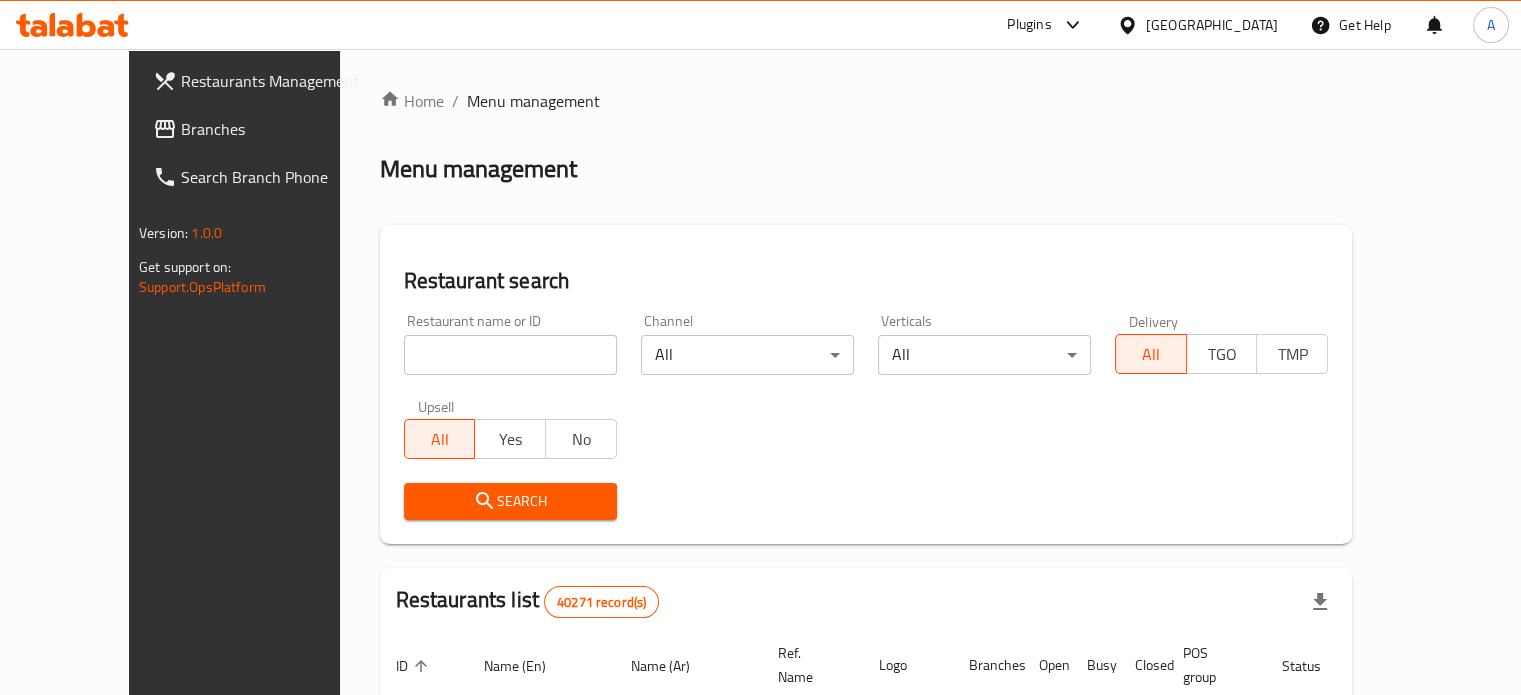 click on "Branches" at bounding box center (274, 129) 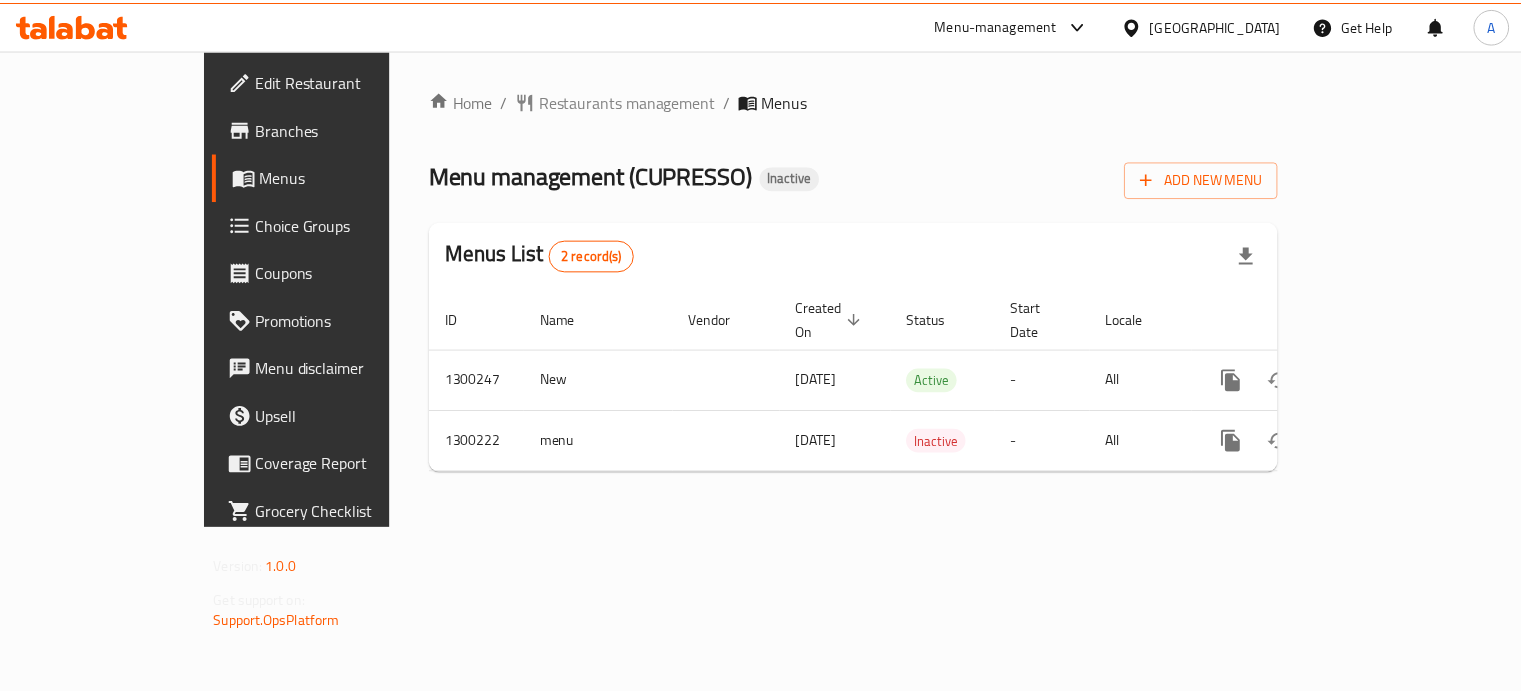 scroll, scrollTop: 0, scrollLeft: 0, axis: both 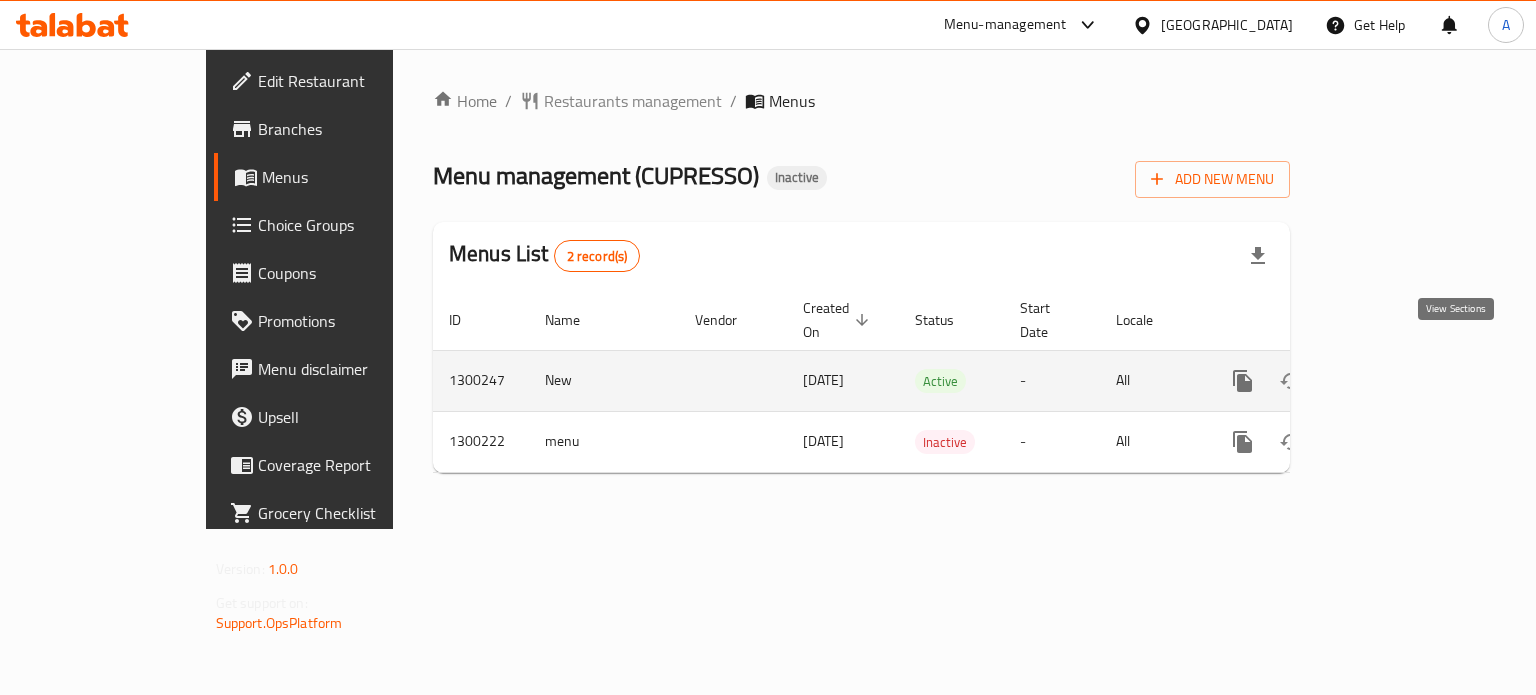 click 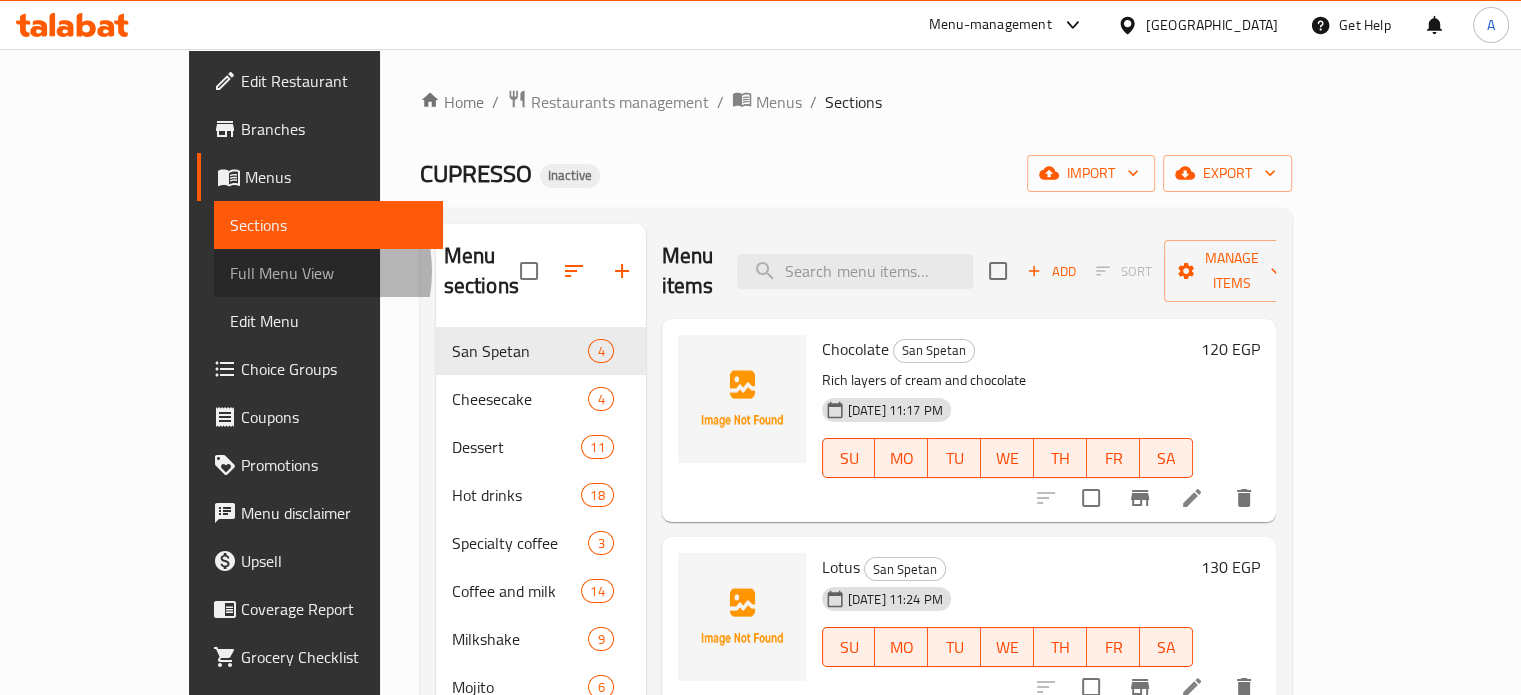 click on "Full Menu View" at bounding box center (328, 273) 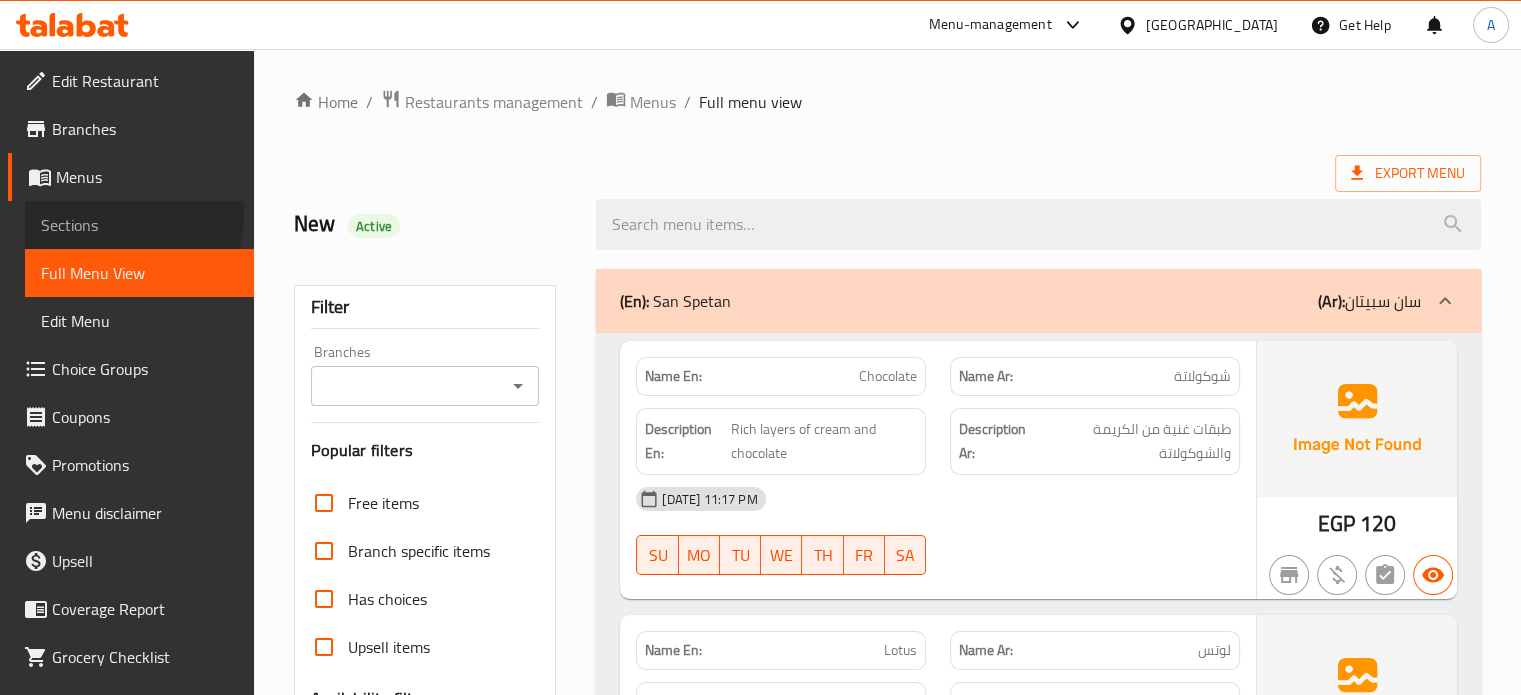 click on "Sections" at bounding box center [139, 225] 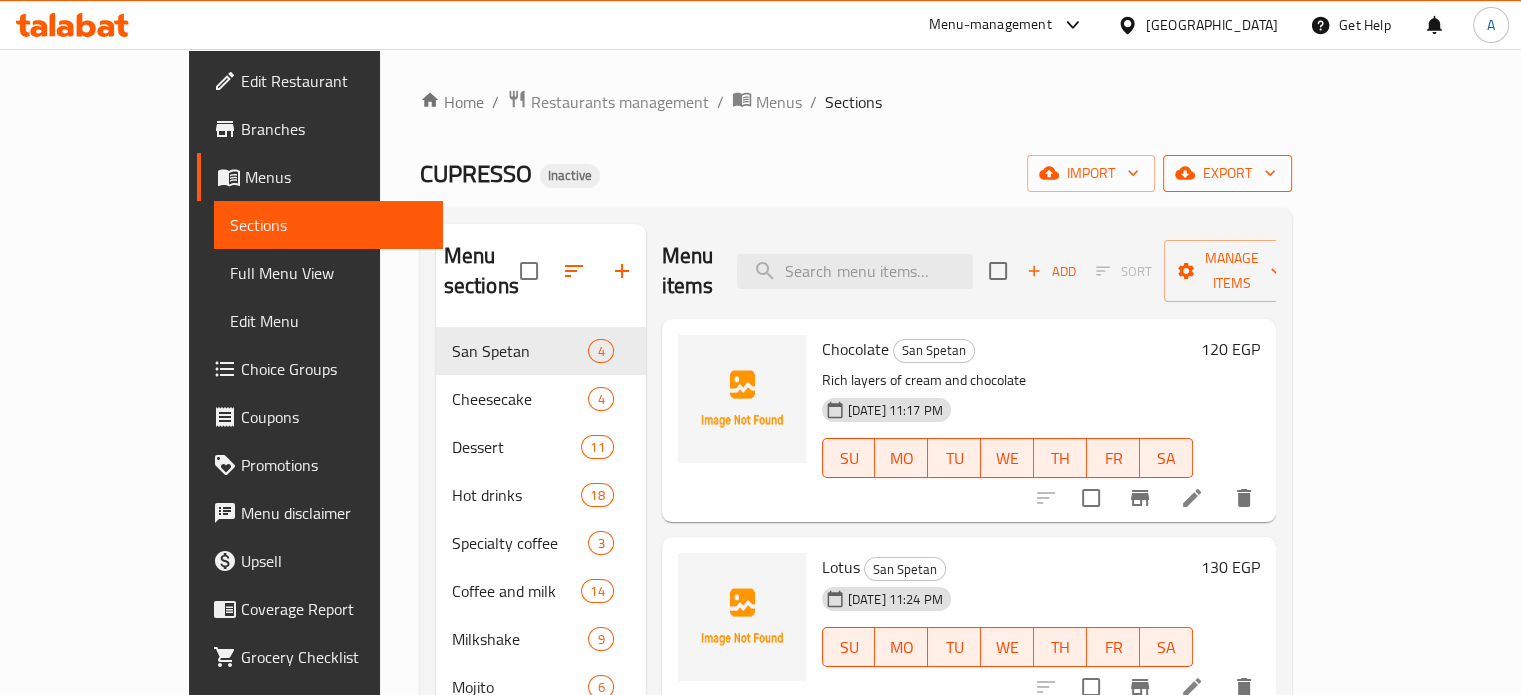 click 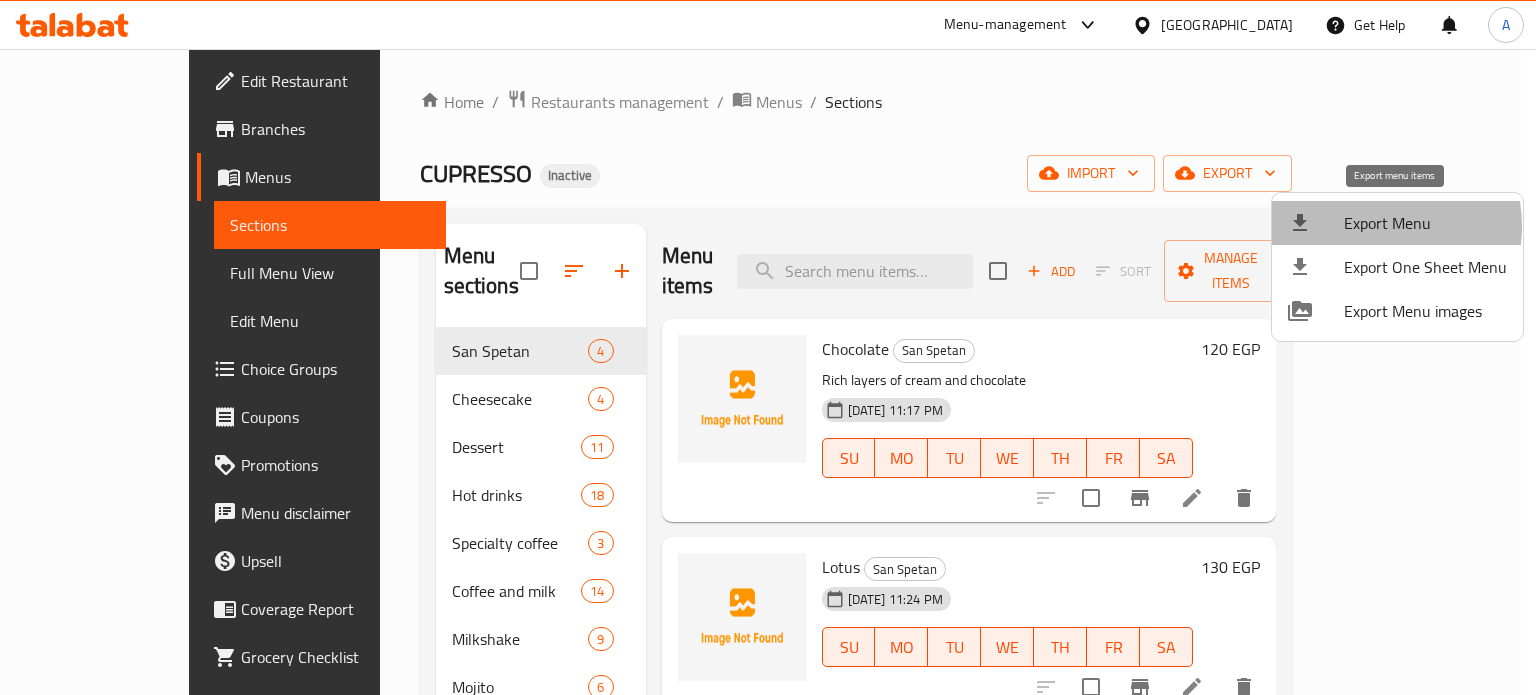 click on "Export Menu" at bounding box center (1425, 223) 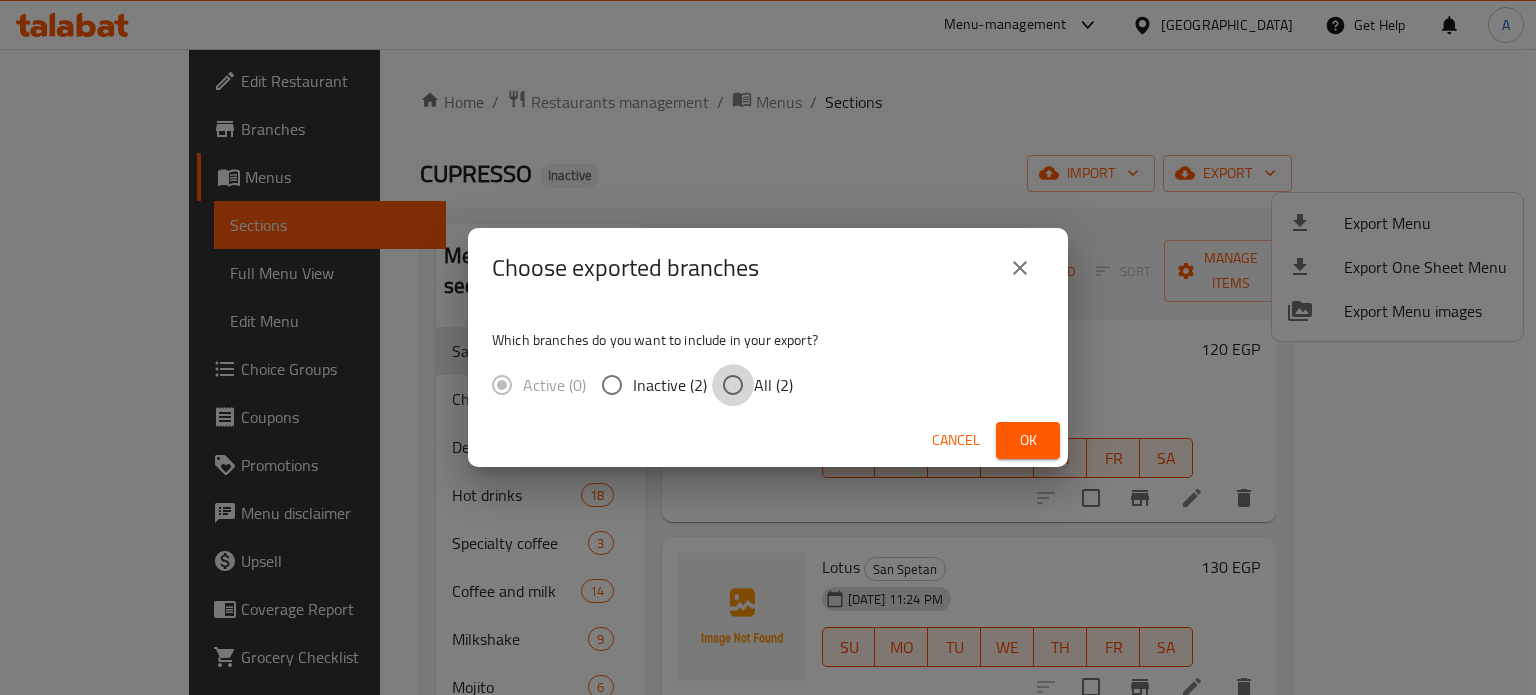 click on "All (2)" at bounding box center (733, 385) 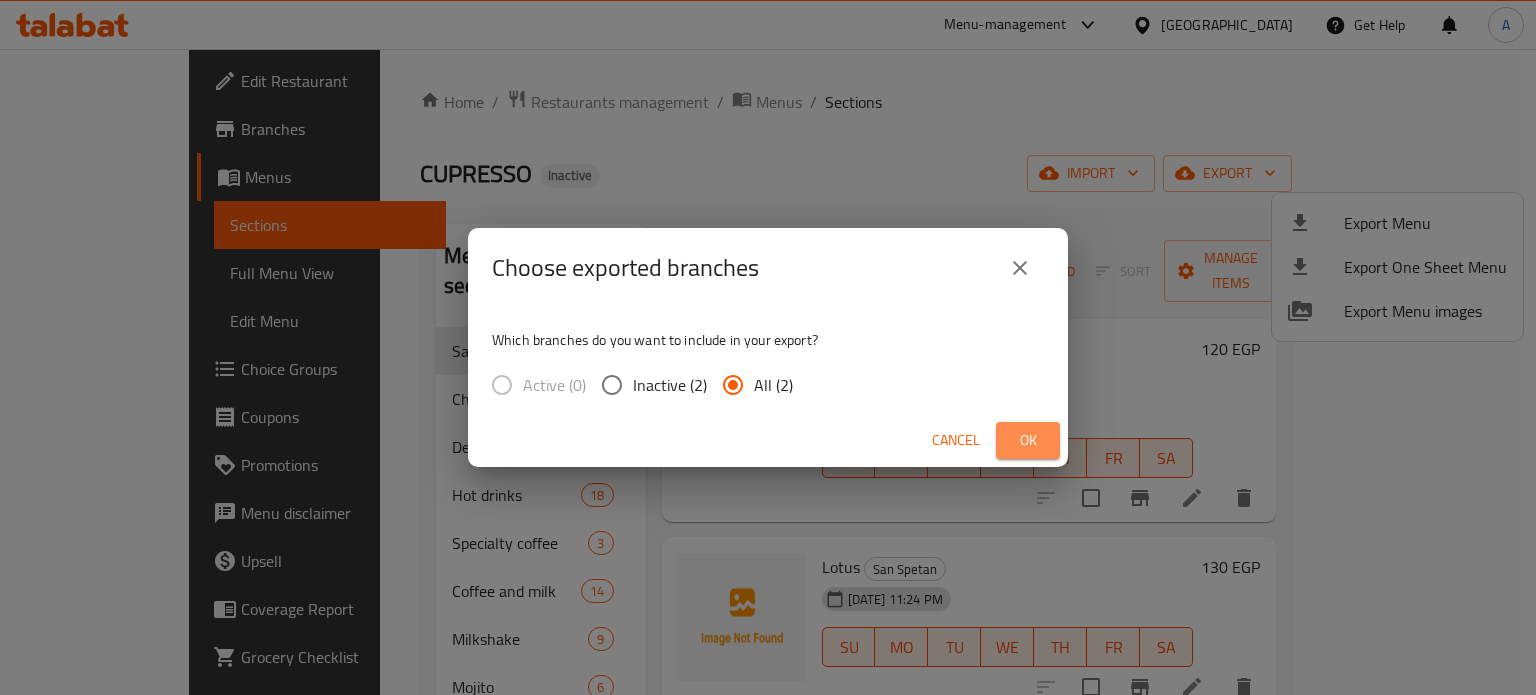 click on "Ok" at bounding box center [1028, 440] 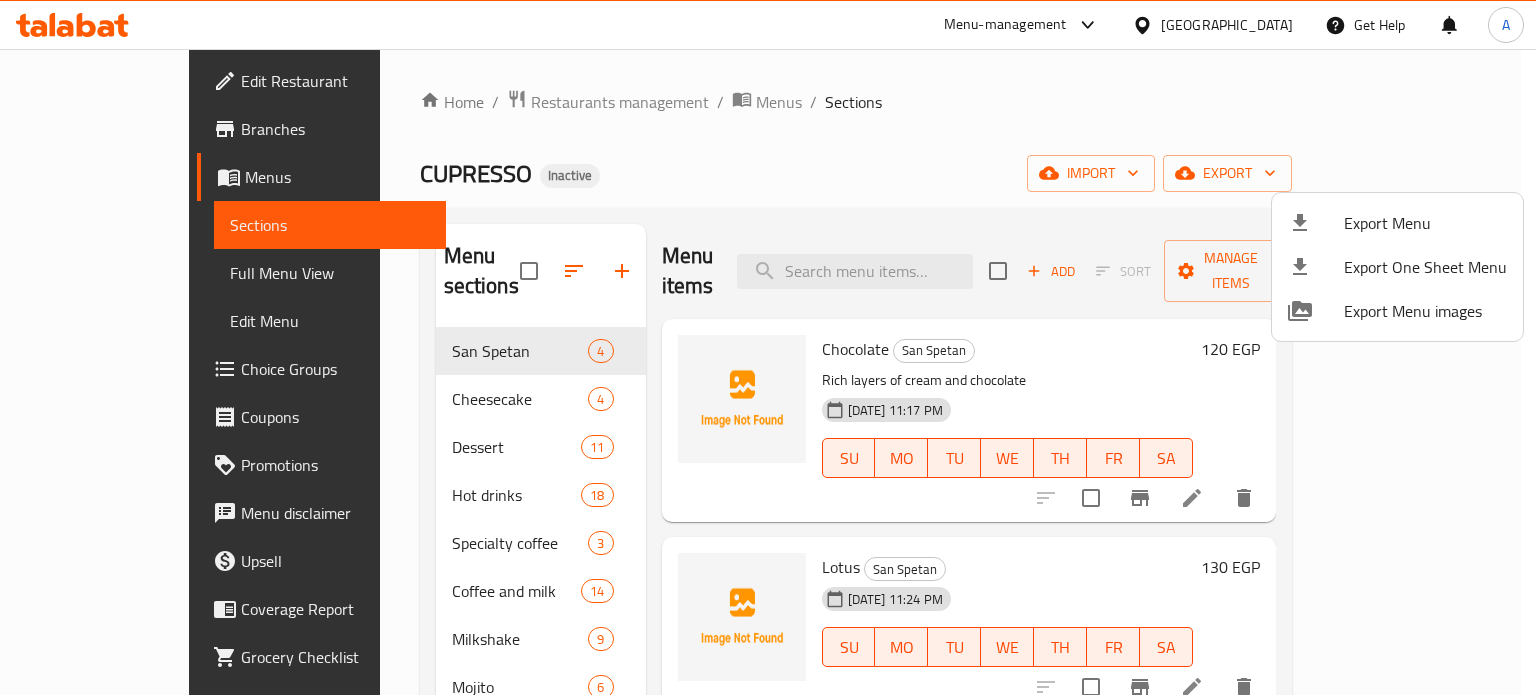 type 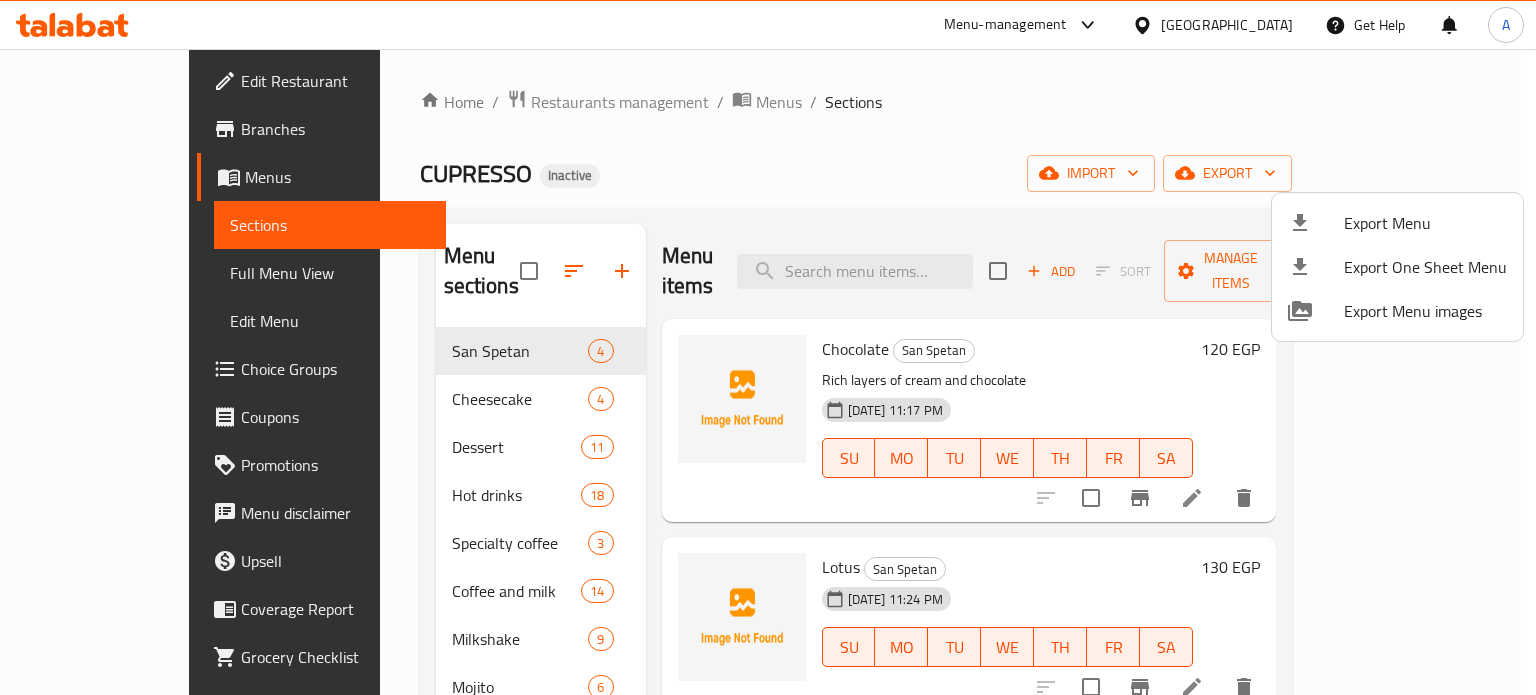 click at bounding box center (768, 347) 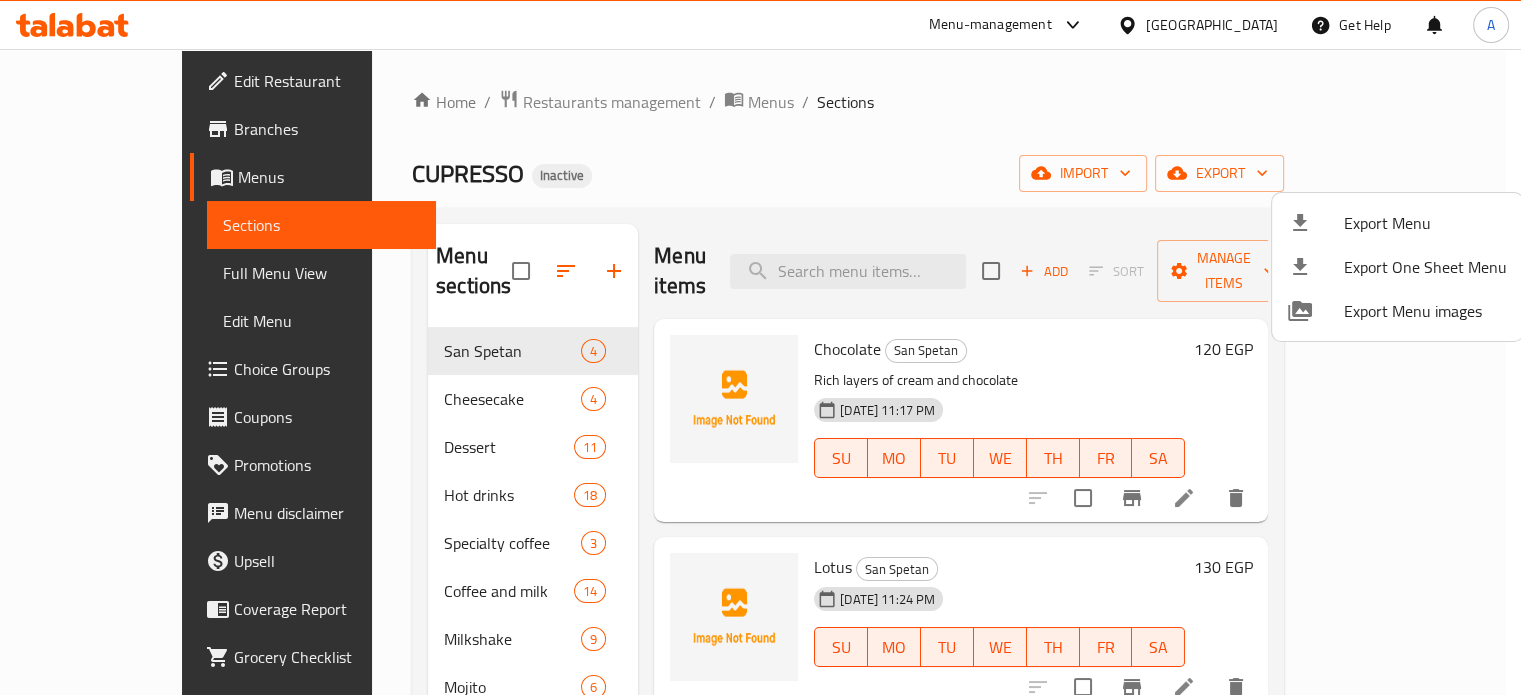 drag, startPoint x: 89, startPoint y: 277, endPoint x: 296, endPoint y: 15, distance: 333.90567 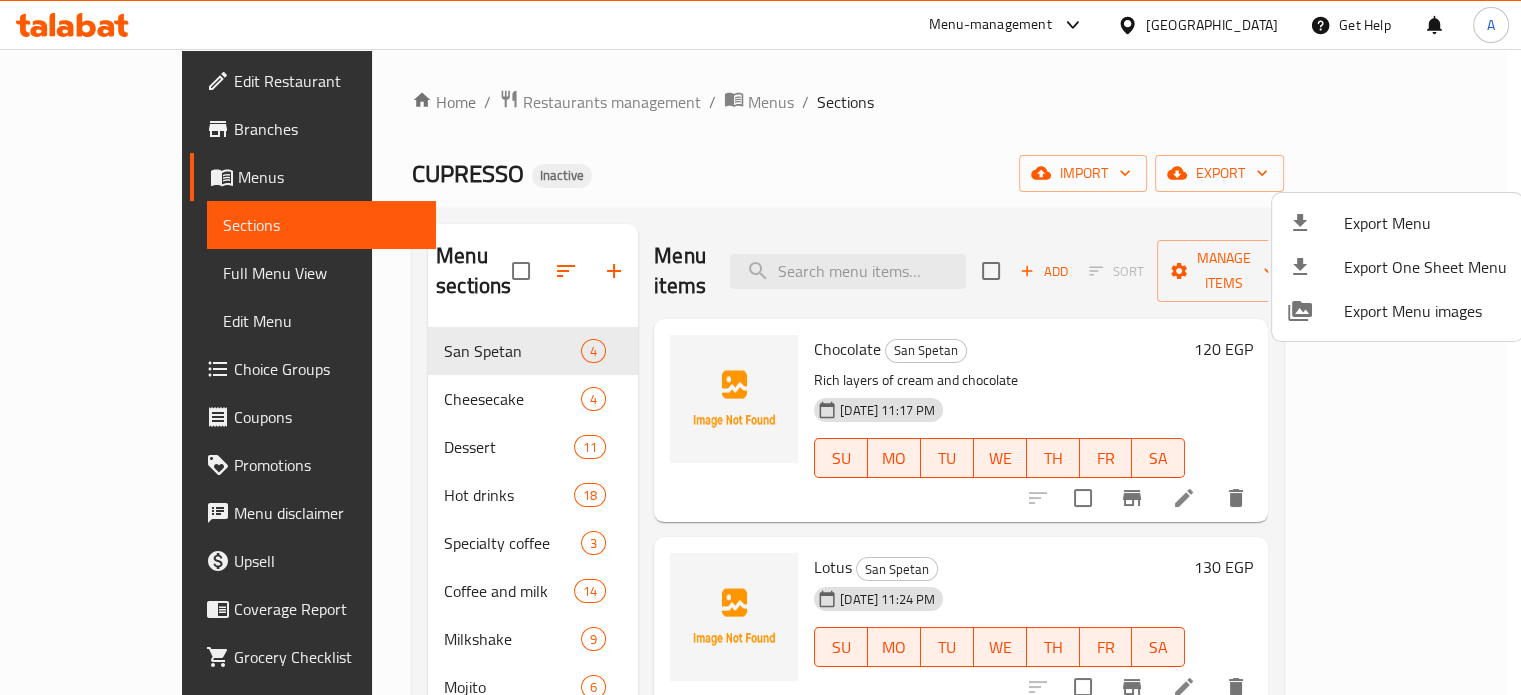 click on "Full Menu View" at bounding box center [321, 273] 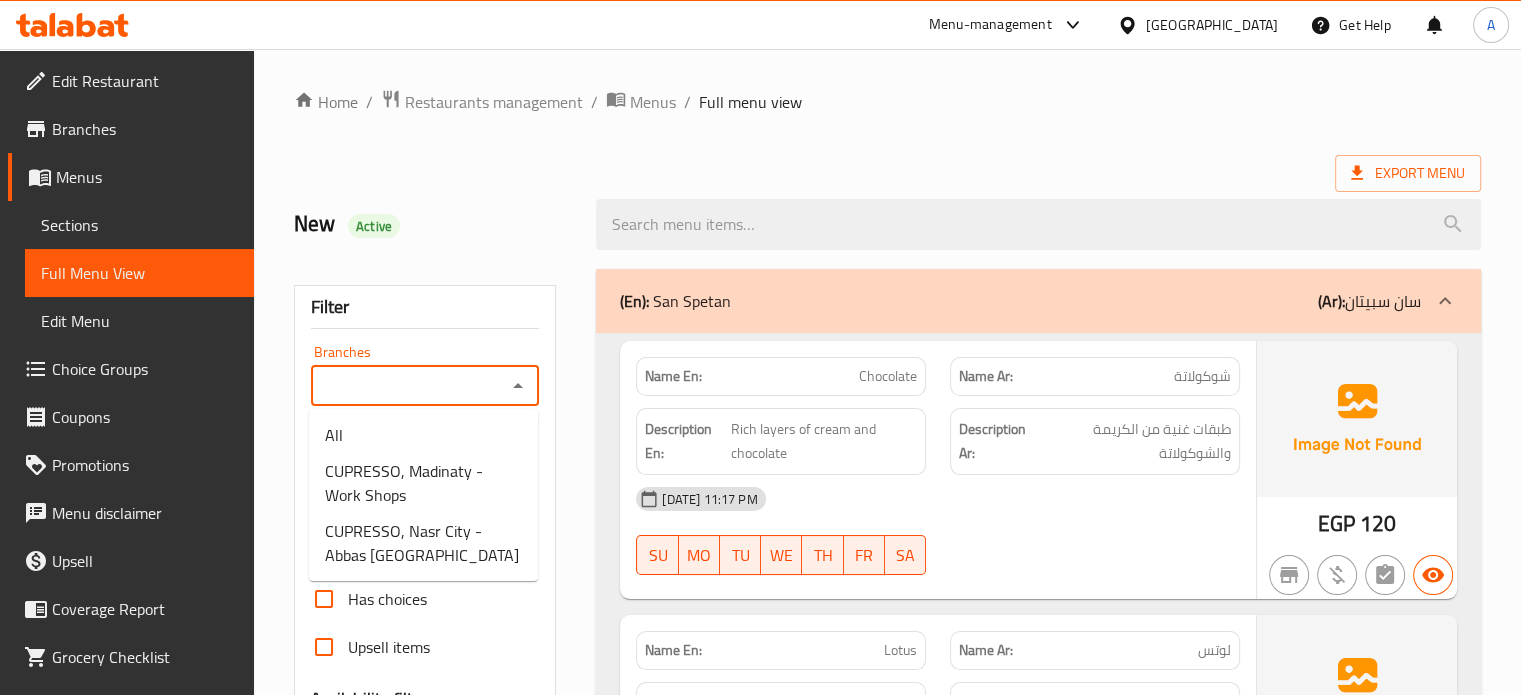 click on "Branches" at bounding box center (409, 386) 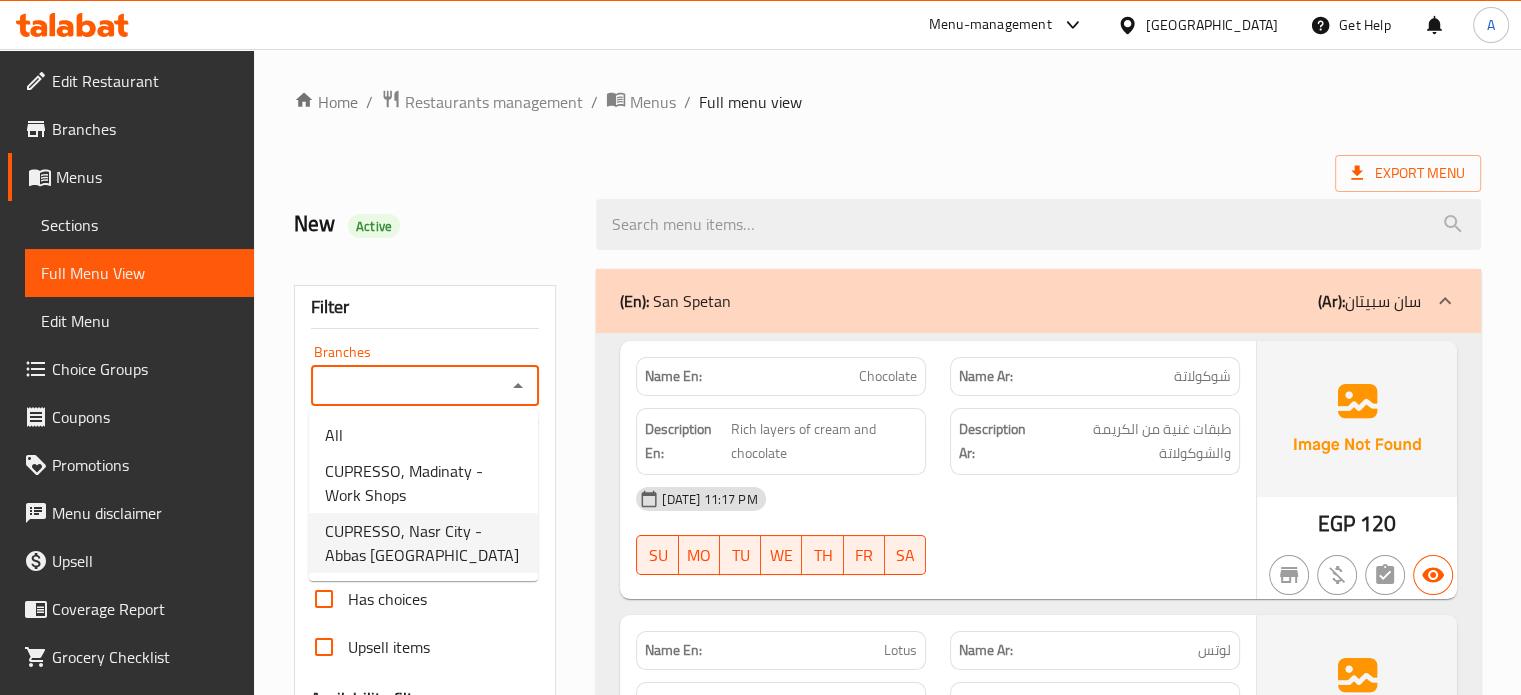 click on "CUPRESSO, Nasr City - Abbas El Akkad" at bounding box center [423, 543] 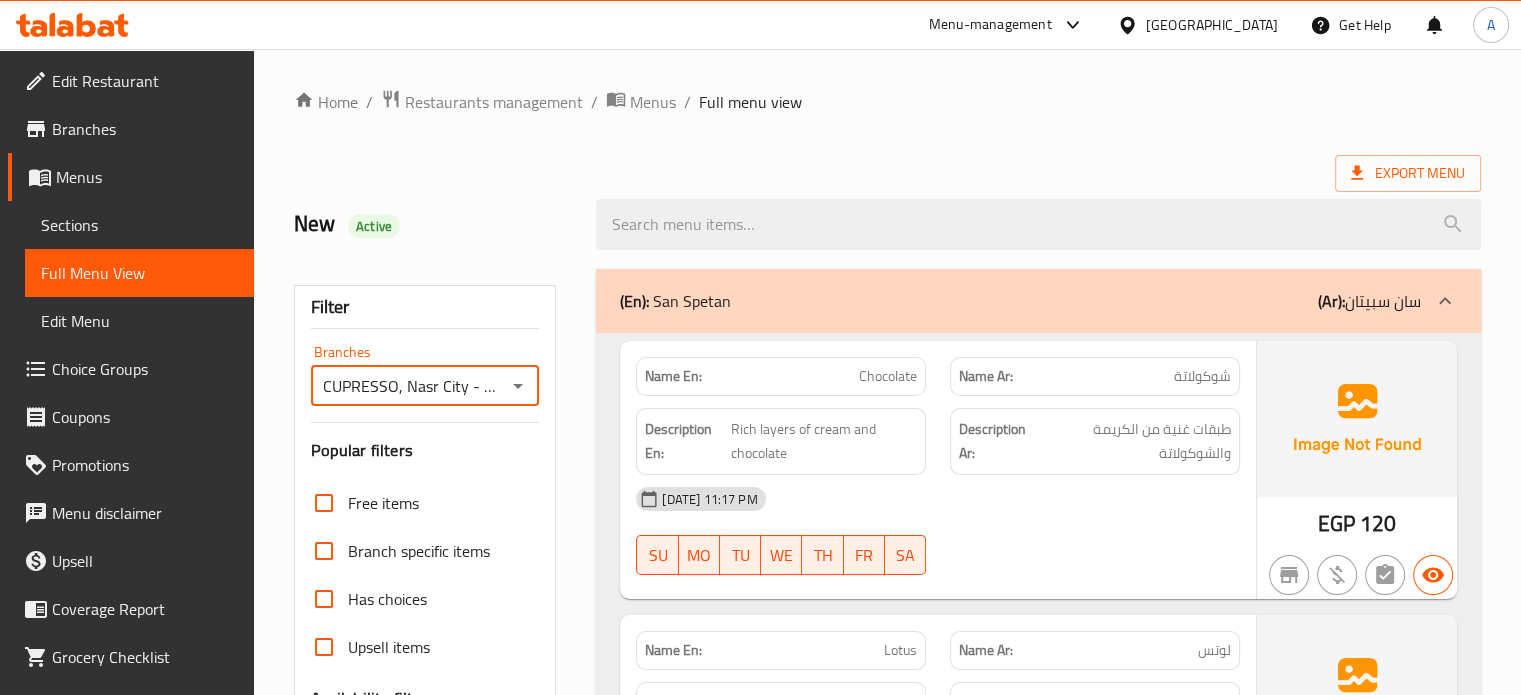 scroll, scrollTop: 316, scrollLeft: 0, axis: vertical 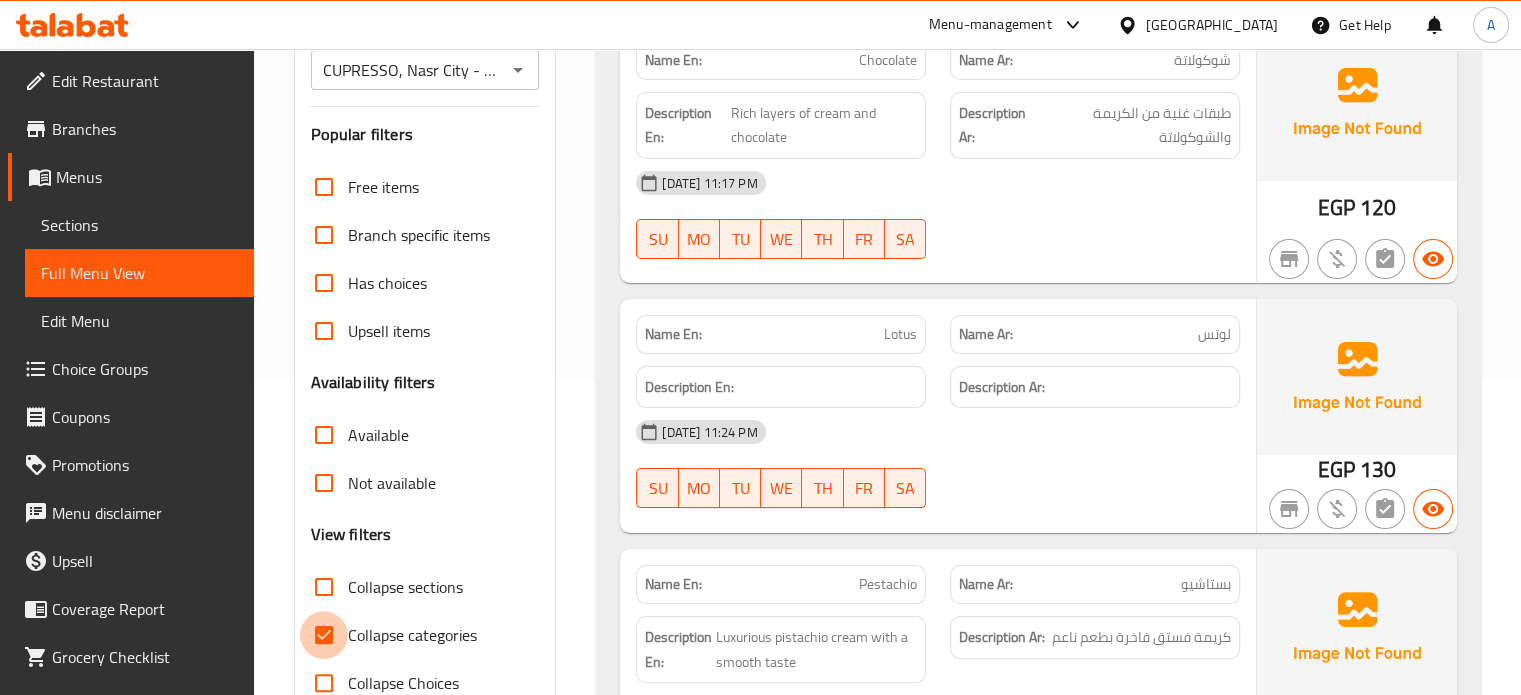 click on "Collapse categories" at bounding box center (324, 635) 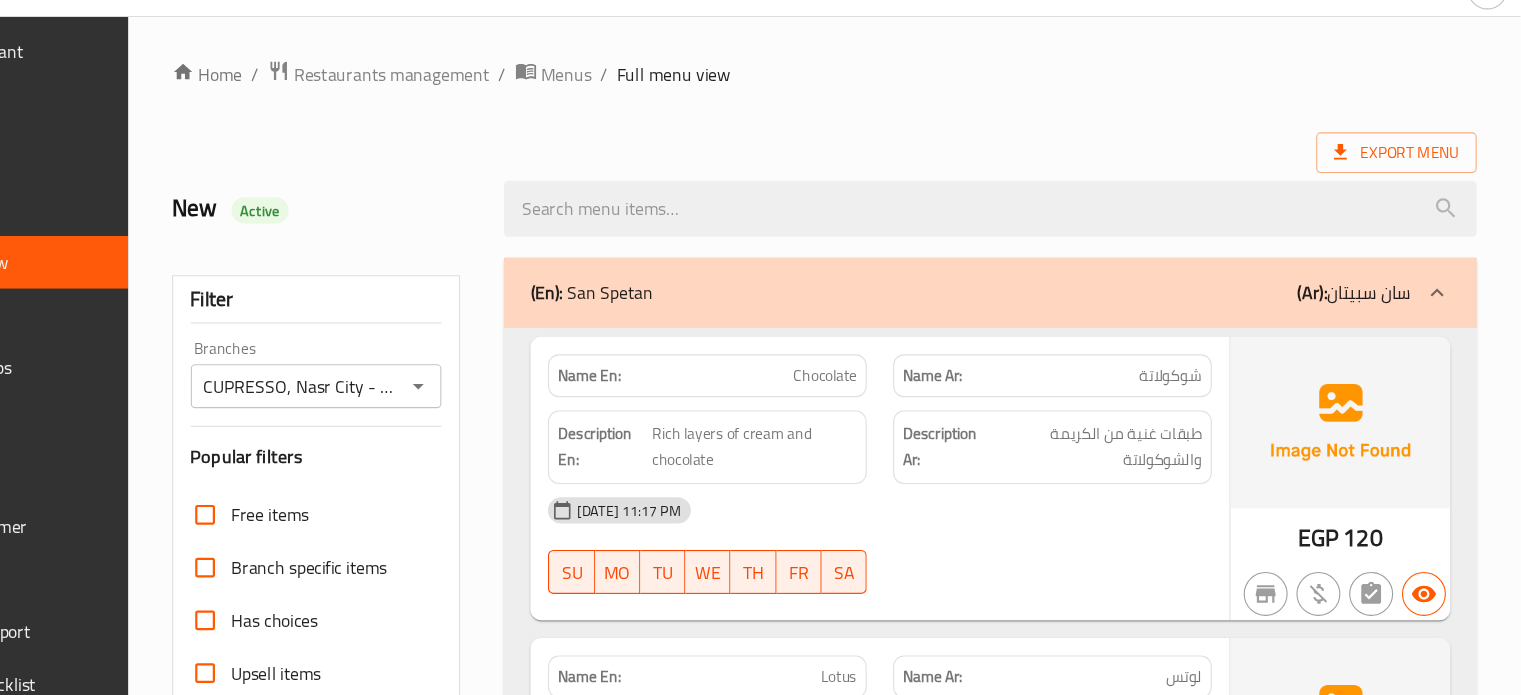 scroll, scrollTop: 0, scrollLeft: 0, axis: both 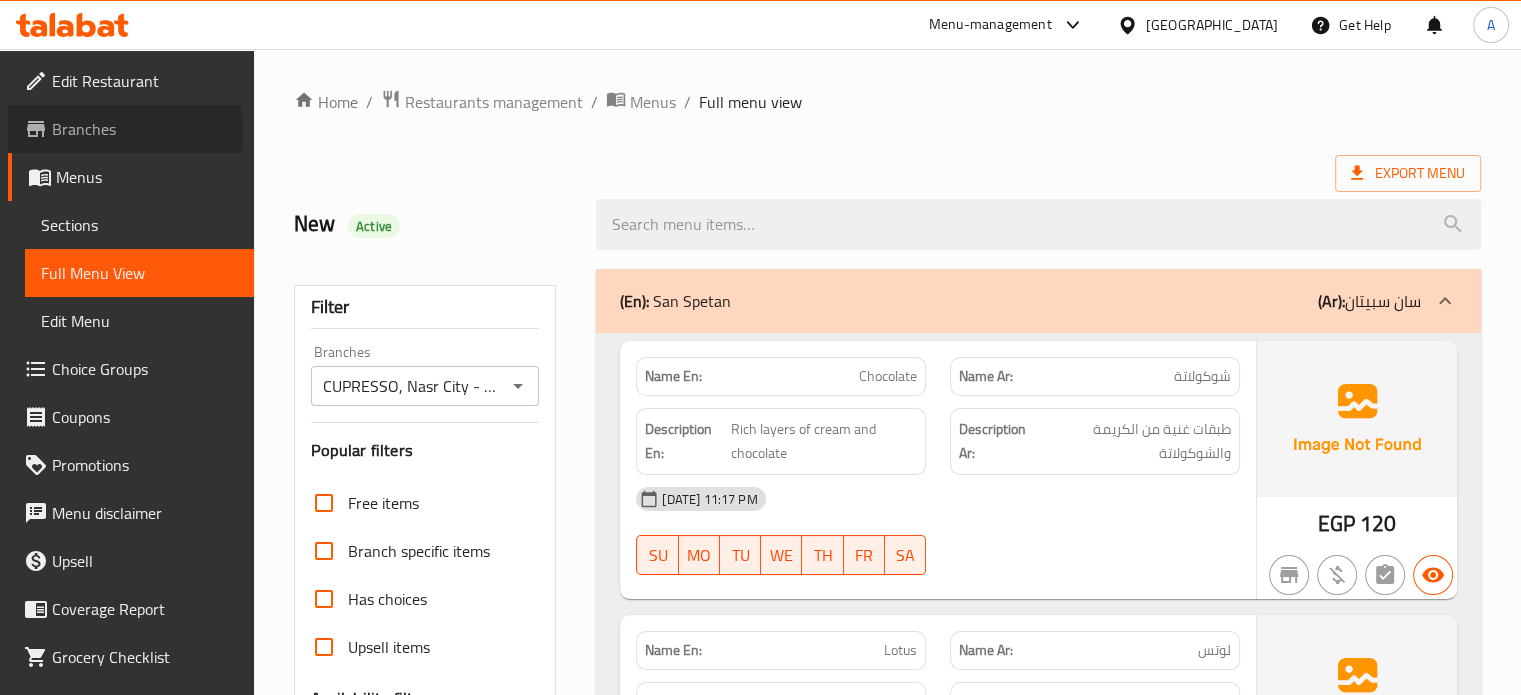 click on "Branches" at bounding box center (145, 129) 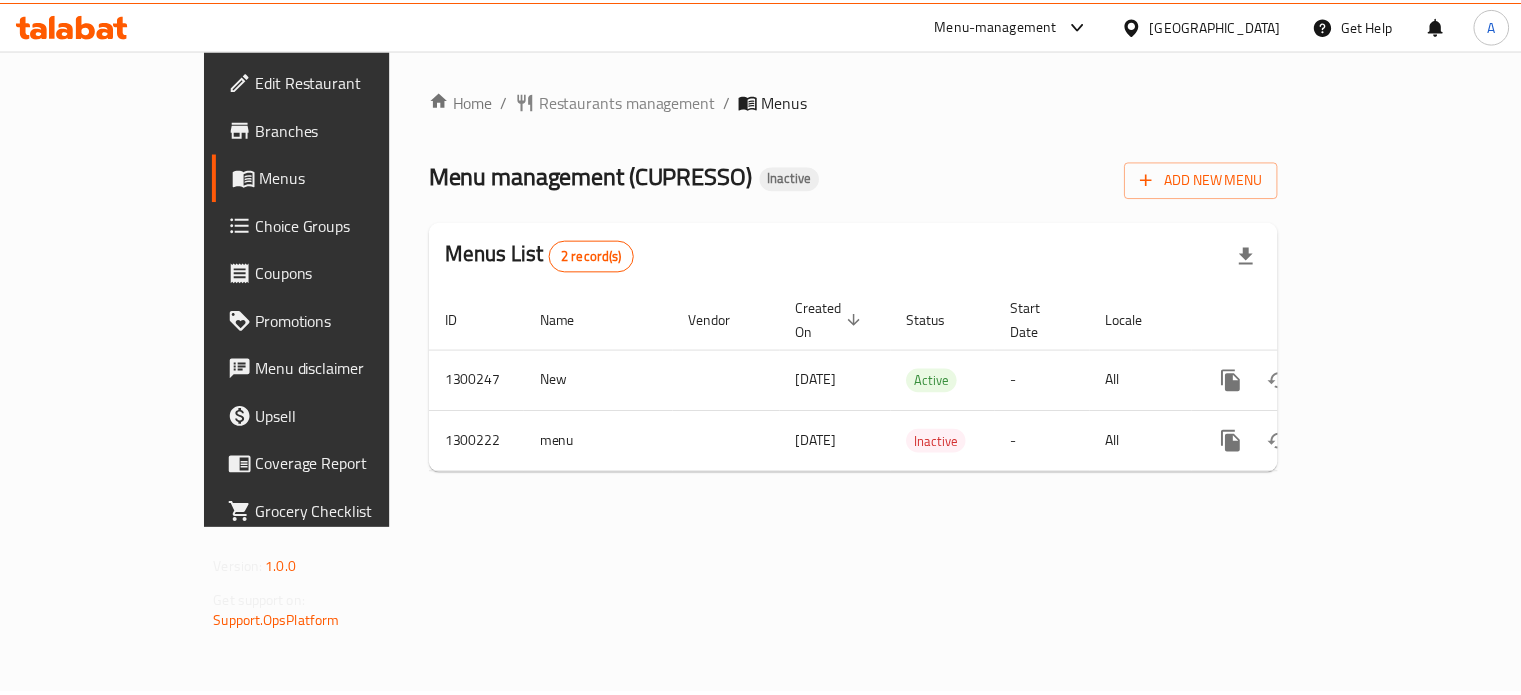 scroll, scrollTop: 0, scrollLeft: 0, axis: both 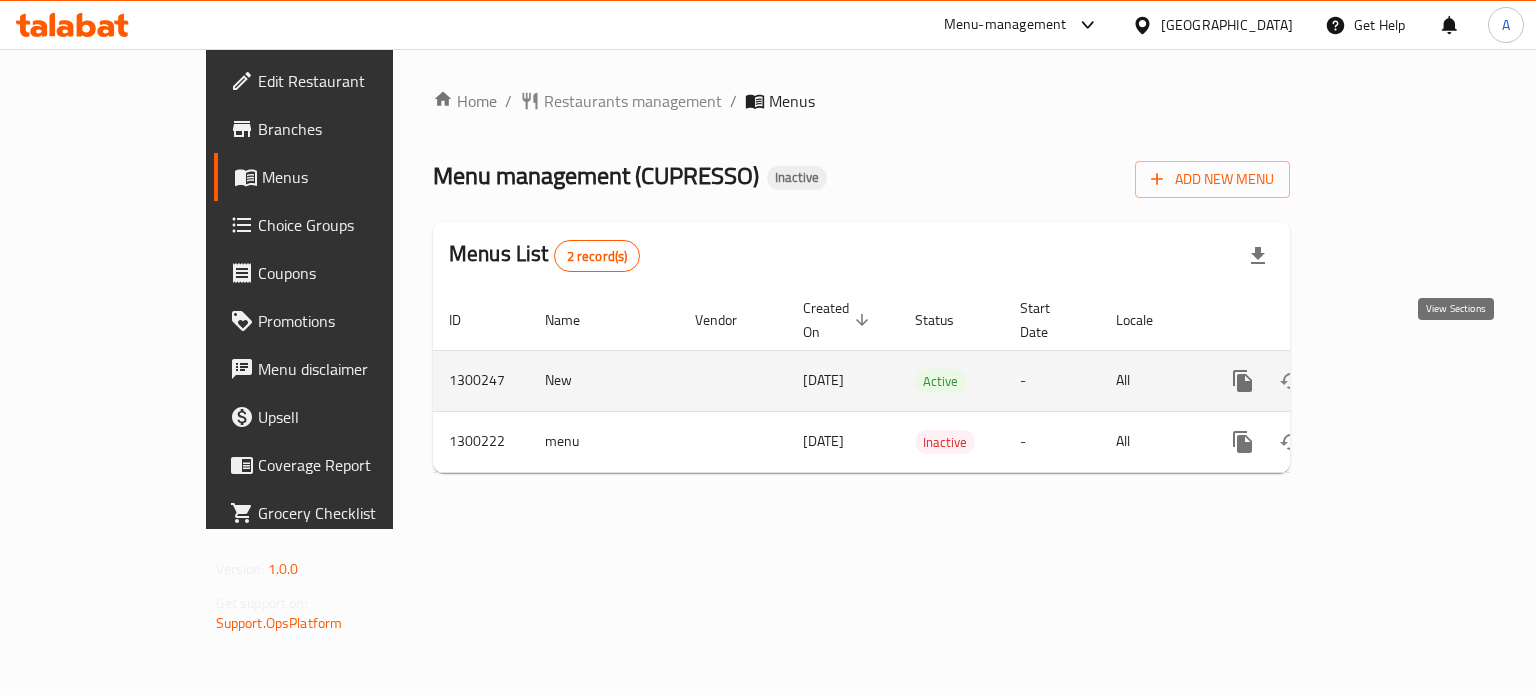 click 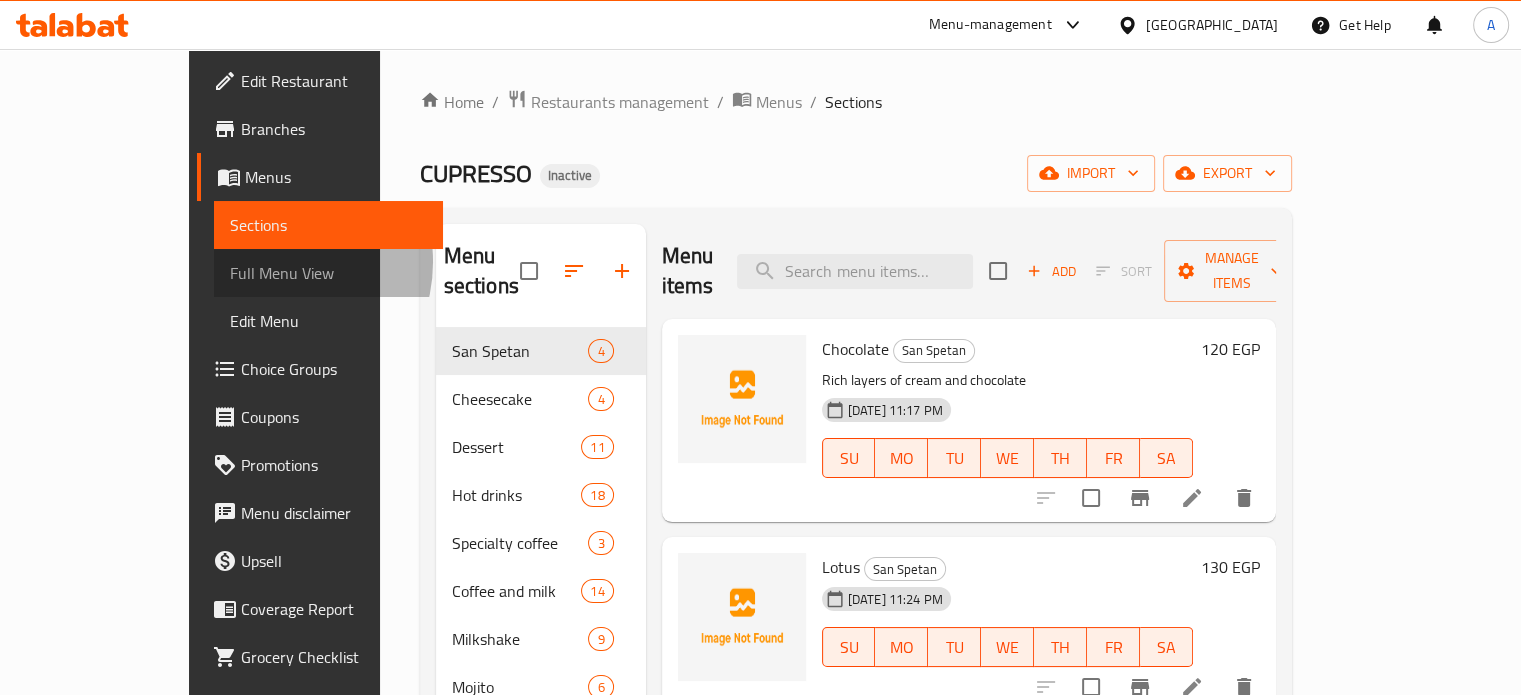 click on "Full Menu View" at bounding box center [328, 273] 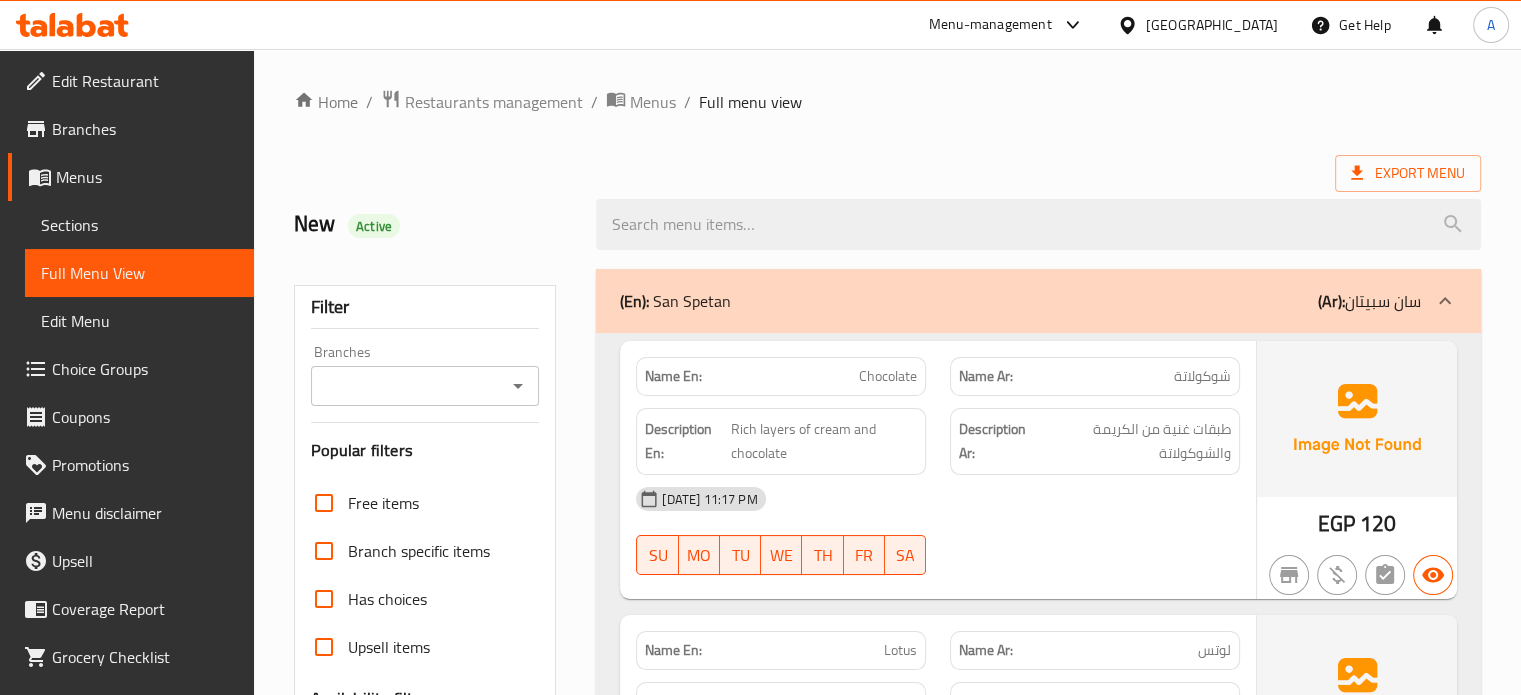 scroll, scrollTop: 182, scrollLeft: 0, axis: vertical 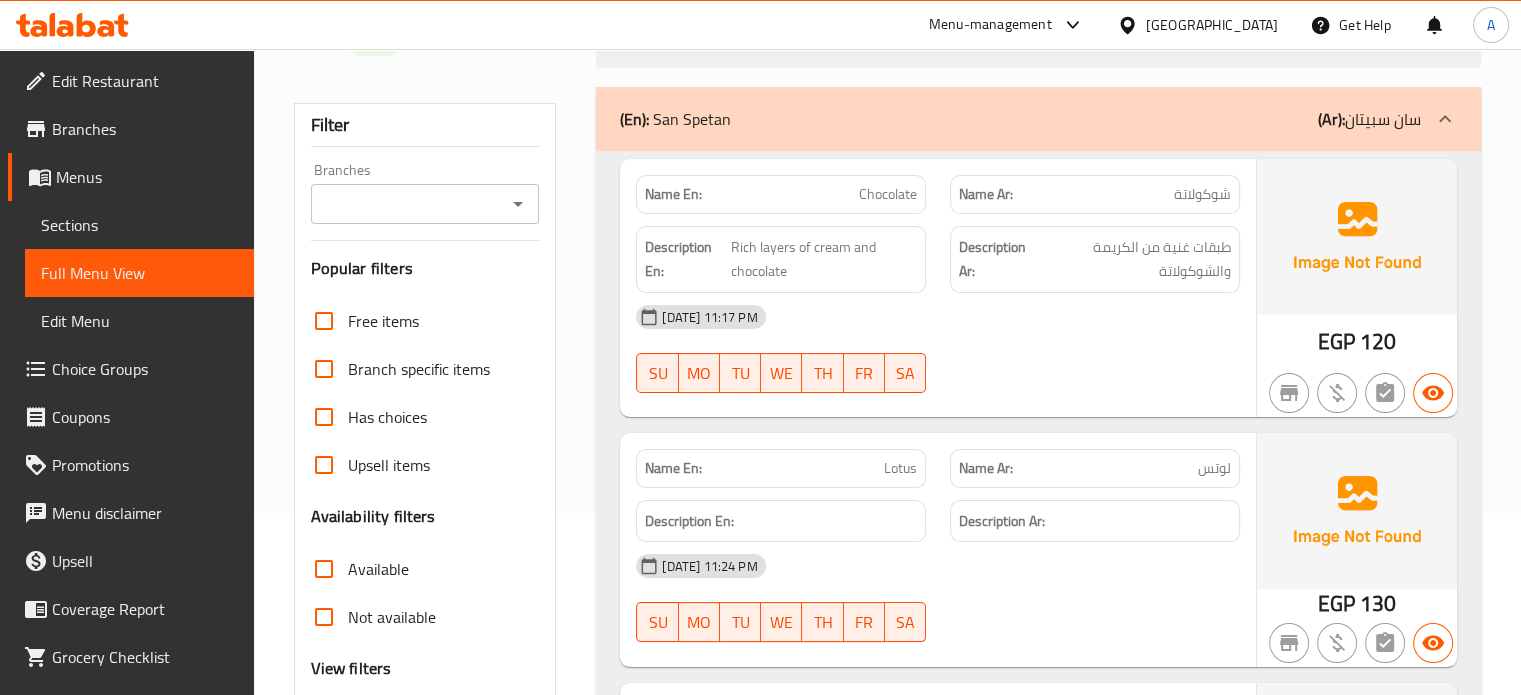 click on "Branches" at bounding box center [425, 204] 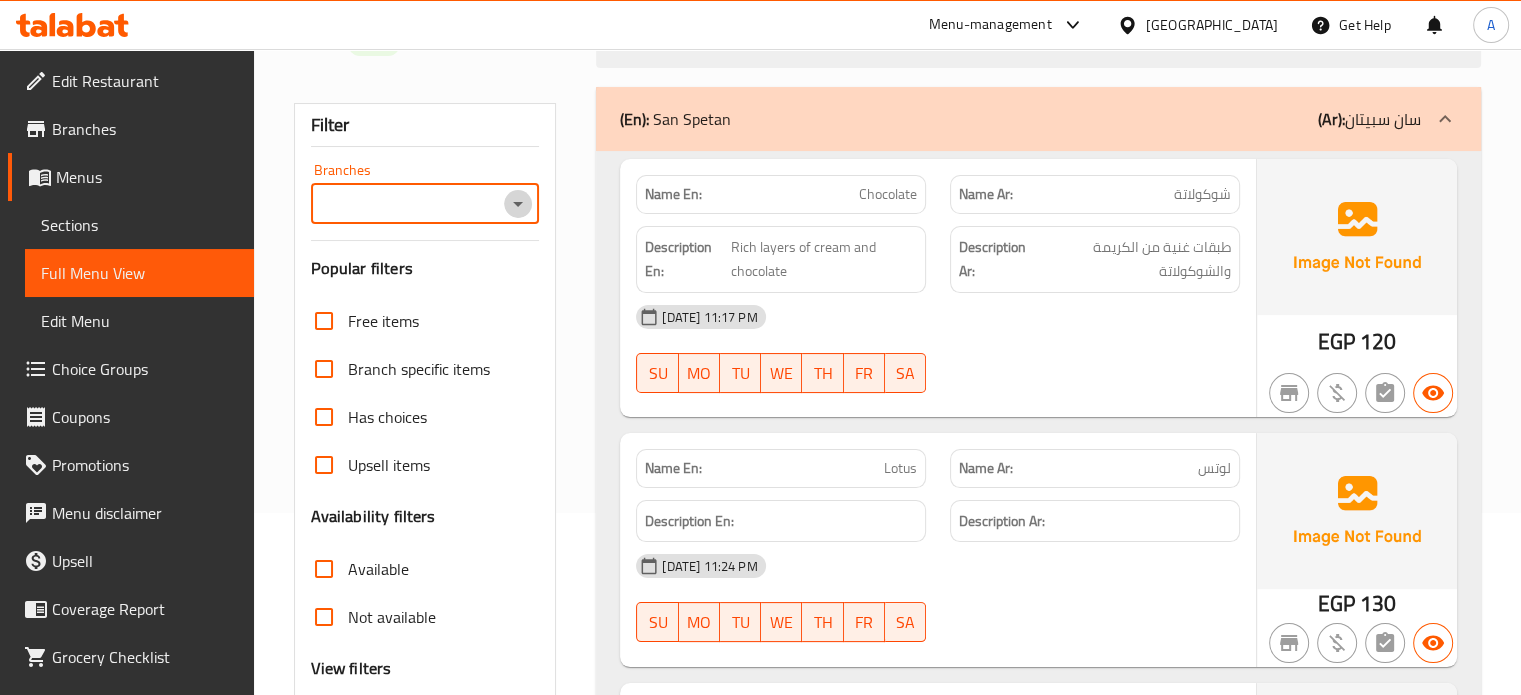 click 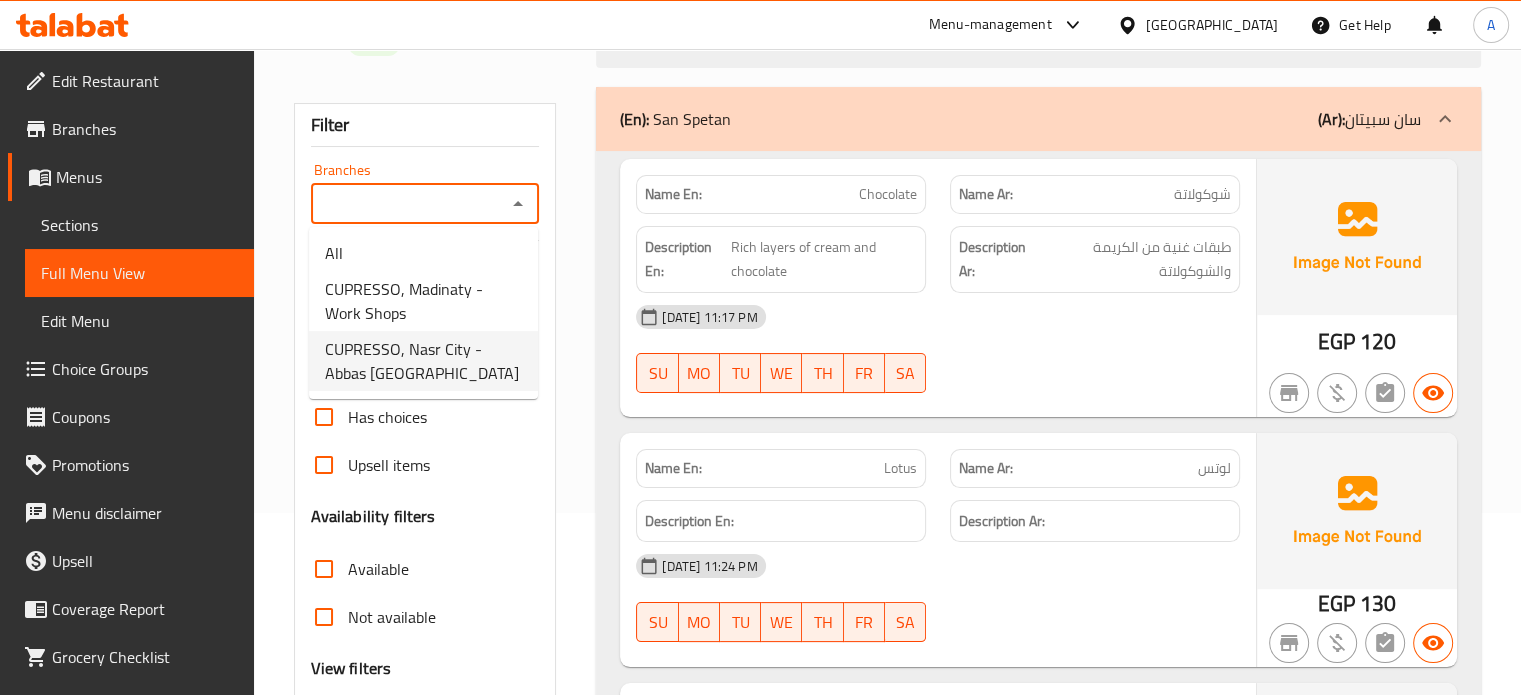 click on "CUPRESSO, Nasr City - Abbas [GEOGRAPHIC_DATA]" at bounding box center (423, 361) 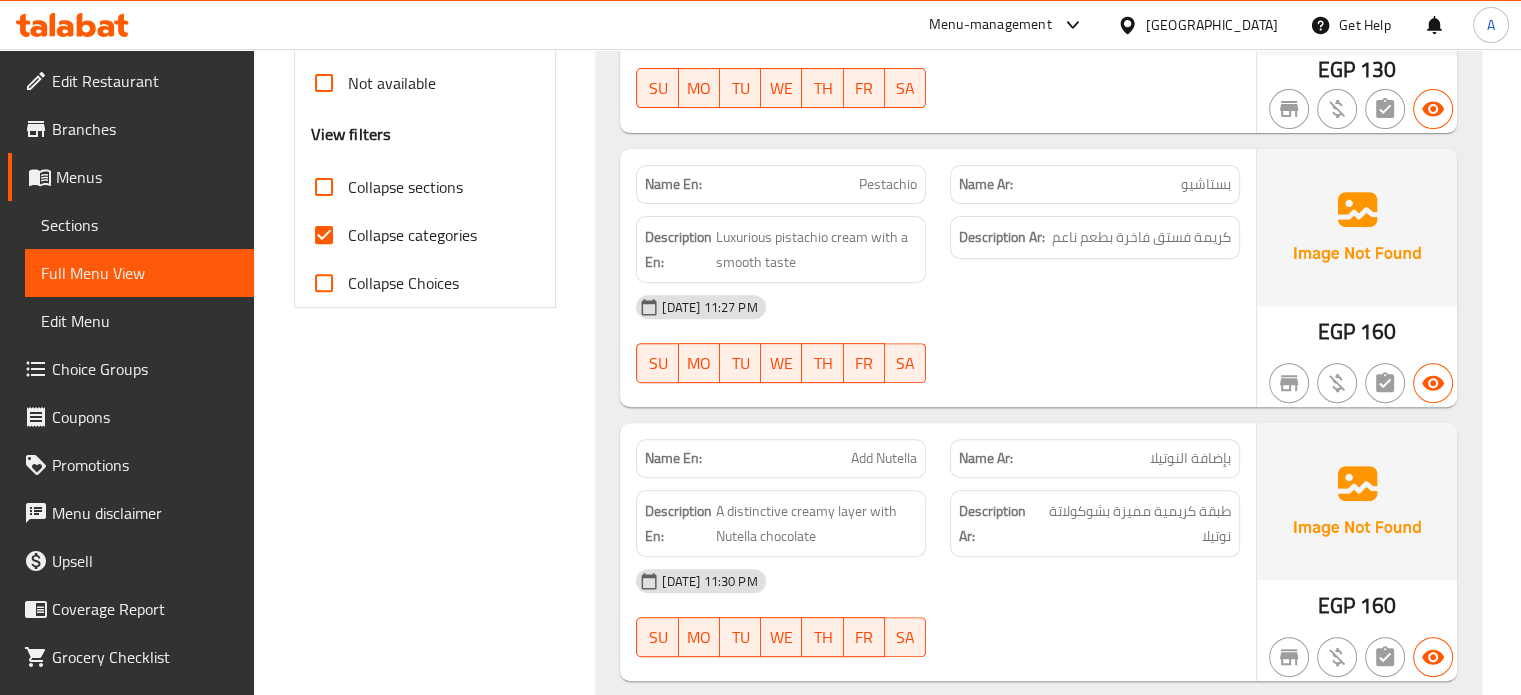 scroll, scrollTop: 124, scrollLeft: 0, axis: vertical 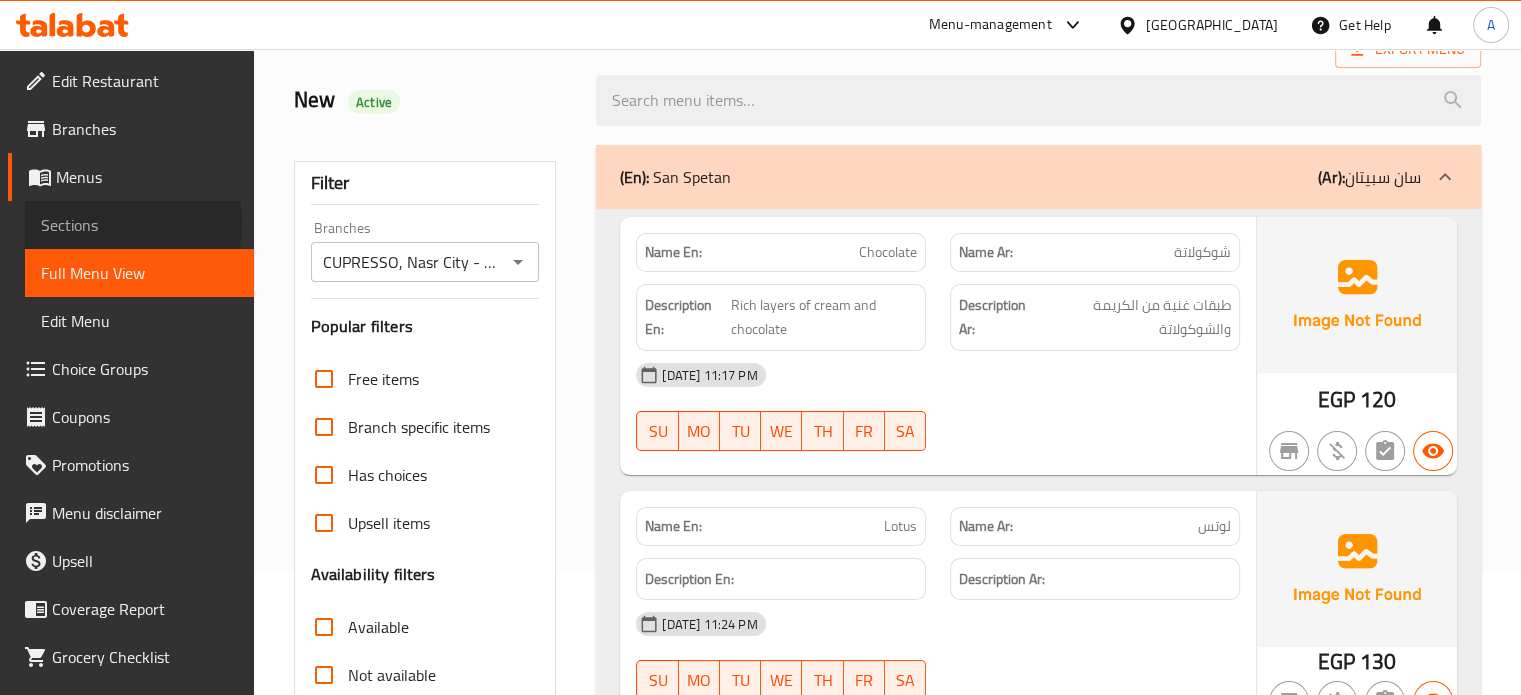 click on "Sections" at bounding box center [139, 225] 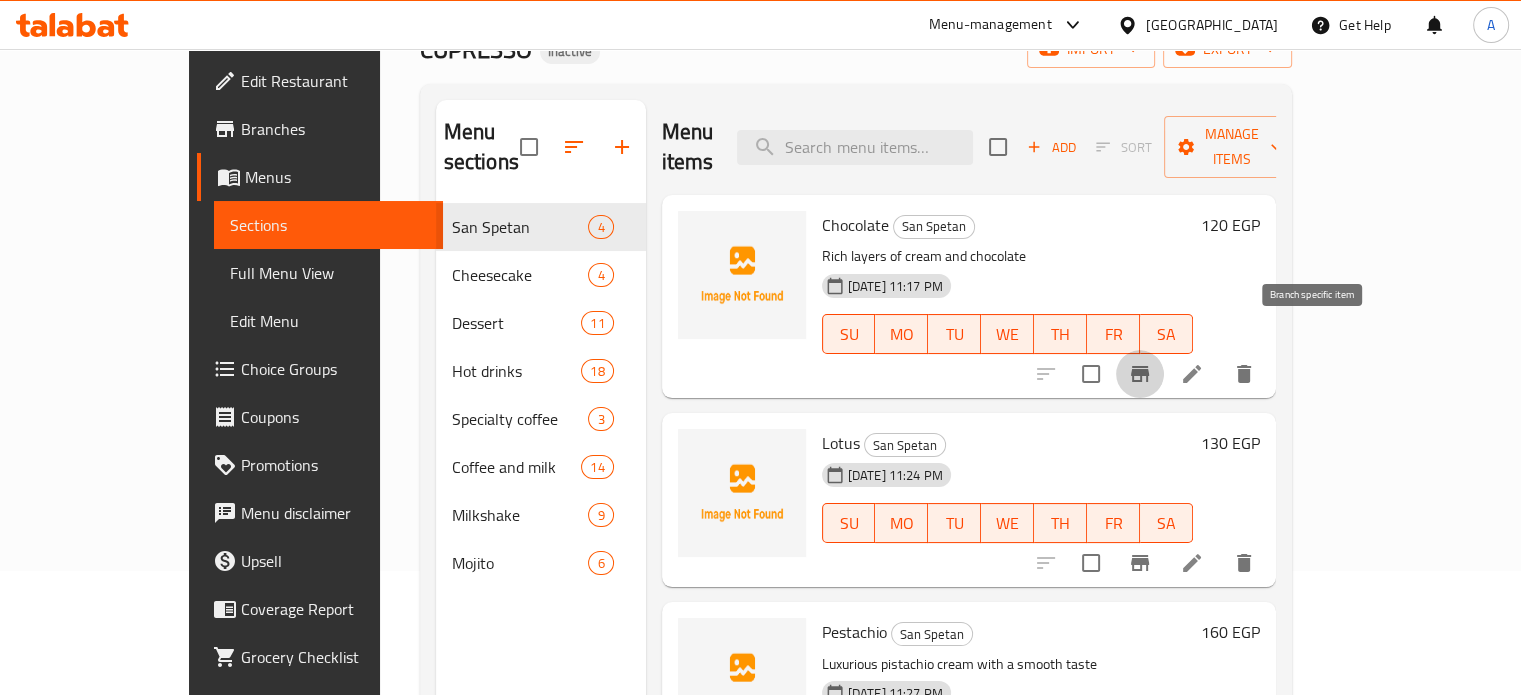 click 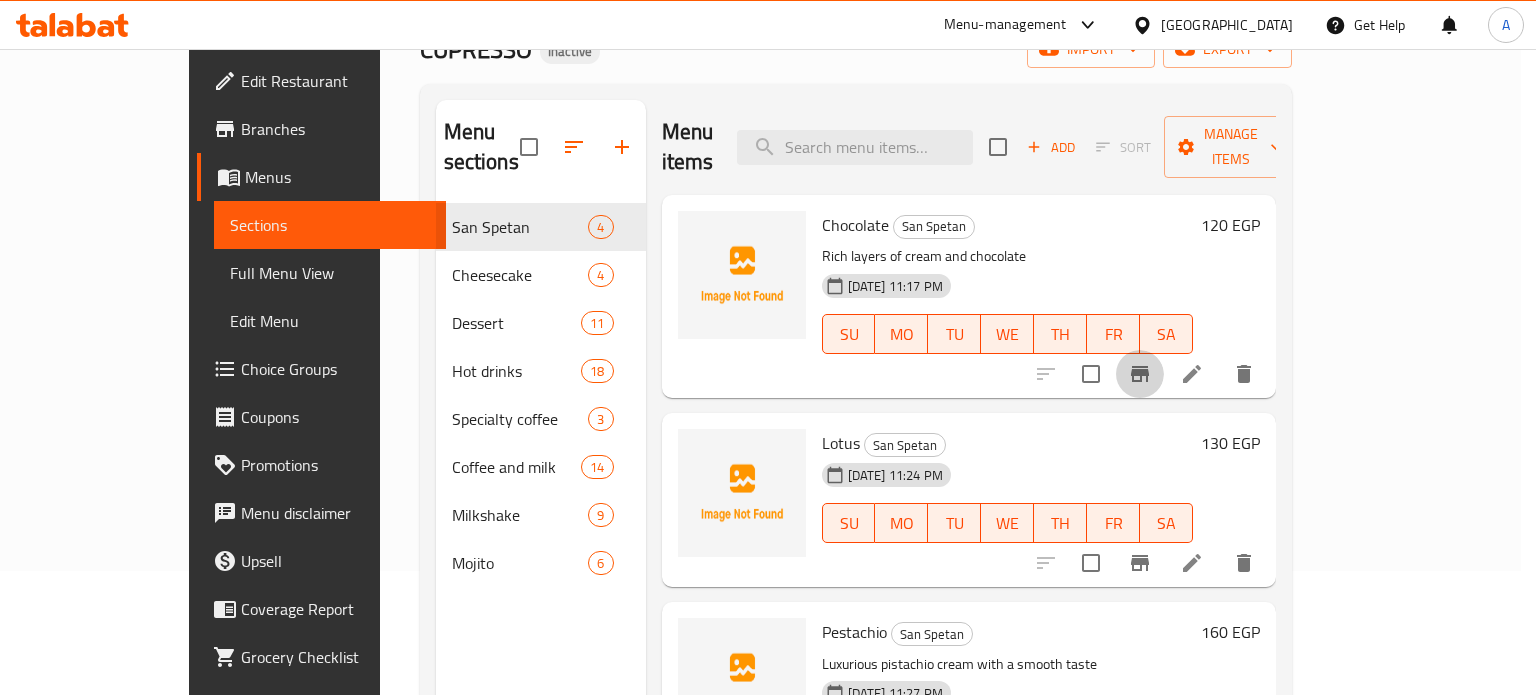 type 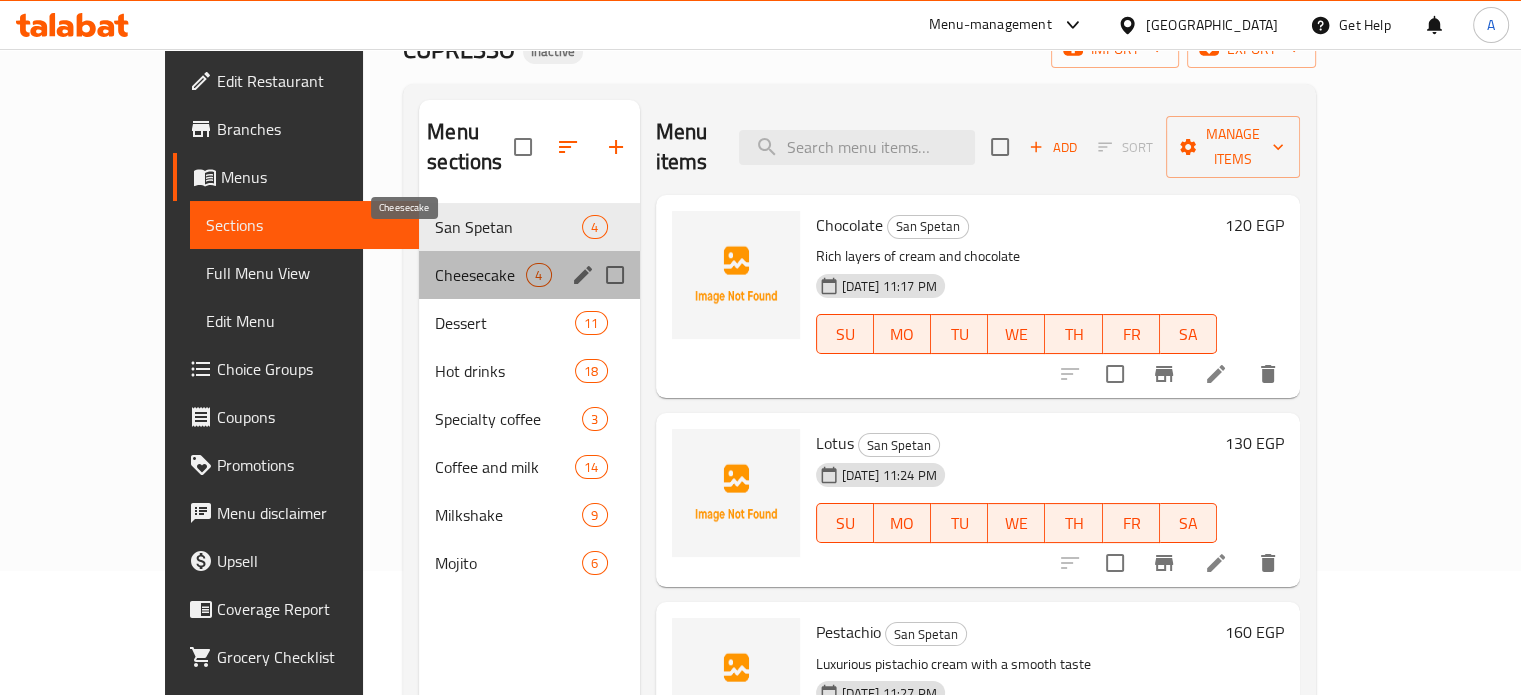 click on "Cheesecake" at bounding box center [480, 275] 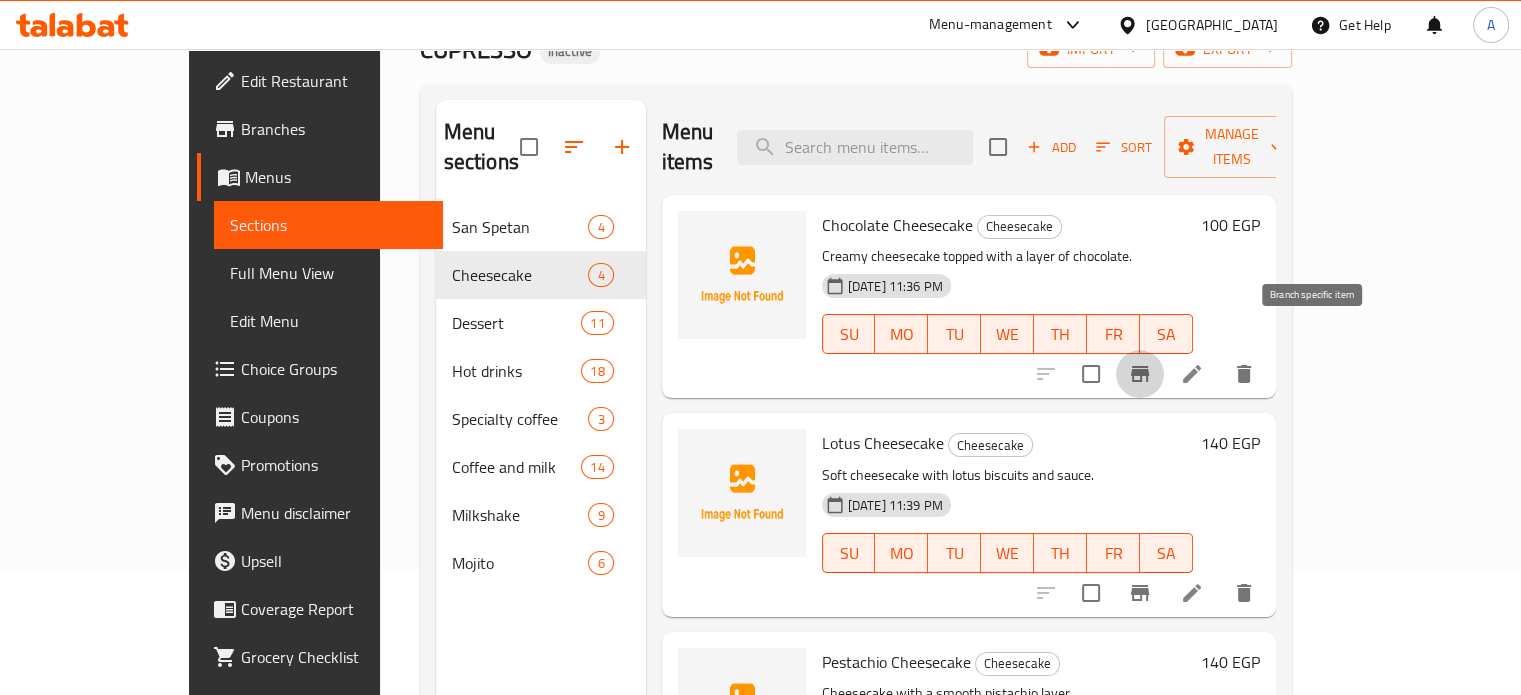 click 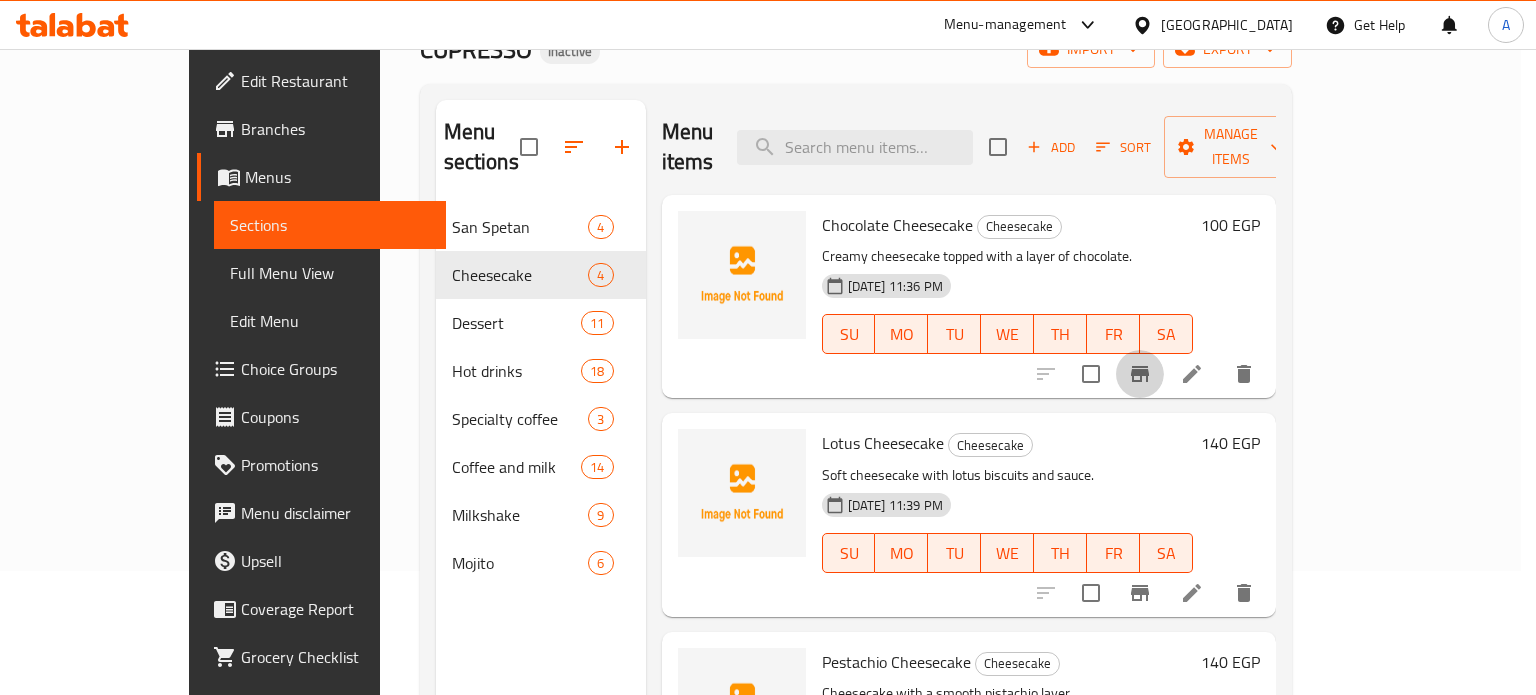 type 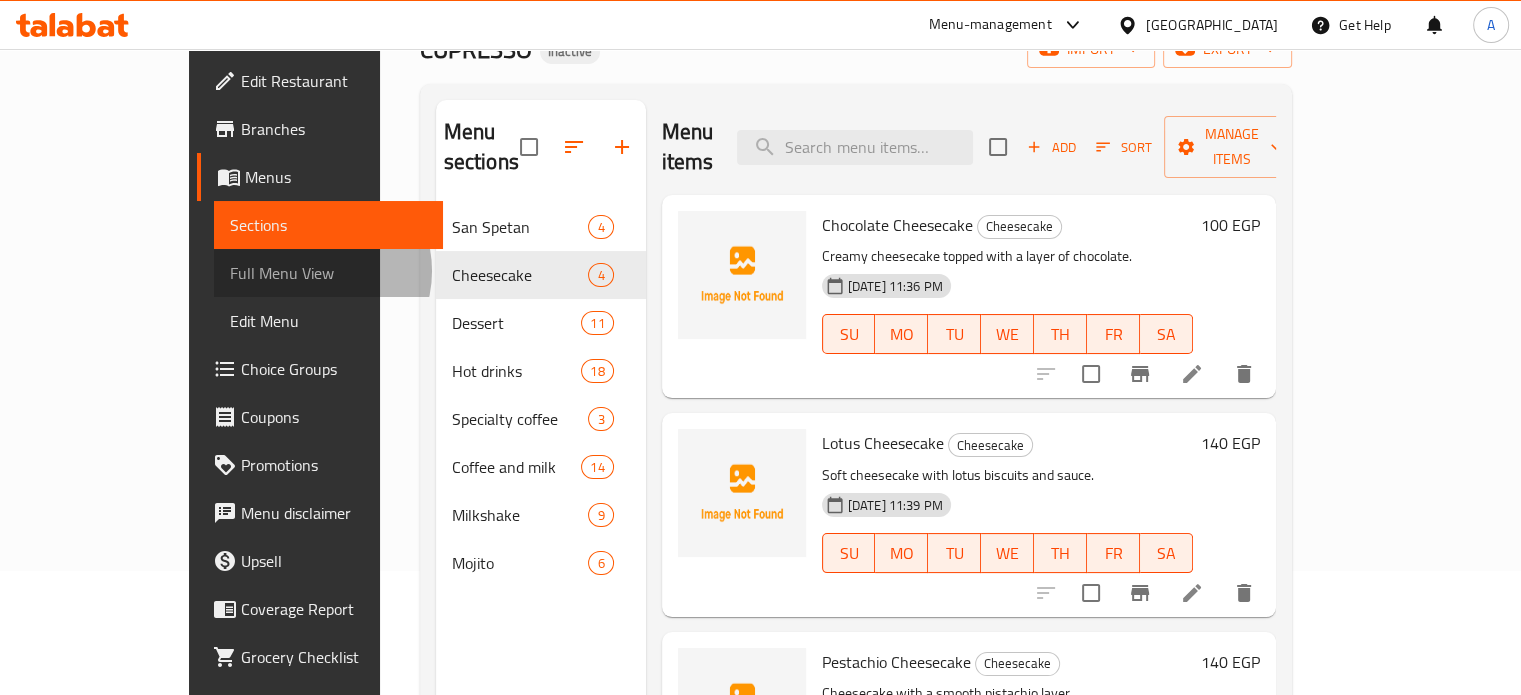 click on "Full Menu View" at bounding box center (328, 273) 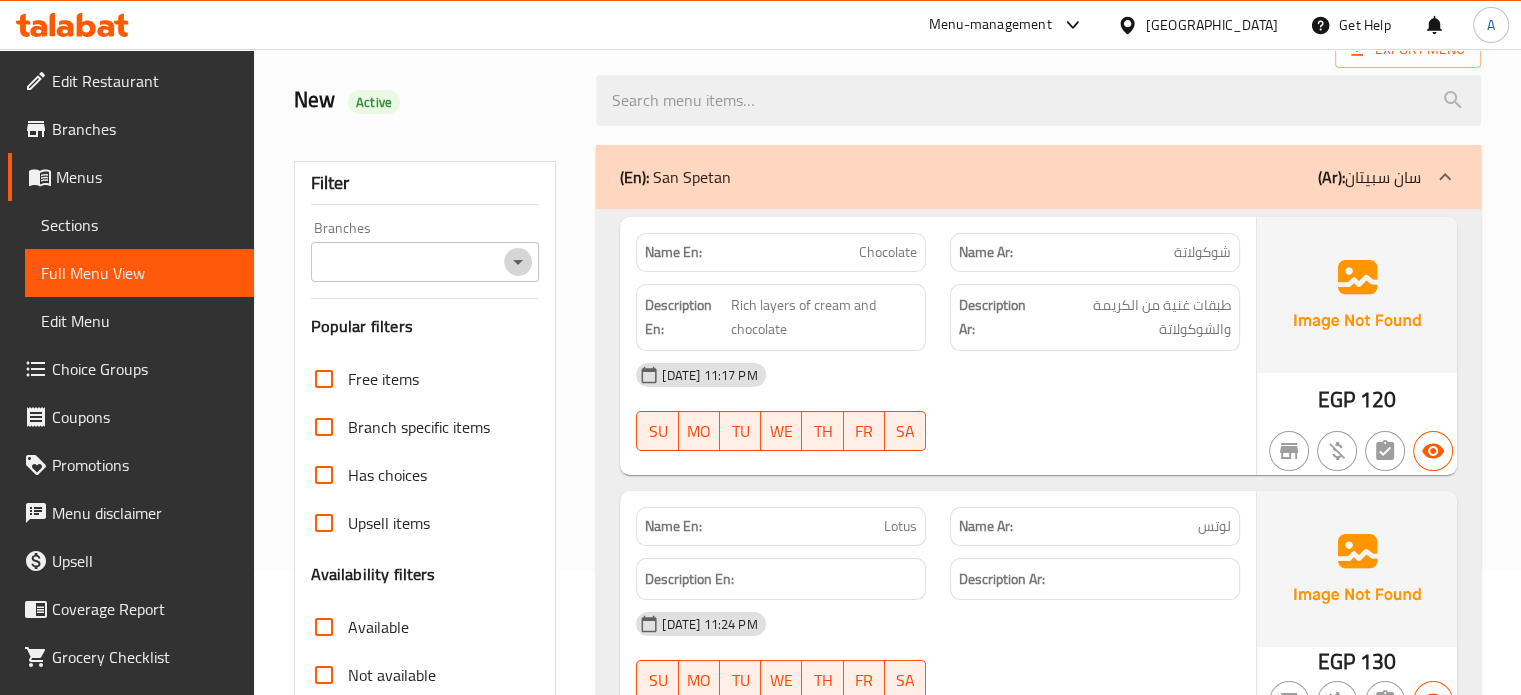 click 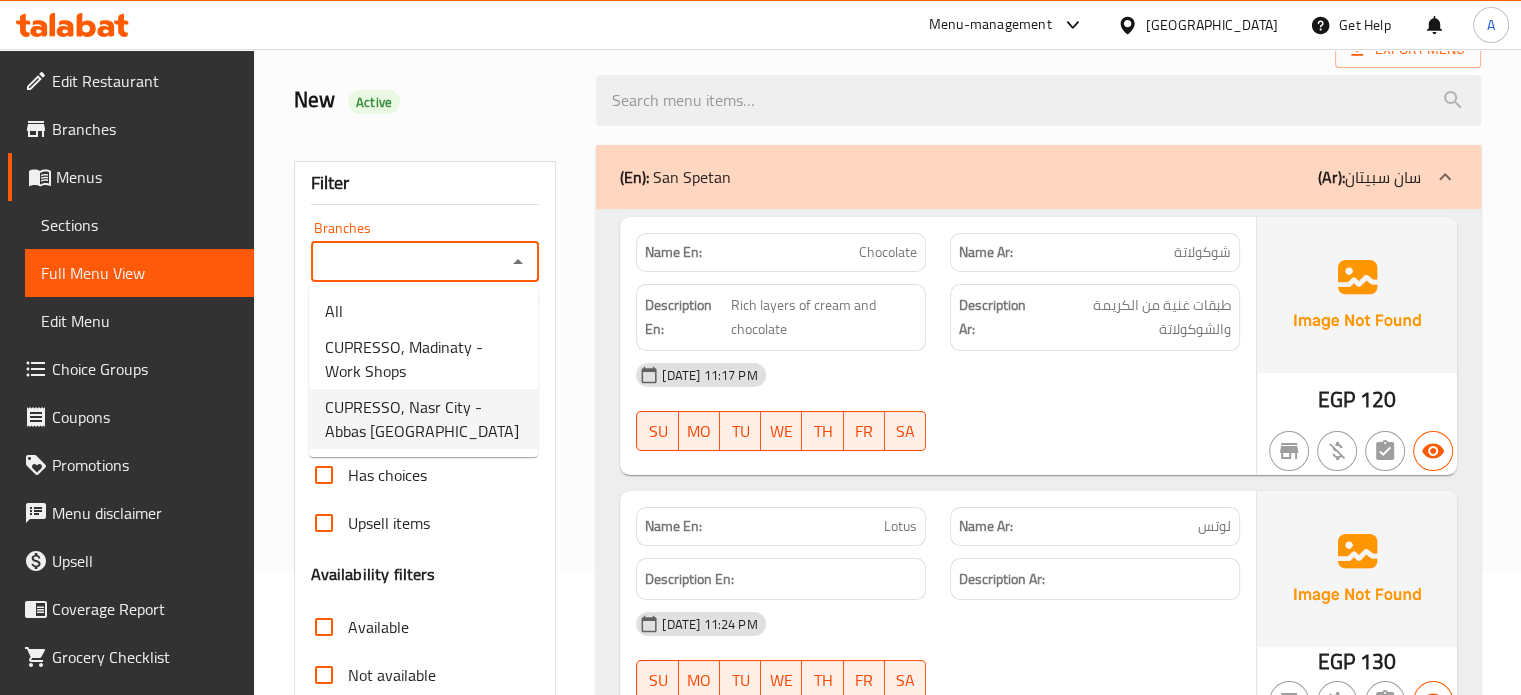 click on "CUPRESSO, Nasr City - Abbas [GEOGRAPHIC_DATA]" at bounding box center (423, 419) 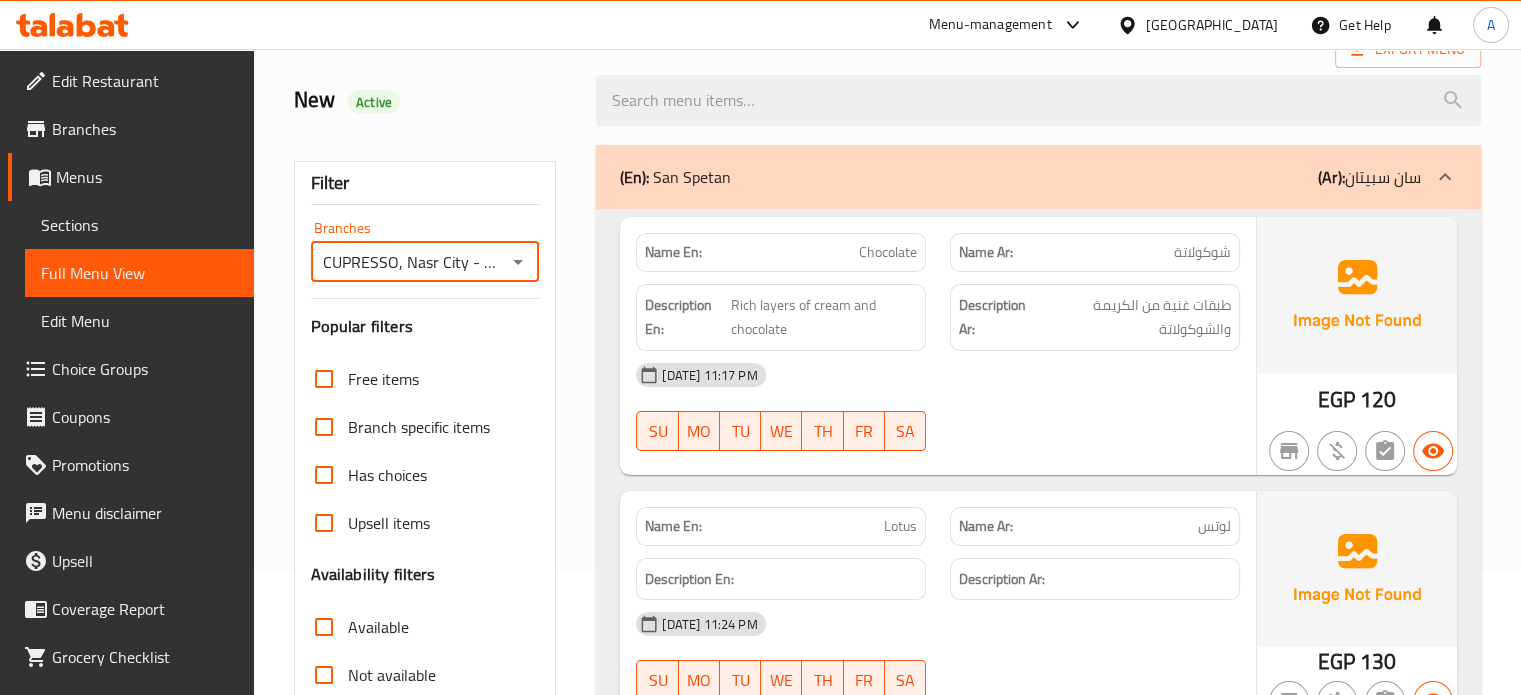 click on "Filter Branches CUPRESSO, Nasr City - Abbas El Akkad Branches Popular filters Free items Branch specific items Has choices Upsell items Availability filters Available Not available View filters Collapse sections Collapse categories Collapse Choices" at bounding box center (433, 11173) 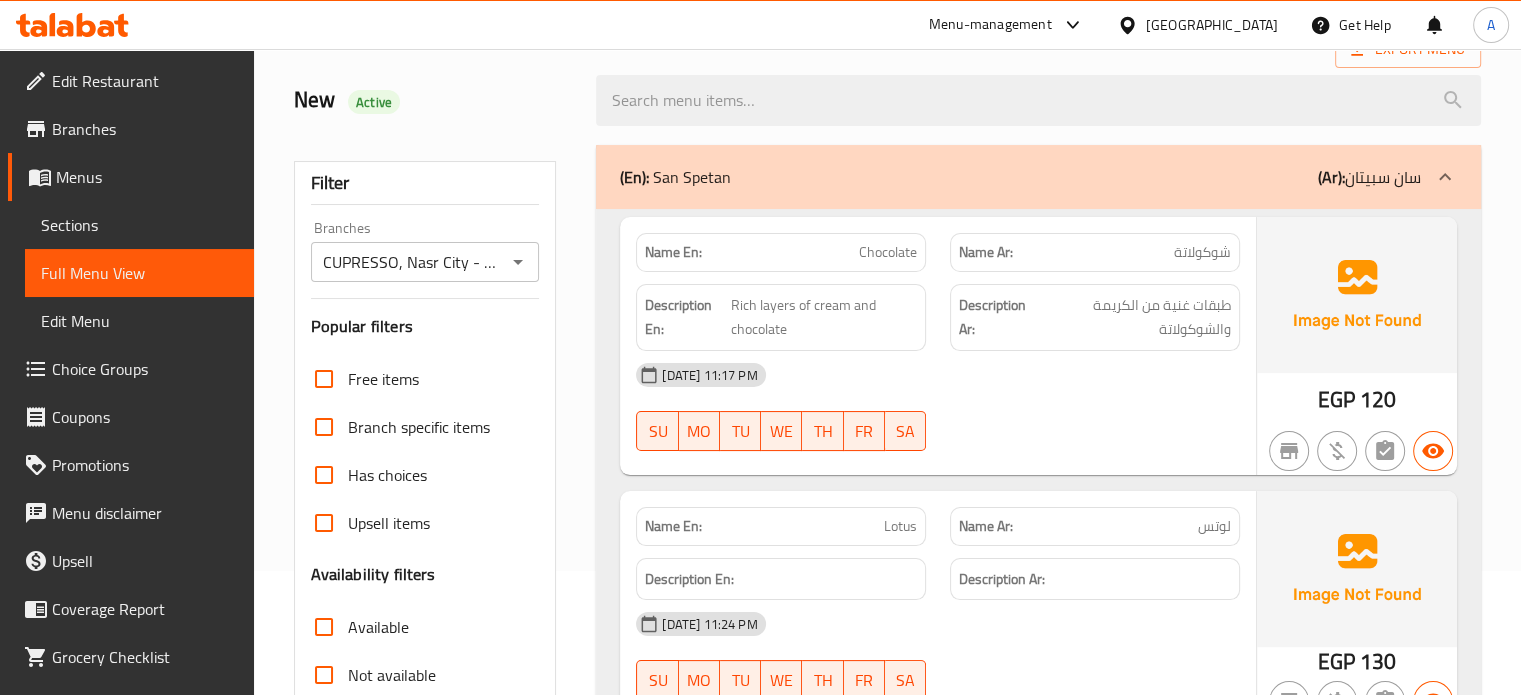 scroll, scrollTop: 419, scrollLeft: 0, axis: vertical 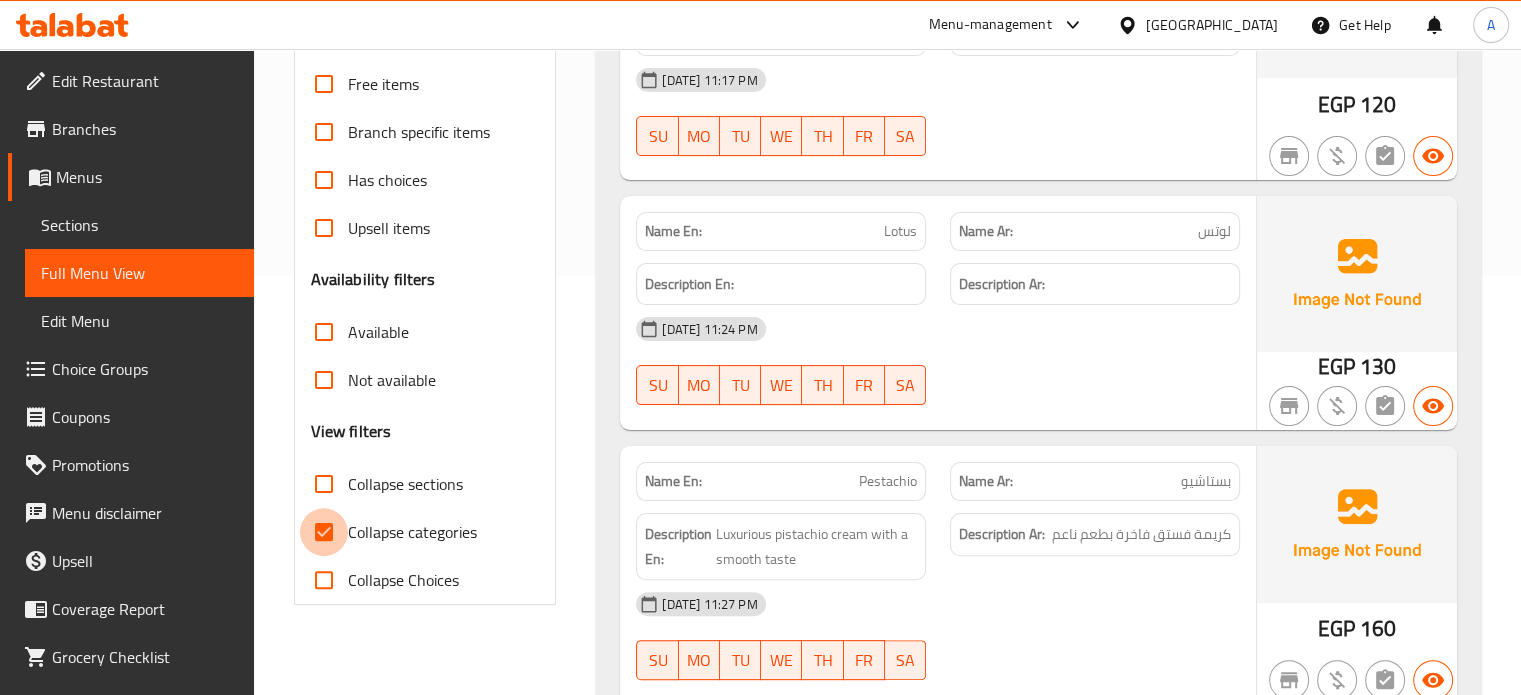 click on "Collapse categories" at bounding box center (324, 532) 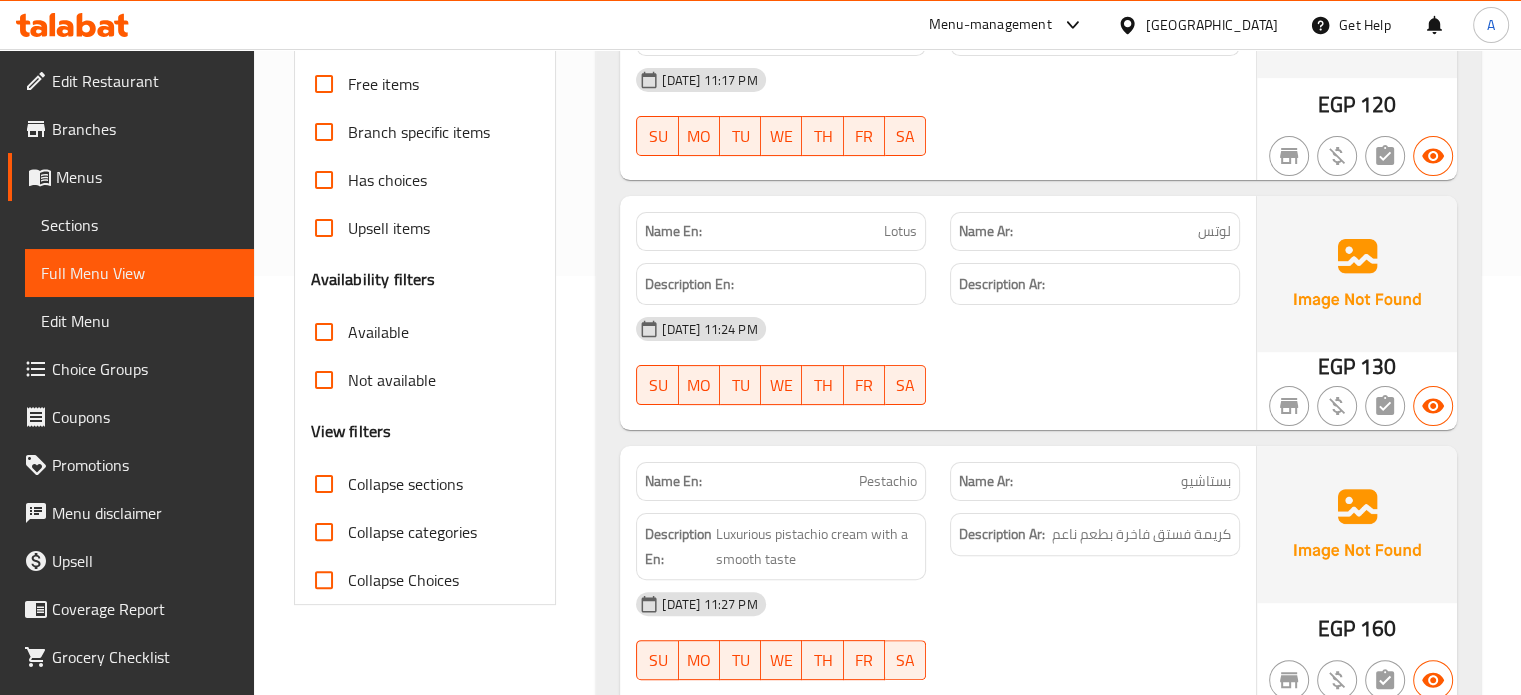 click on "Filter Branches CUPRESSO, Nasr City - Abbas El Akkad Branches Popular filters Free items Branch specific items Has choices Upsell items Availability filters Available Not available View filters Collapse sections Collapse categories Collapse Choices" at bounding box center (433, 15386) 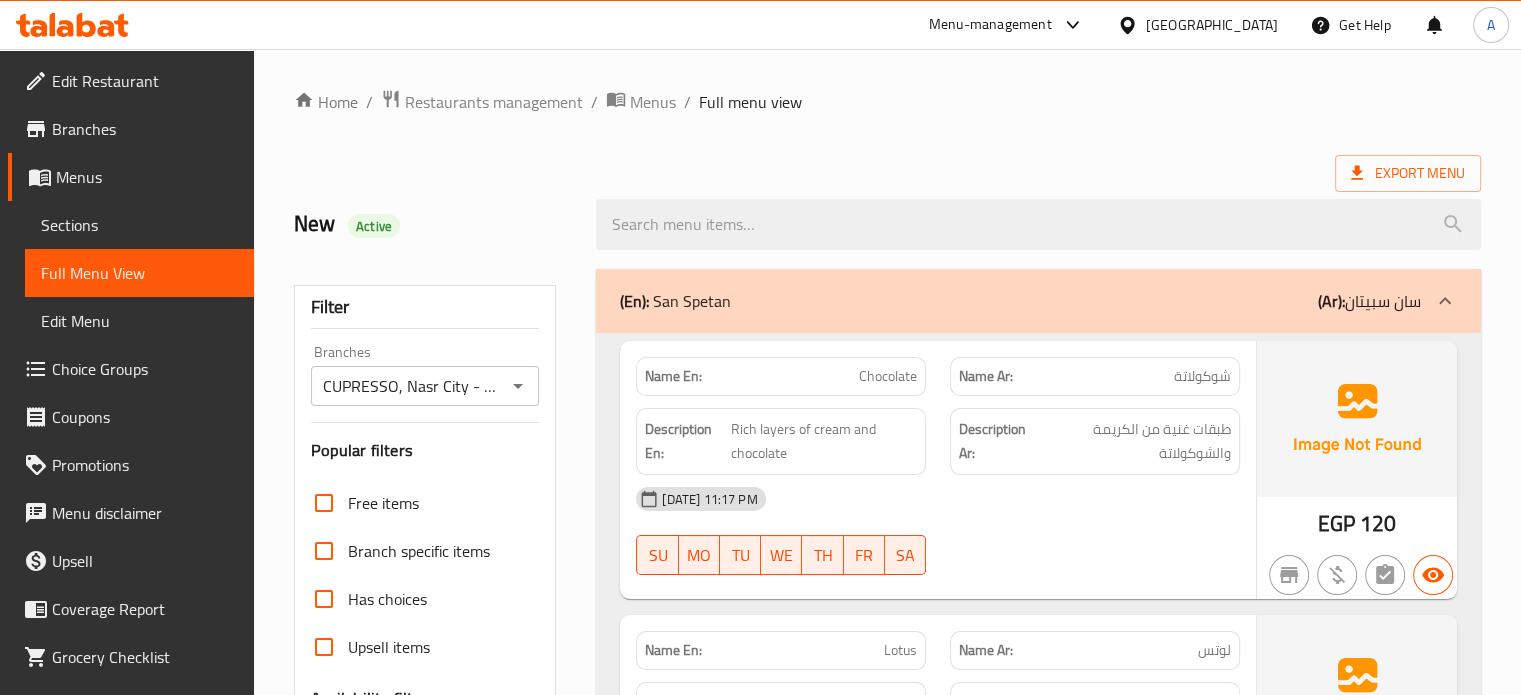 click on "Export Menu" at bounding box center (887, 173) 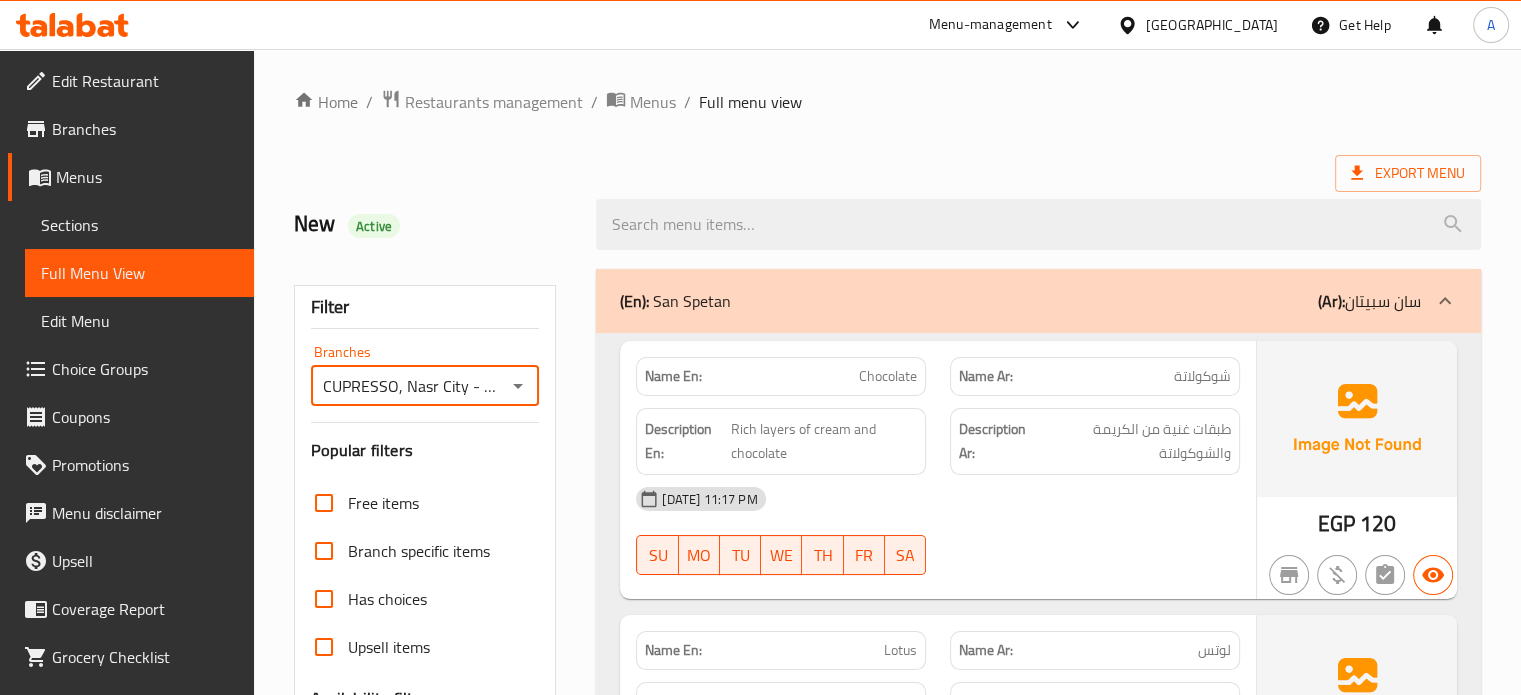 scroll, scrollTop: 0, scrollLeft: 84, axis: horizontal 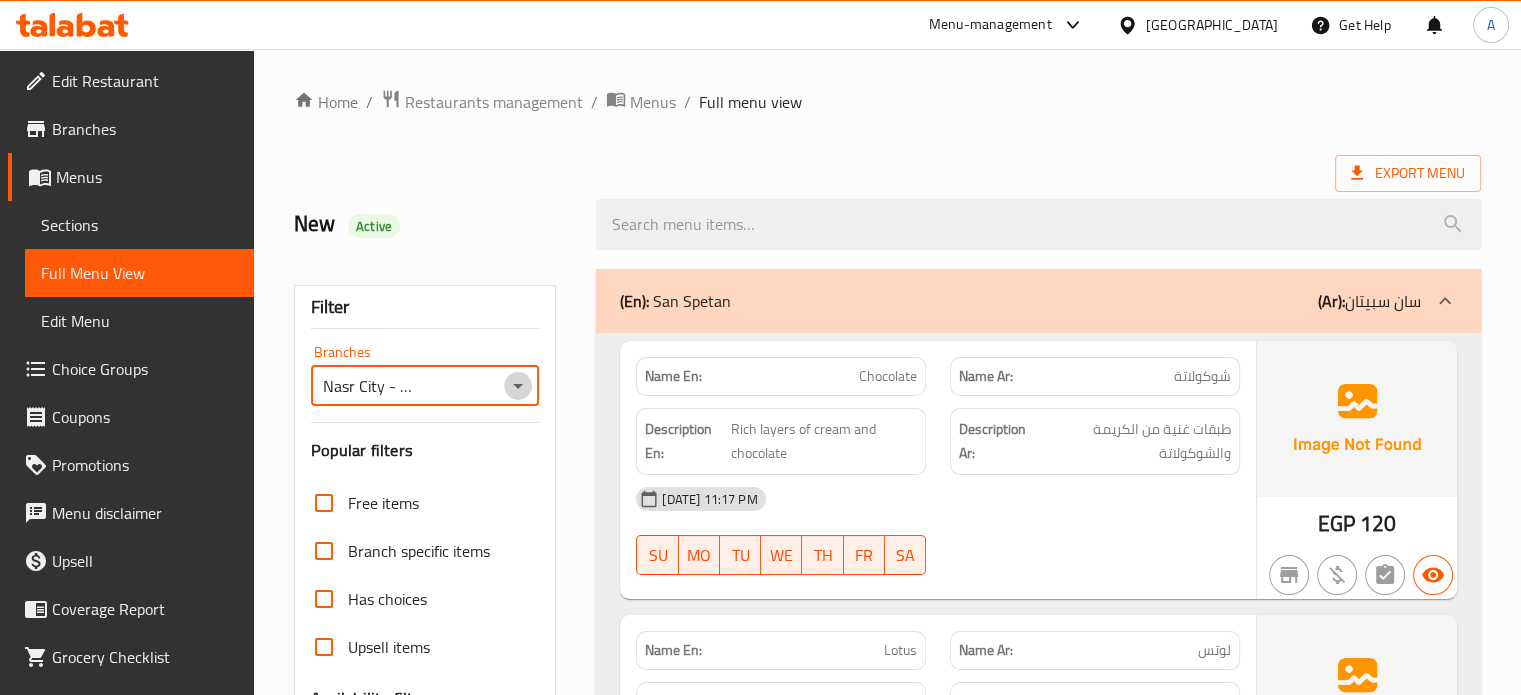 click 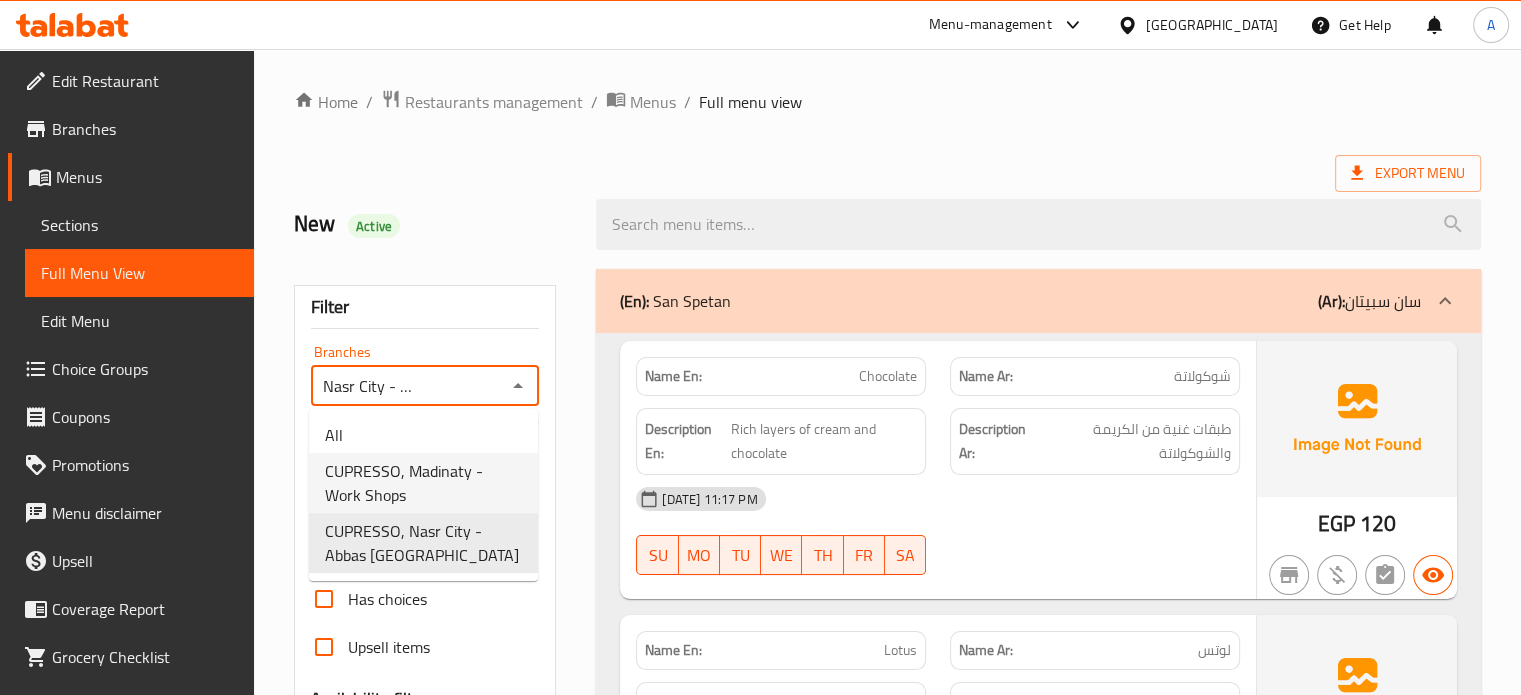 click on "CUPRESSO, Madinaty - Work Shops" at bounding box center [423, 483] 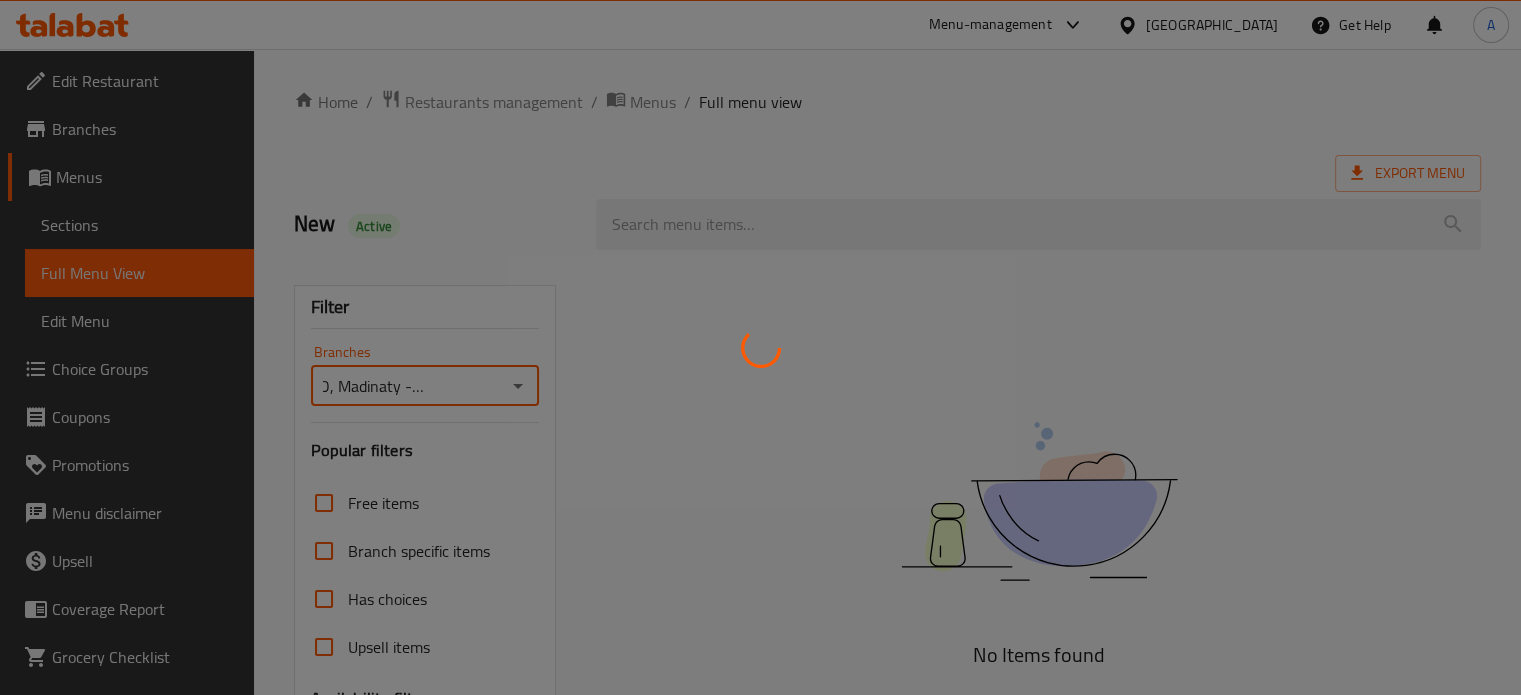 scroll, scrollTop: 0, scrollLeft: 65, axis: horizontal 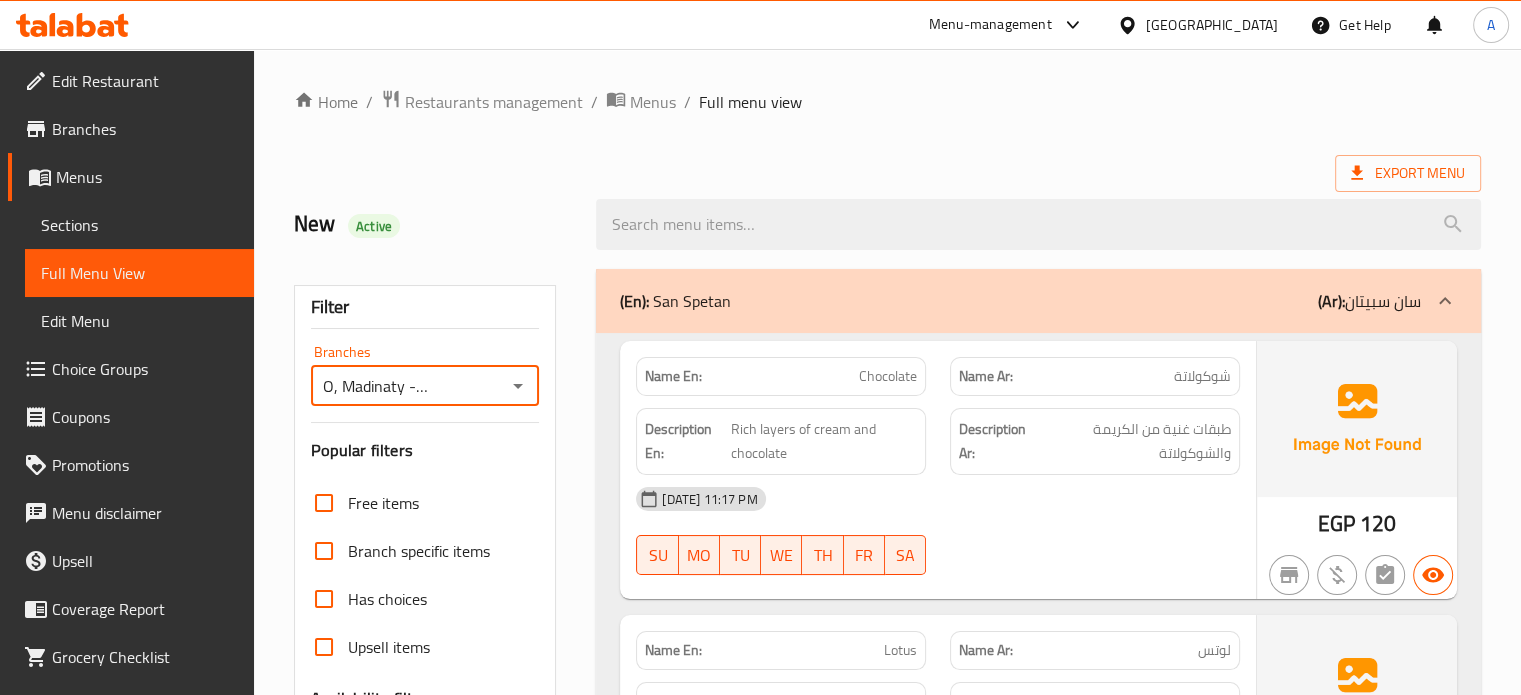 click on "Export Menu" at bounding box center (887, 173) 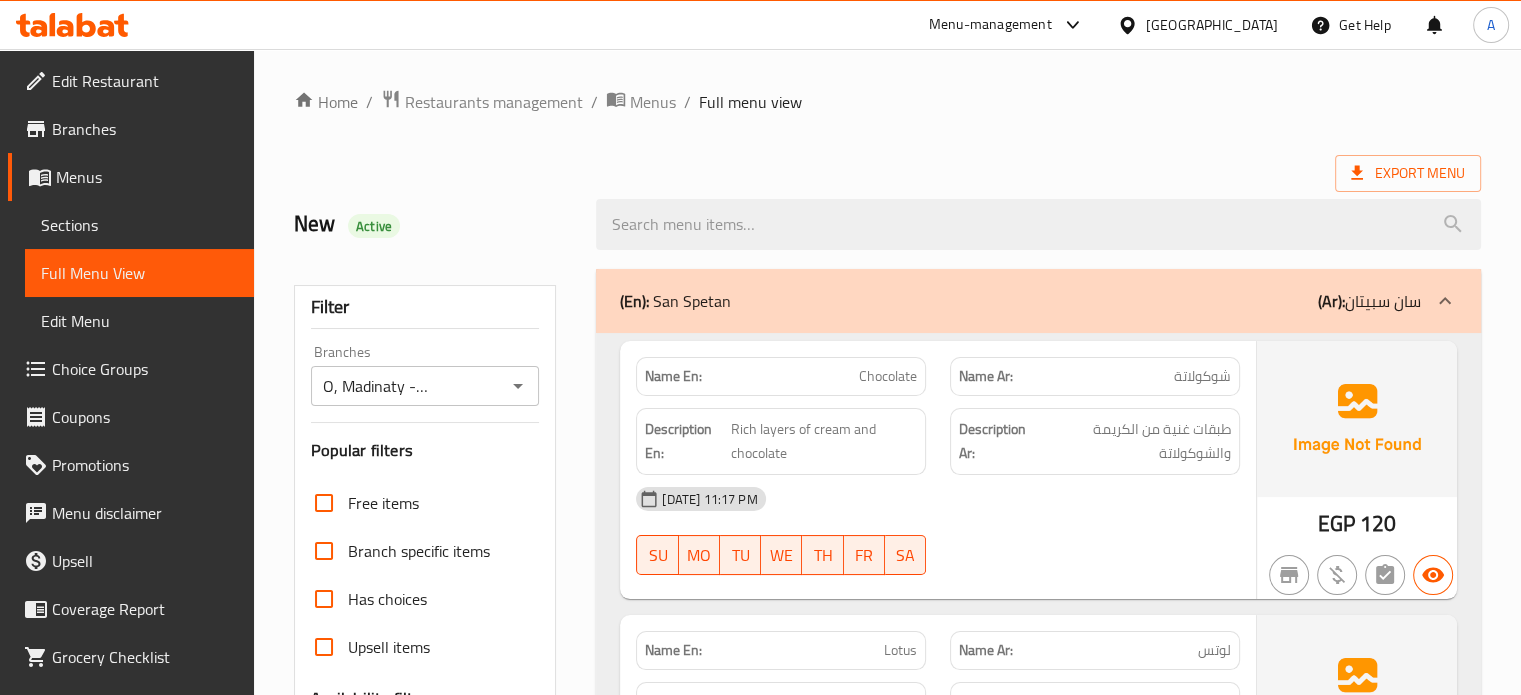 scroll, scrollTop: 0, scrollLeft: 0, axis: both 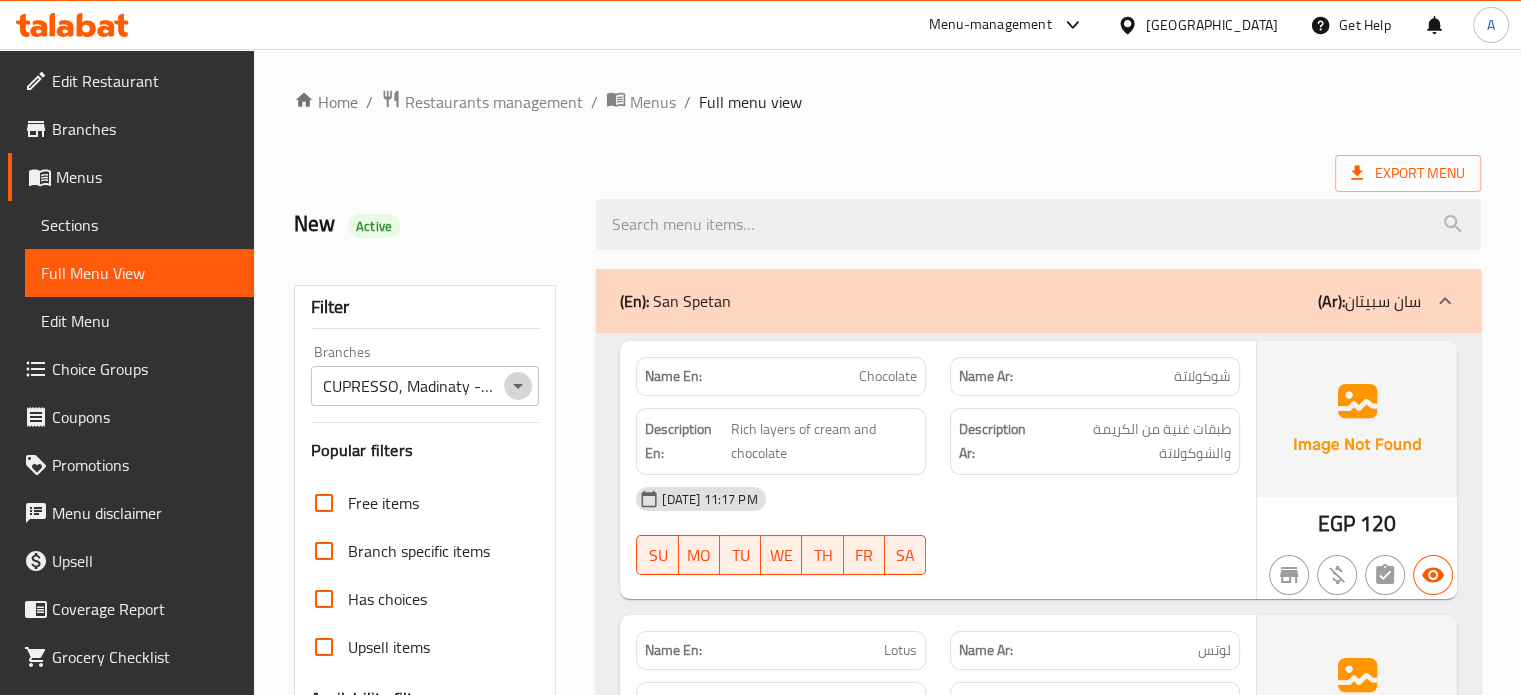 click 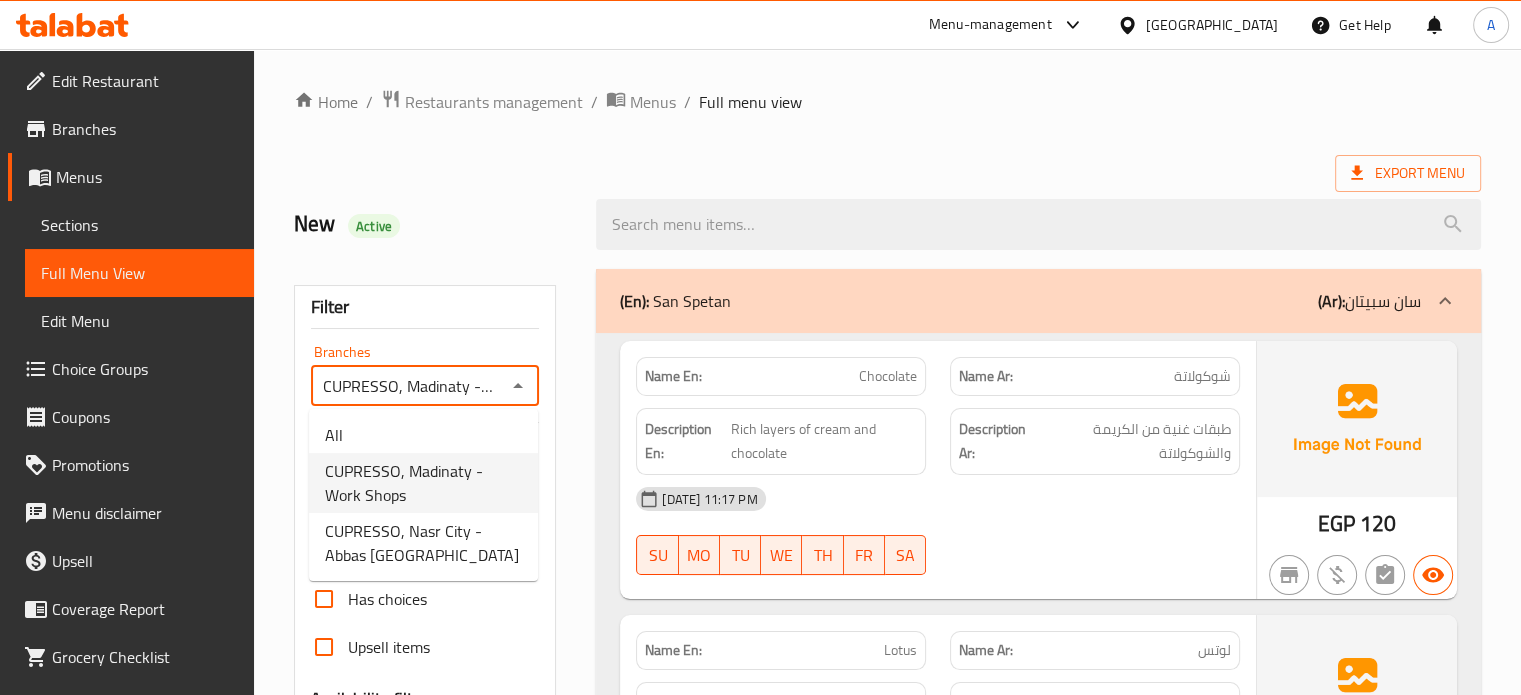 scroll, scrollTop: 0, scrollLeft: 65, axis: horizontal 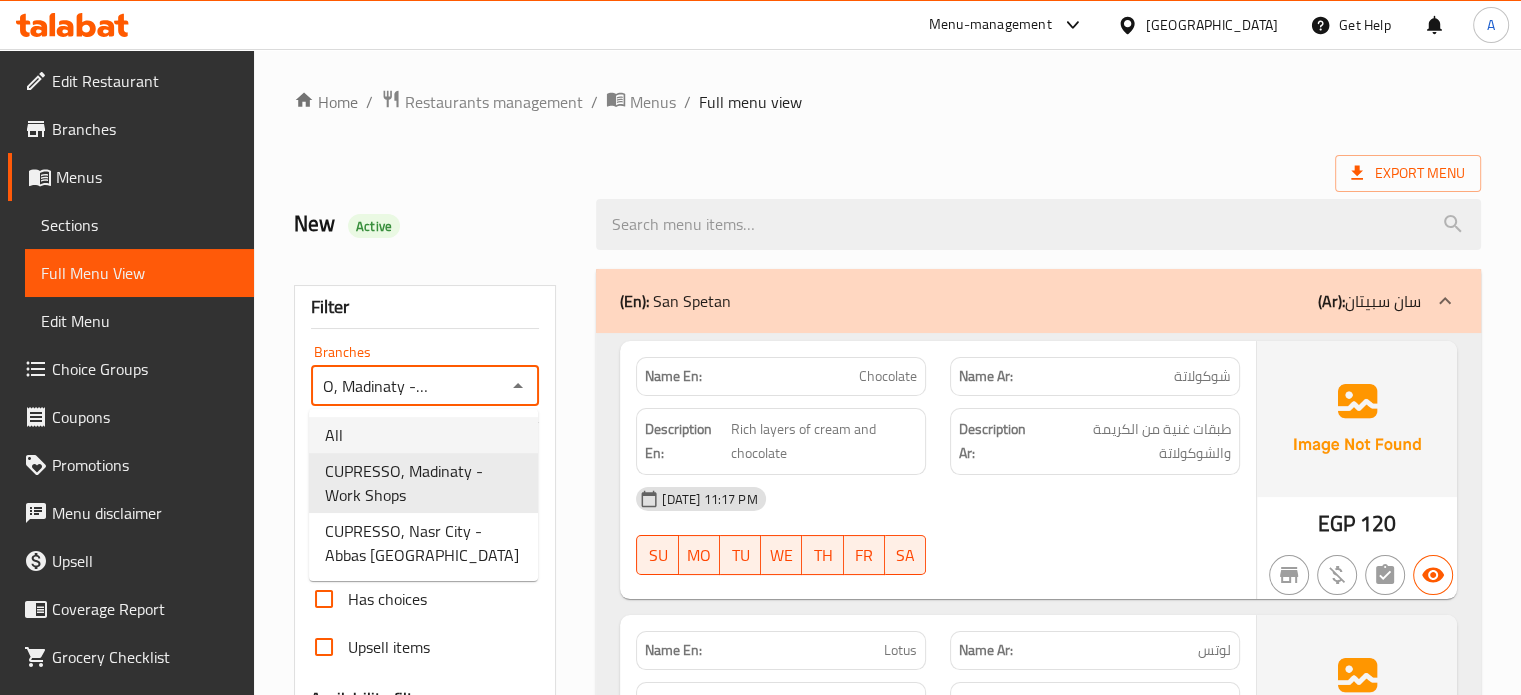 click on "All" at bounding box center (423, 435) 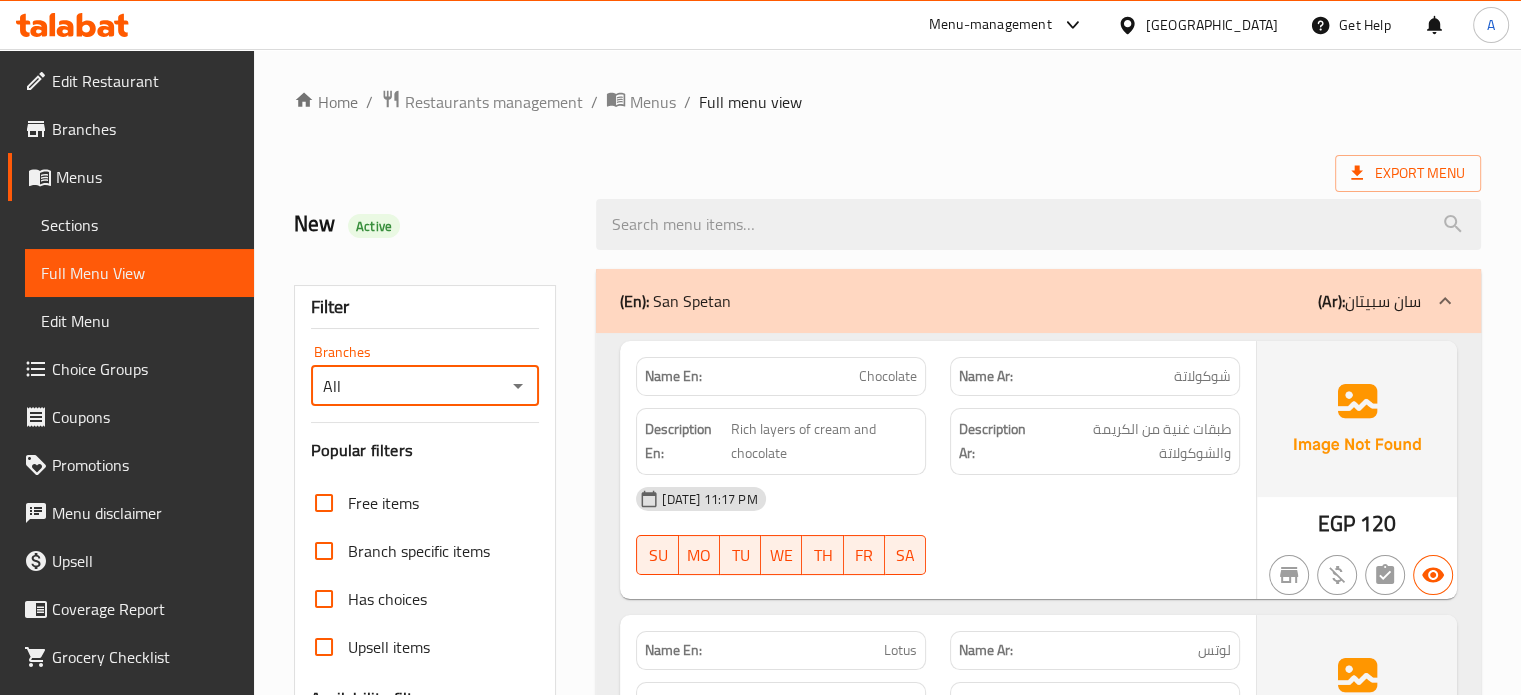scroll, scrollTop: 0, scrollLeft: 0, axis: both 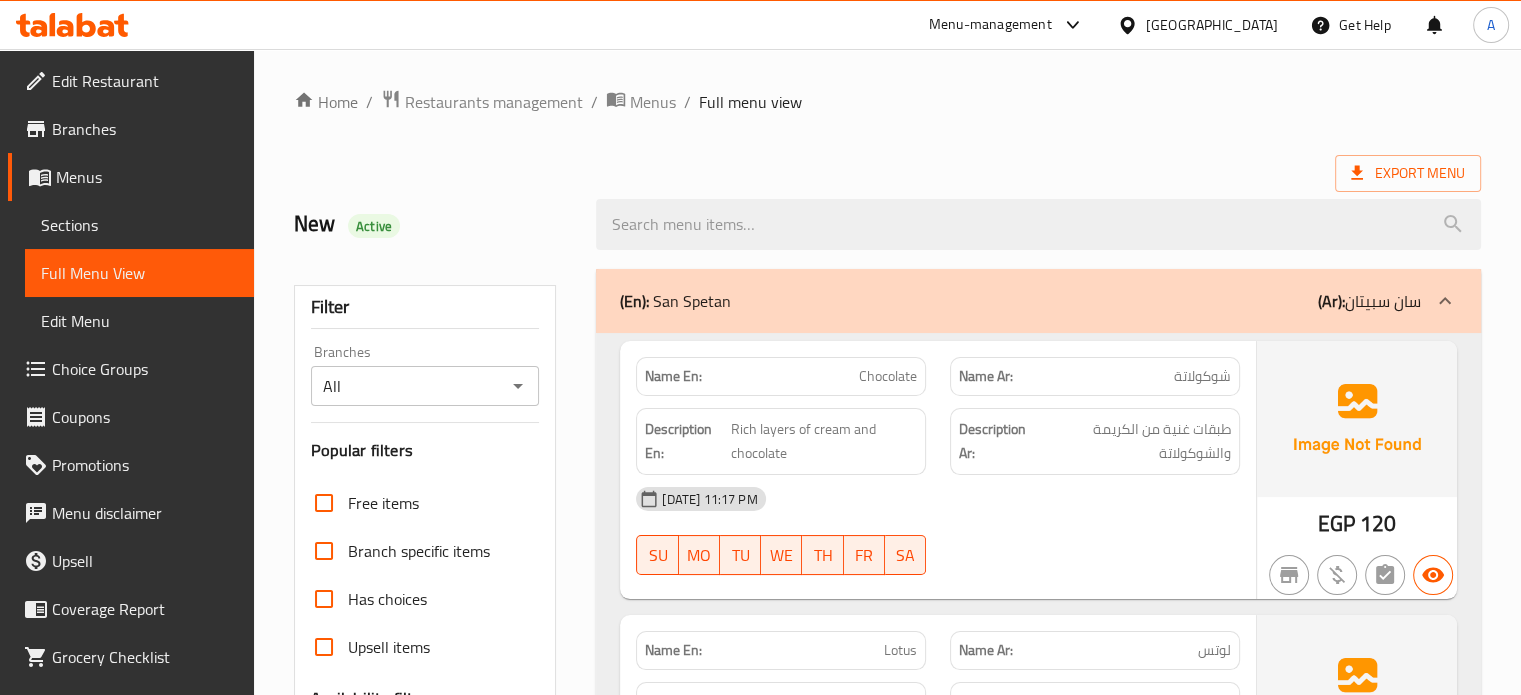 click on "New   Active" at bounding box center [433, 224] 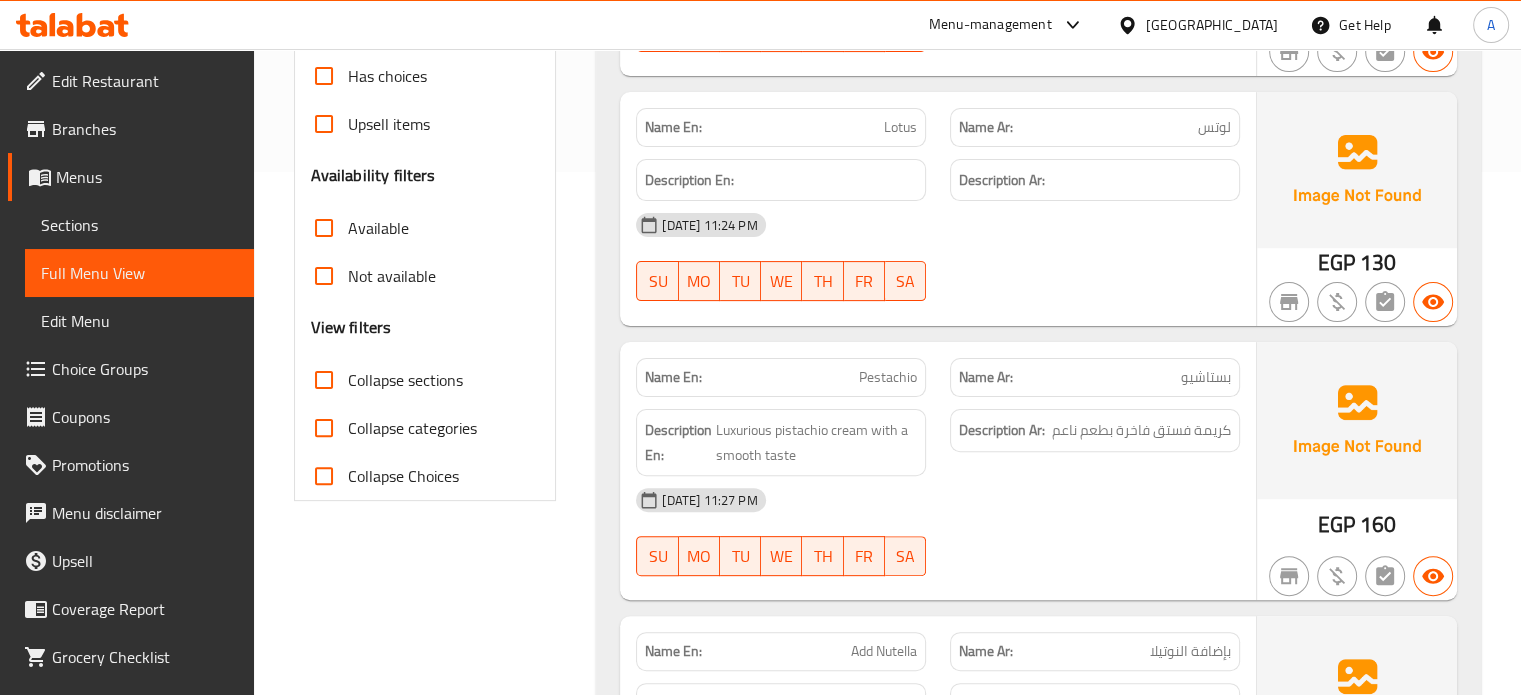 scroll, scrollTop: 482, scrollLeft: 0, axis: vertical 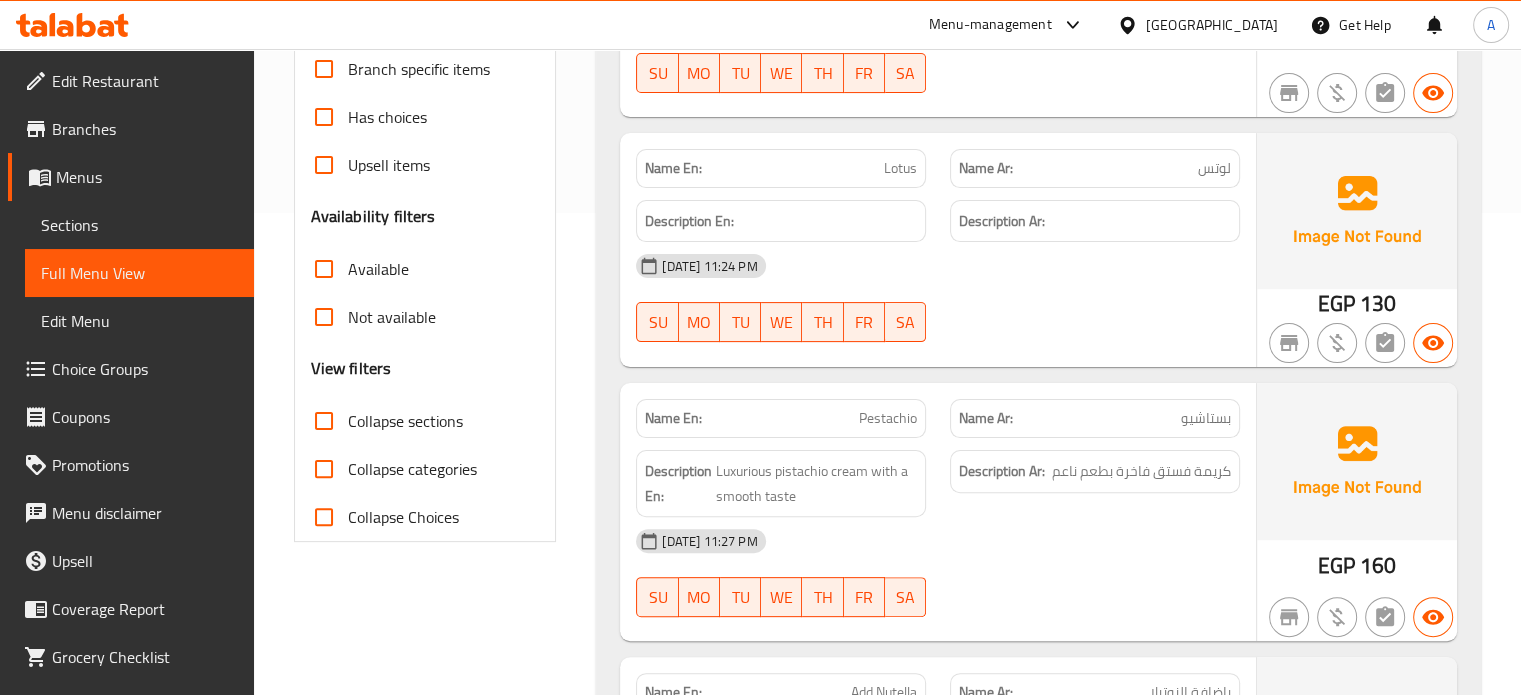 click on "Collapse sections" at bounding box center [324, 421] 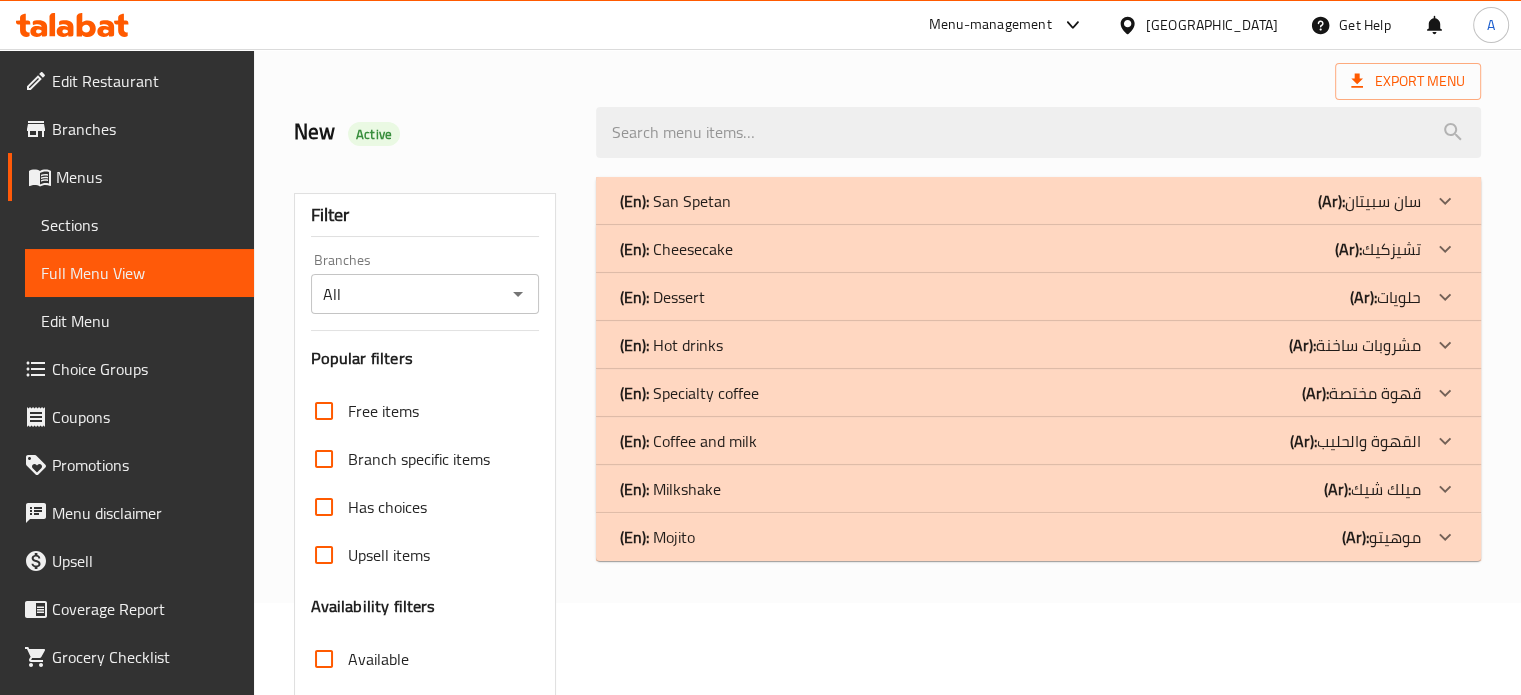 scroll, scrollTop: 92, scrollLeft: 0, axis: vertical 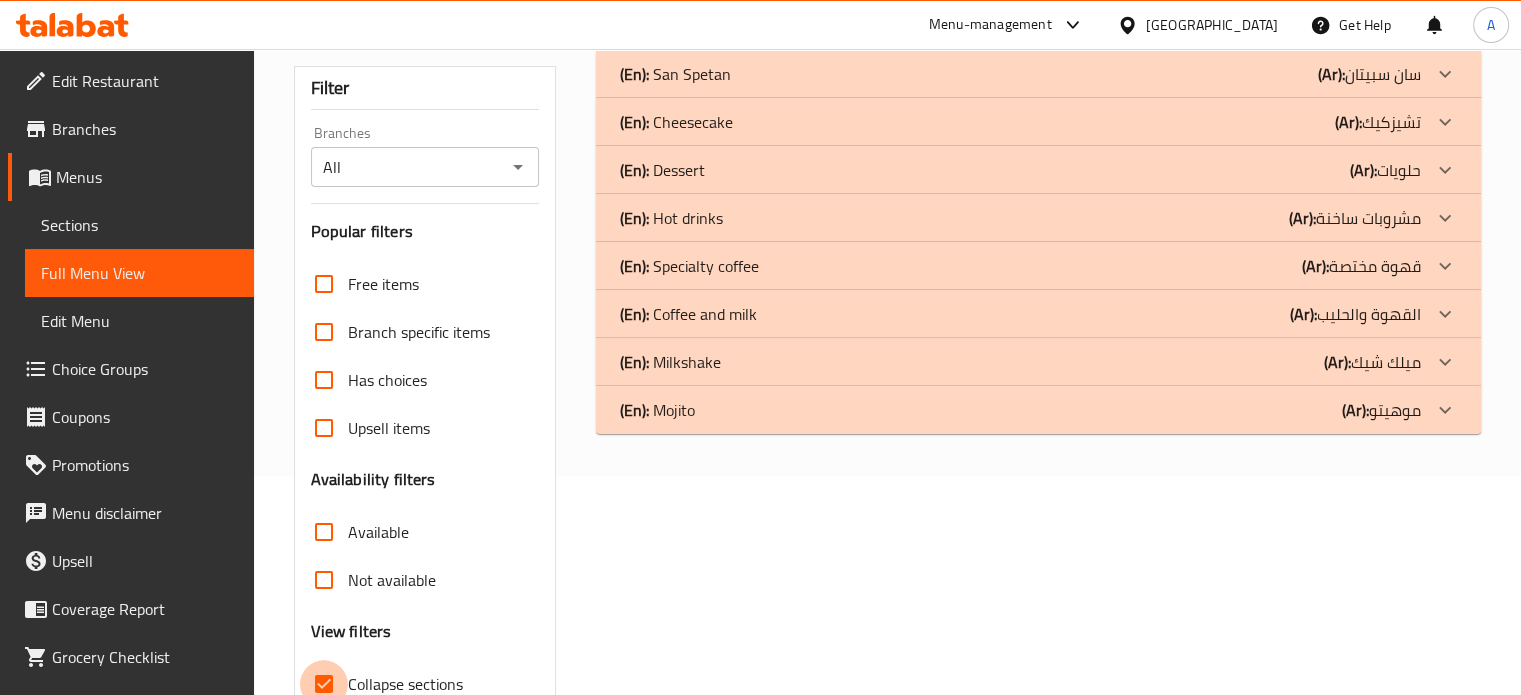 click on "Collapse sections" at bounding box center (324, 684) 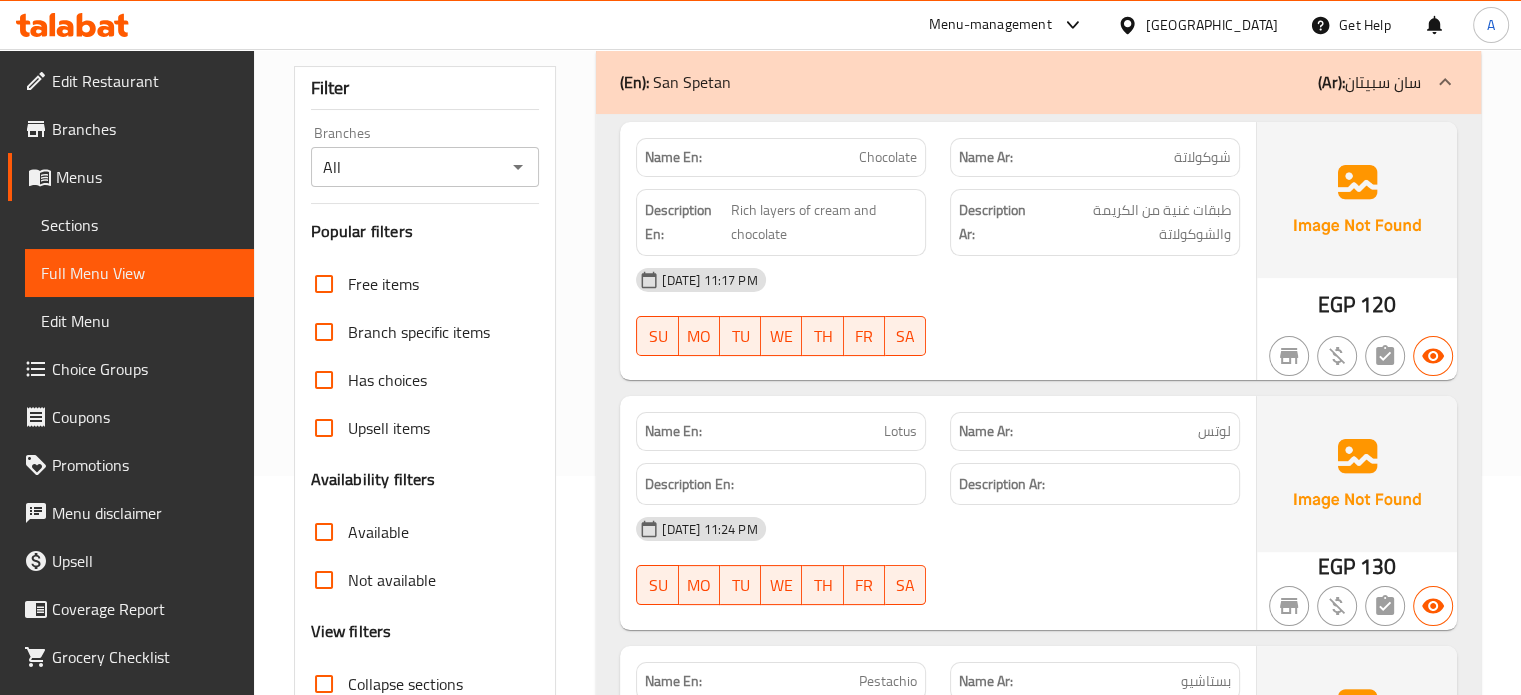 scroll, scrollTop: 0, scrollLeft: 0, axis: both 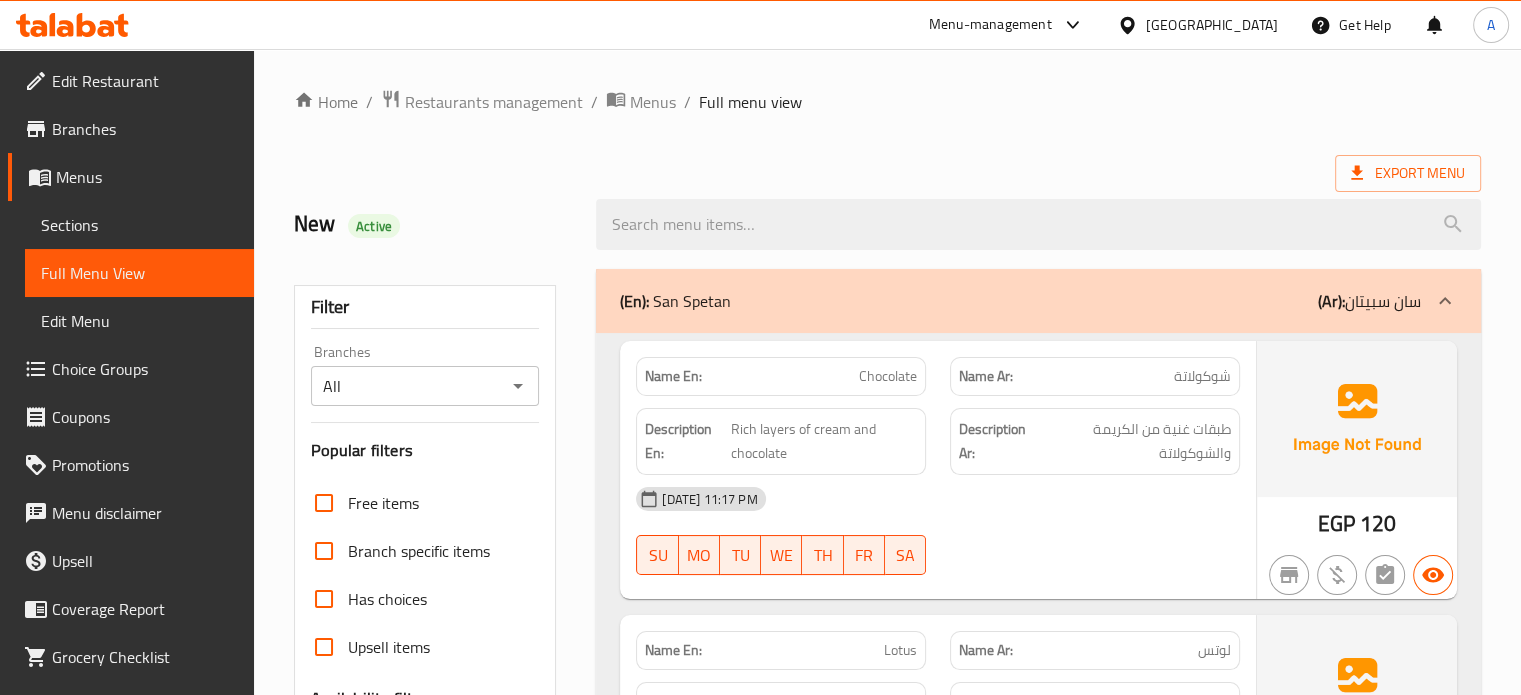 click on "(En):   San Spetan" at bounding box center (675, 301) 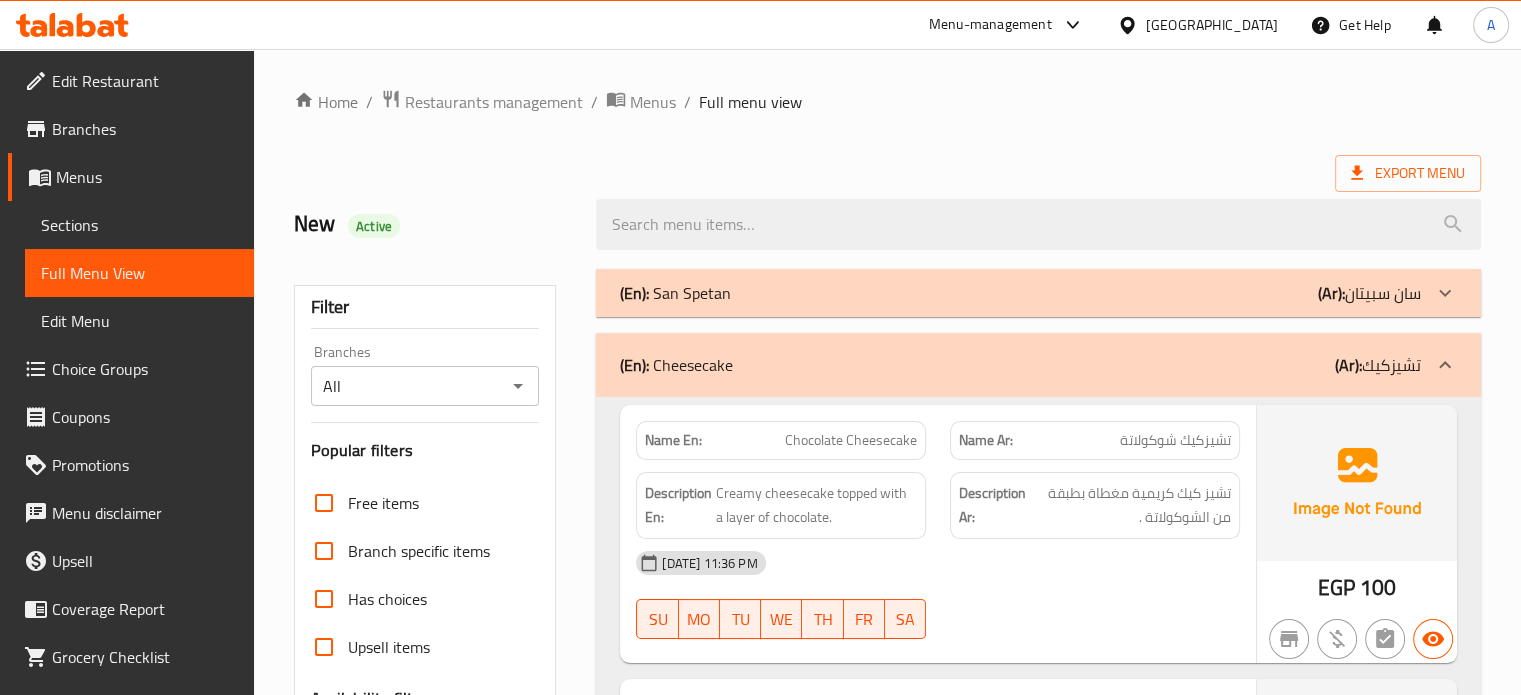 click on "(En):   Cheesecake" at bounding box center (676, 365) 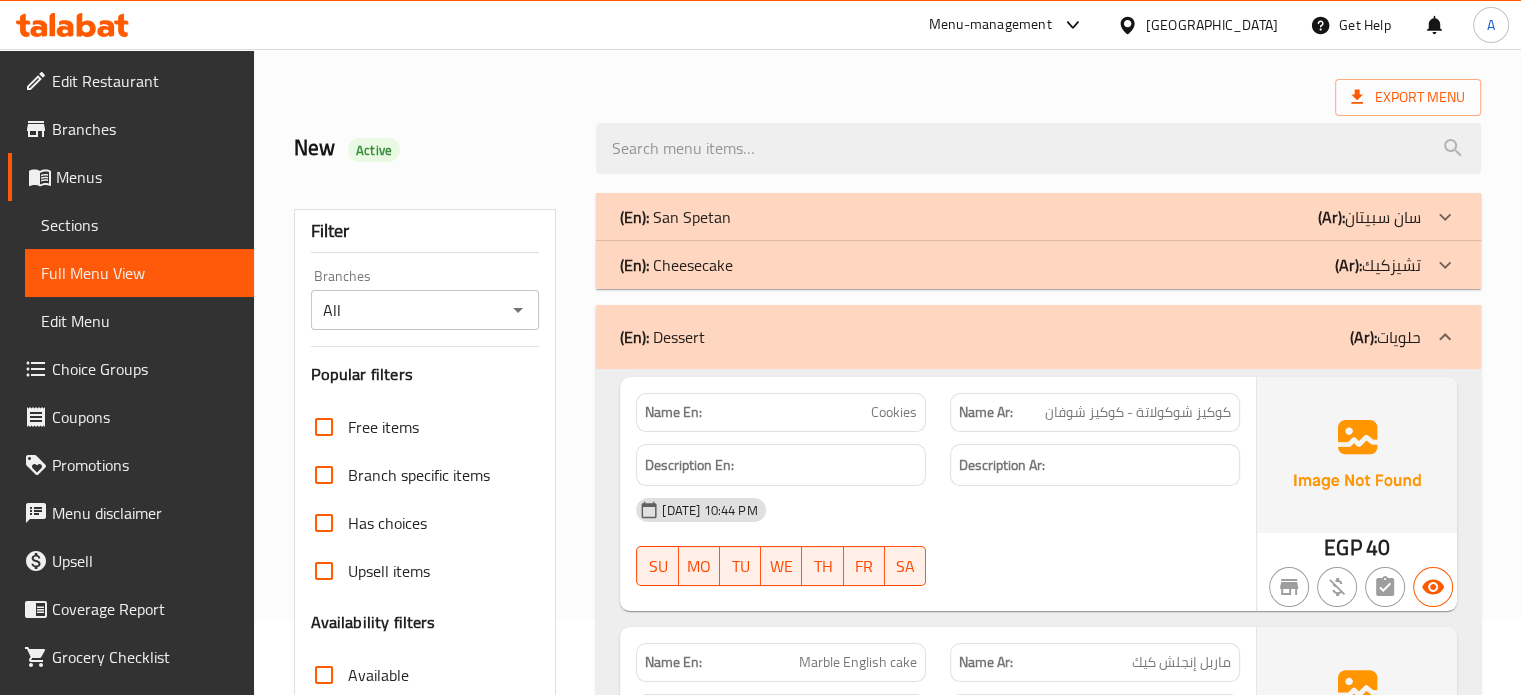 scroll, scrollTop: 83, scrollLeft: 0, axis: vertical 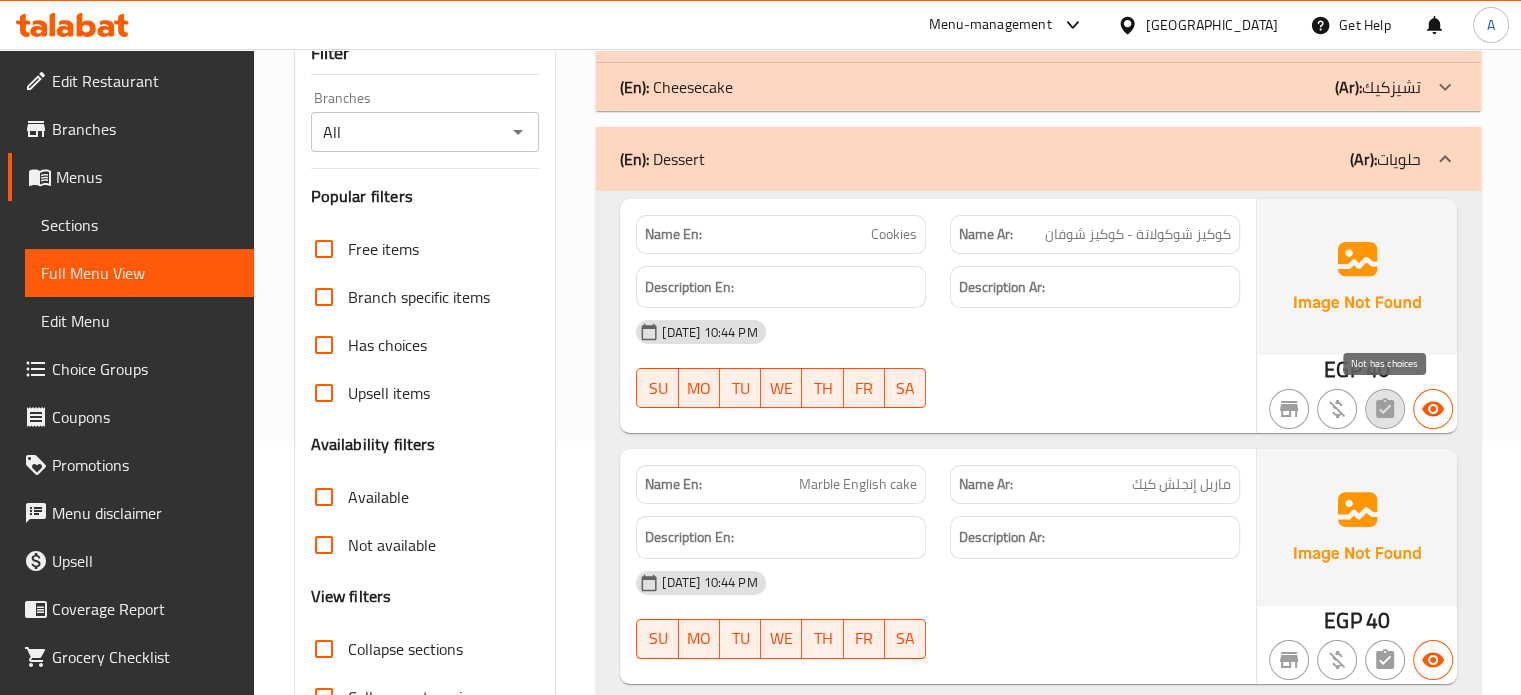click 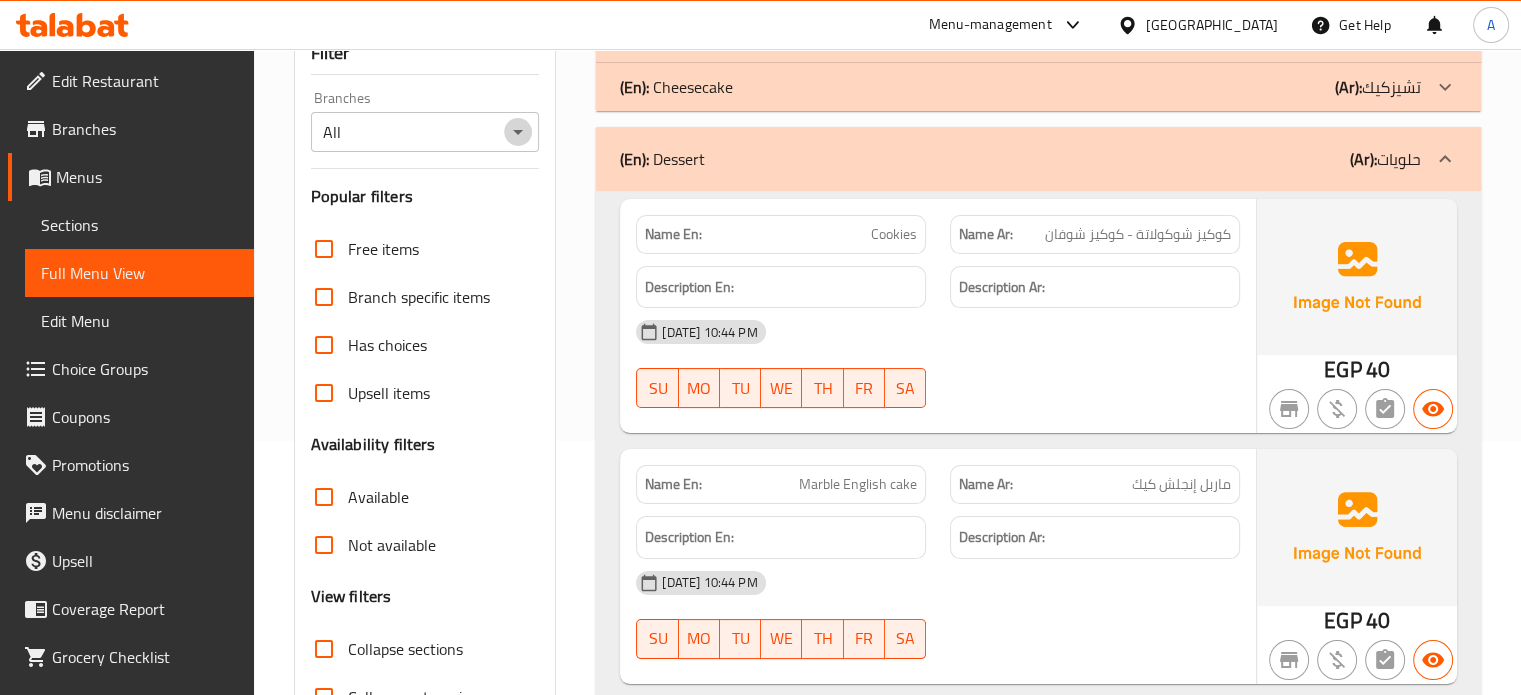 click 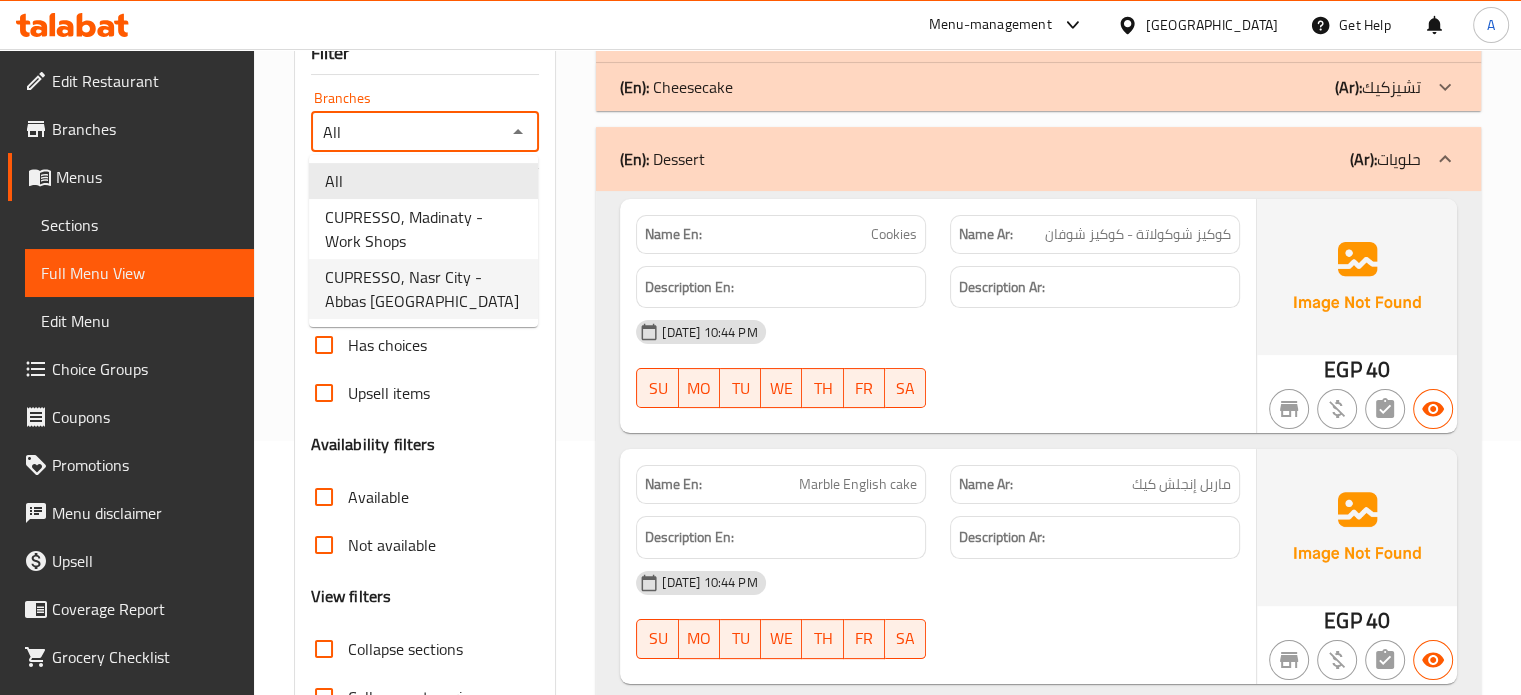 click on "كوكيز شوكولاتة - كوكيز شوفان" at bounding box center (1138, 234) 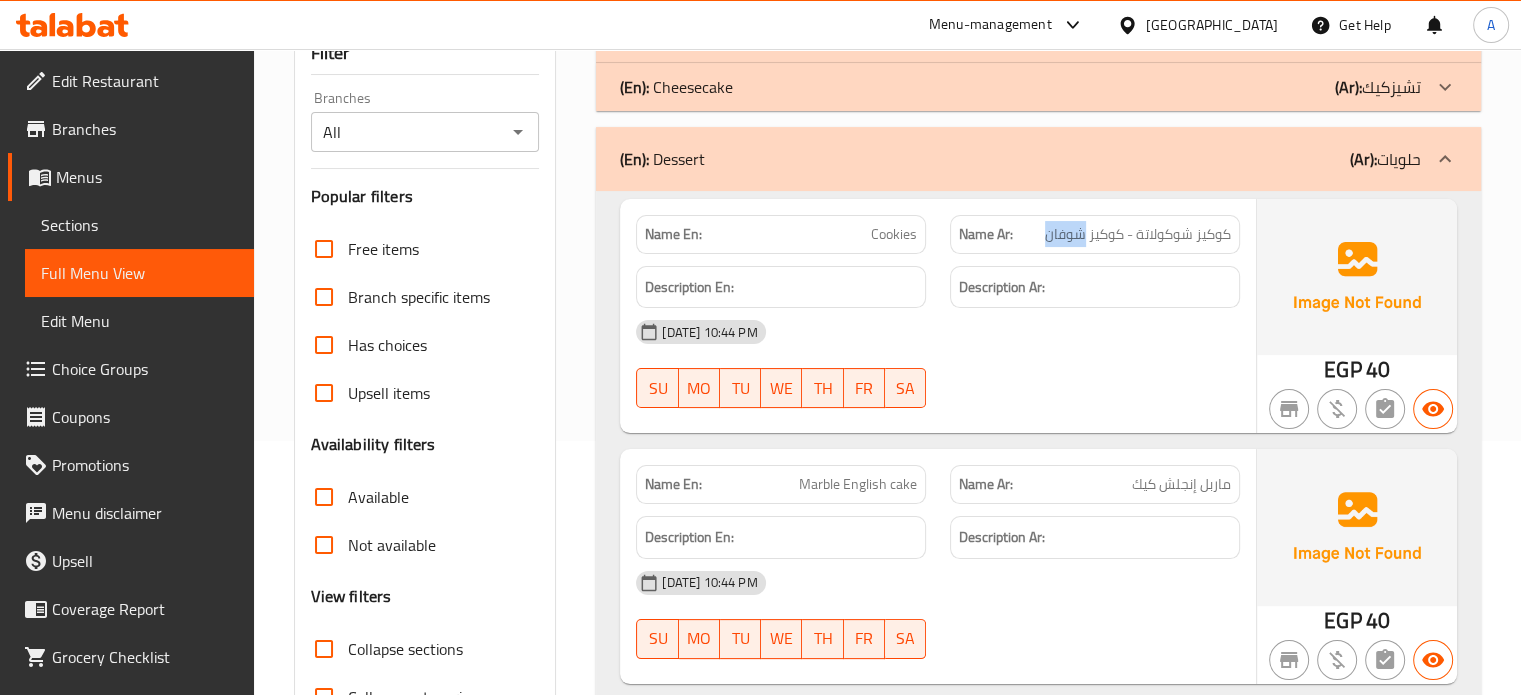 click on "كوكيز شوكولاتة - كوكيز شوفان" at bounding box center [1138, 234] 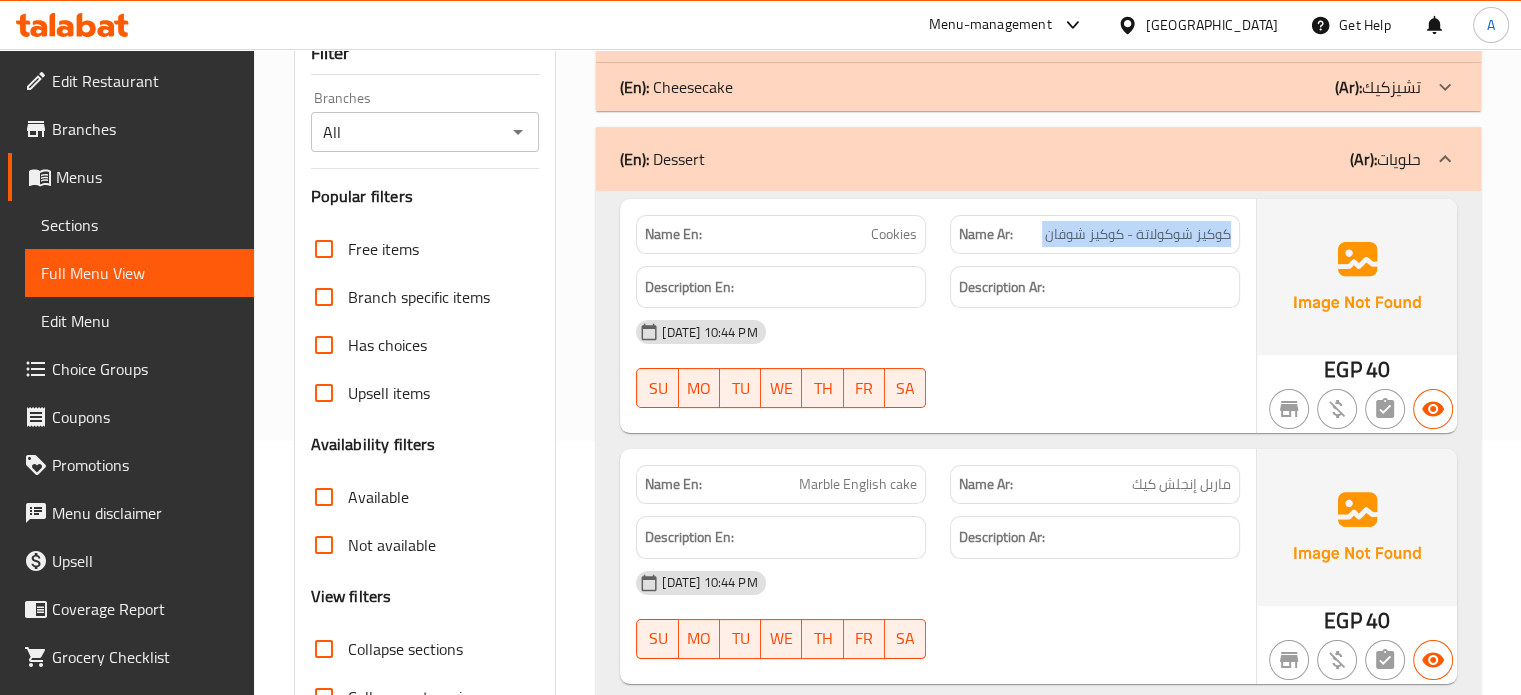 click on "كوكيز شوكولاتة - كوكيز شوفان" at bounding box center [1138, 234] 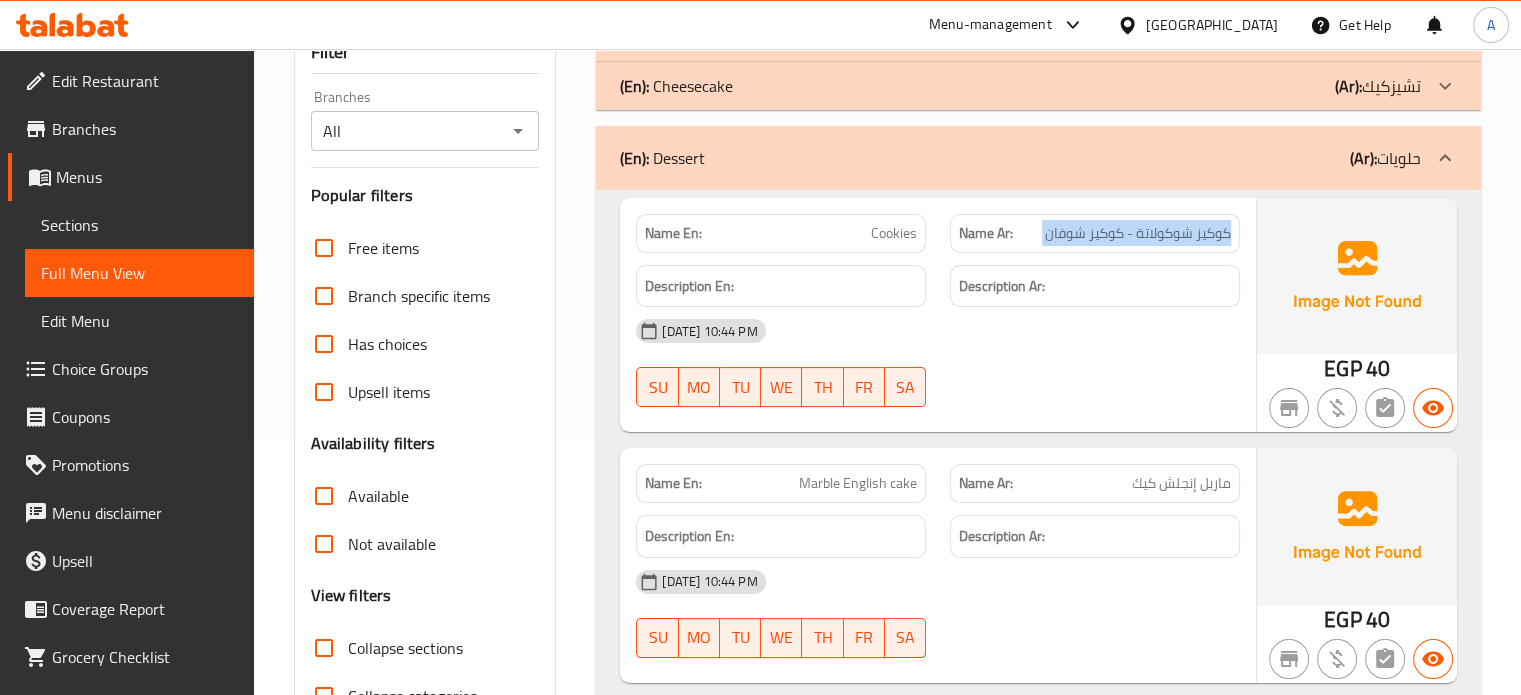 scroll, scrollTop: 254, scrollLeft: 0, axis: vertical 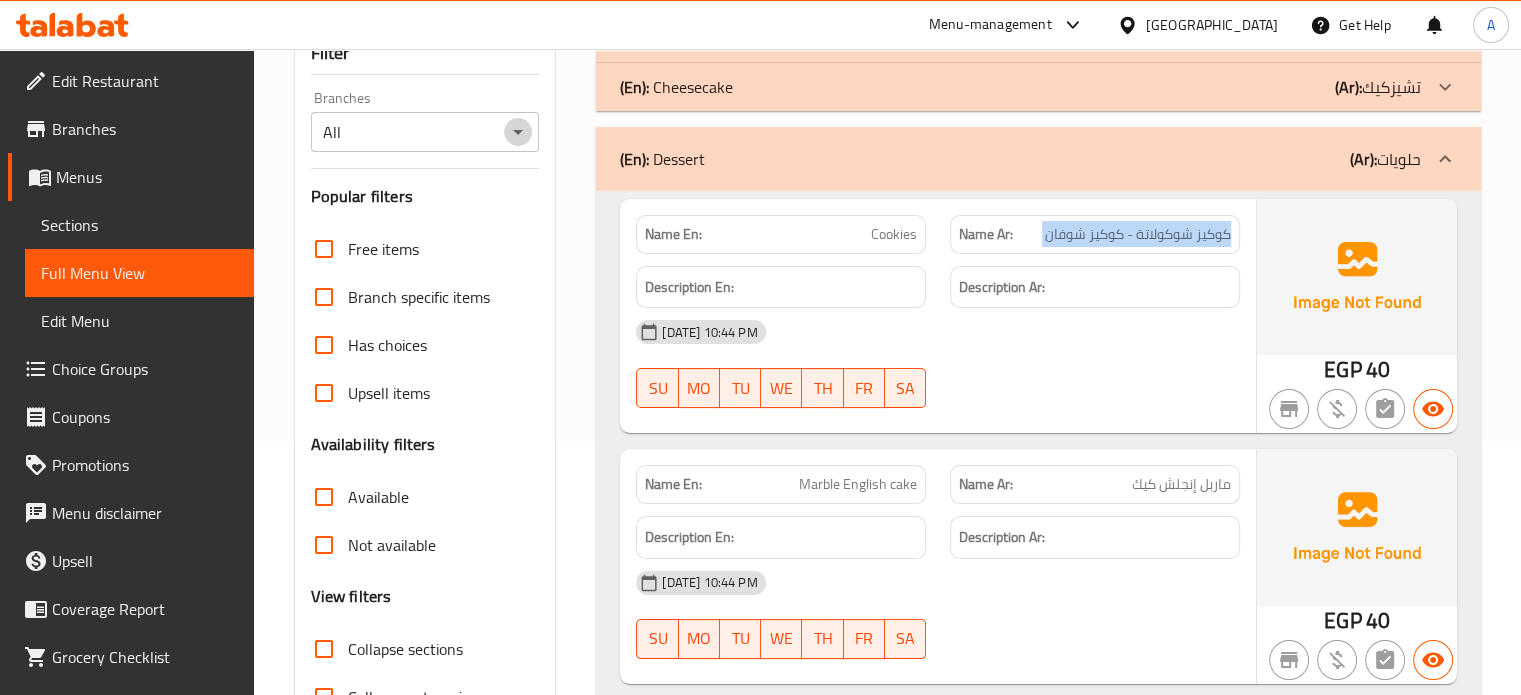 click 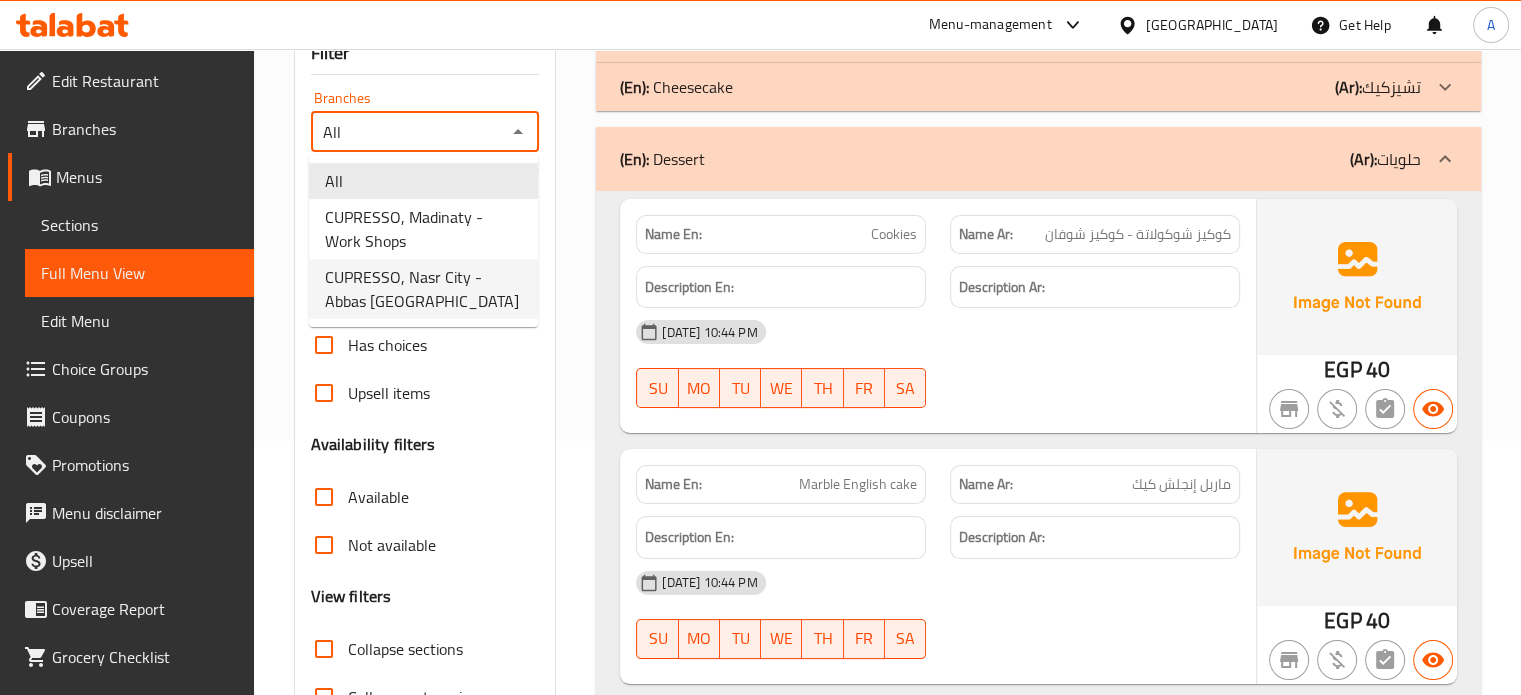 click on "CUPRESSO, Nasr City - Abbas El Akkad" at bounding box center (423, 289) 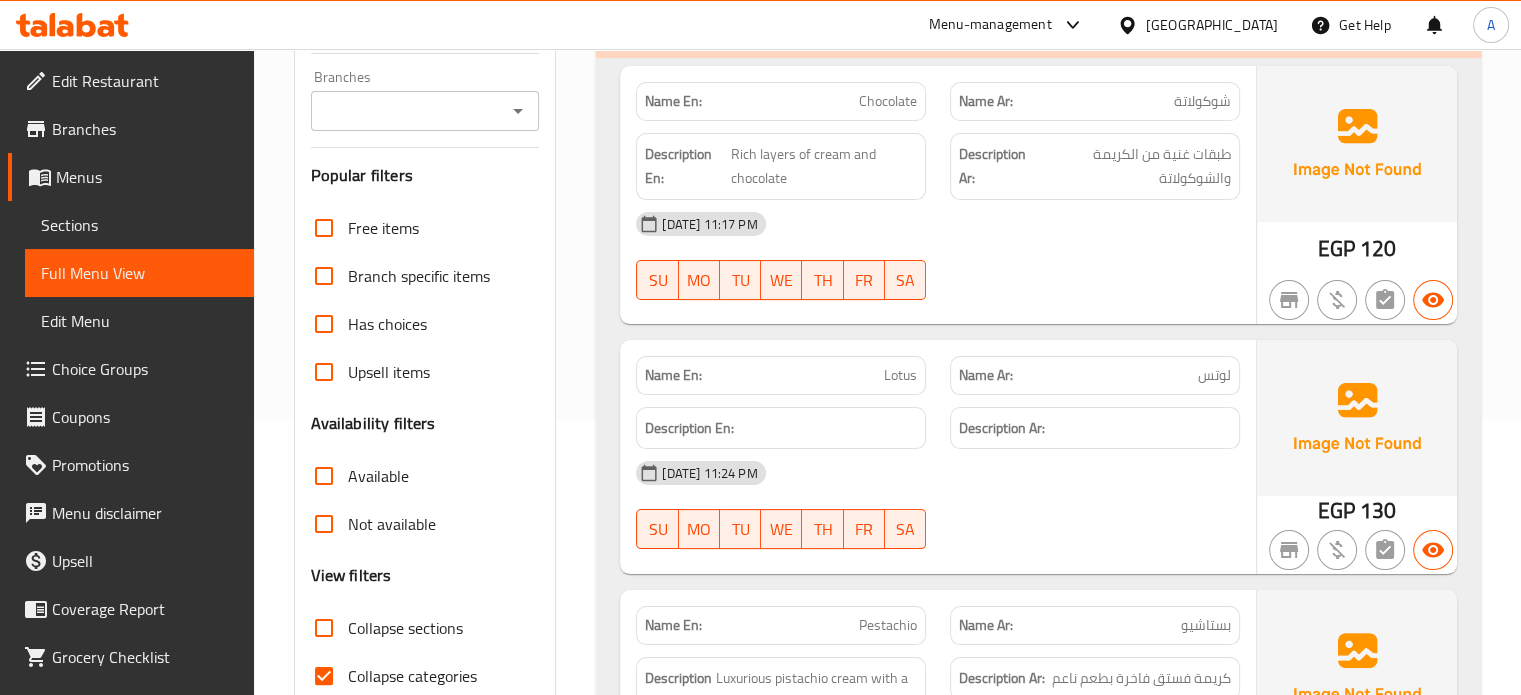 scroll, scrollTop: 292, scrollLeft: 0, axis: vertical 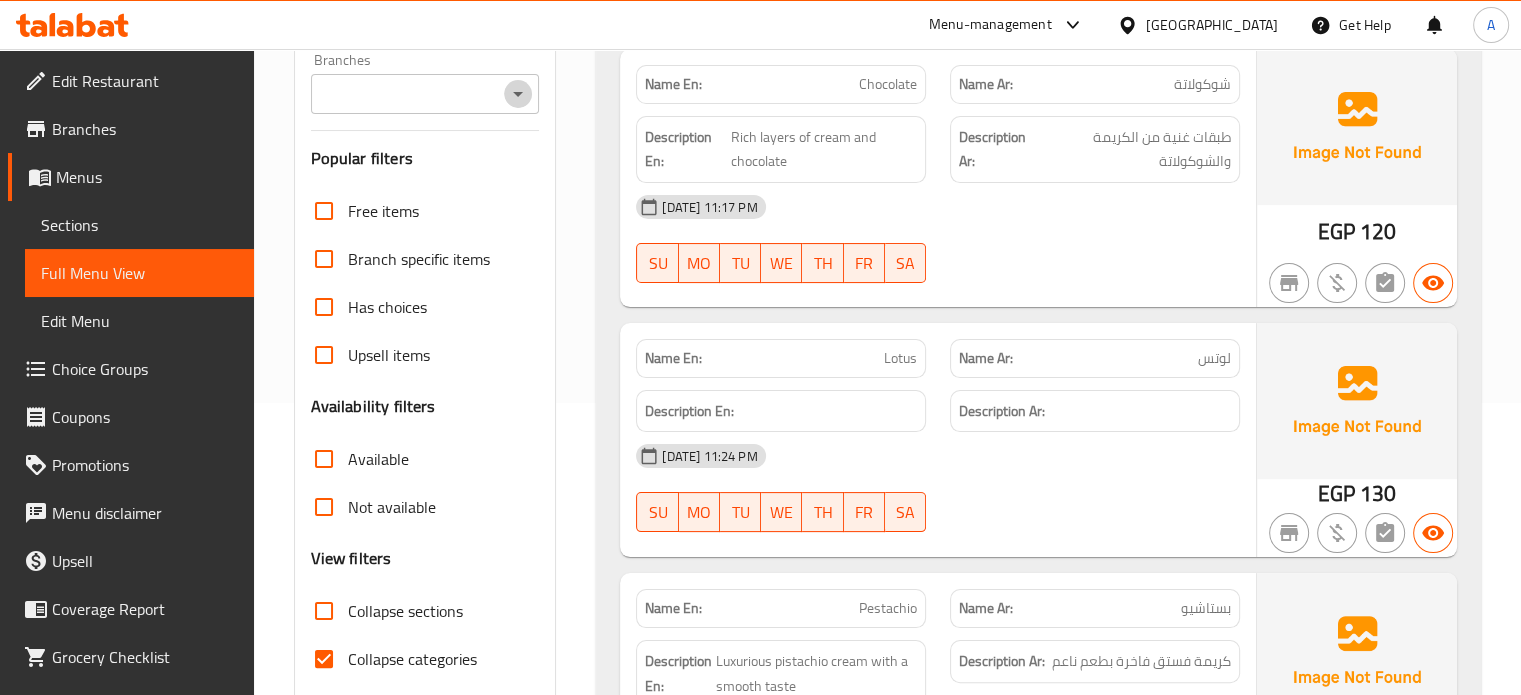 click 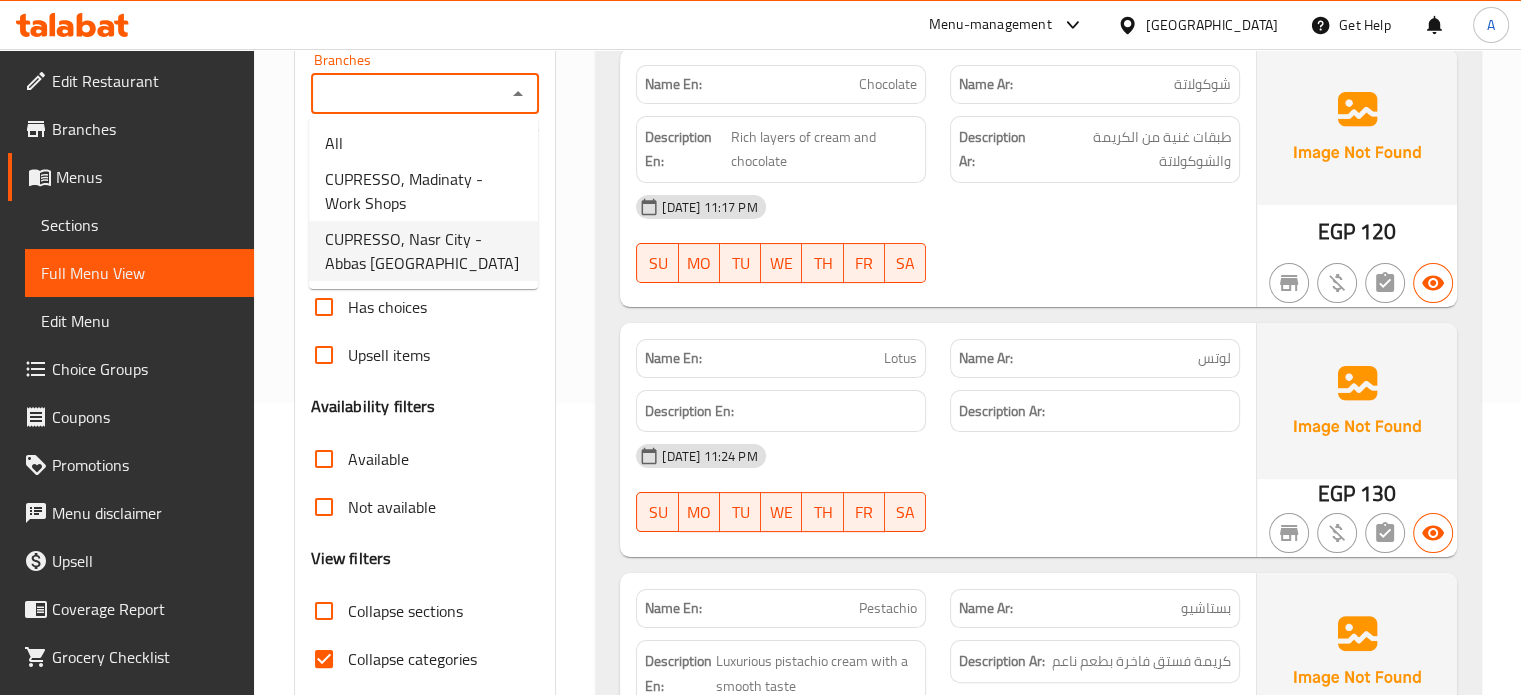 click on "CUPRESSO, Nasr City - Abbas [GEOGRAPHIC_DATA]" at bounding box center [423, 251] 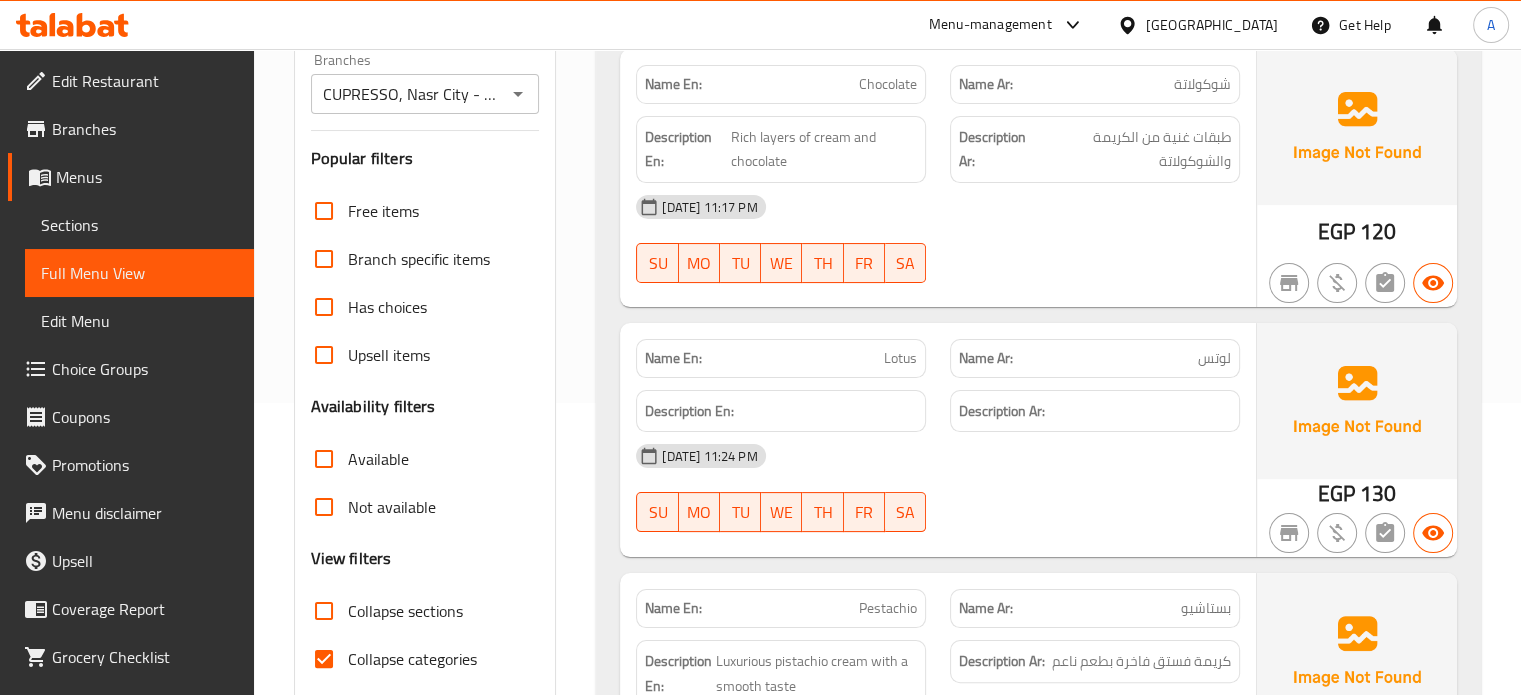 click on "Filter Branches CUPRESSO, Nasr City - Abbas El Akkad Branches Popular filters Free items Branch specific items Has choices Upsell items Availability filters Available Not available View filters Collapse sections Collapse categories Collapse Choices" at bounding box center (433, 11005) 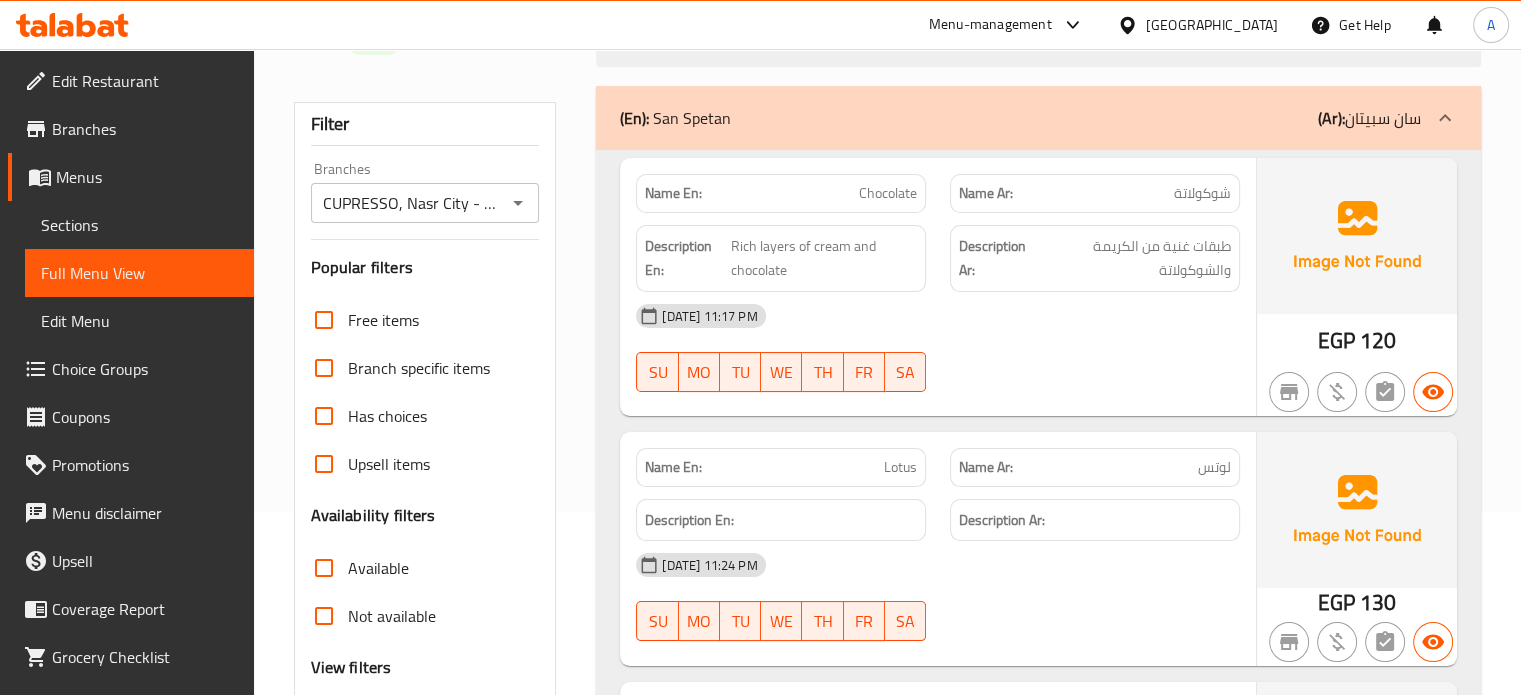 scroll, scrollTop: 0, scrollLeft: 0, axis: both 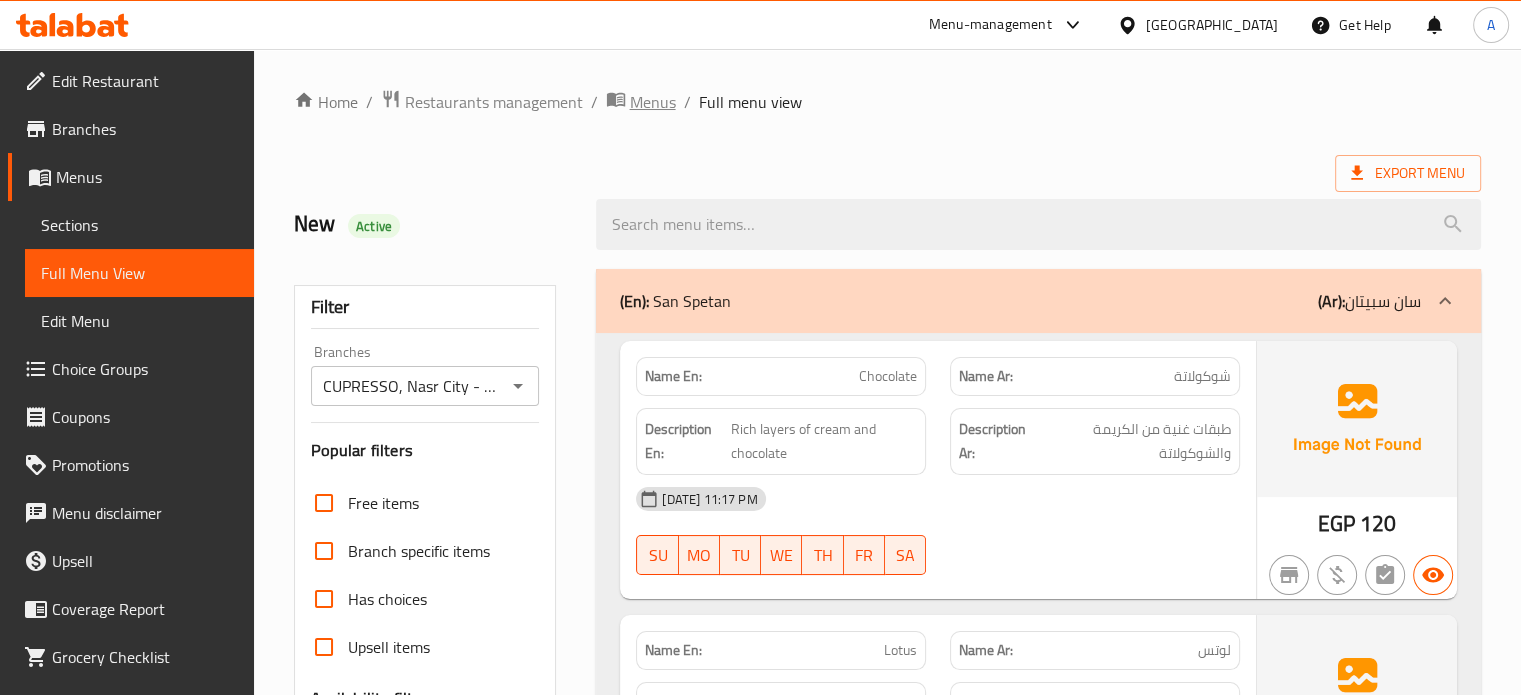 click on "Menus" at bounding box center (653, 102) 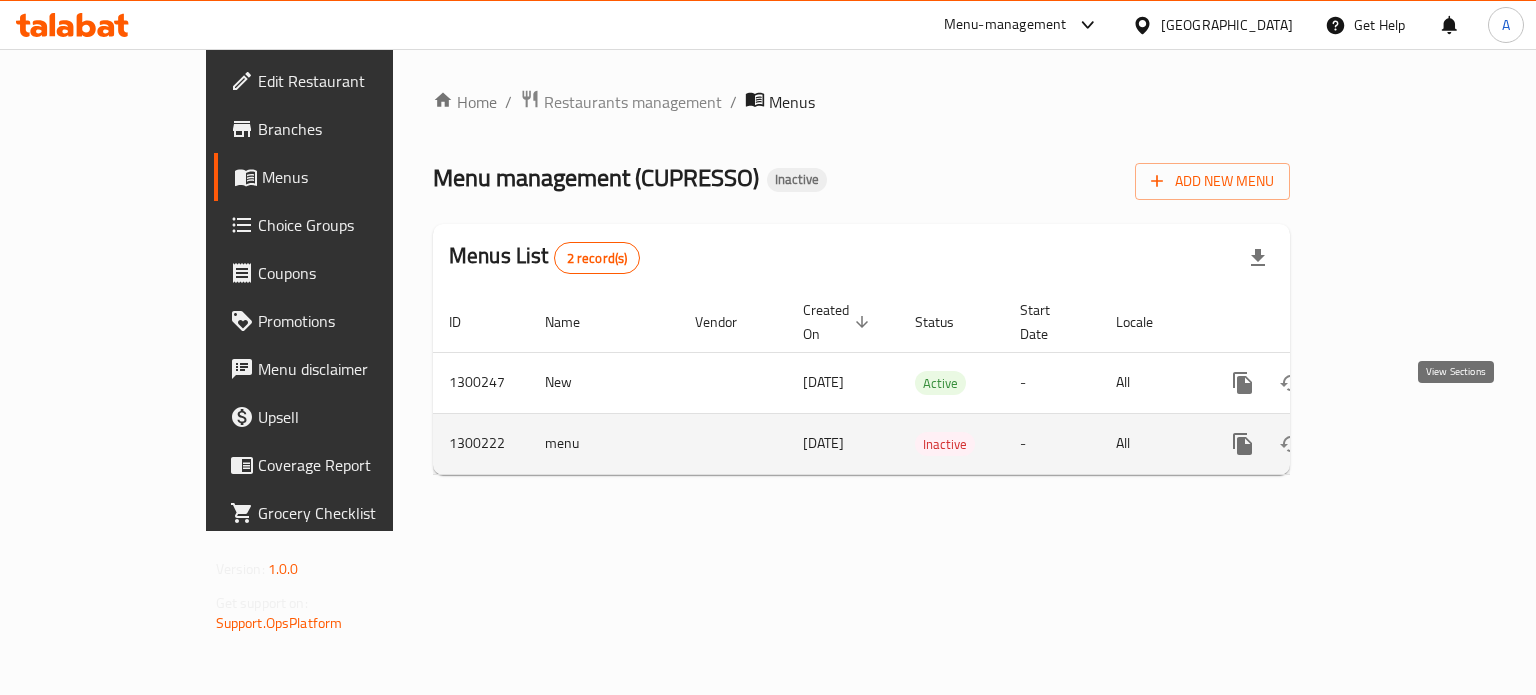 click 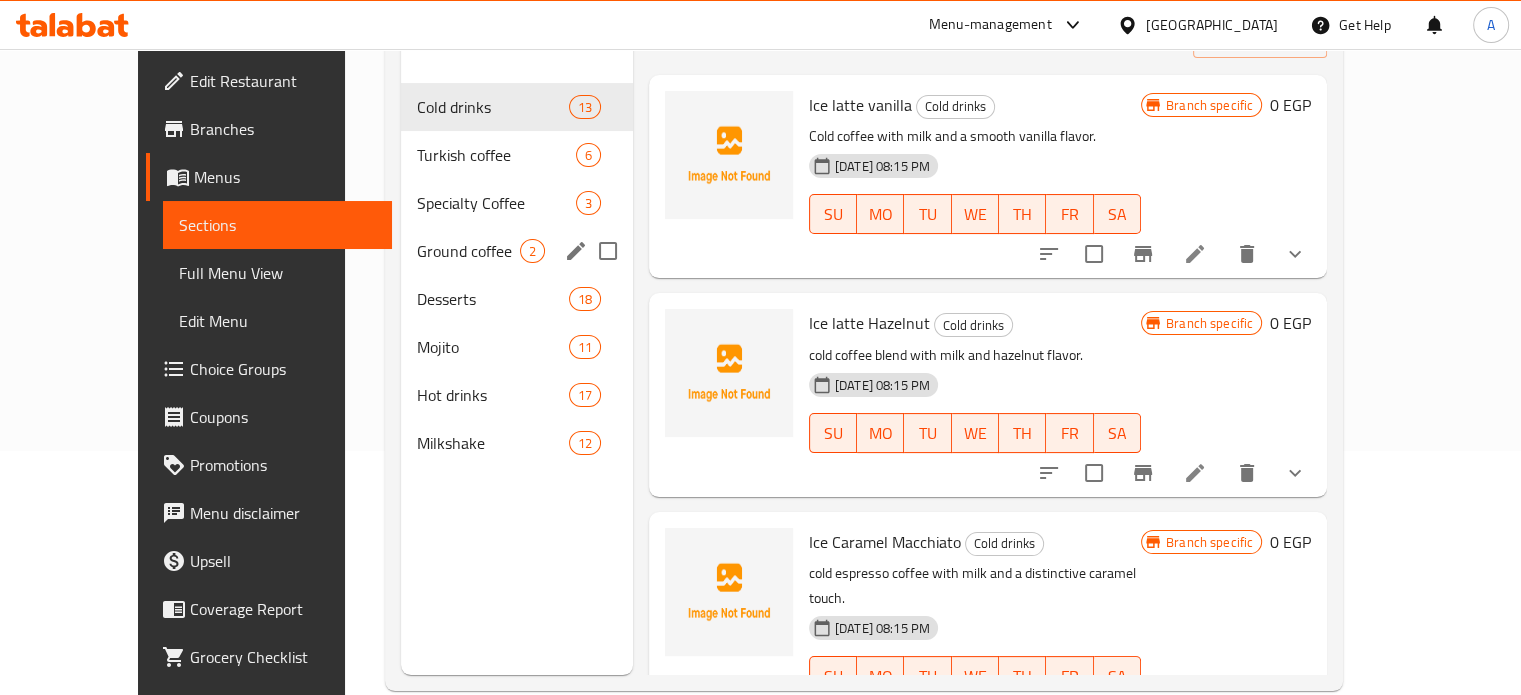 scroll, scrollTop: 0, scrollLeft: 0, axis: both 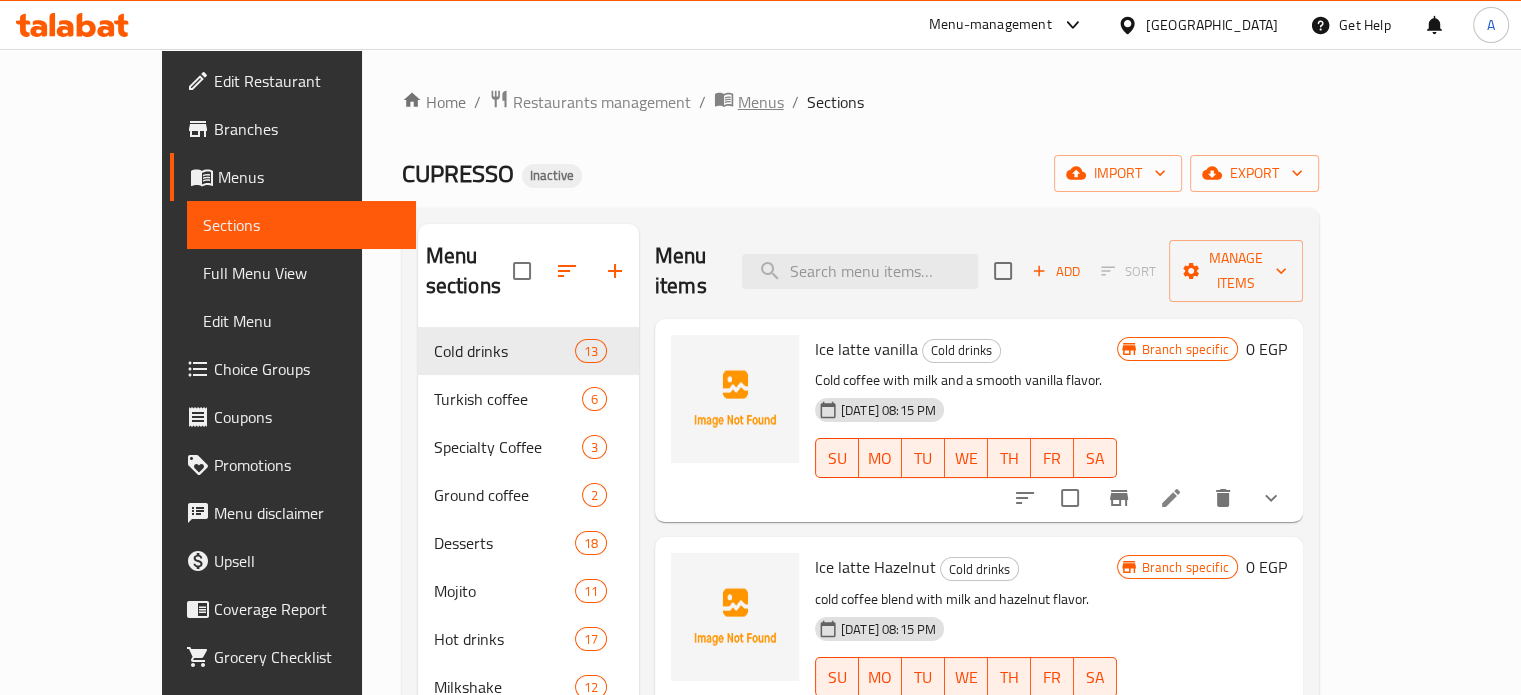 click on "Menus" at bounding box center [761, 102] 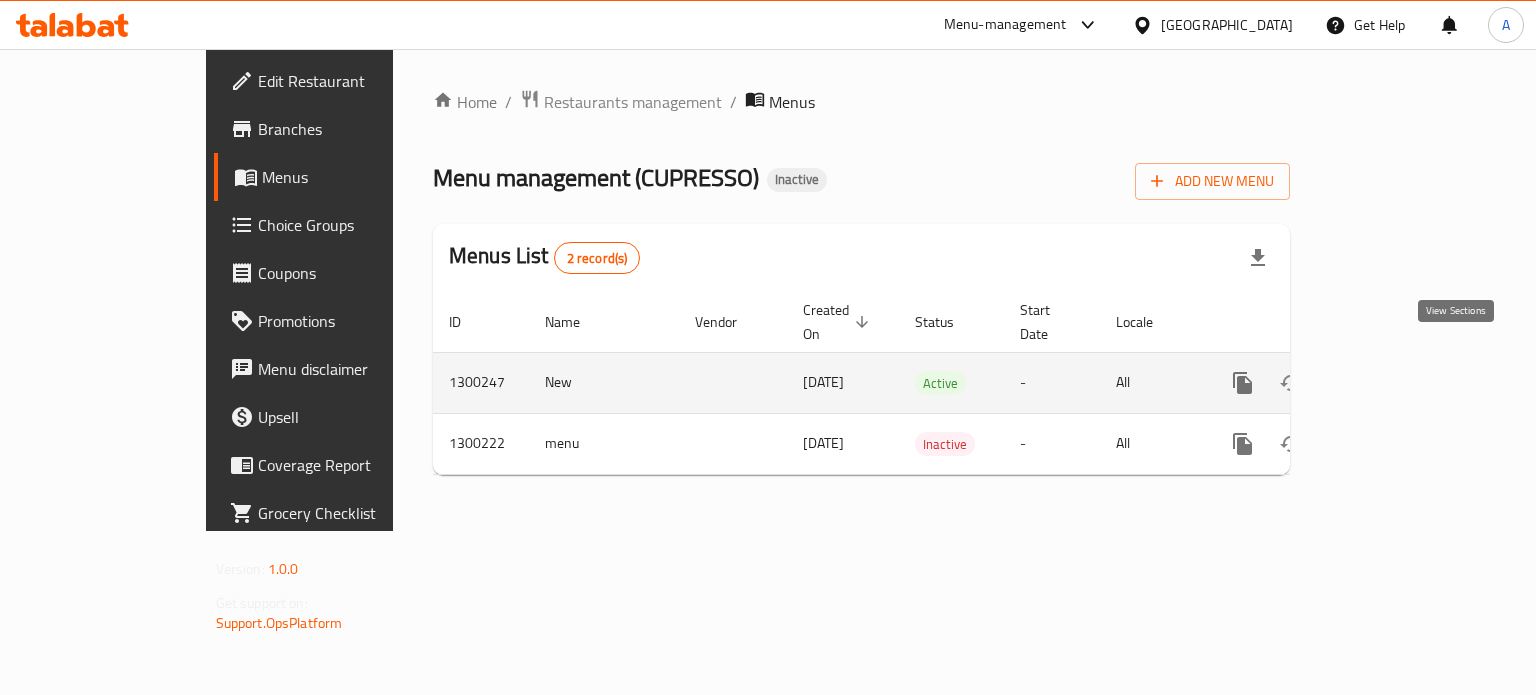 click at bounding box center [1387, 383] 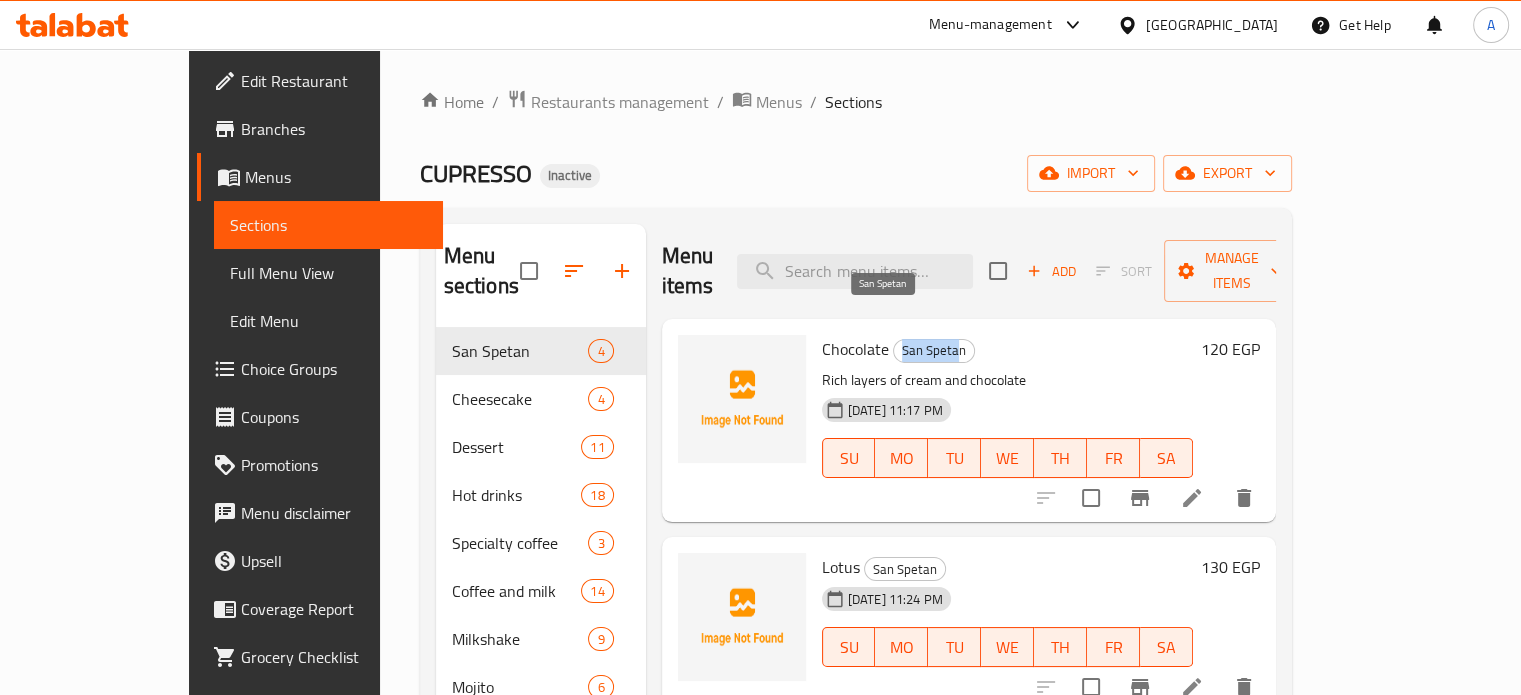 drag, startPoint x: 854, startPoint y: 323, endPoint x: 910, endPoint y: 319, distance: 56.142673 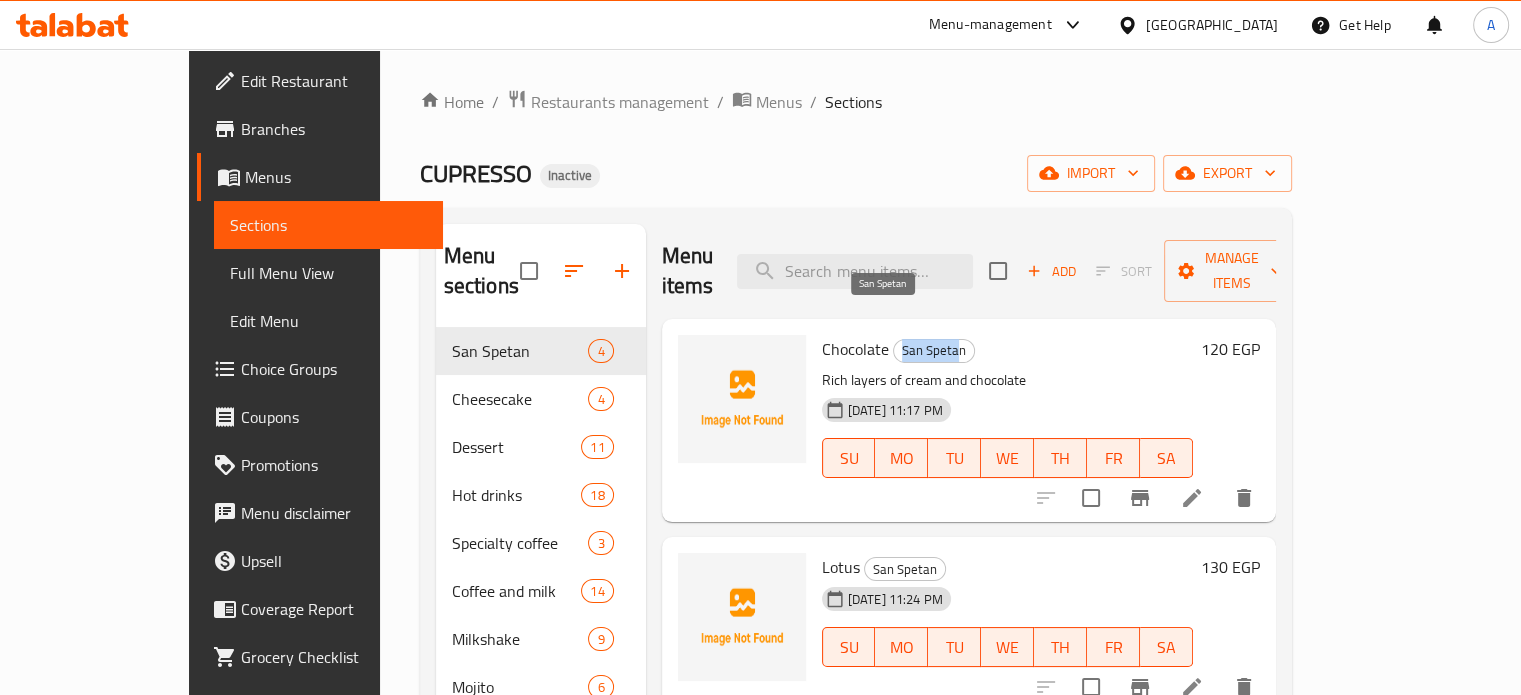 click on "San Spetan" at bounding box center [934, 350] 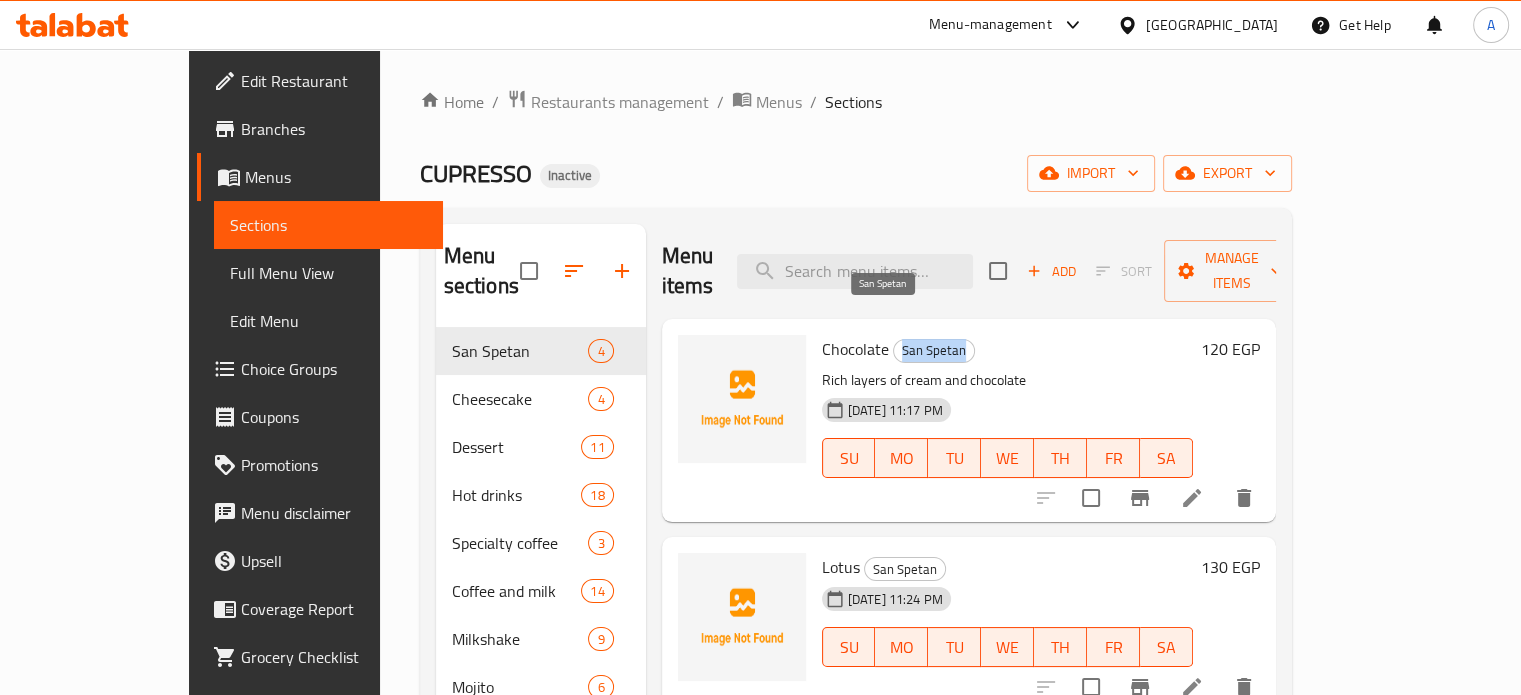 copy on "San Spetan" 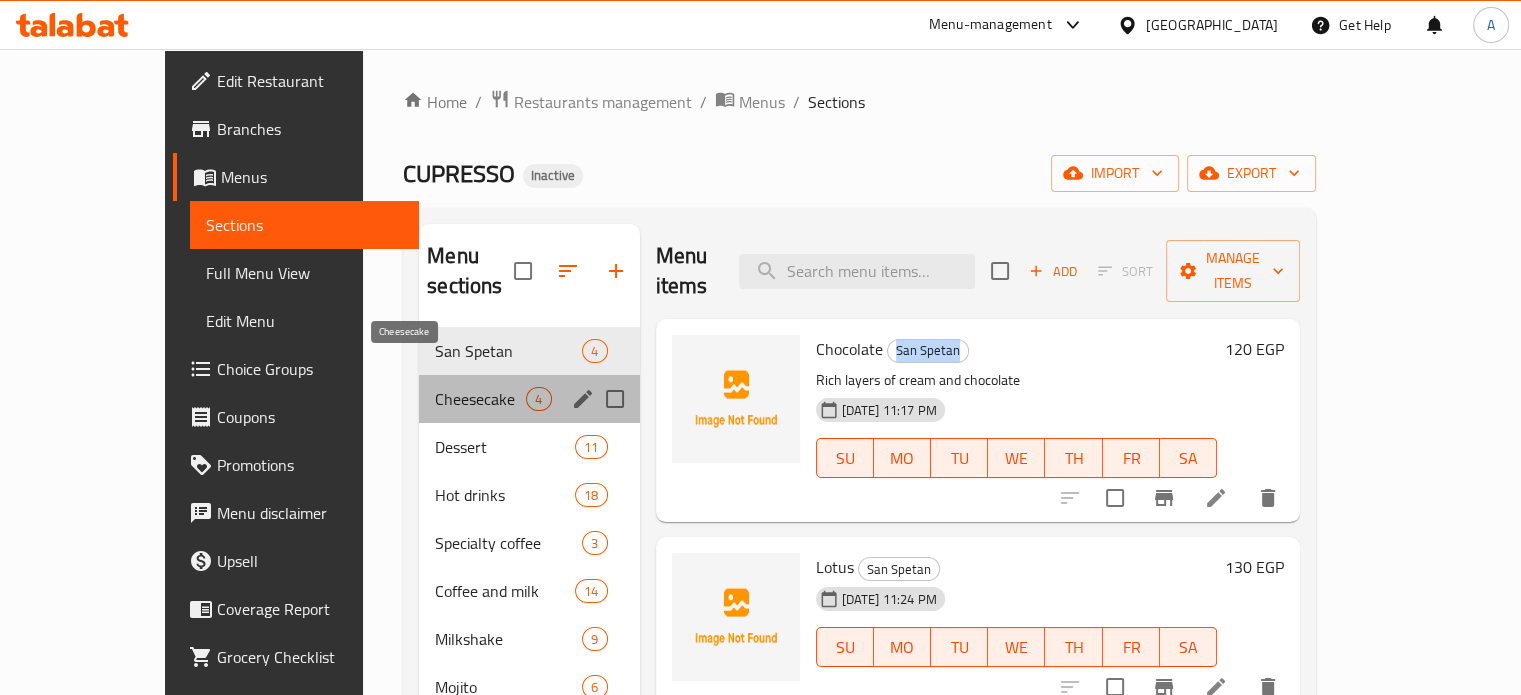 click on "Cheesecake" at bounding box center (480, 399) 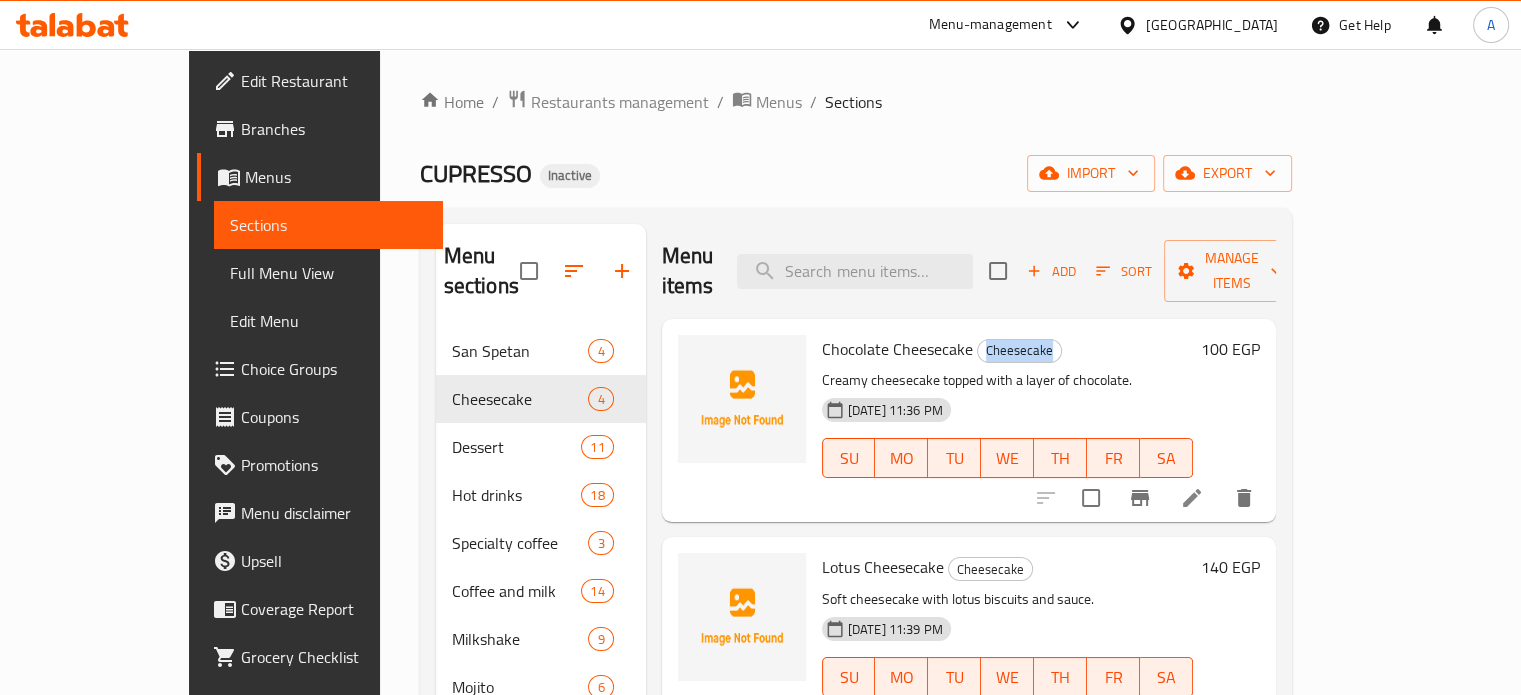 drag, startPoint x: 933, startPoint y: 317, endPoint x: 1093, endPoint y: 331, distance: 160.61133 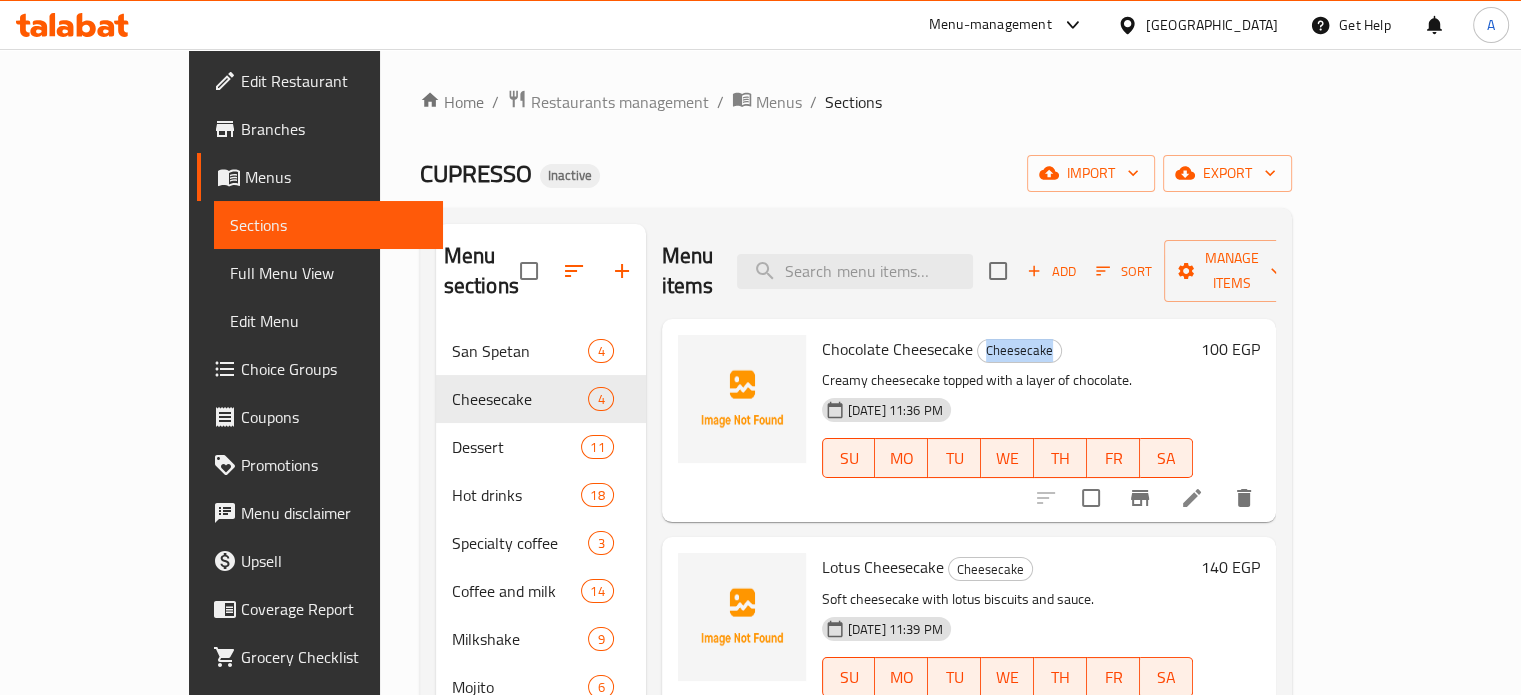 click on "Chocolate Cheesecake   Cheesecake" at bounding box center [1007, 349] 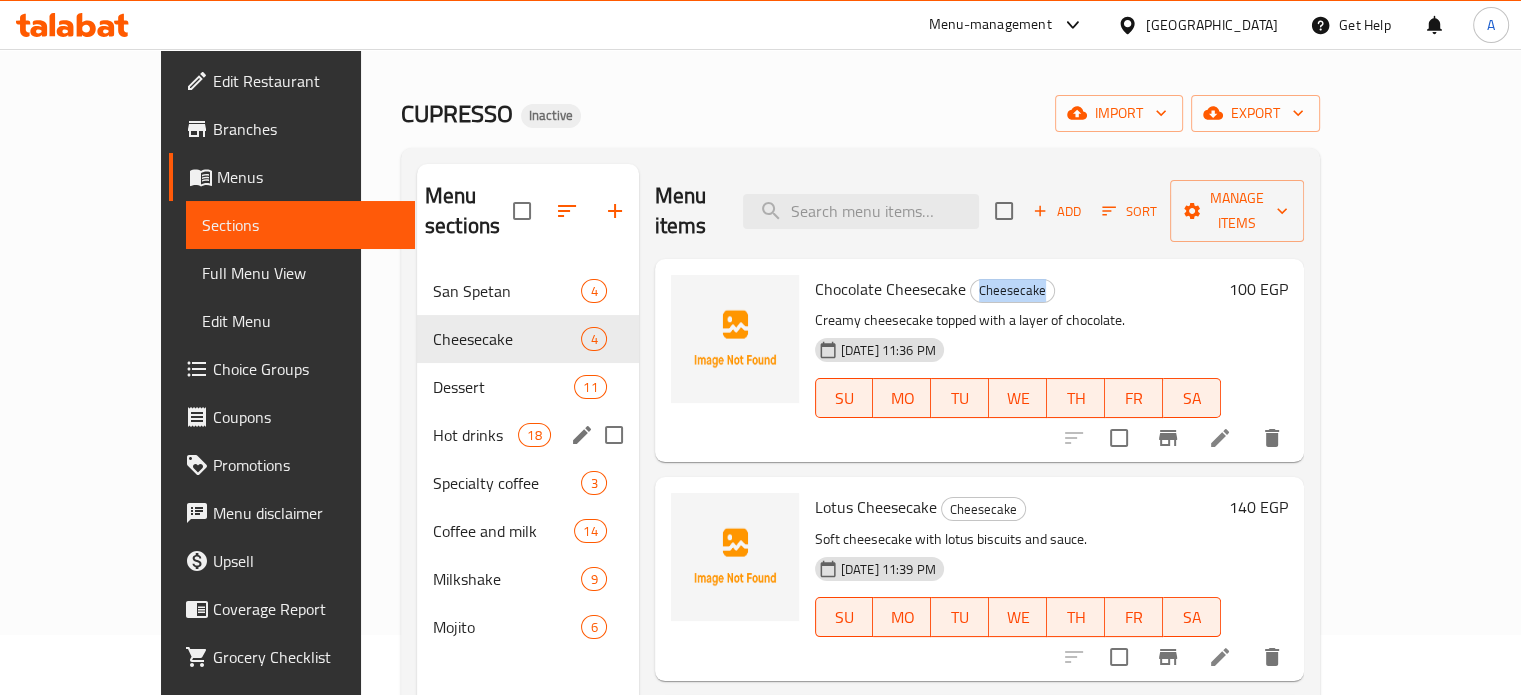 scroll, scrollTop: 66, scrollLeft: 0, axis: vertical 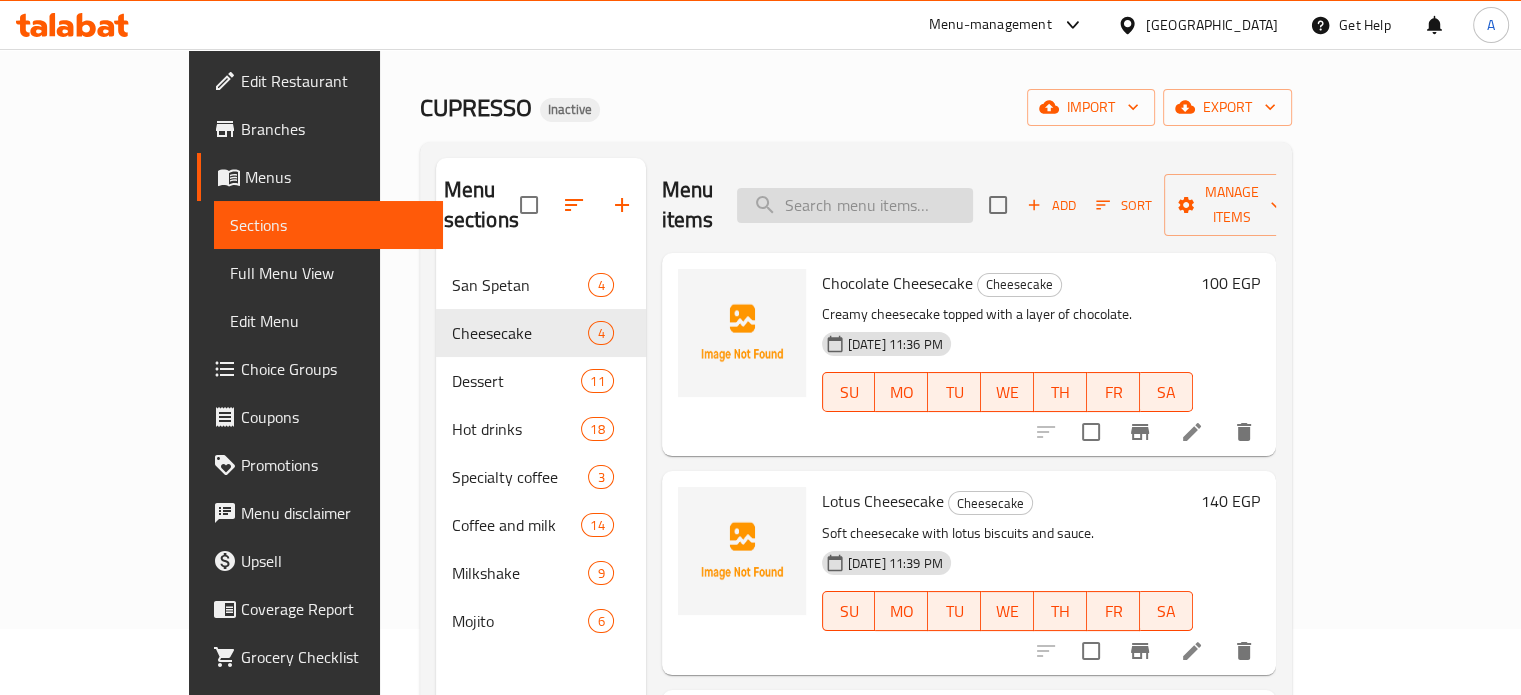 click at bounding box center [855, 205] 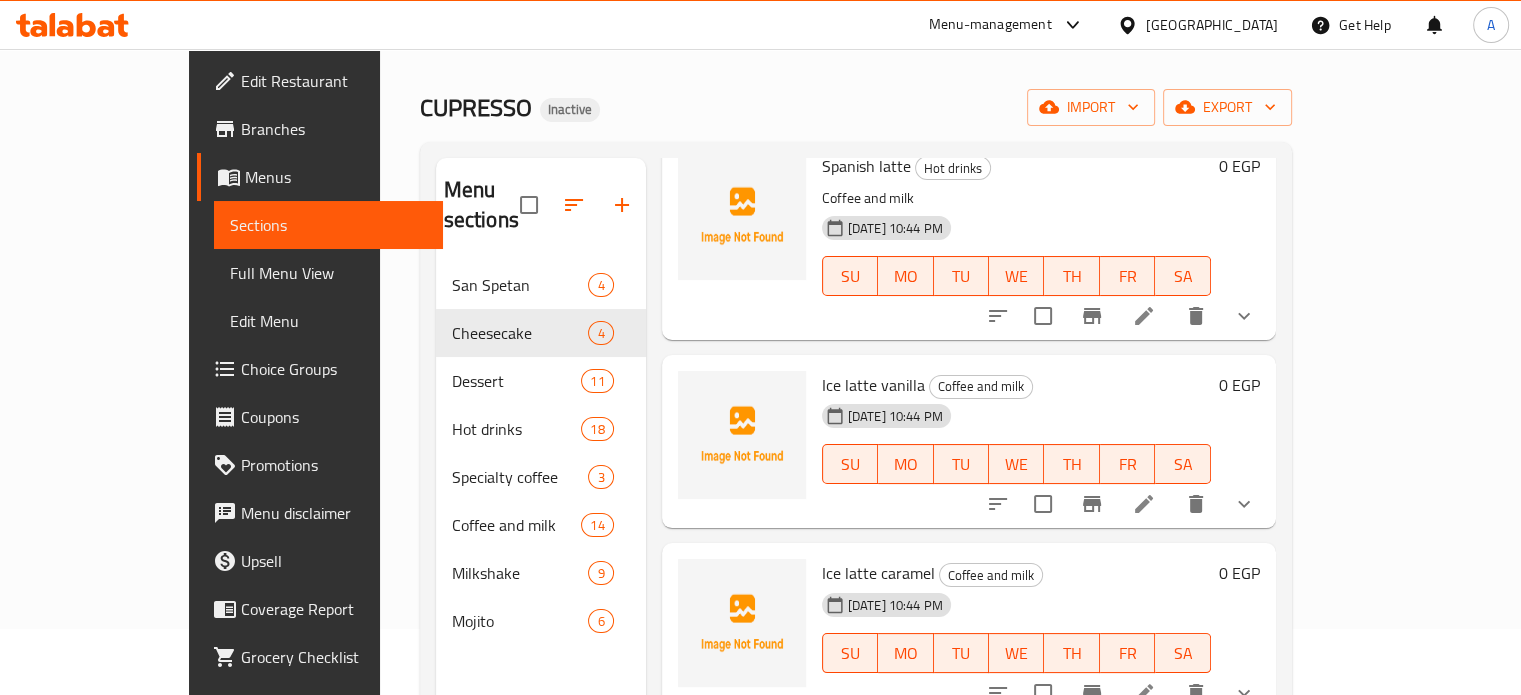 scroll, scrollTop: 339, scrollLeft: 0, axis: vertical 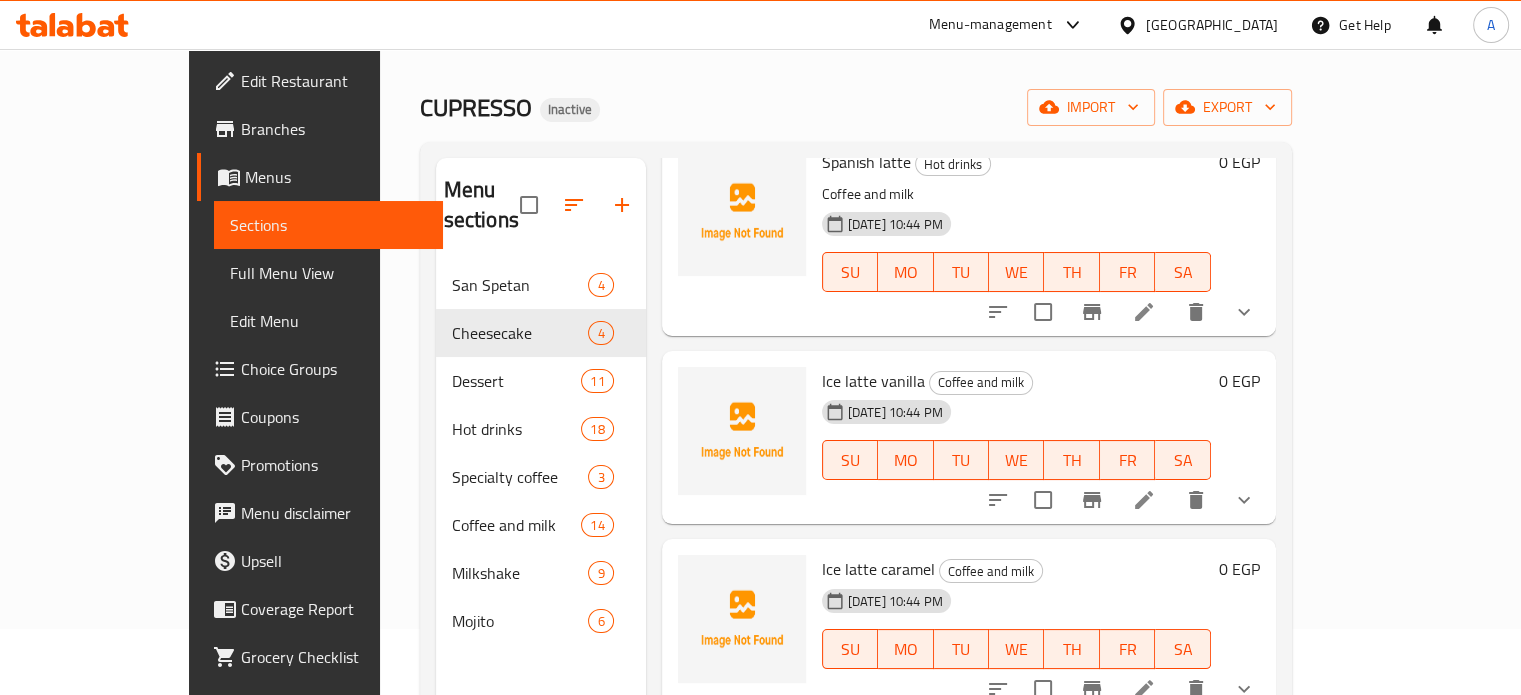 type on "latte" 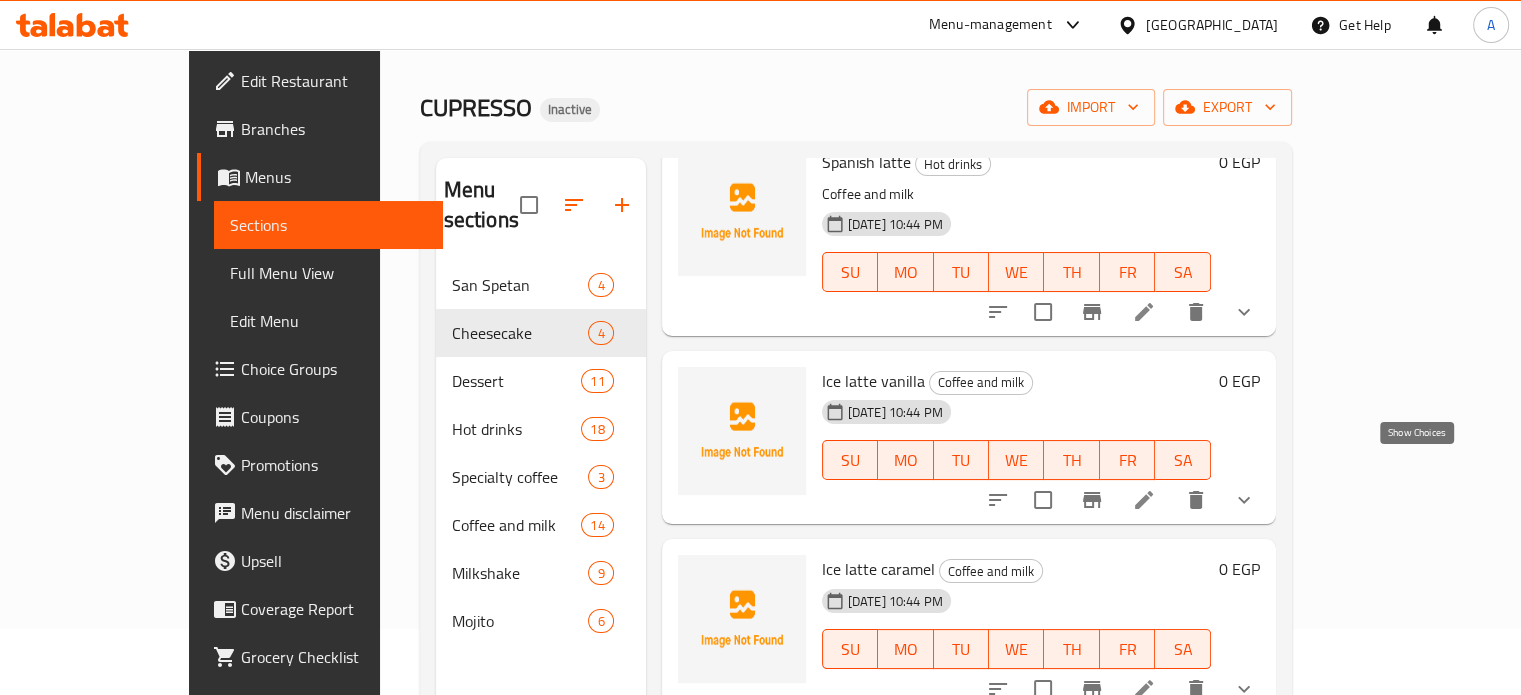 click 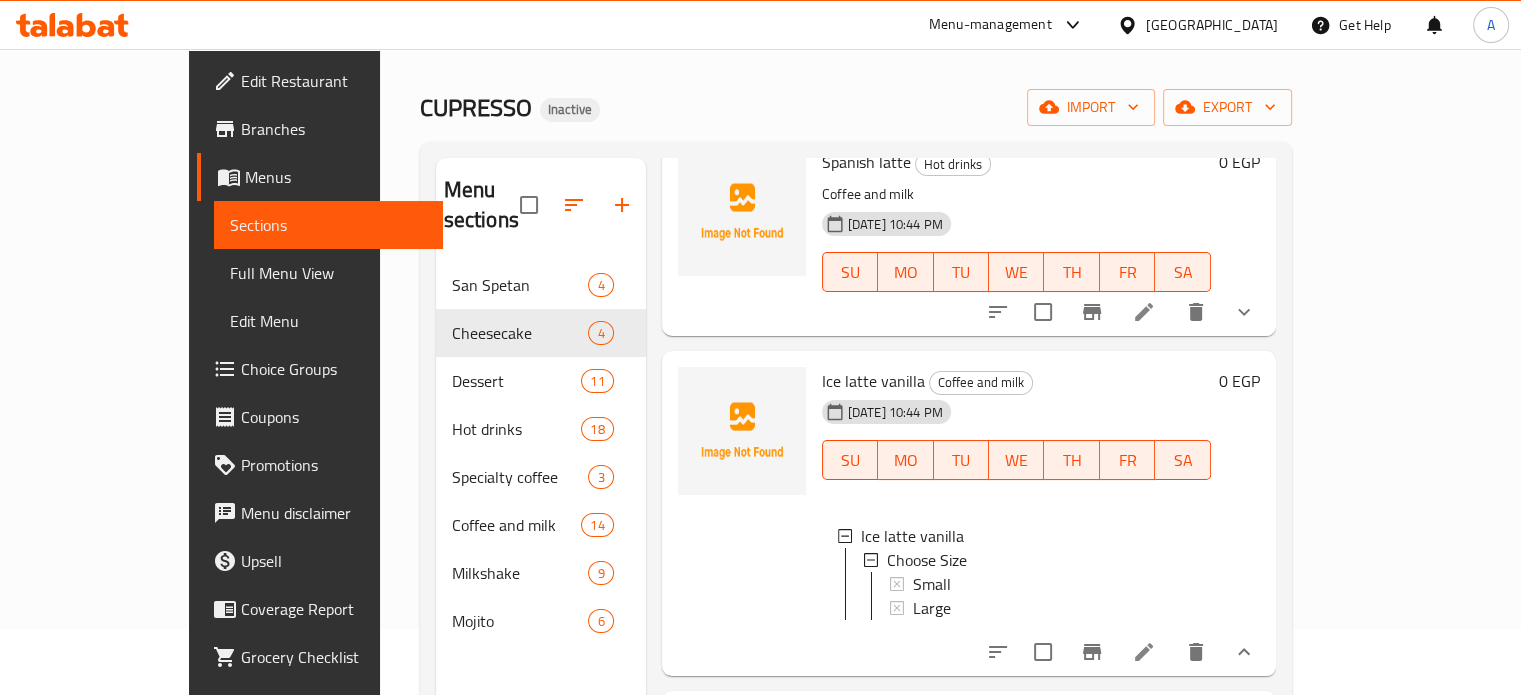 scroll, scrollTop: 2, scrollLeft: 0, axis: vertical 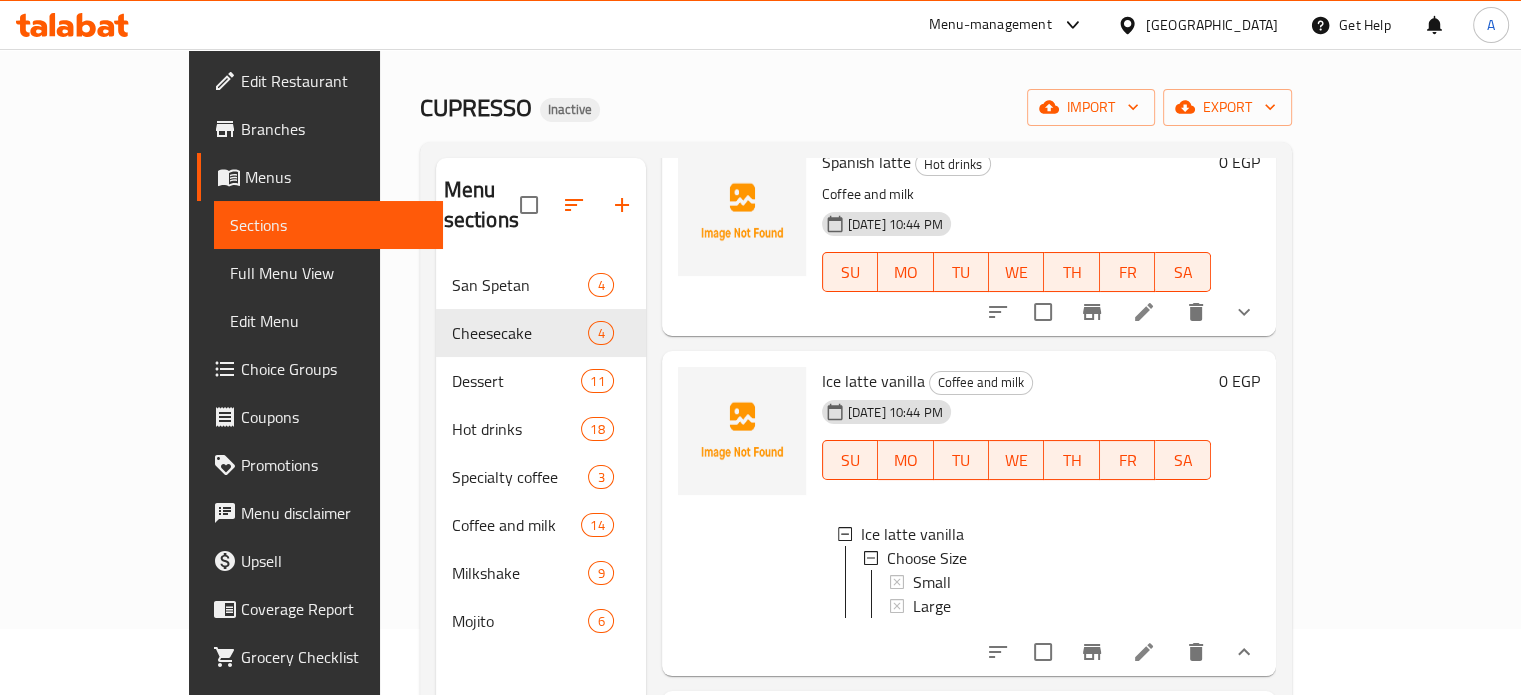 type 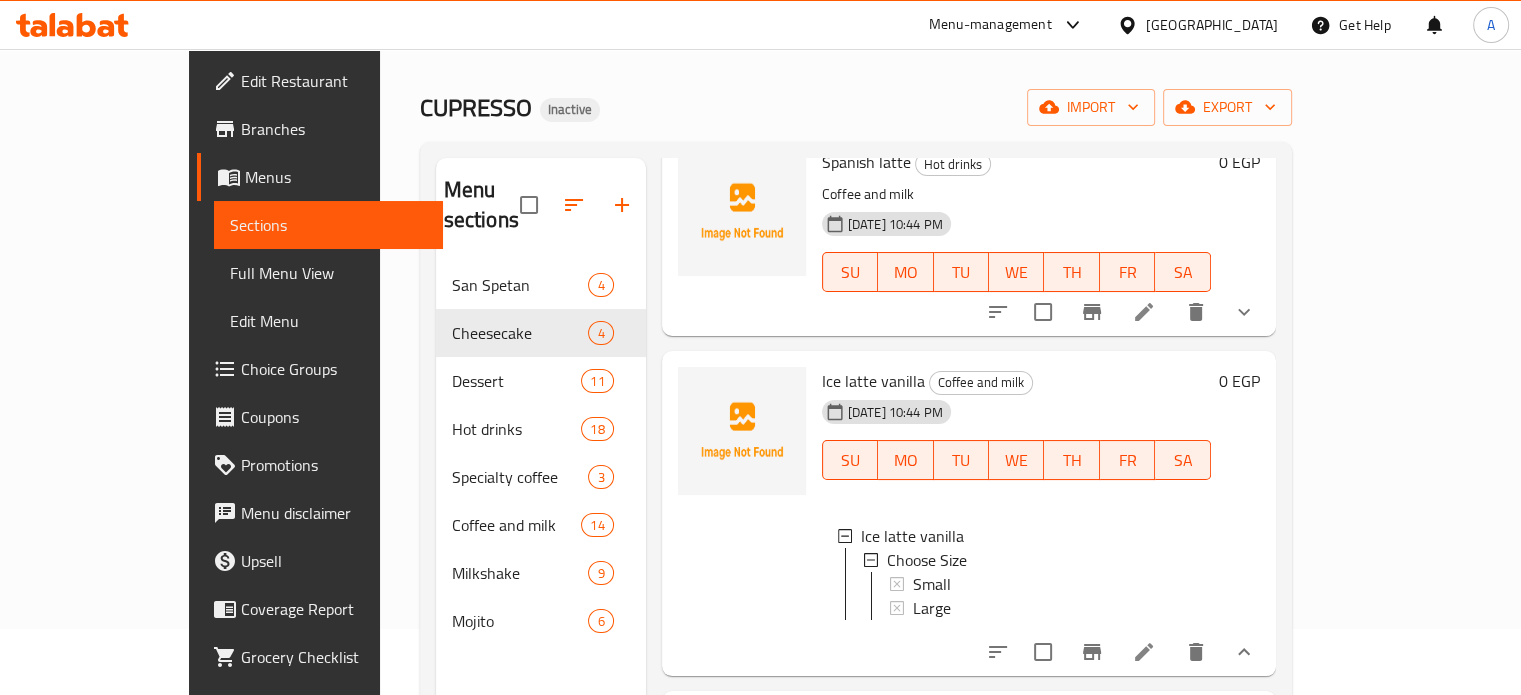 scroll, scrollTop: 0, scrollLeft: 0, axis: both 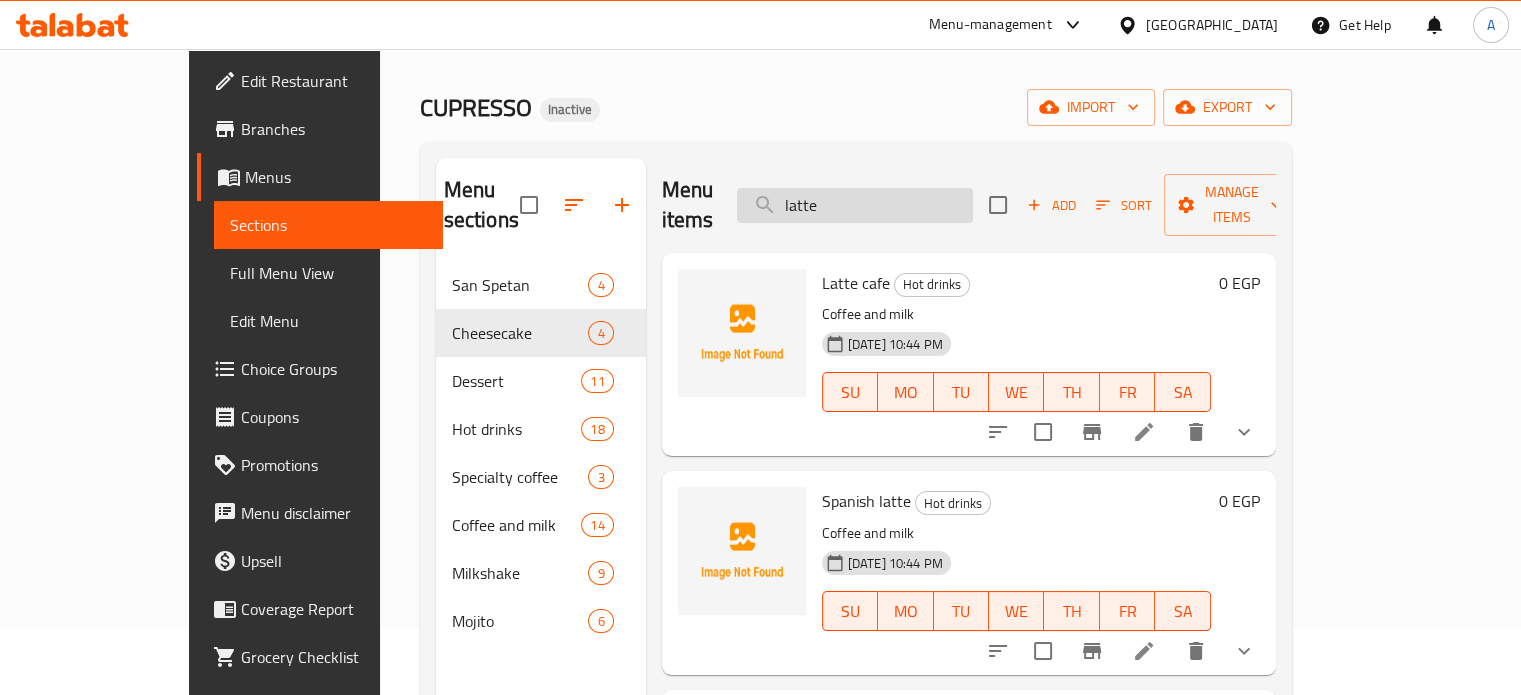 click on "latte" at bounding box center (855, 205) 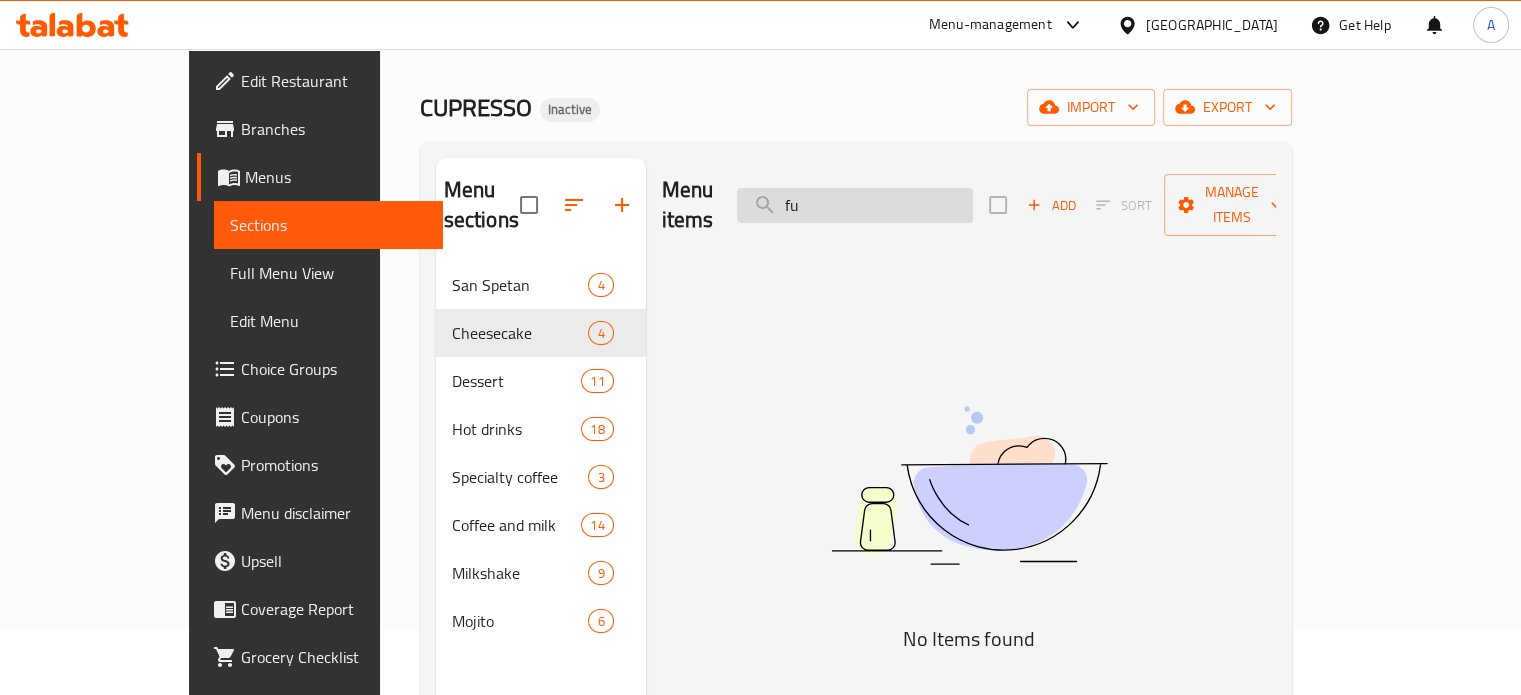 type on "f" 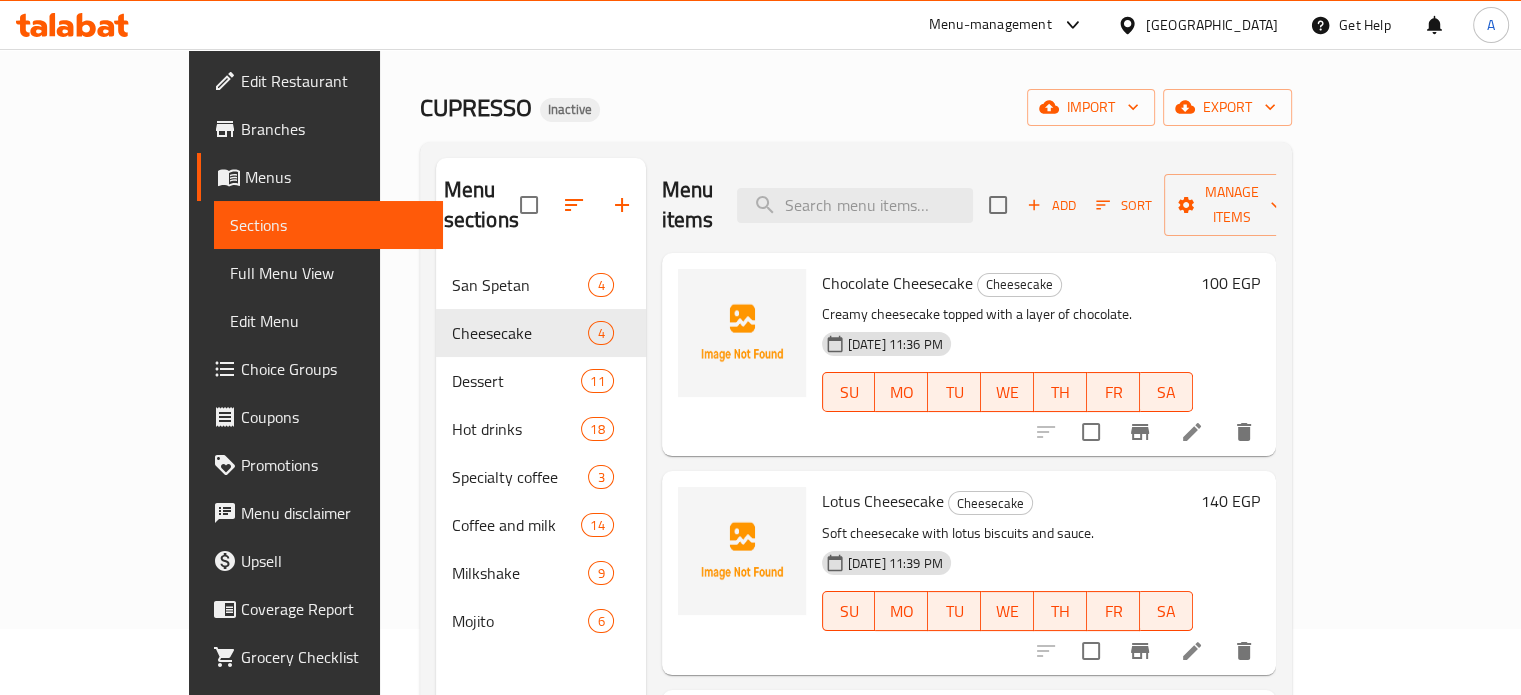 type 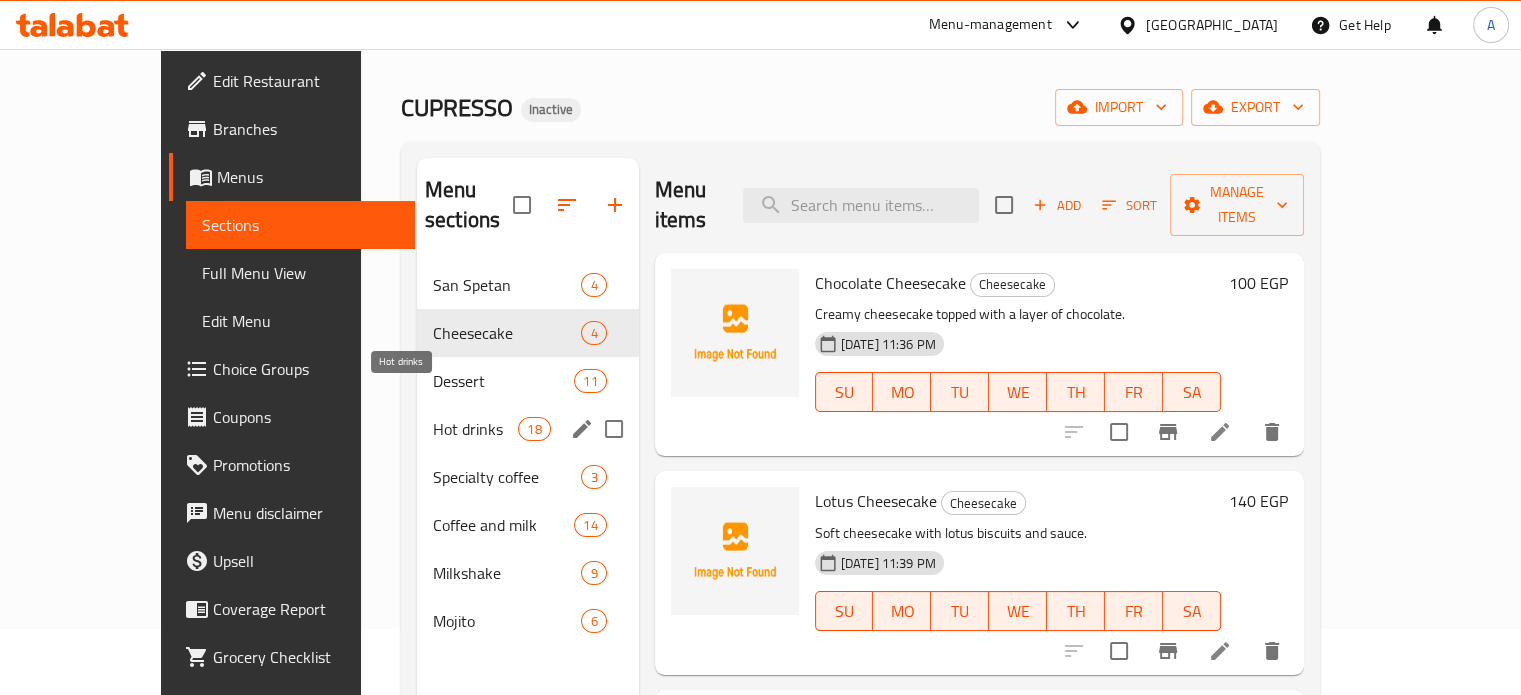 click on "Hot drinks" at bounding box center (475, 429) 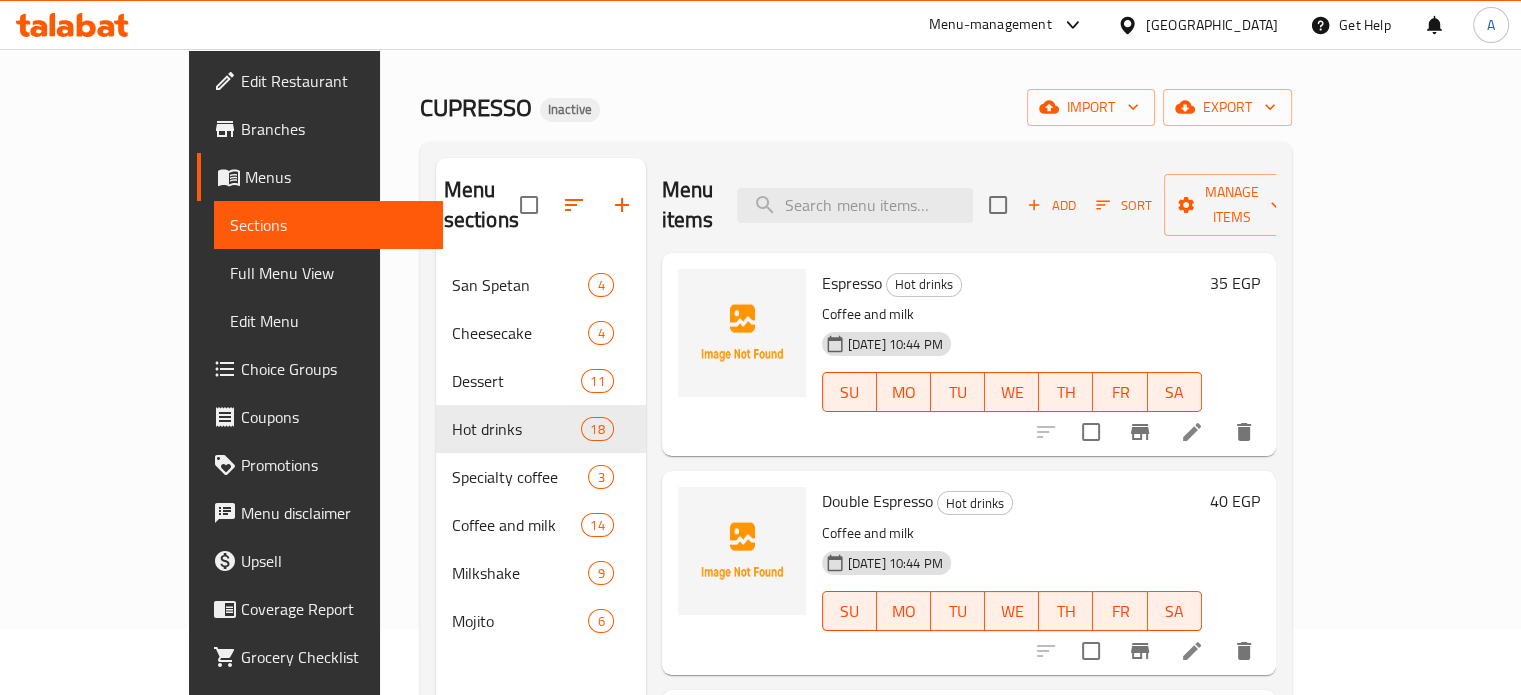 scroll, scrollTop: 0, scrollLeft: 0, axis: both 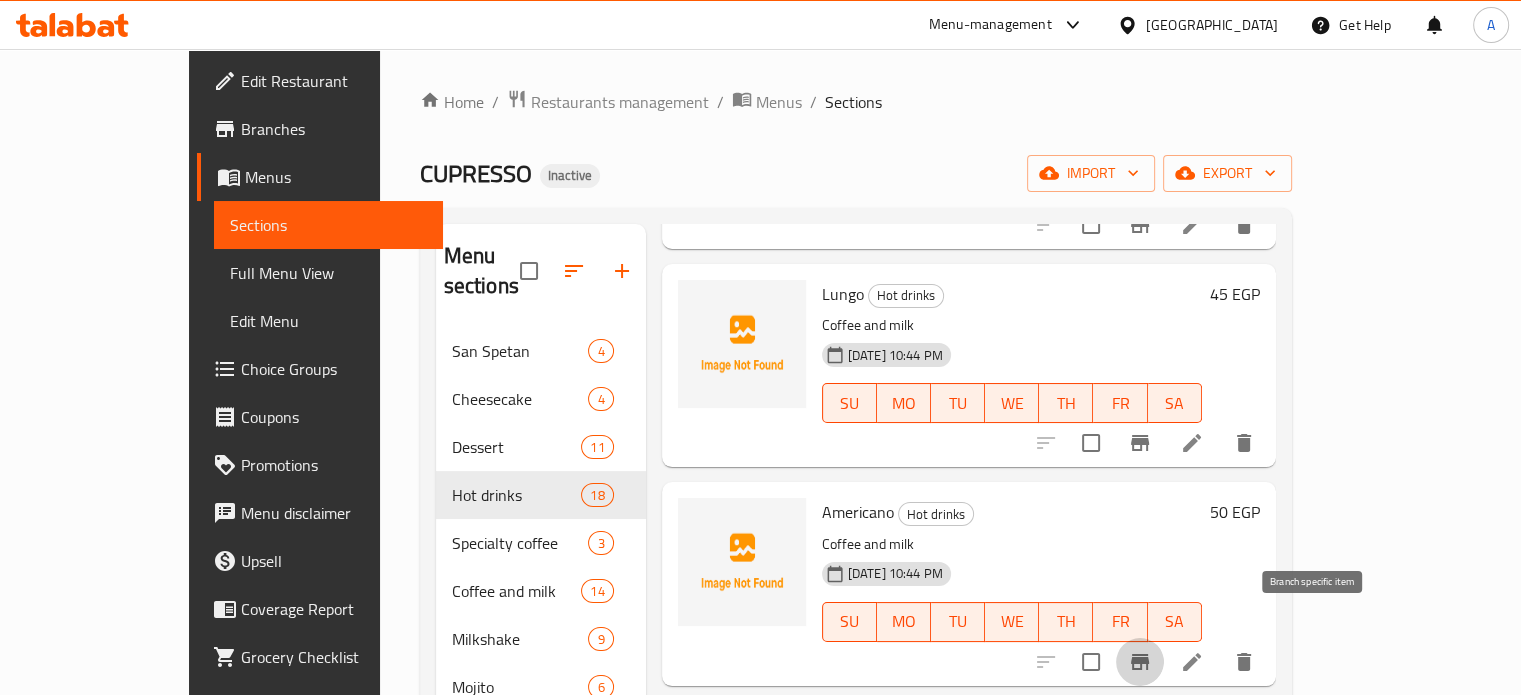click 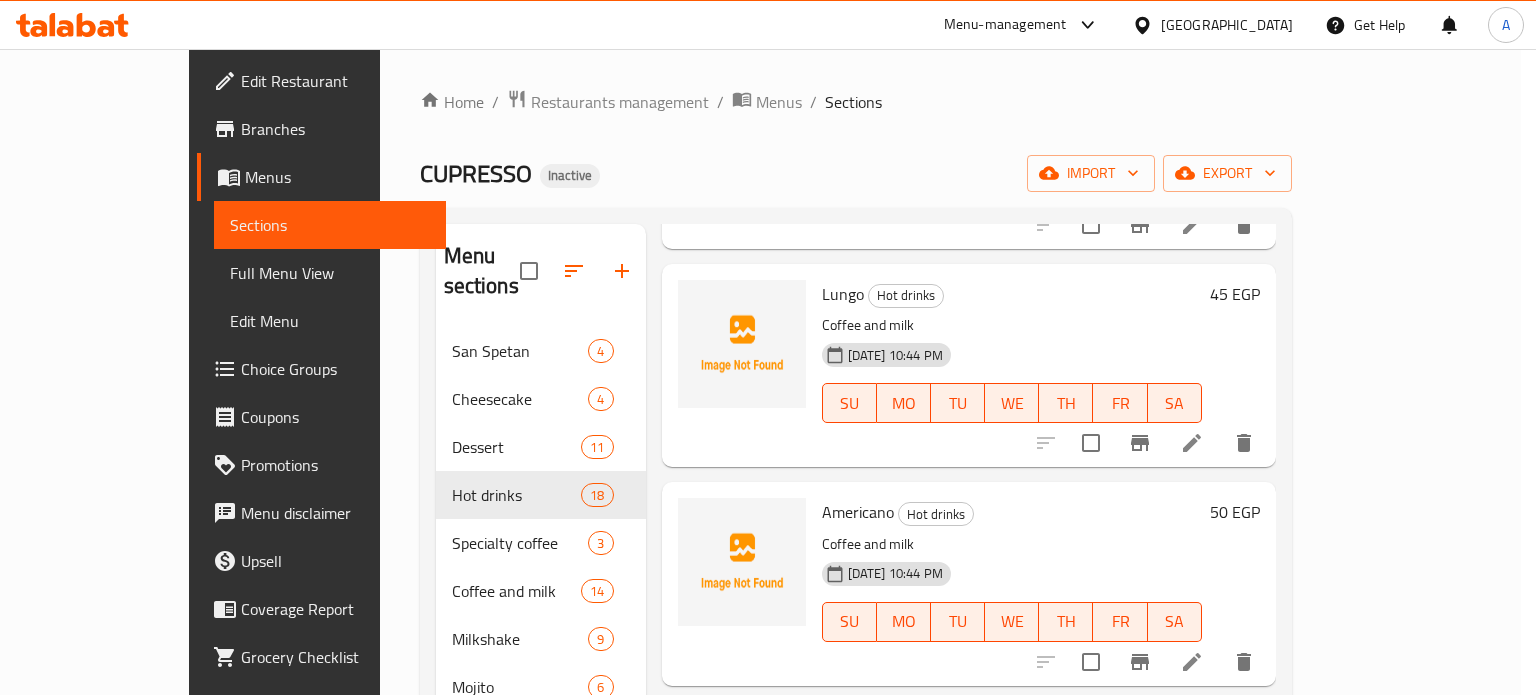 type 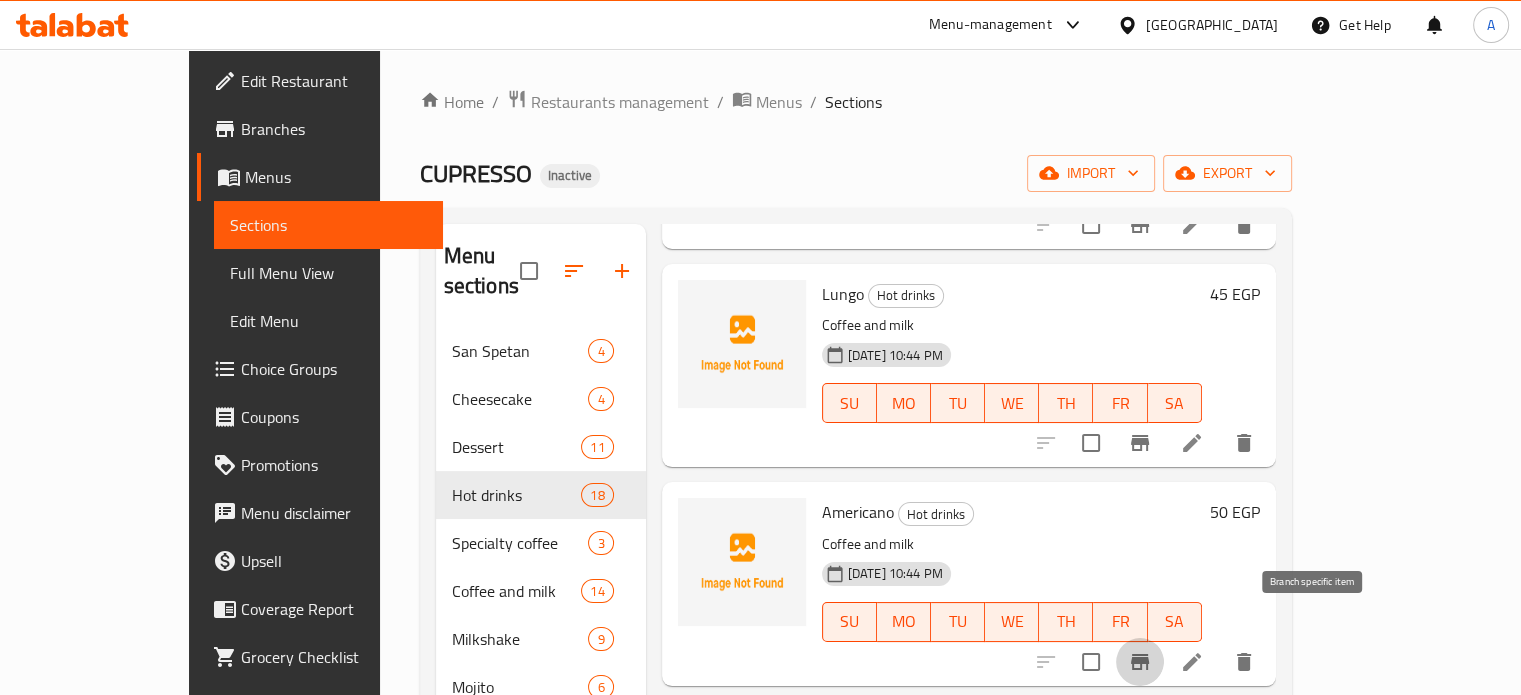 scroll, scrollTop: 0, scrollLeft: 0, axis: both 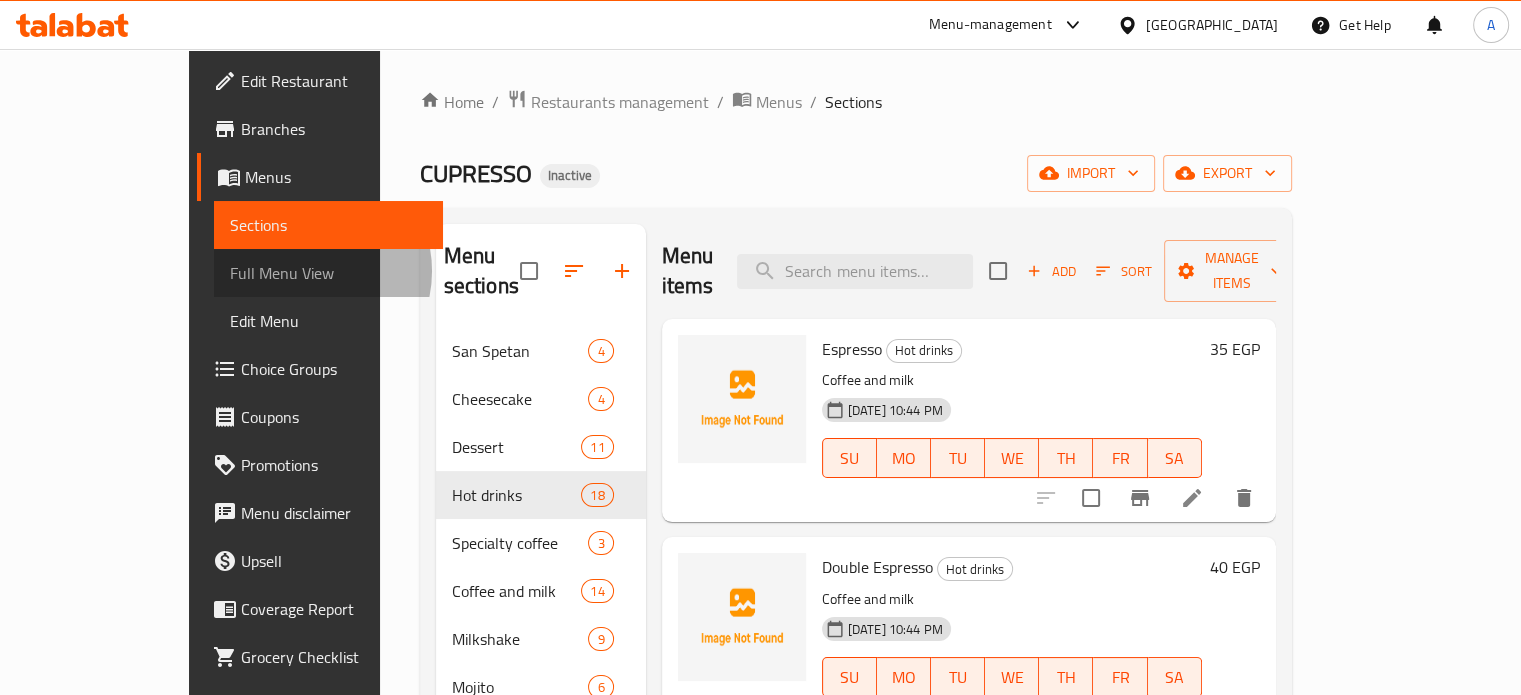 click on "Full Menu View" at bounding box center [328, 273] 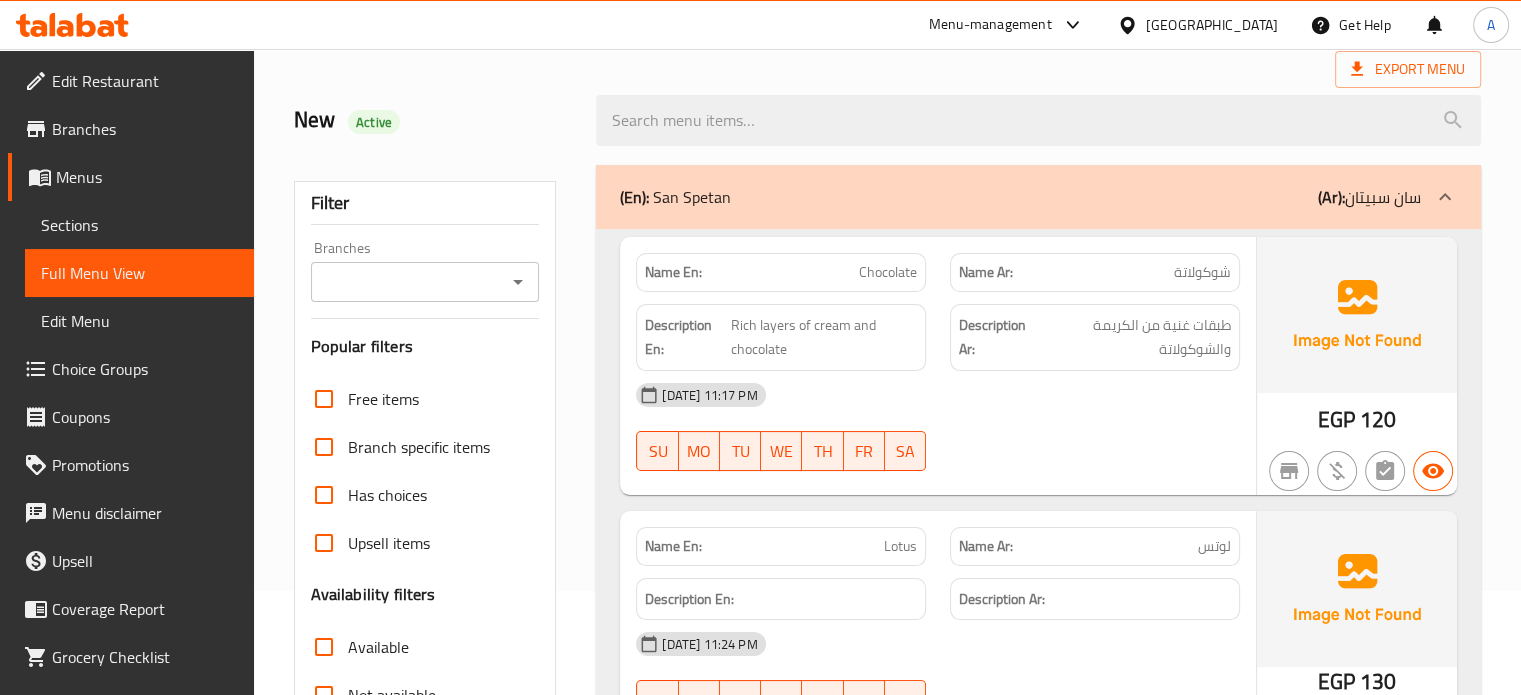 scroll, scrollTop: 147, scrollLeft: 0, axis: vertical 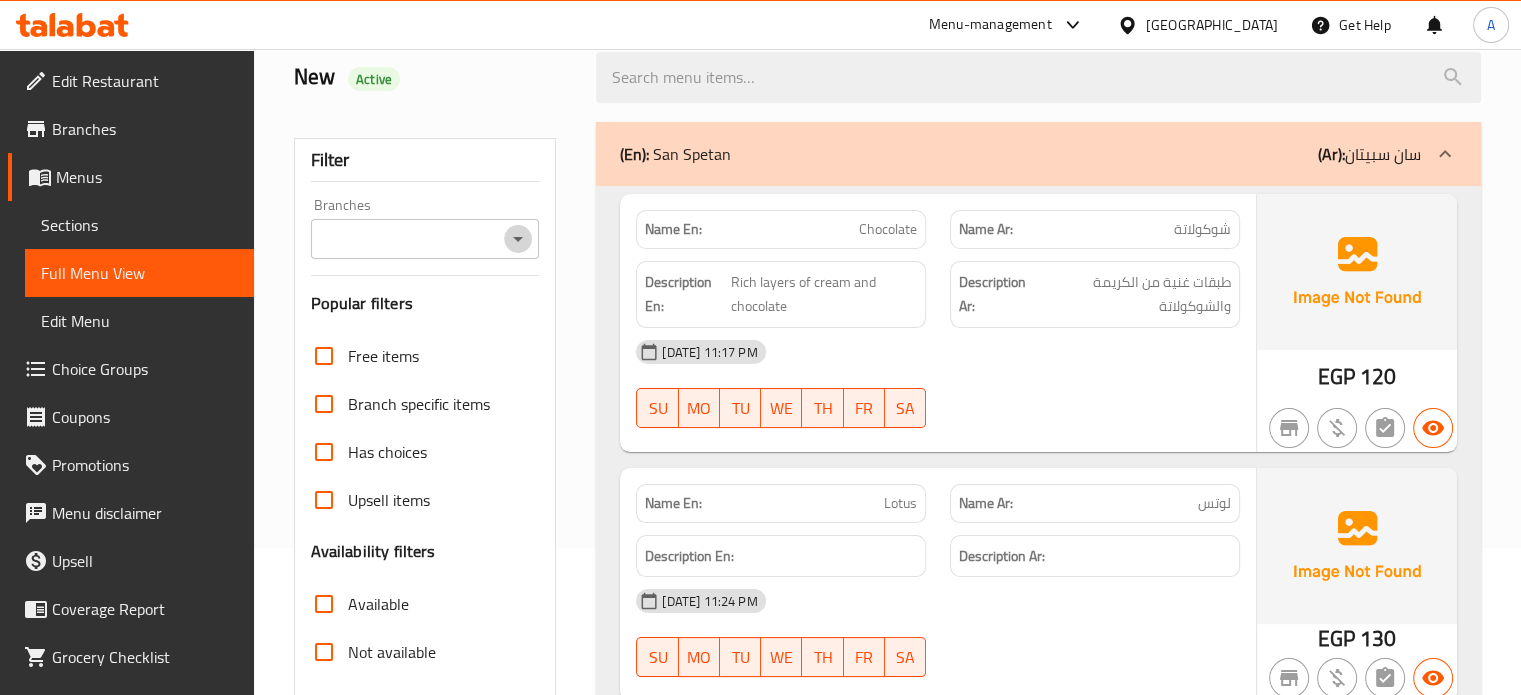 click 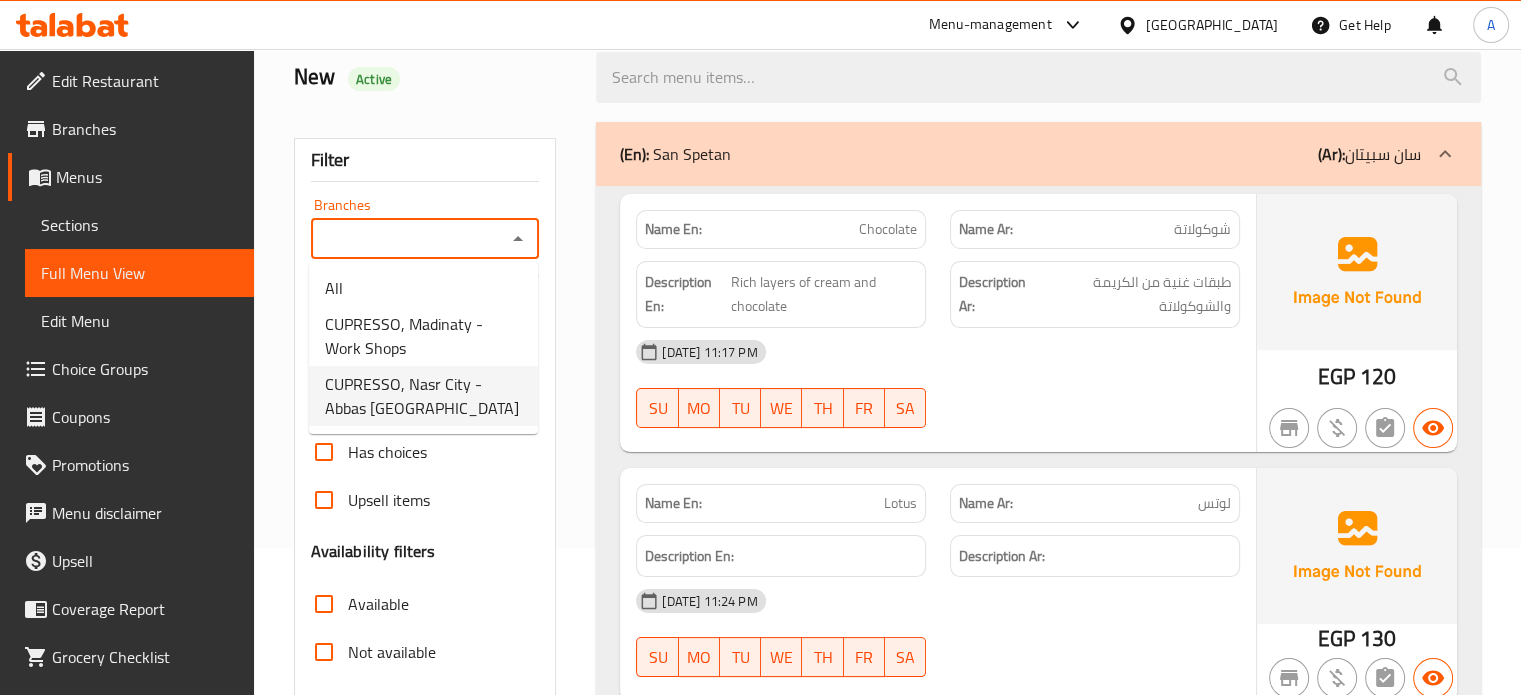 click on "CUPRESSO, Nasr City - Abbas El Akkad" at bounding box center (423, 396) 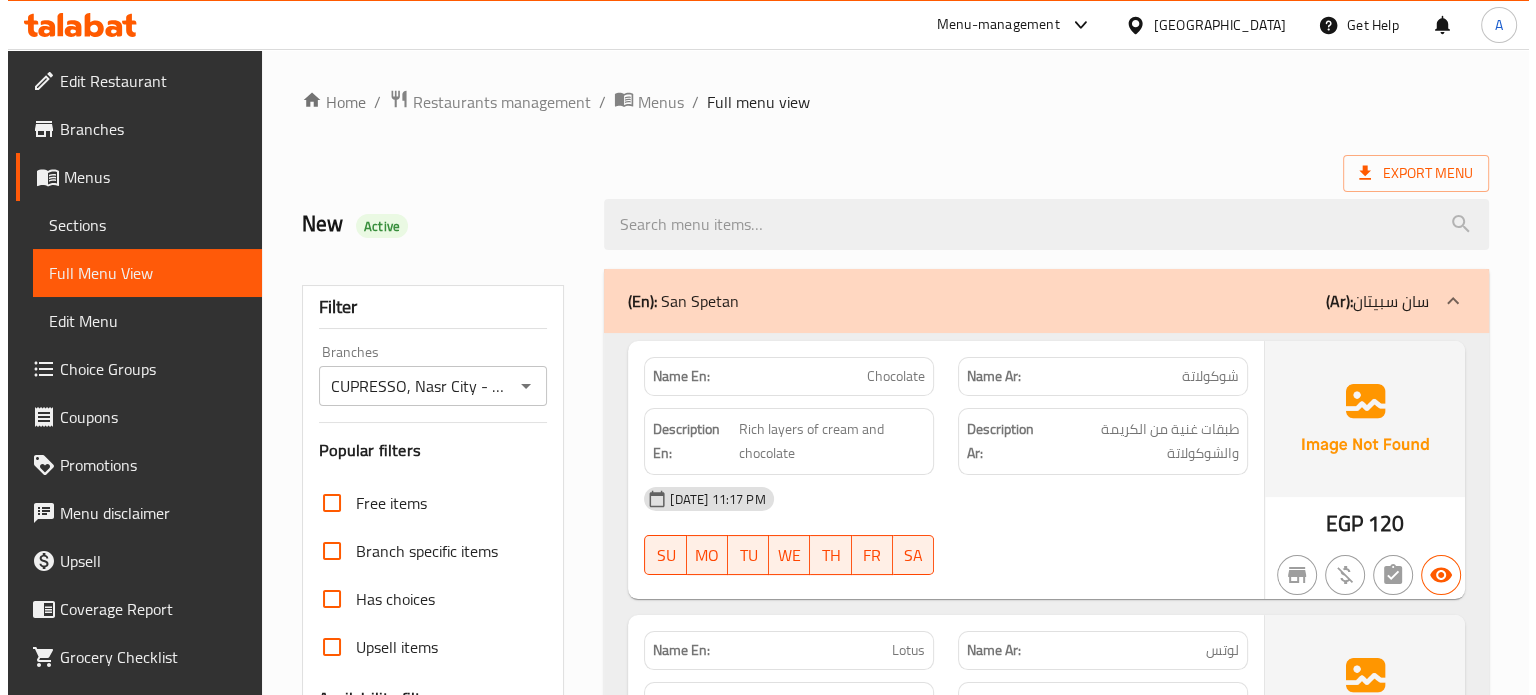 scroll, scrollTop: 0, scrollLeft: 0, axis: both 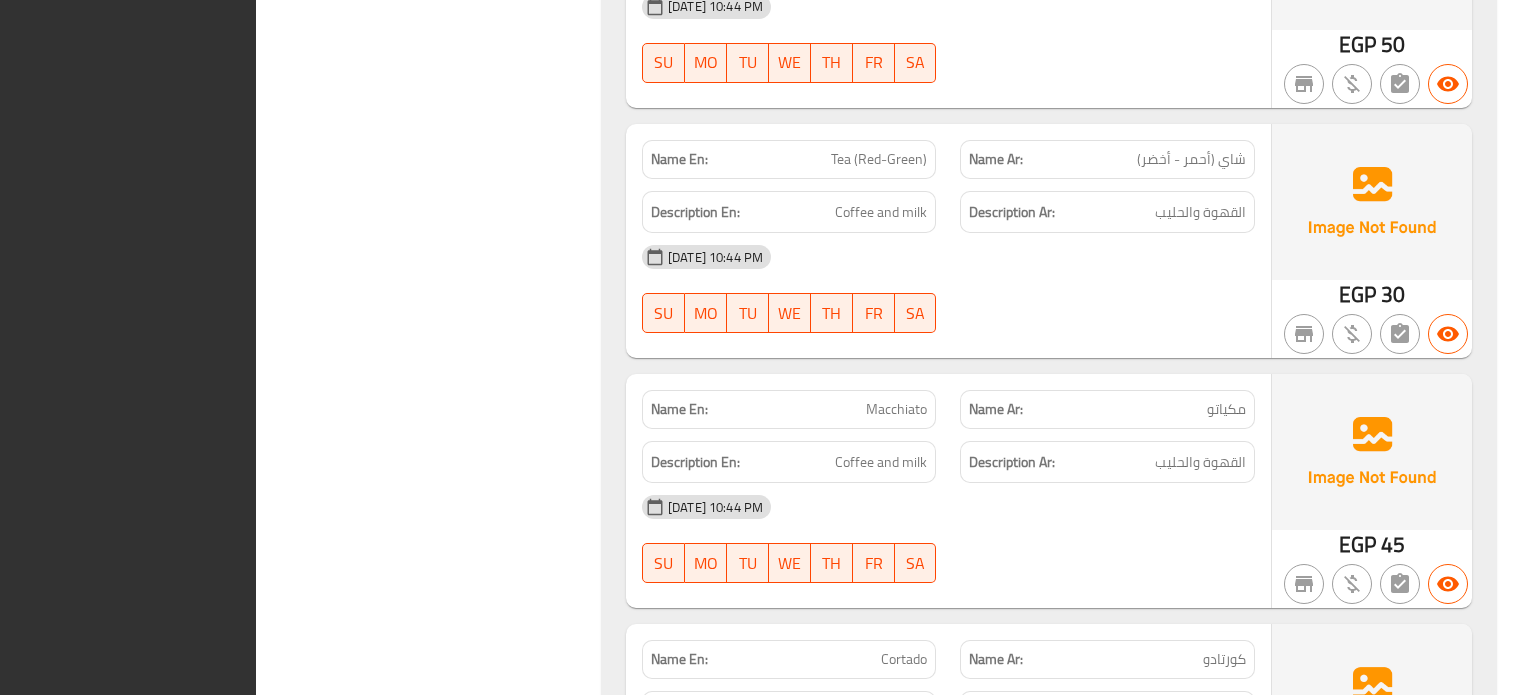 click on "Filter Branches CUPRESSO, Nasr City - Abbas El Akkad Branches Popular filters Free items Branch specific items Has choices Upsell items Availability filters Available Not available View filters Collapse sections Collapse categories Collapse Choices" at bounding box center (437, 3909) 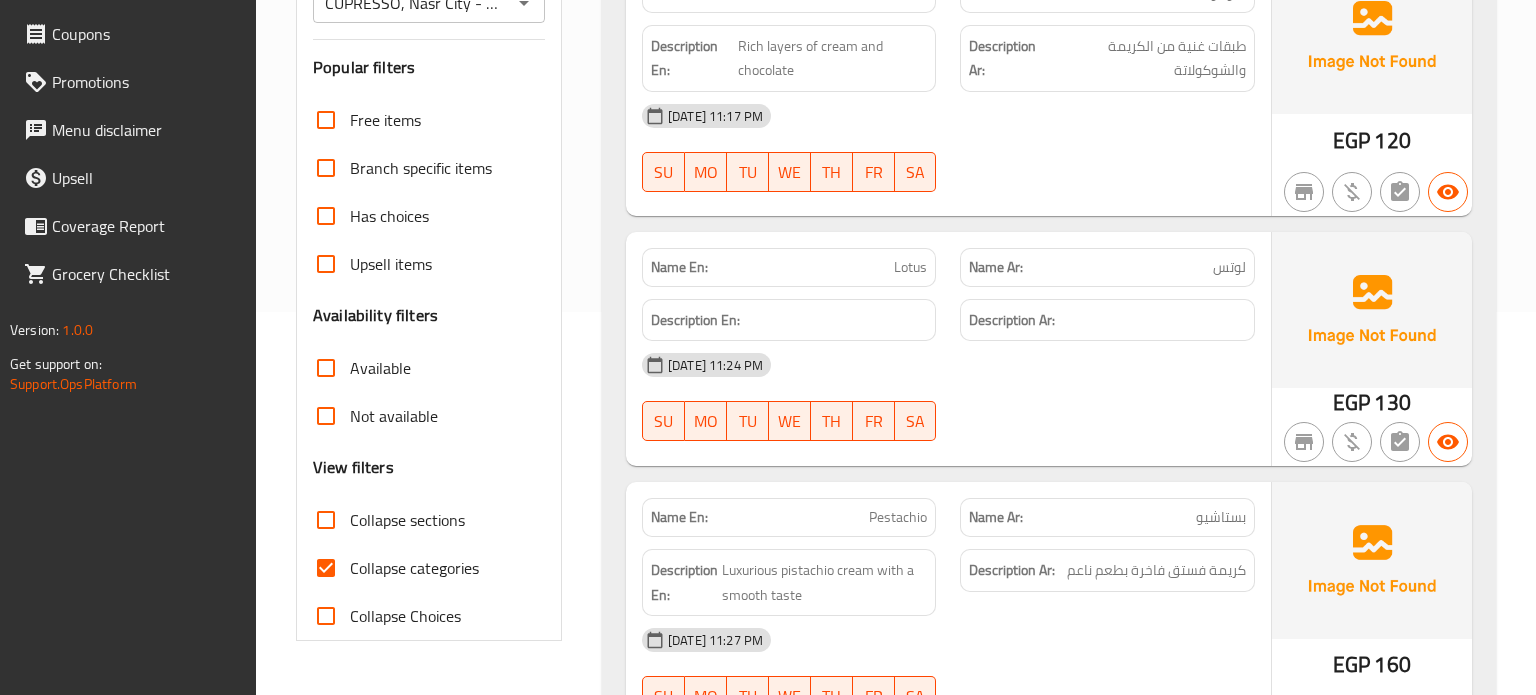 scroll, scrollTop: 386, scrollLeft: 0, axis: vertical 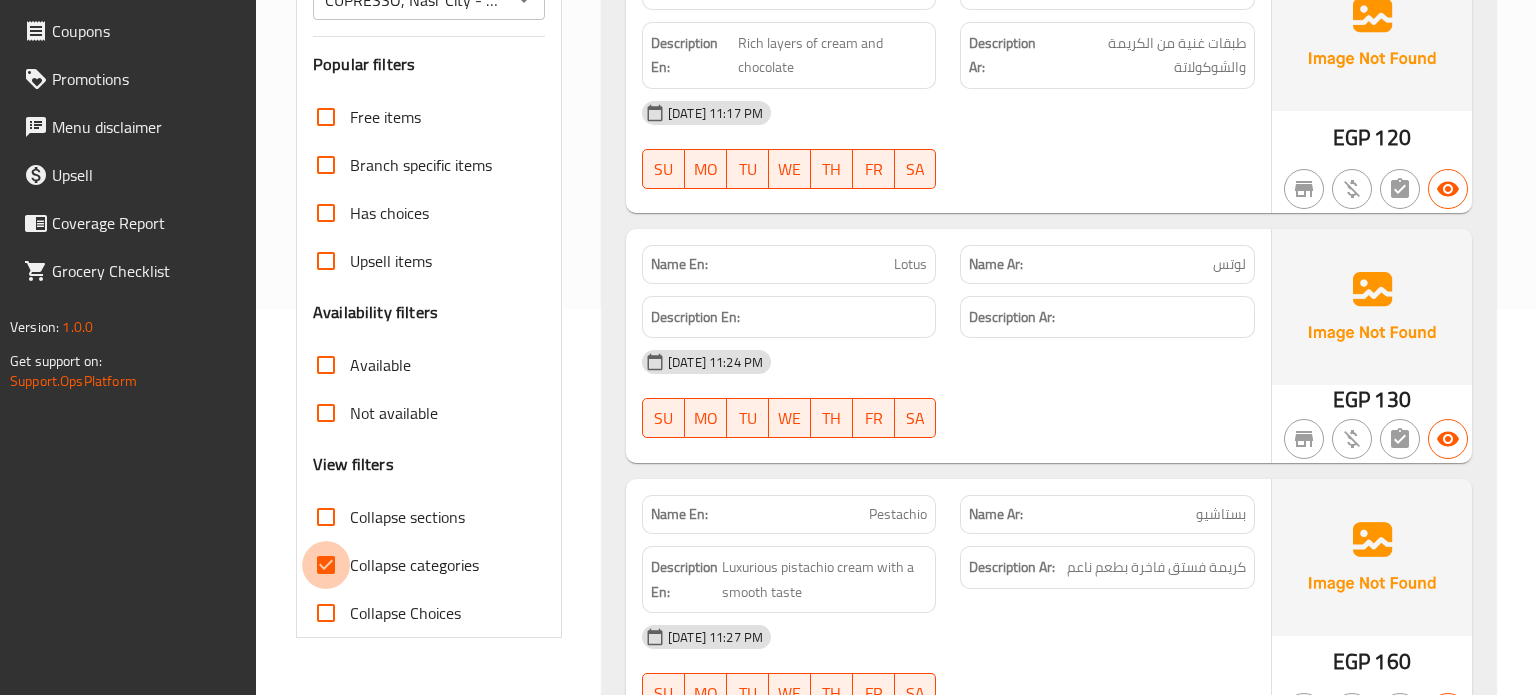 click on "Collapse categories" at bounding box center [326, 565] 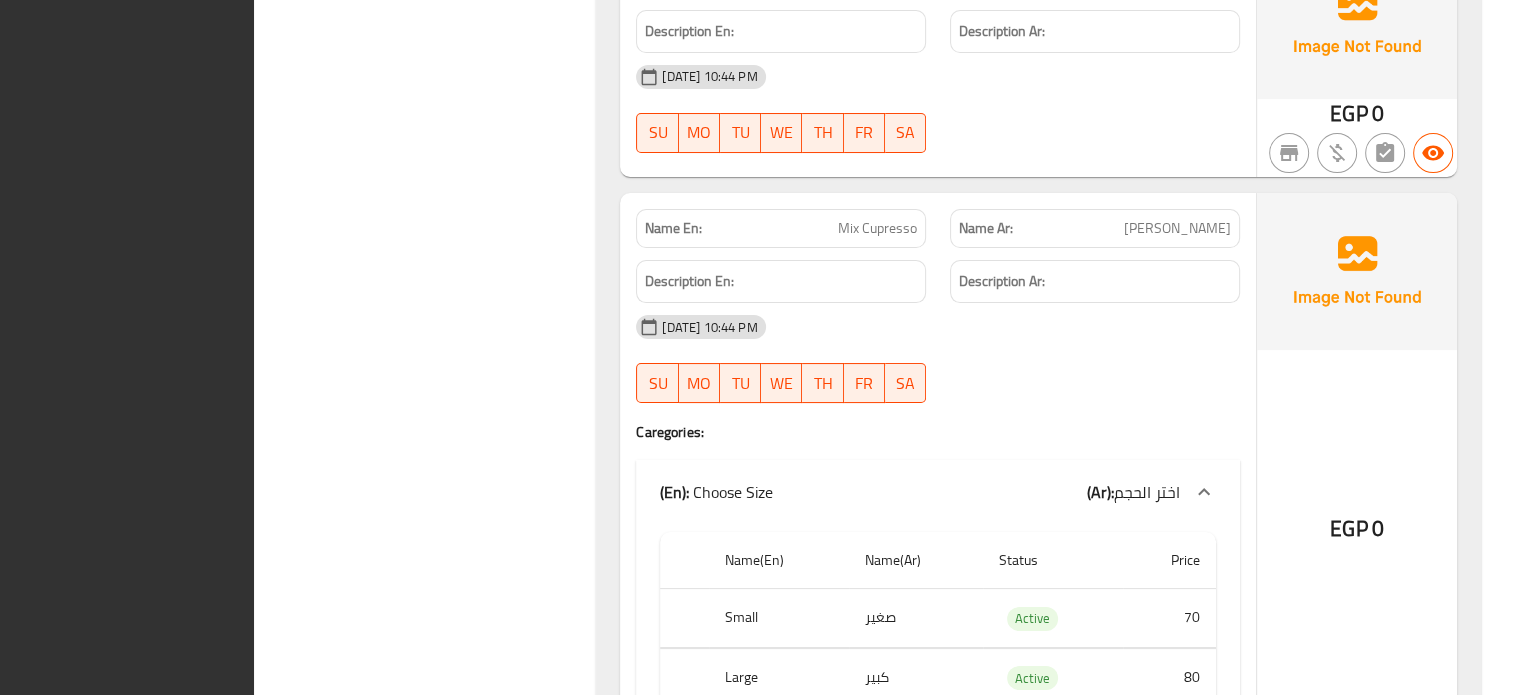 scroll, scrollTop: 30684, scrollLeft: 0, axis: vertical 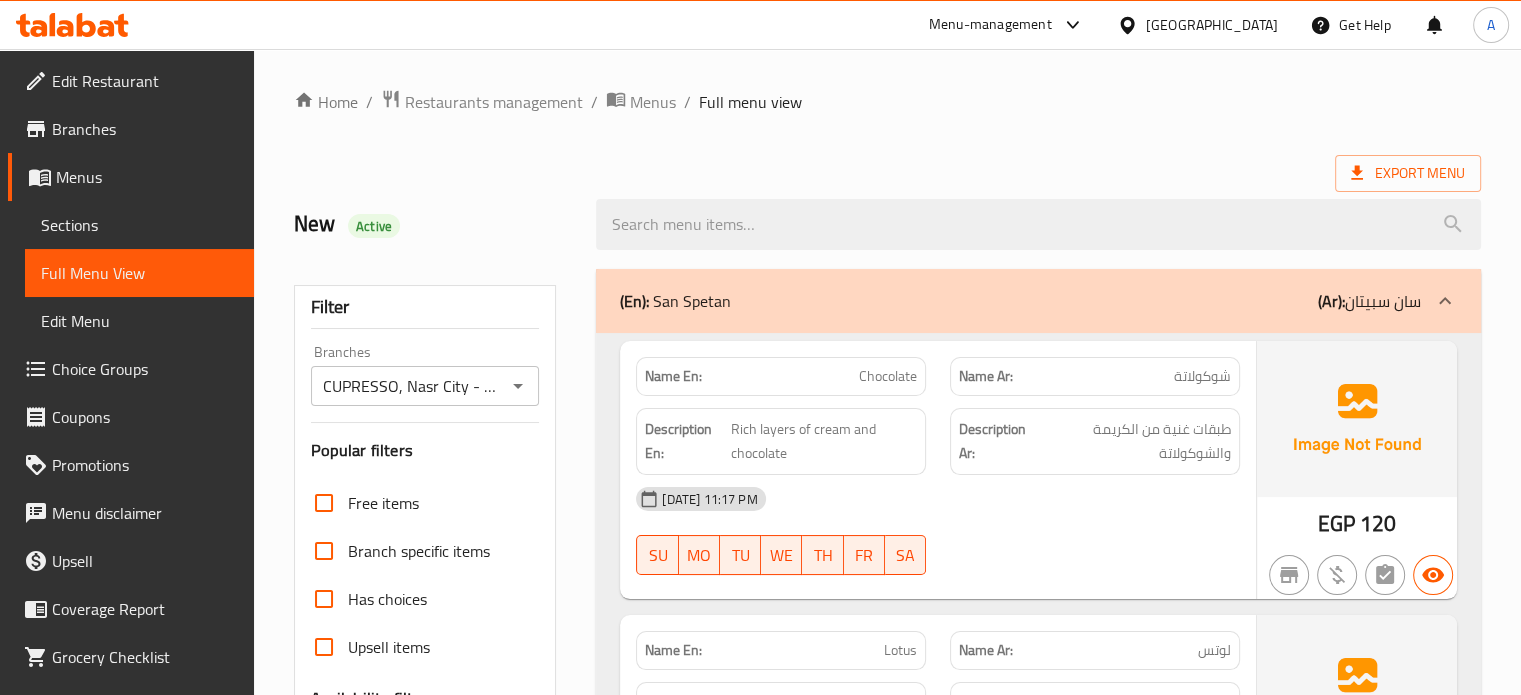 click on "Egypt" at bounding box center (1212, 25) 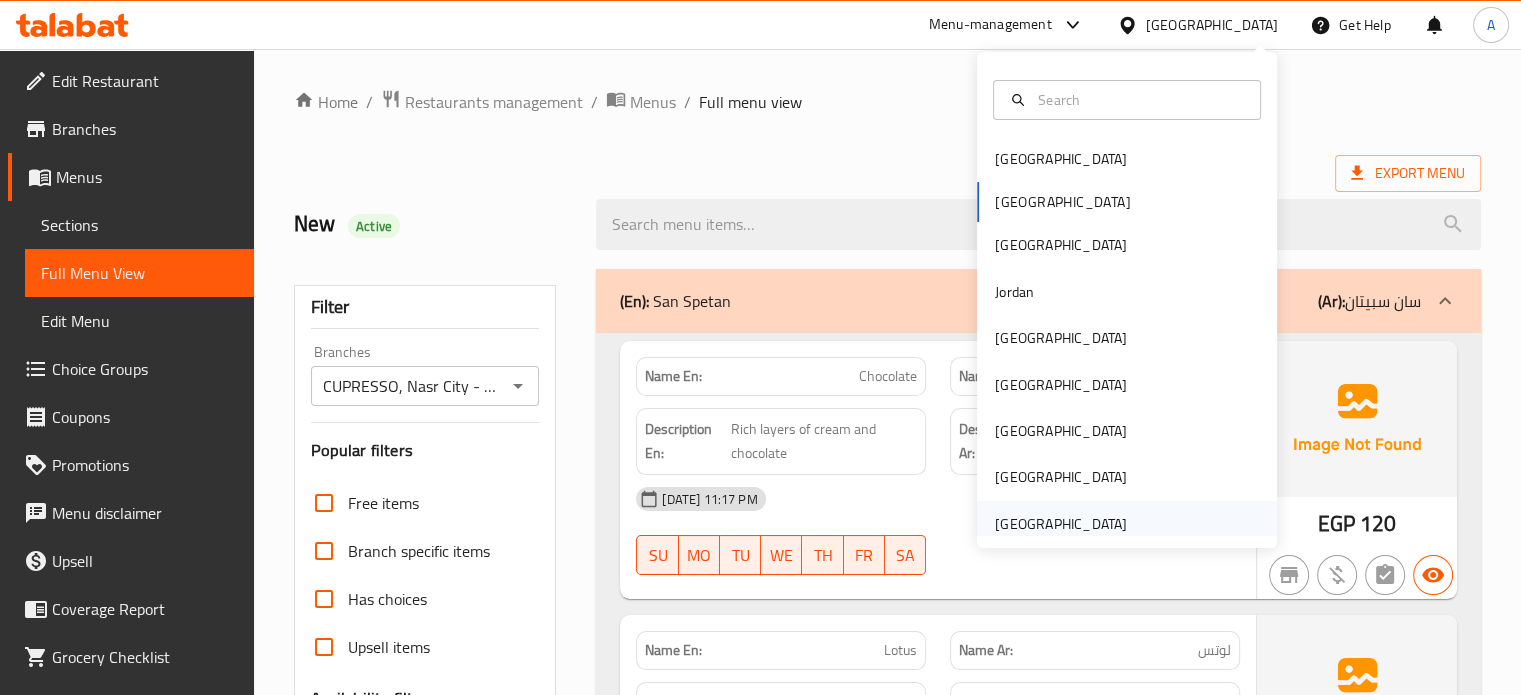 click on "[GEOGRAPHIC_DATA]" at bounding box center (1061, 524) 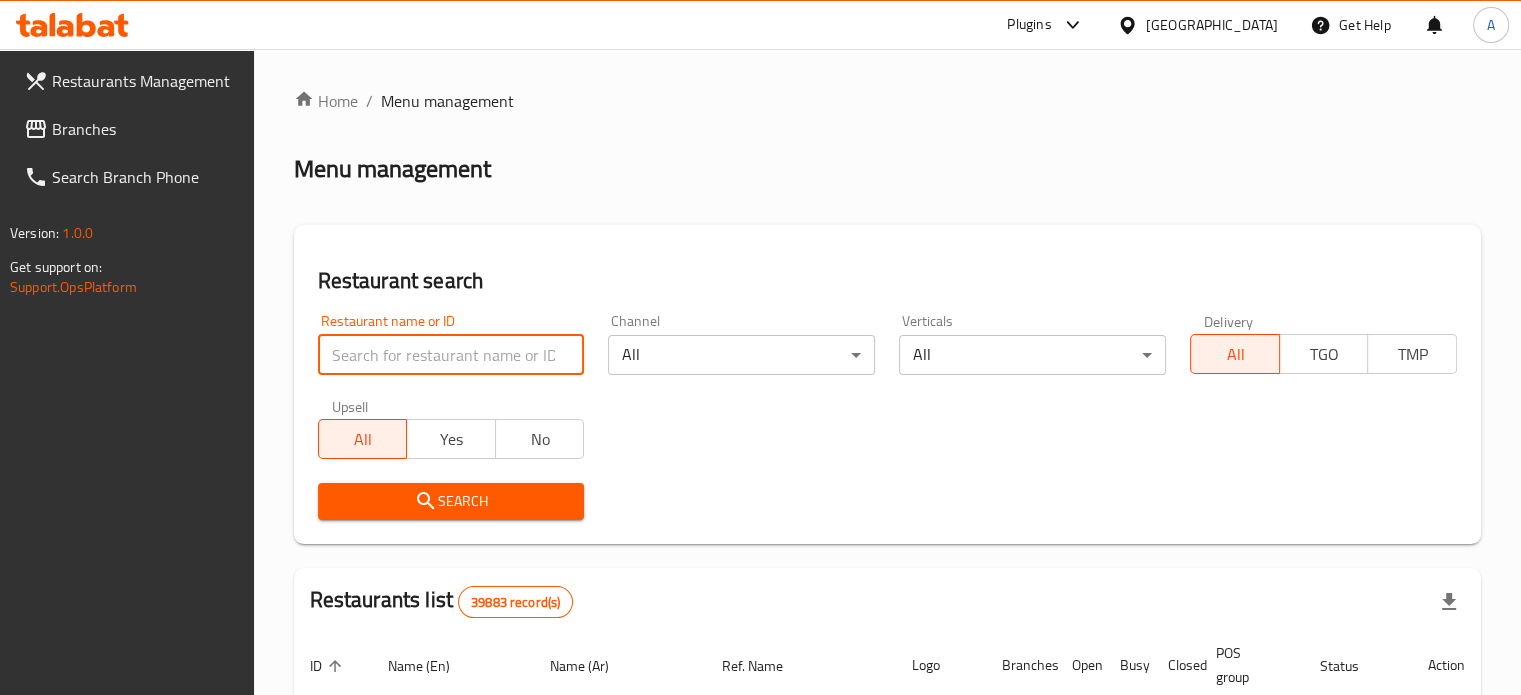 click at bounding box center [451, 355] 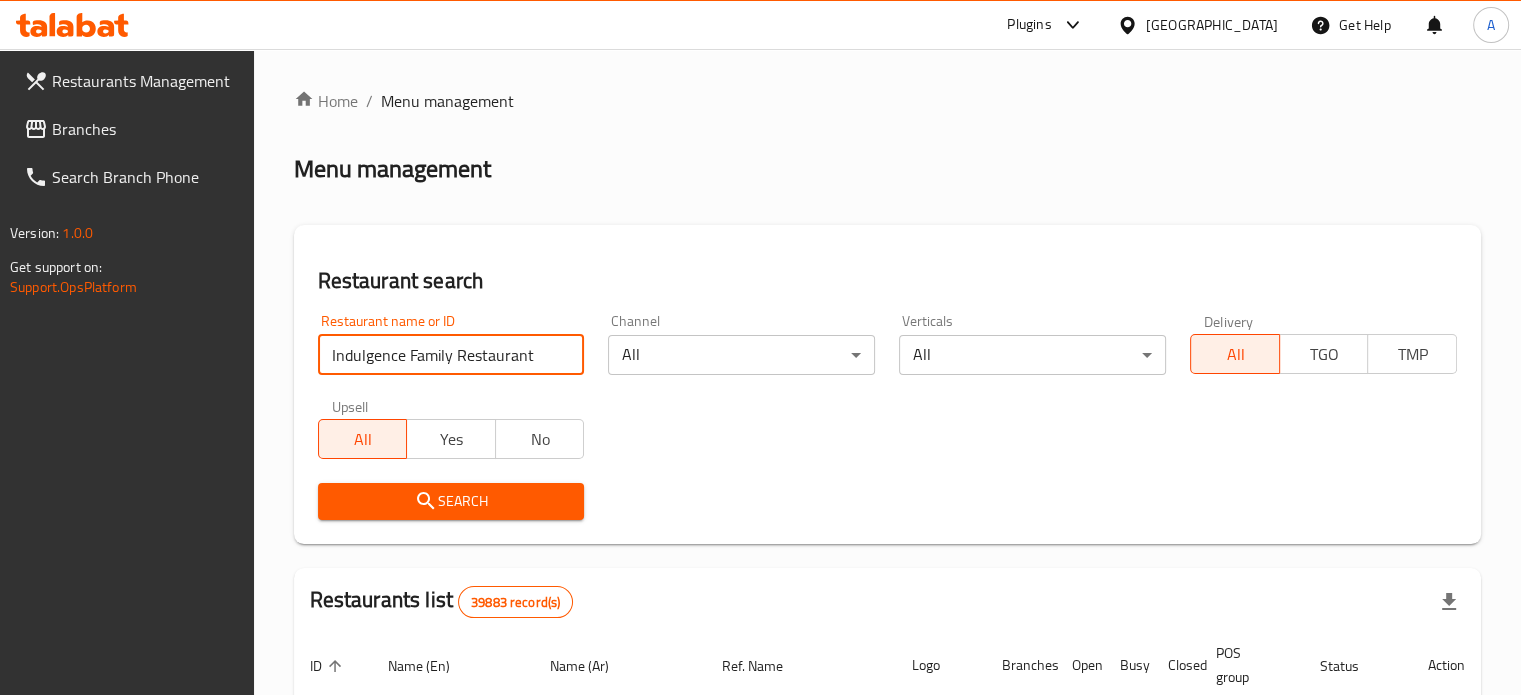 click on "Search" at bounding box center (451, 501) 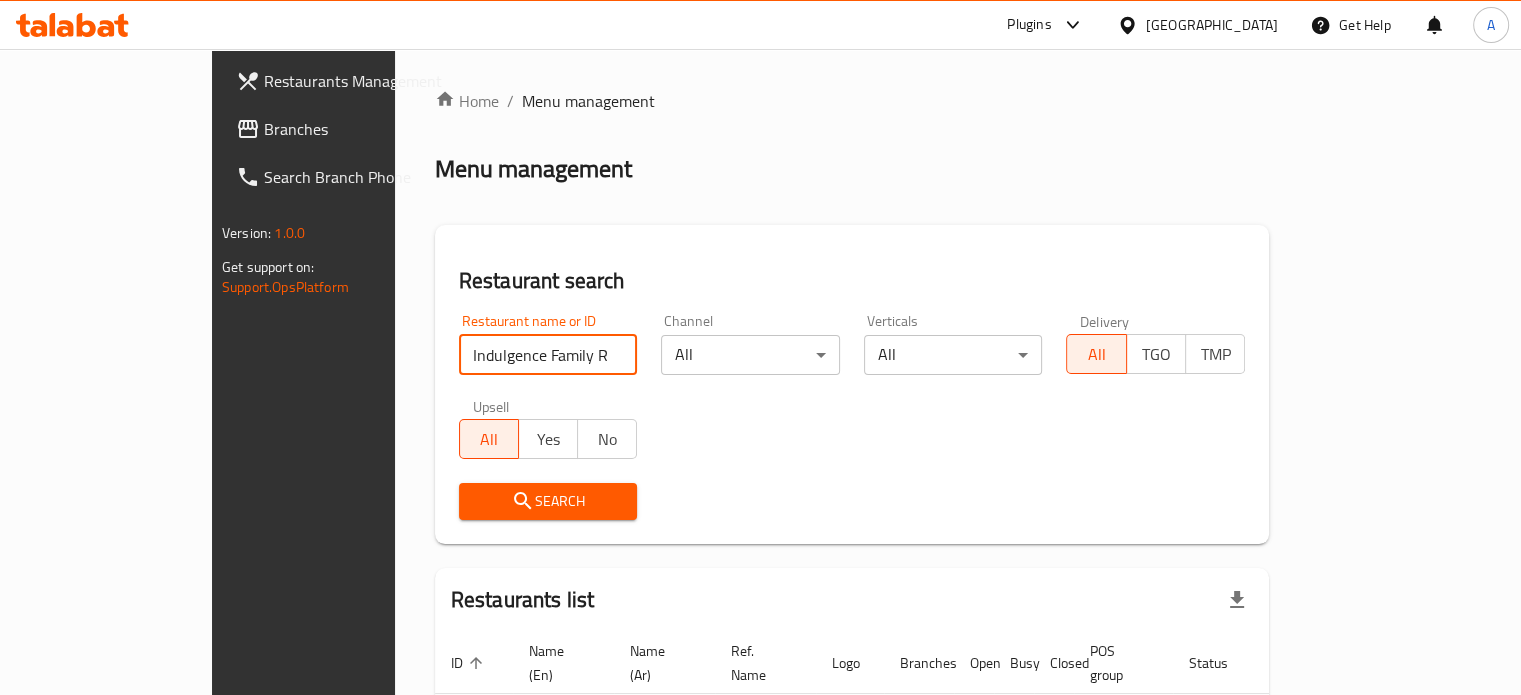 scroll, scrollTop: 121, scrollLeft: 0, axis: vertical 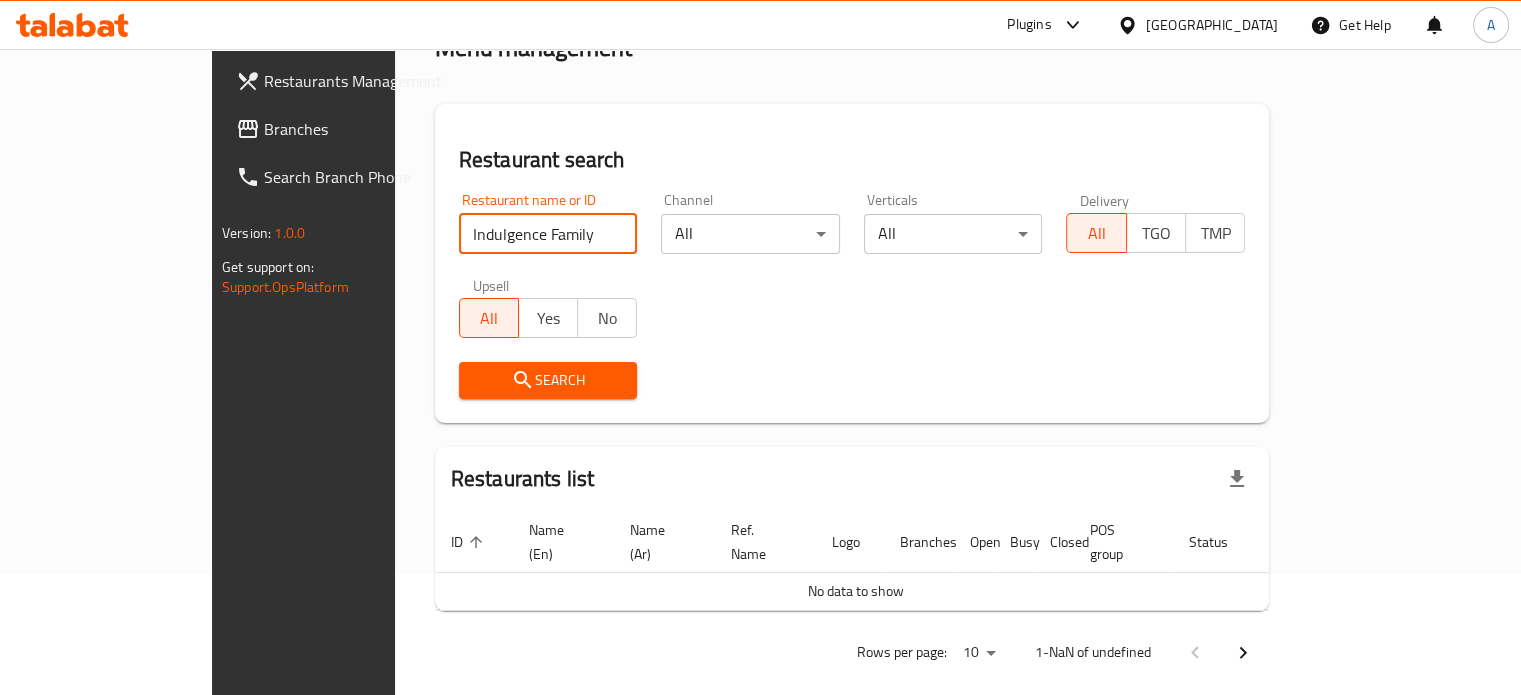 type on "Indulgence Family" 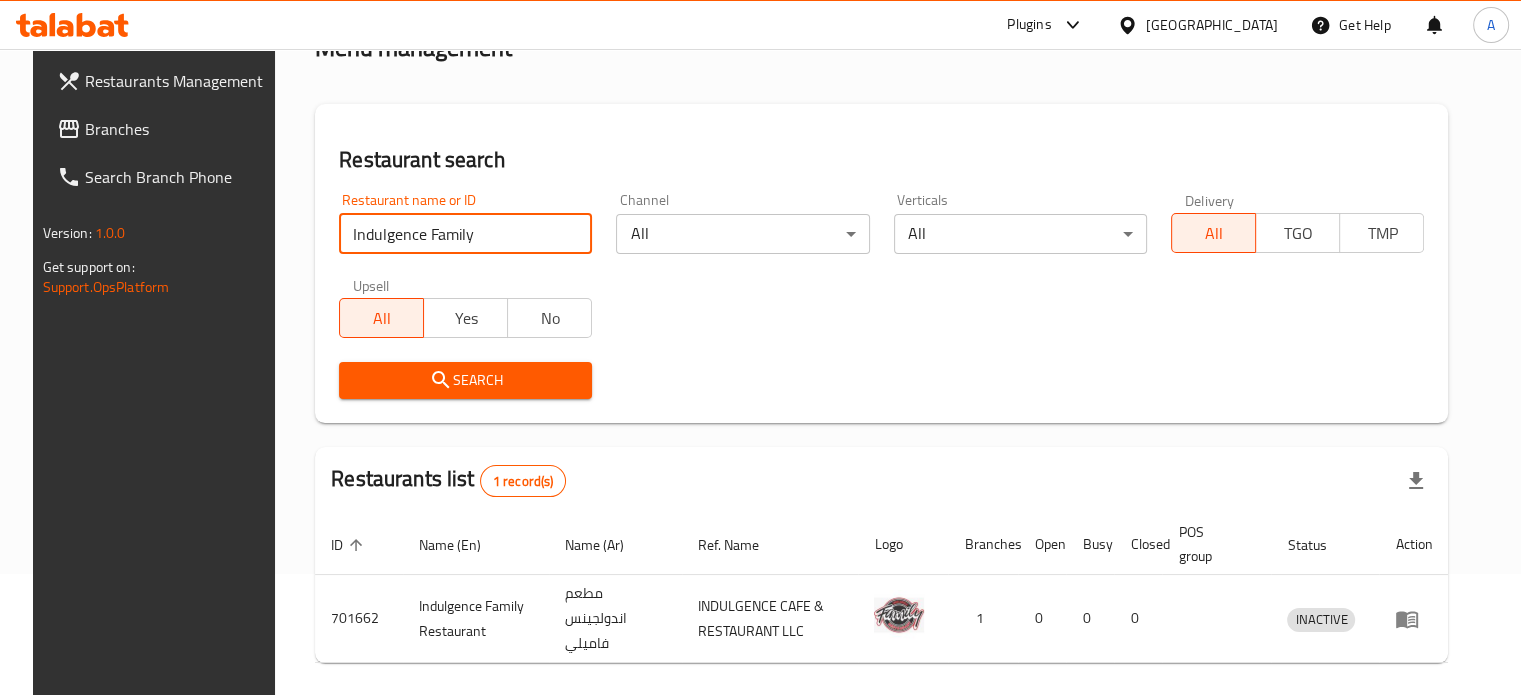 scroll, scrollTop: 180, scrollLeft: 0, axis: vertical 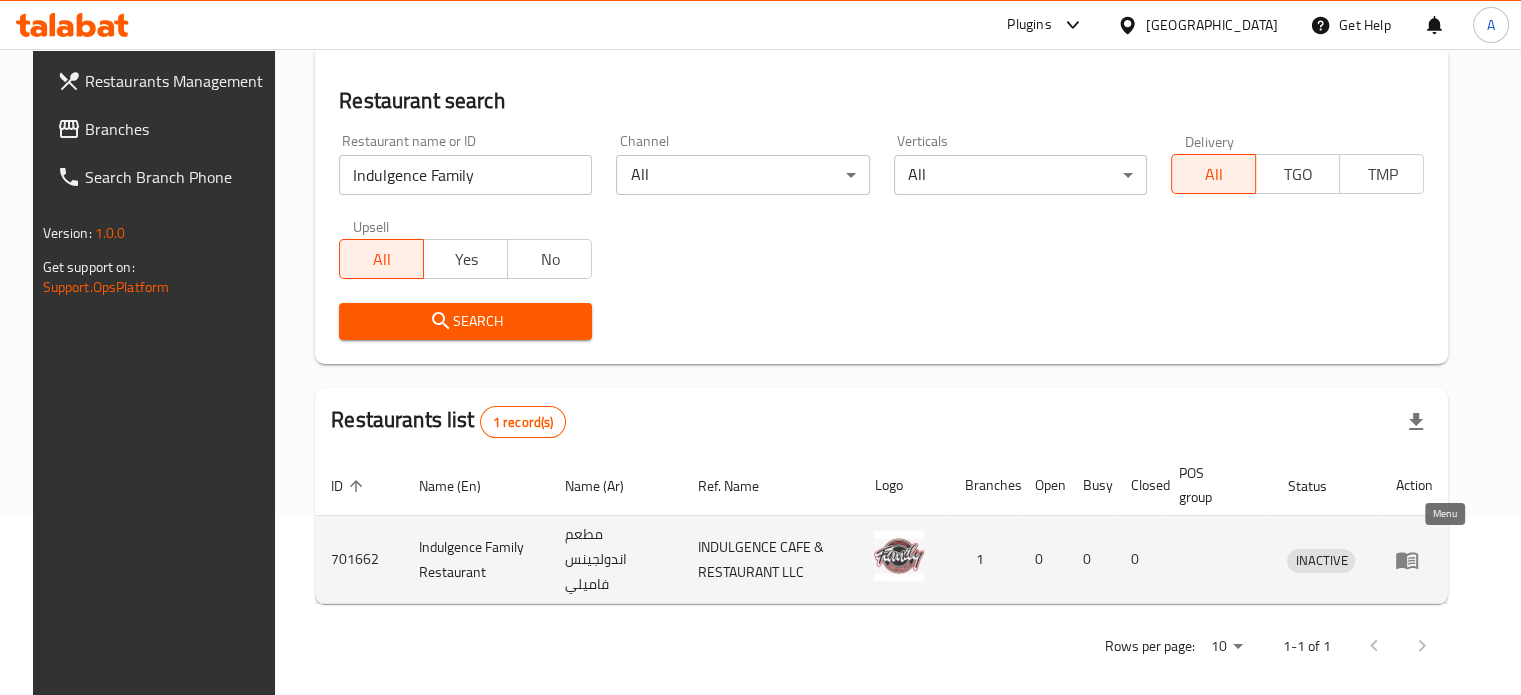 click 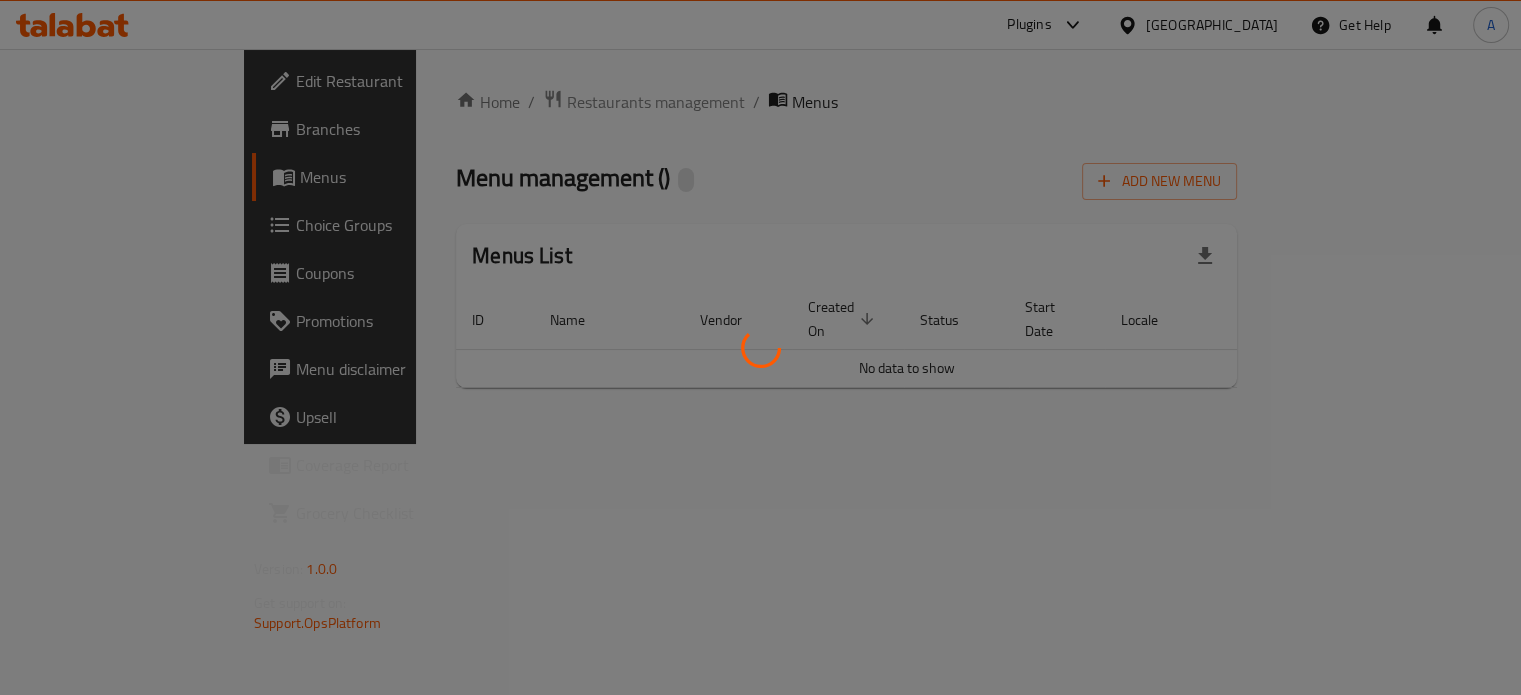 scroll, scrollTop: 0, scrollLeft: 0, axis: both 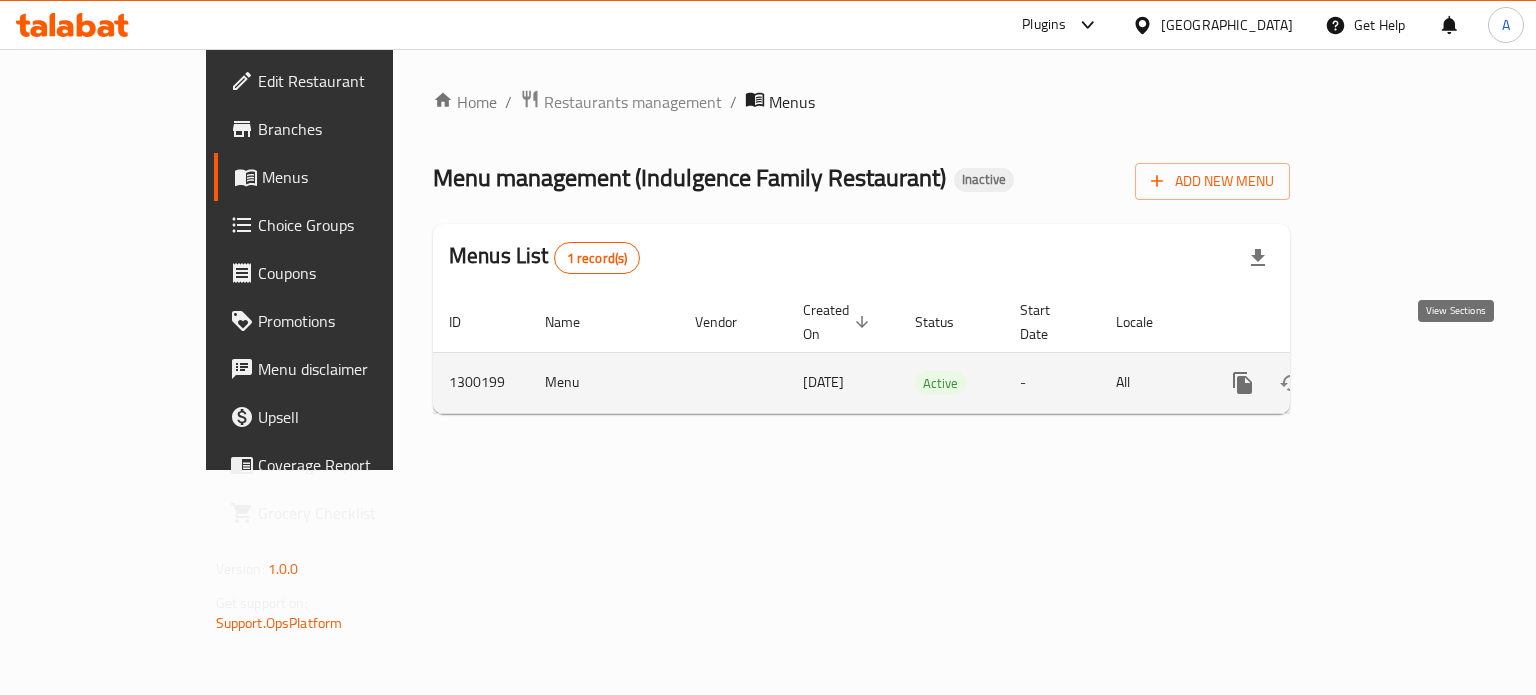 click 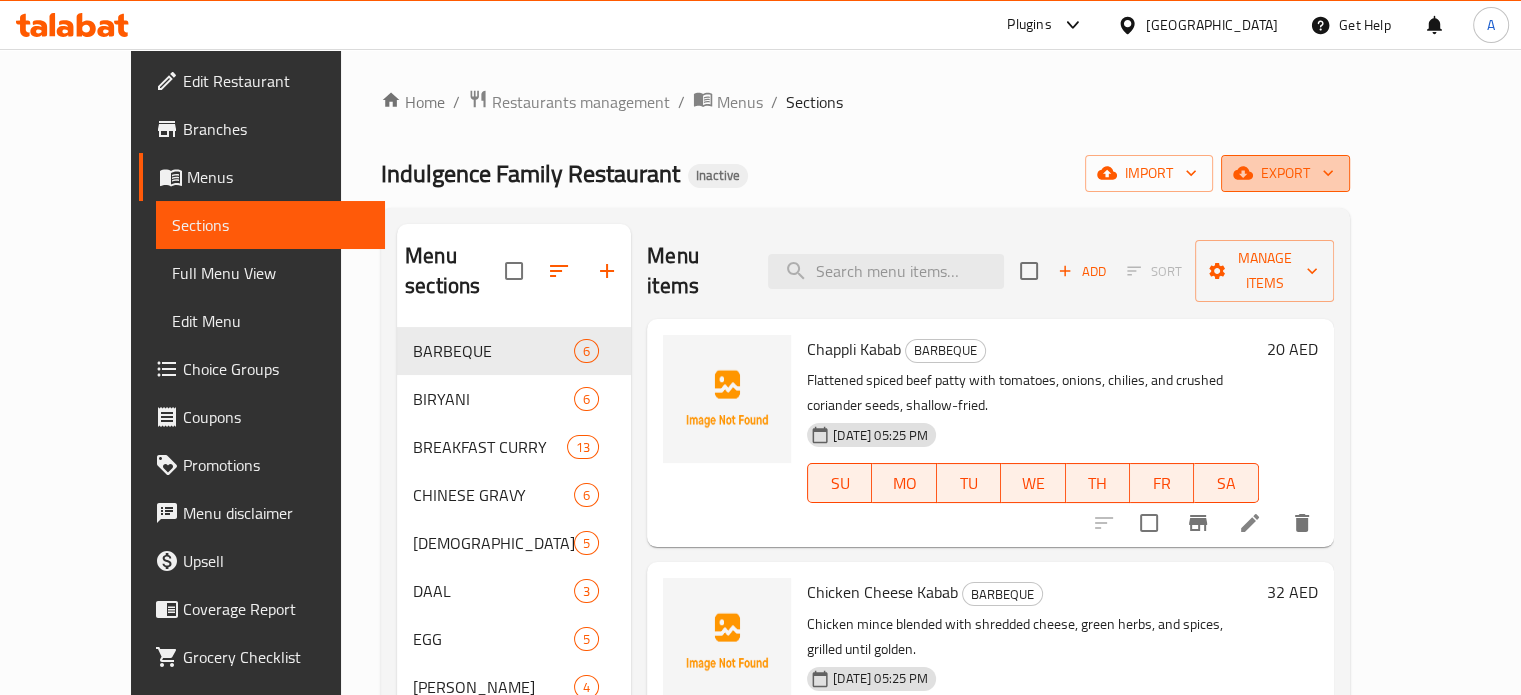 click 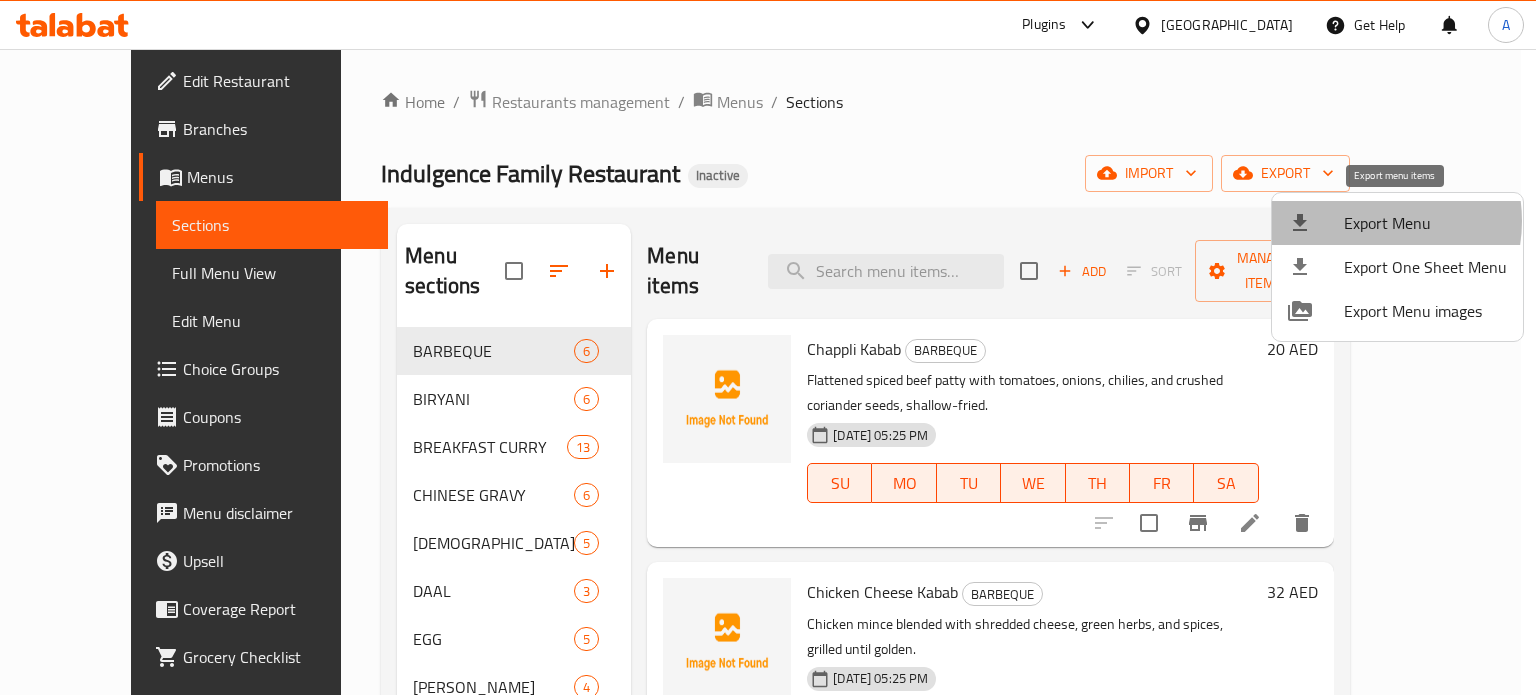 click on "Export Menu" at bounding box center (1425, 223) 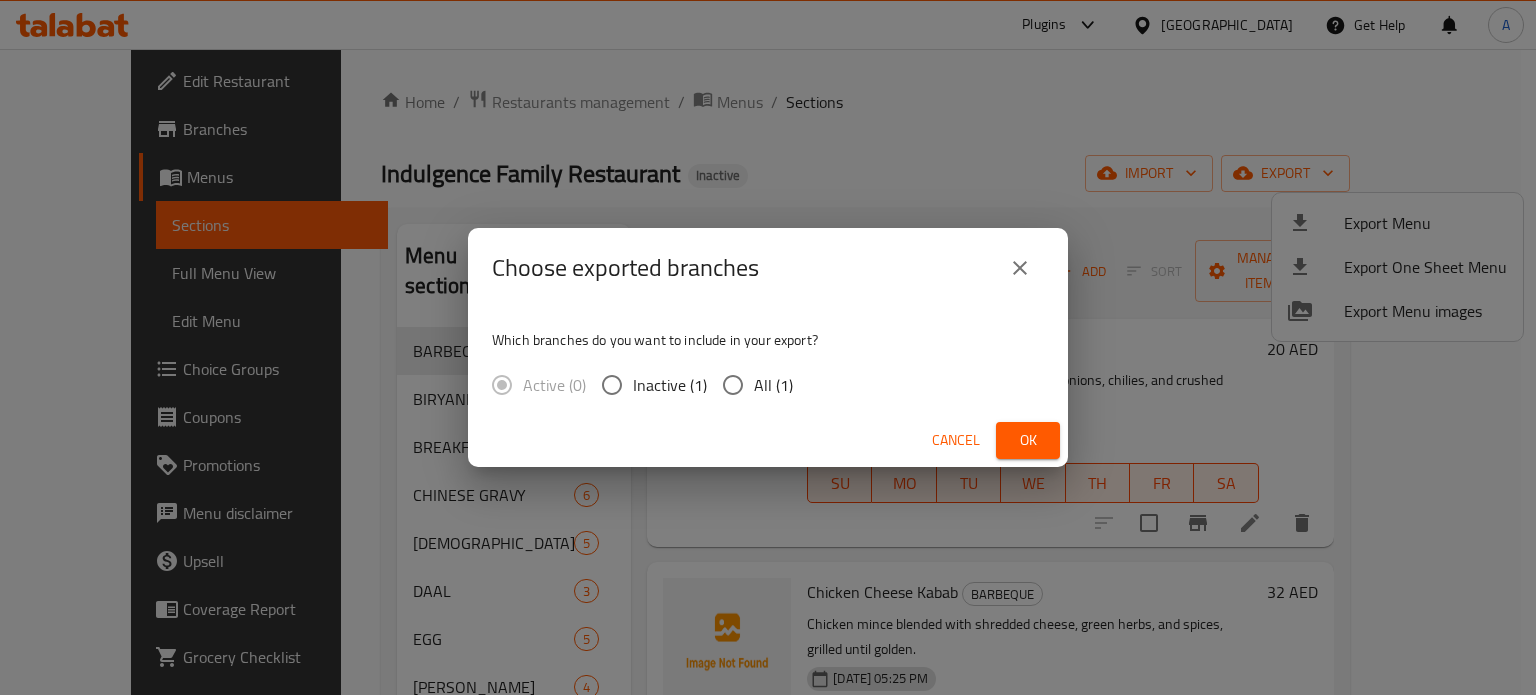 click on "All (1)" at bounding box center (733, 385) 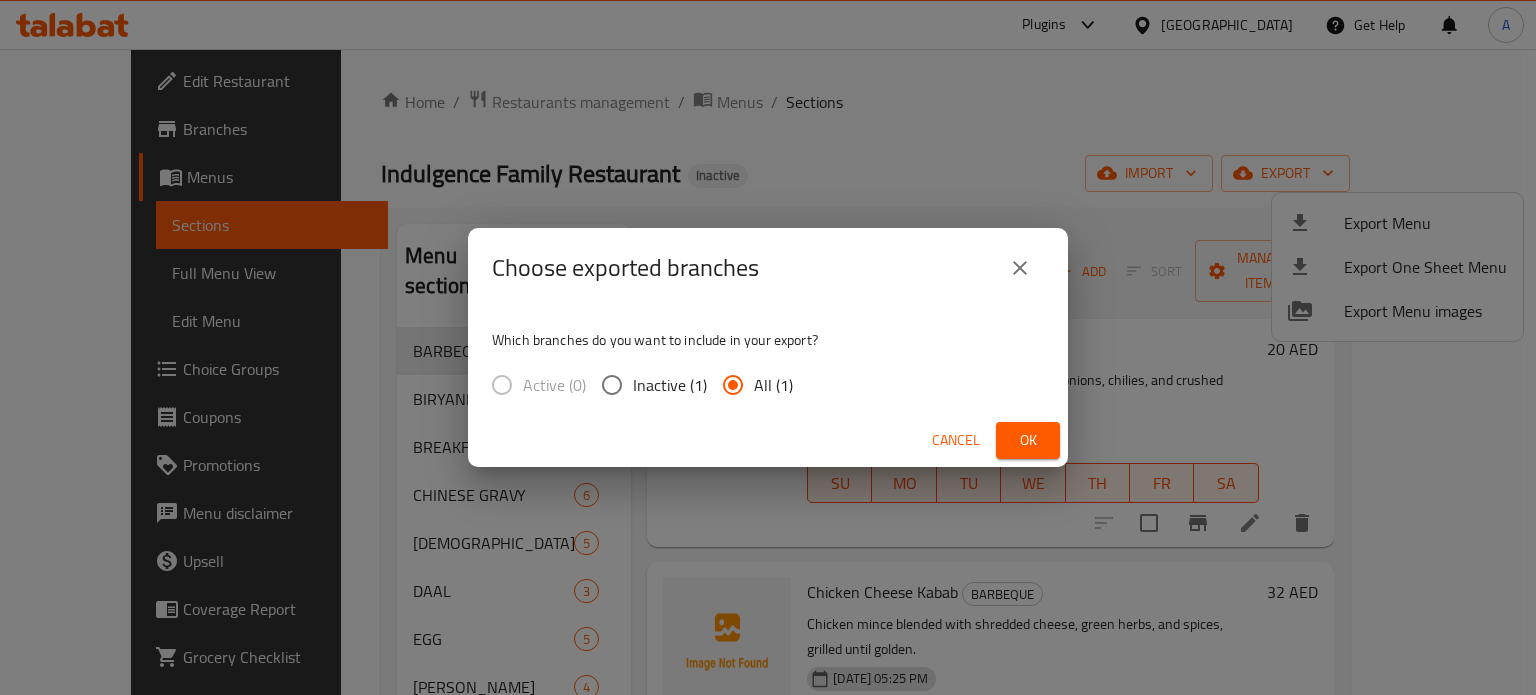 click on "Ok" at bounding box center (1028, 440) 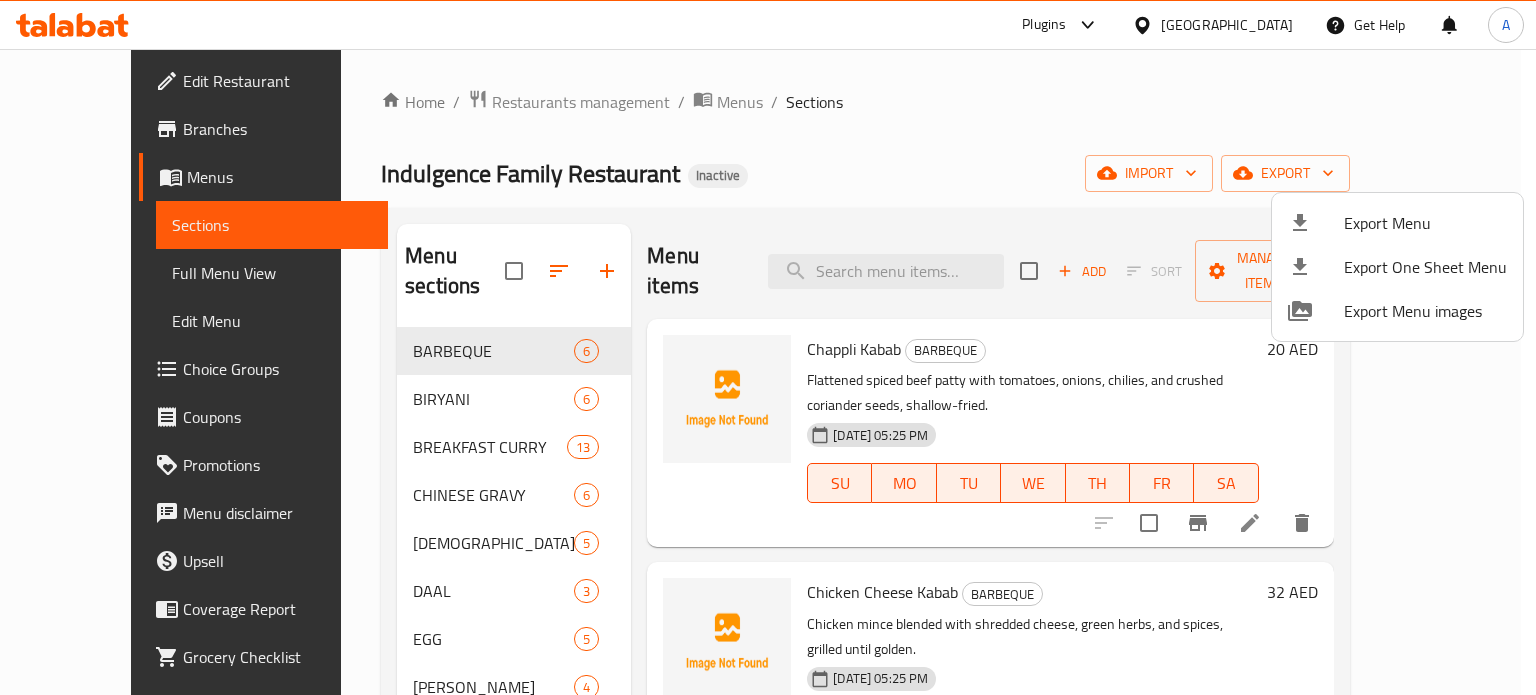 type 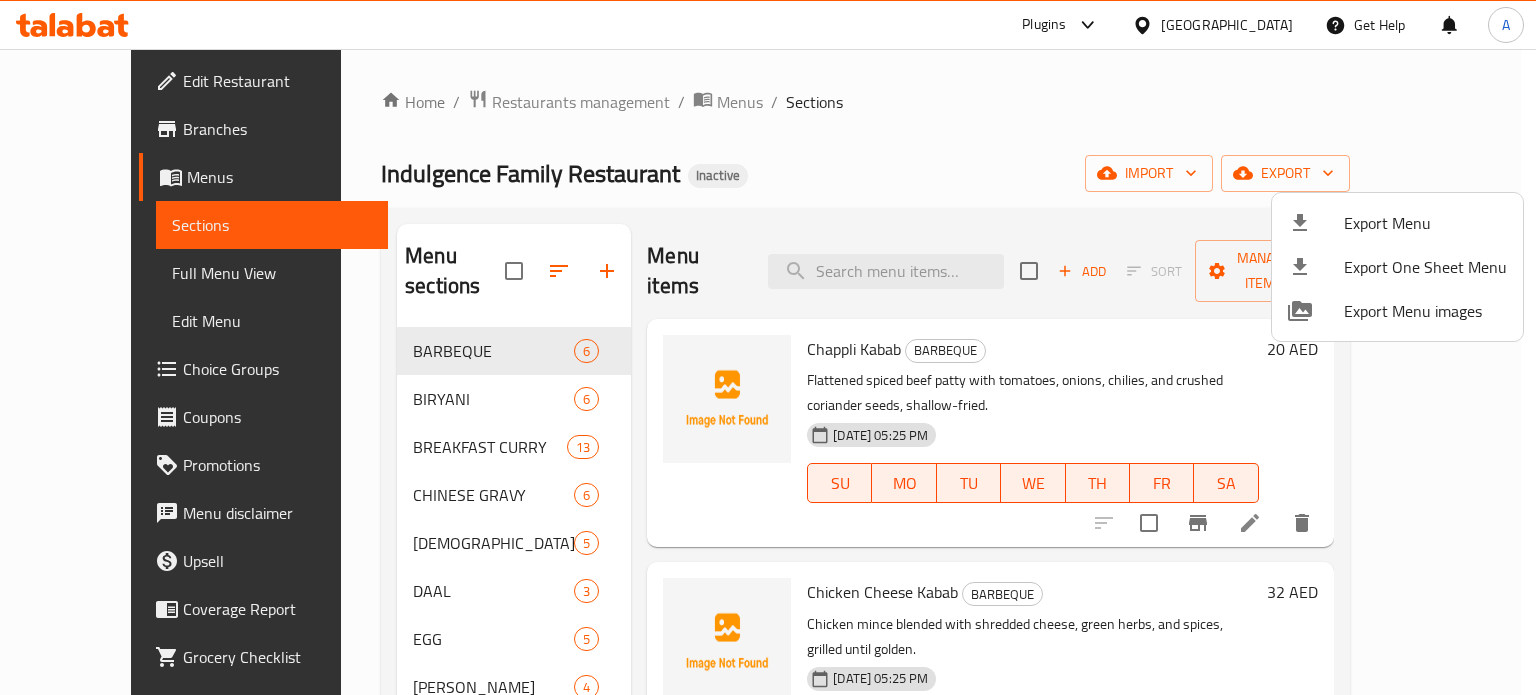 click at bounding box center (768, 347) 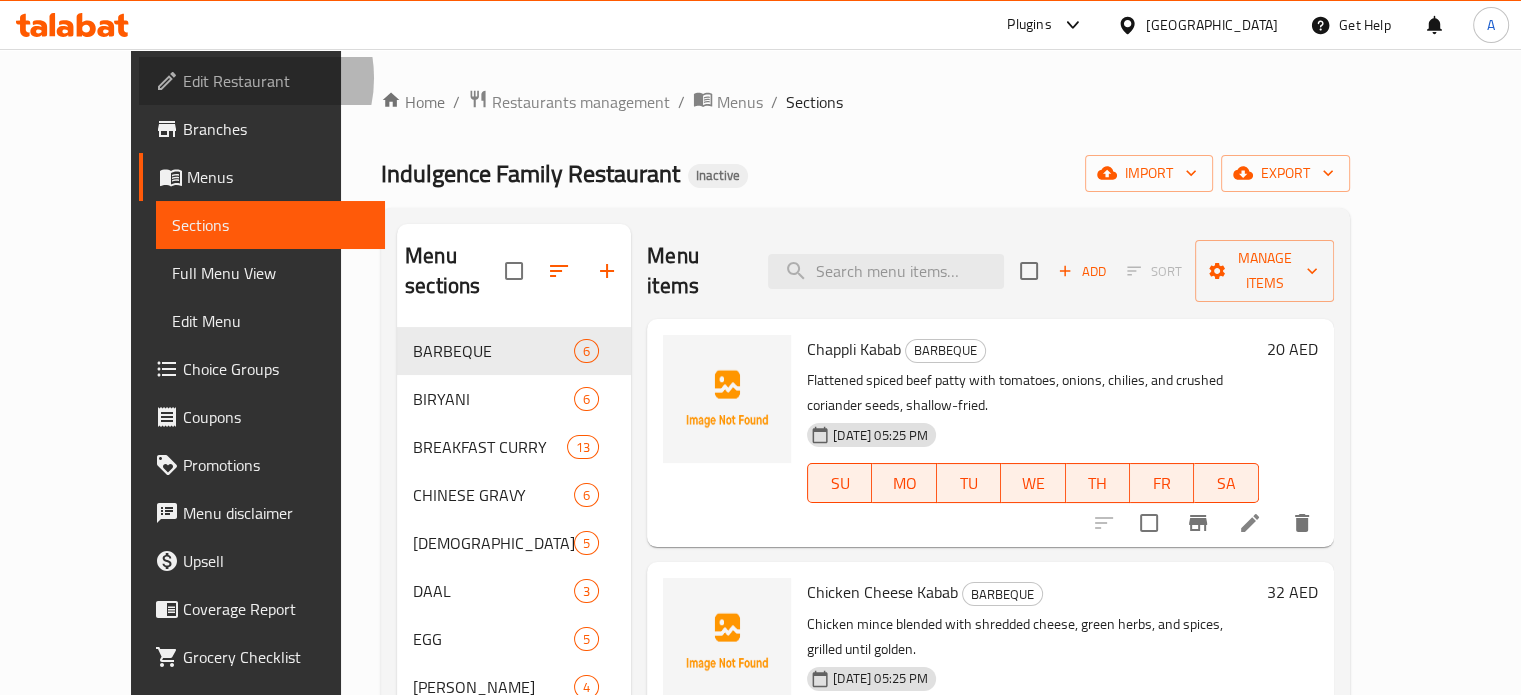 click on "Edit Restaurant" at bounding box center (276, 81) 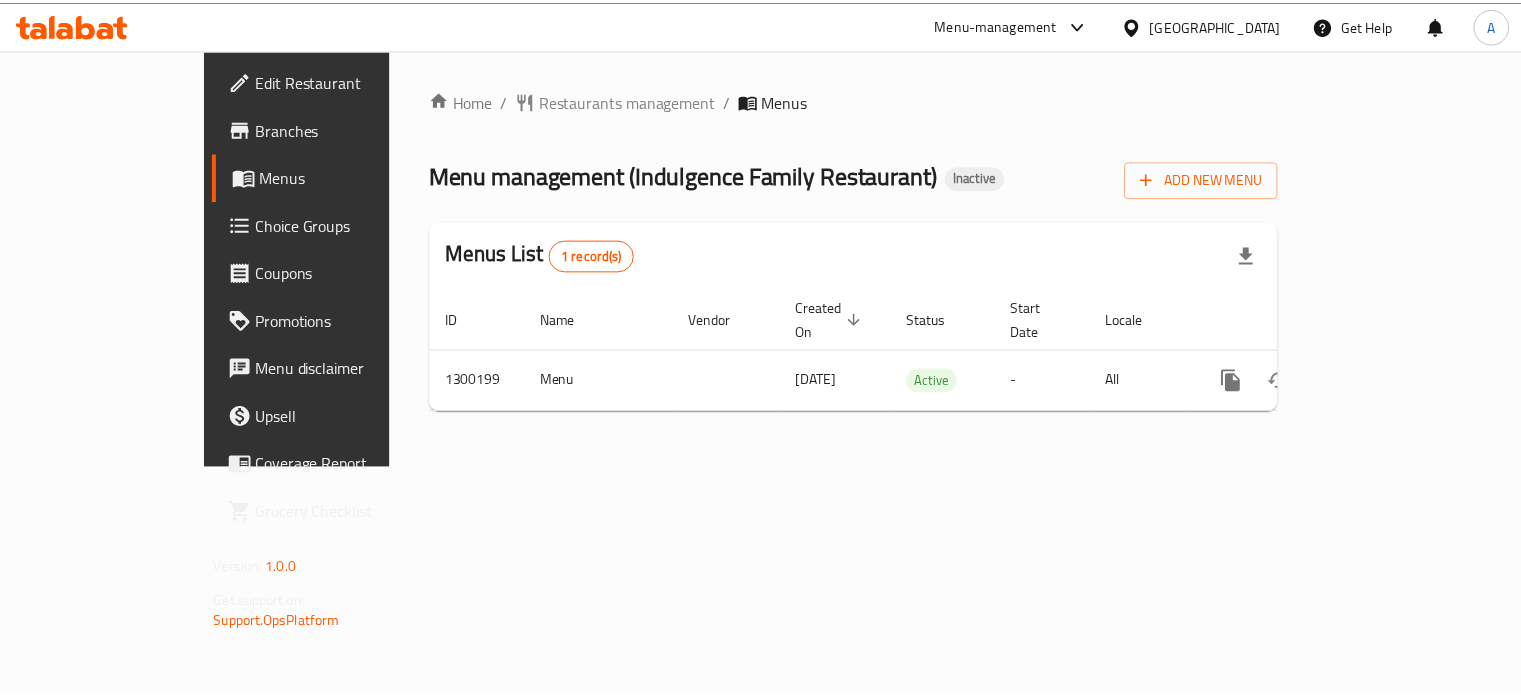 scroll, scrollTop: 0, scrollLeft: 0, axis: both 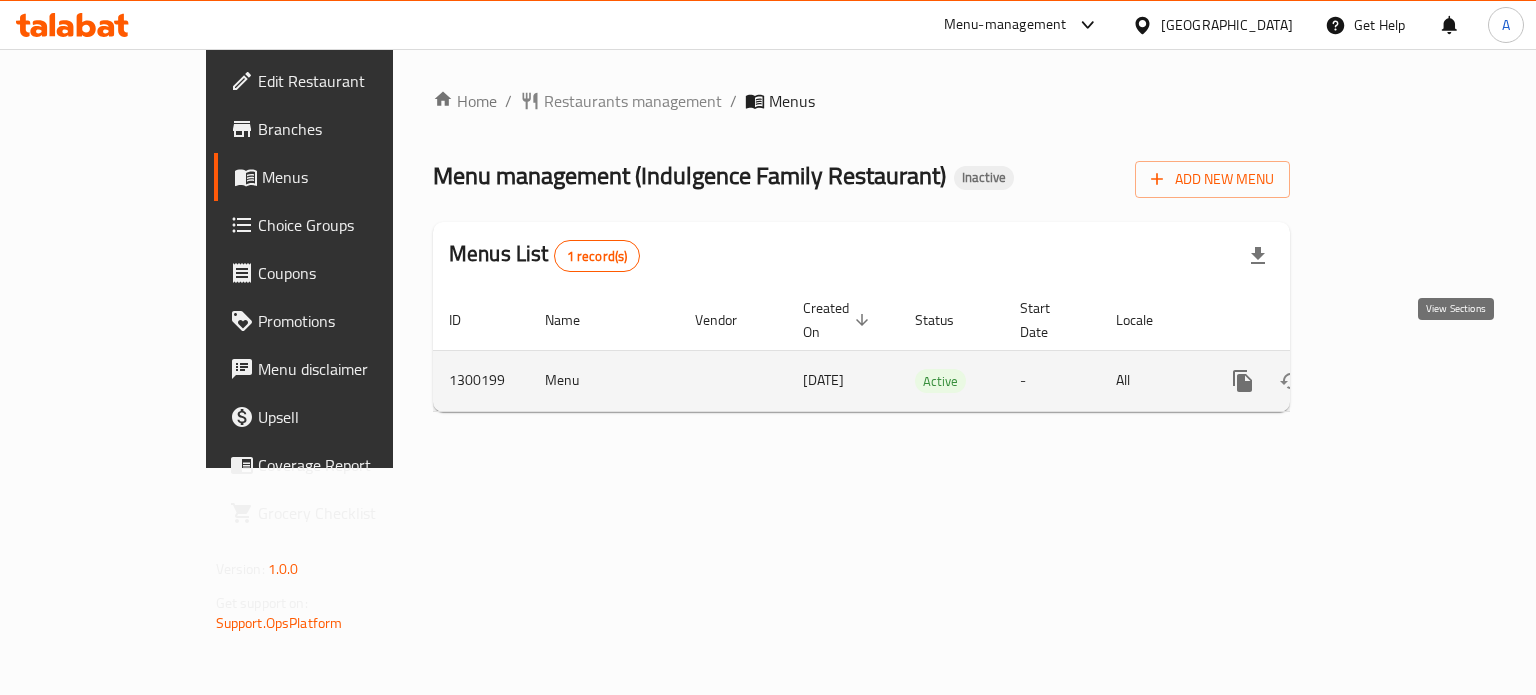 click at bounding box center [1387, 381] 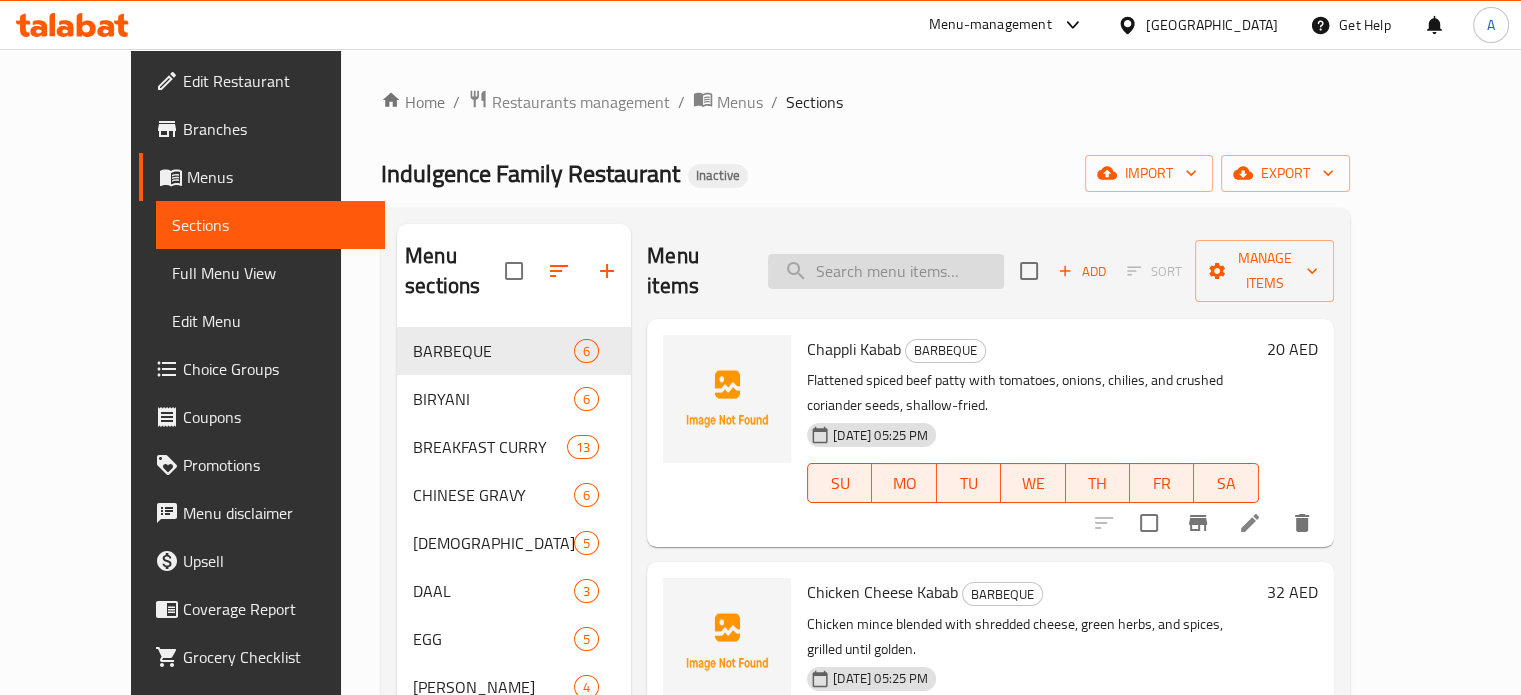 paste on "Beef Bihari Kabab" 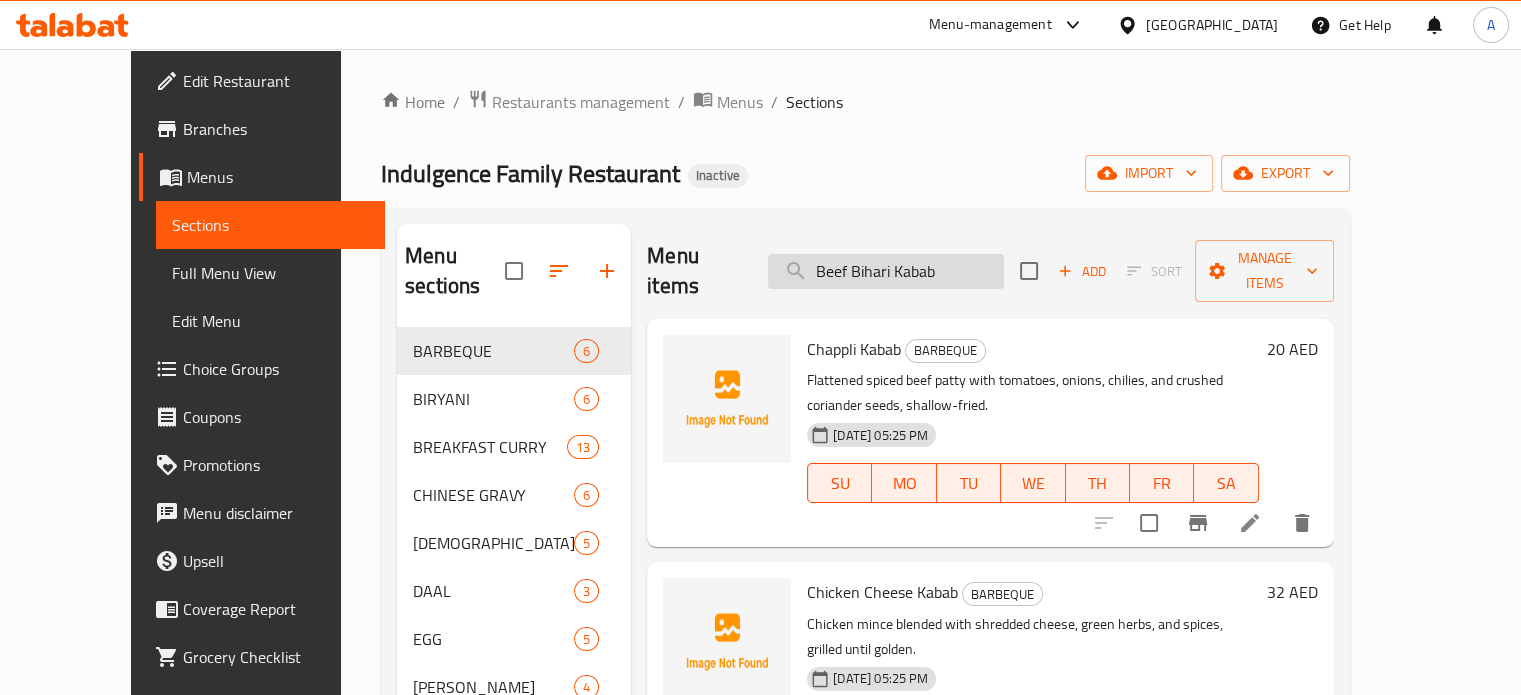 click on "Beef Bihari Kabab" at bounding box center (886, 271) 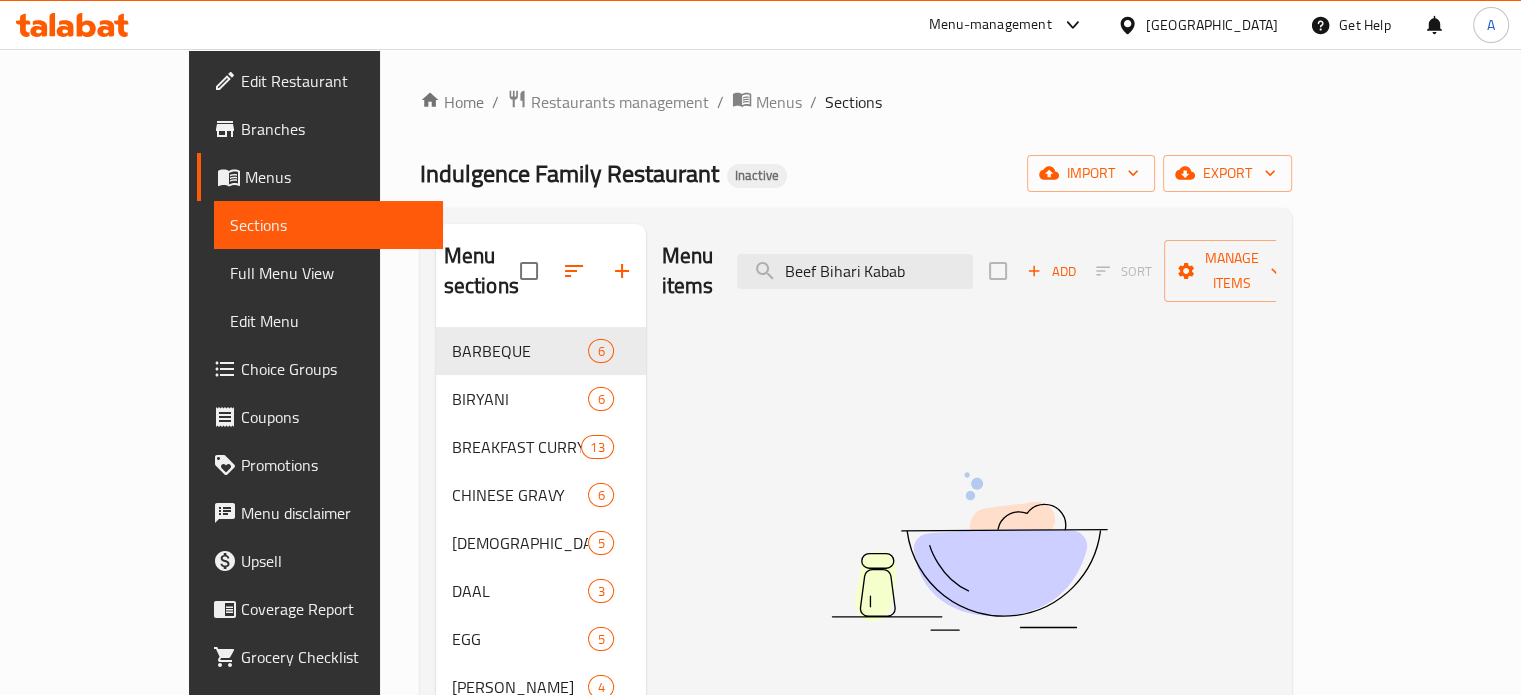 type on "Beef Bihari Kabab" 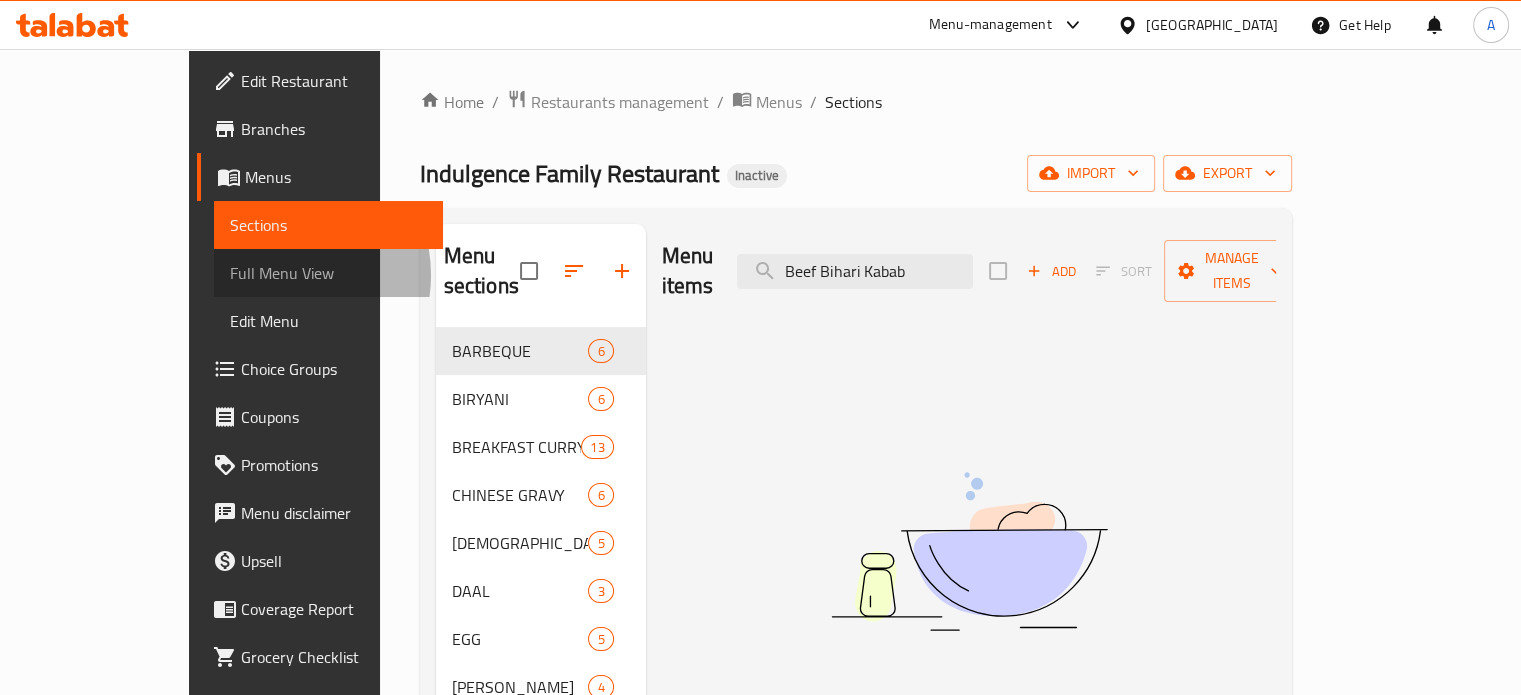 click on "Full Menu View" at bounding box center [328, 273] 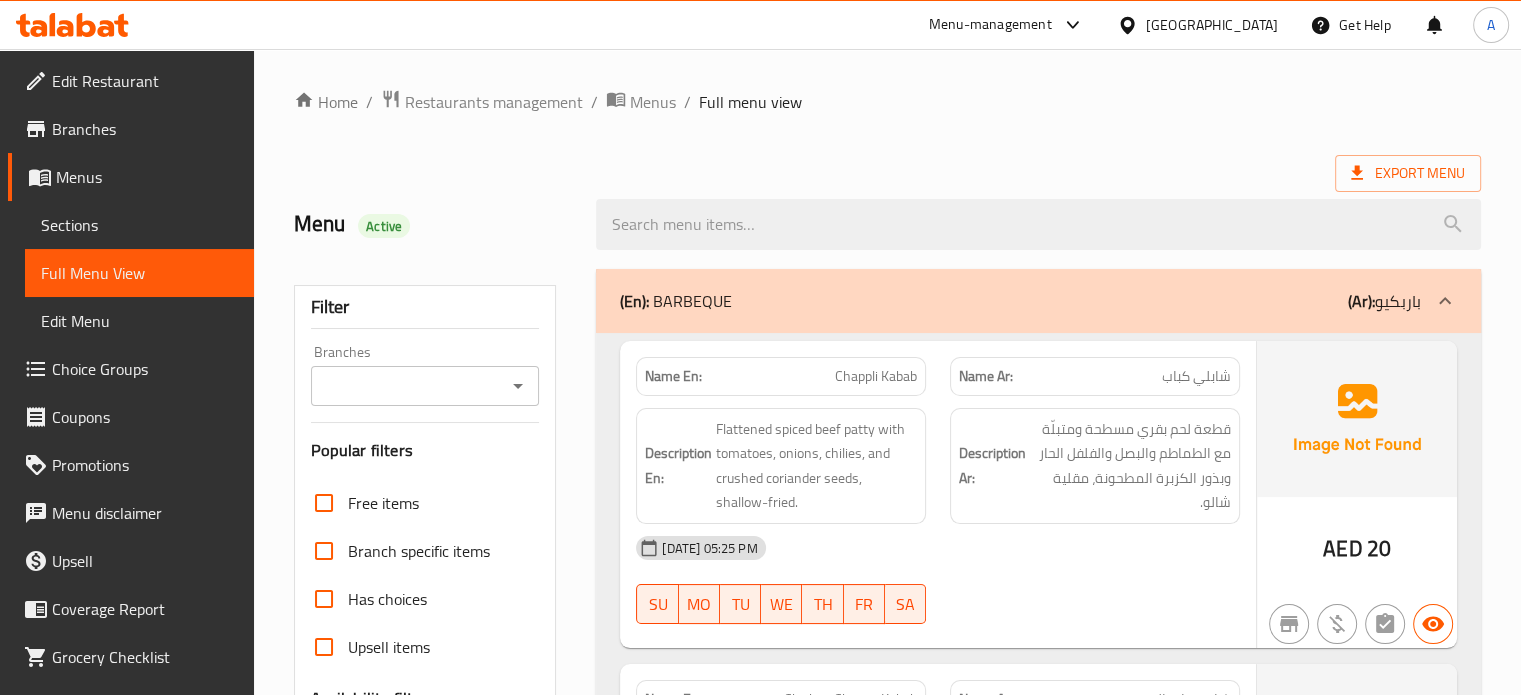 scroll, scrollTop: 327, scrollLeft: 0, axis: vertical 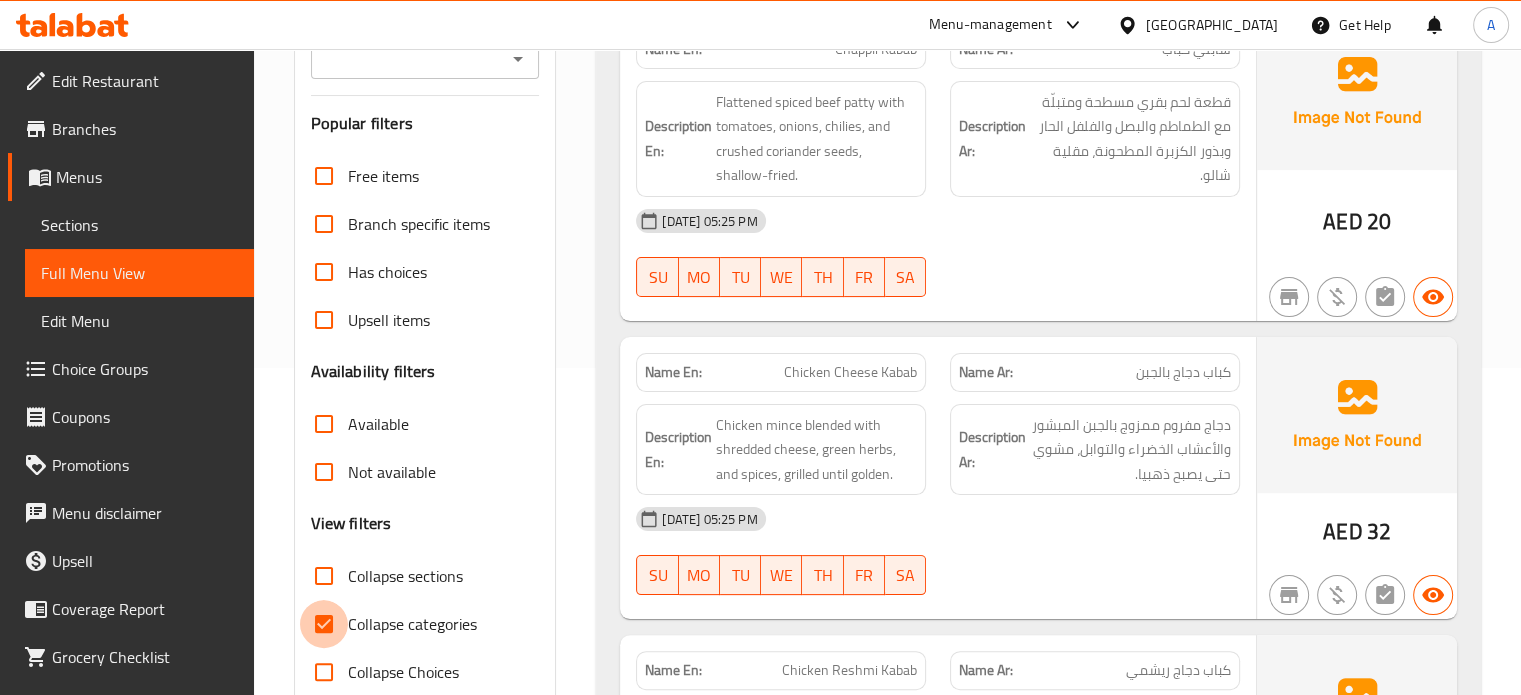 click on "Collapse categories" at bounding box center [324, 624] 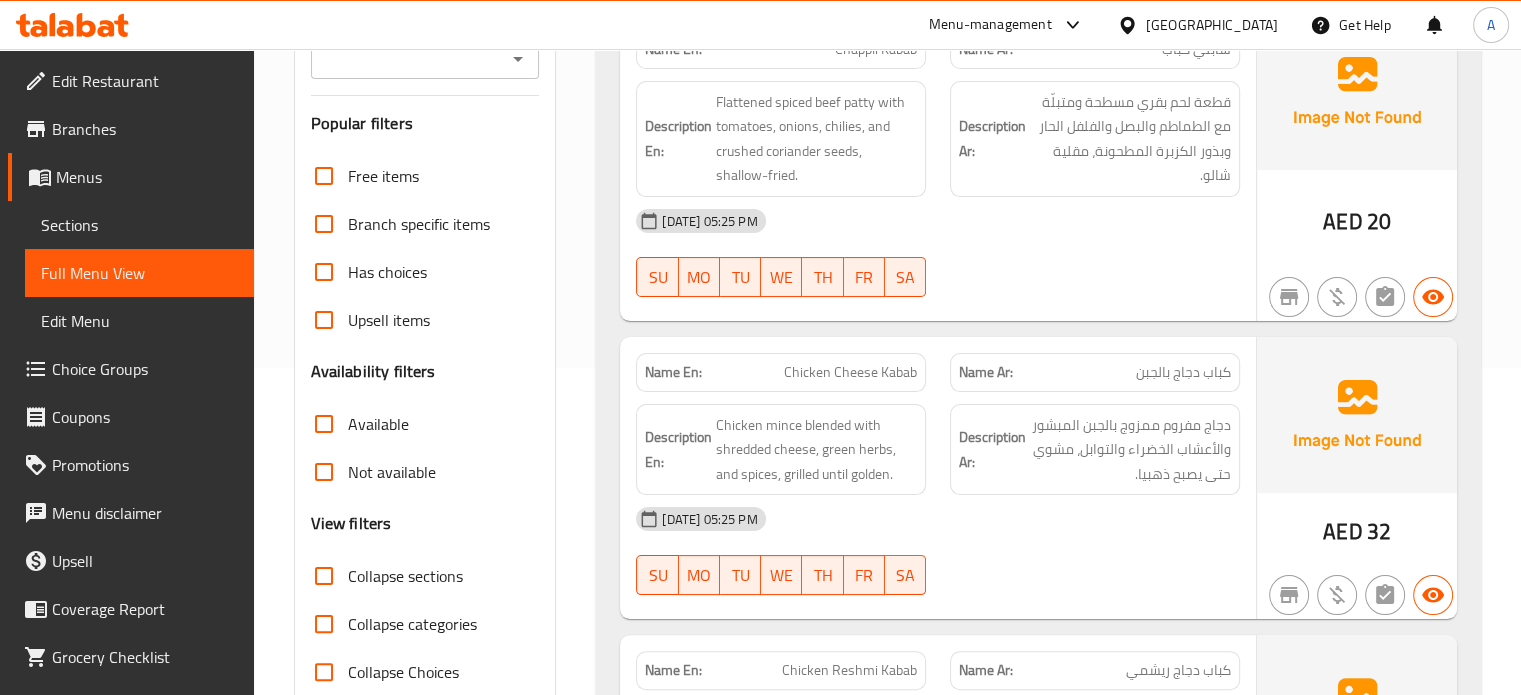 scroll, scrollTop: 0, scrollLeft: 0, axis: both 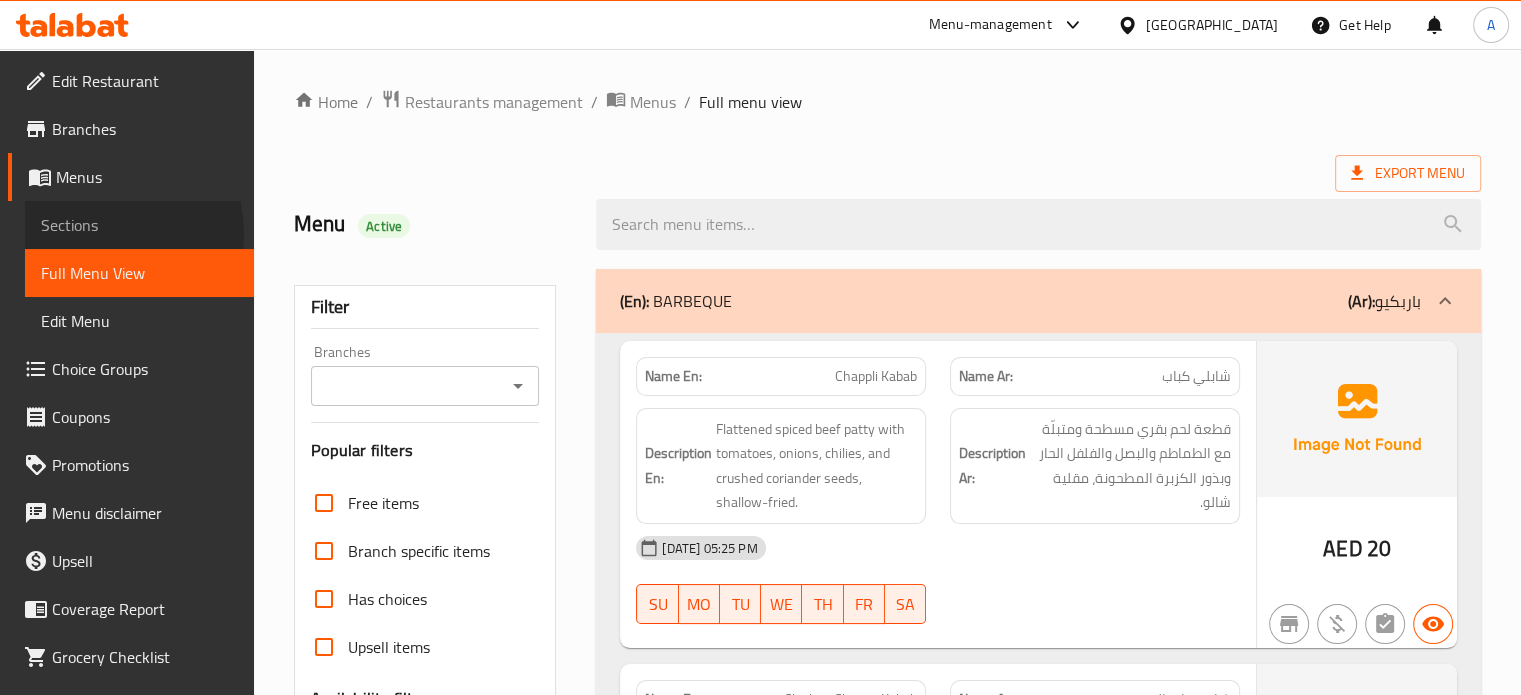 click on "Sections" at bounding box center (139, 225) 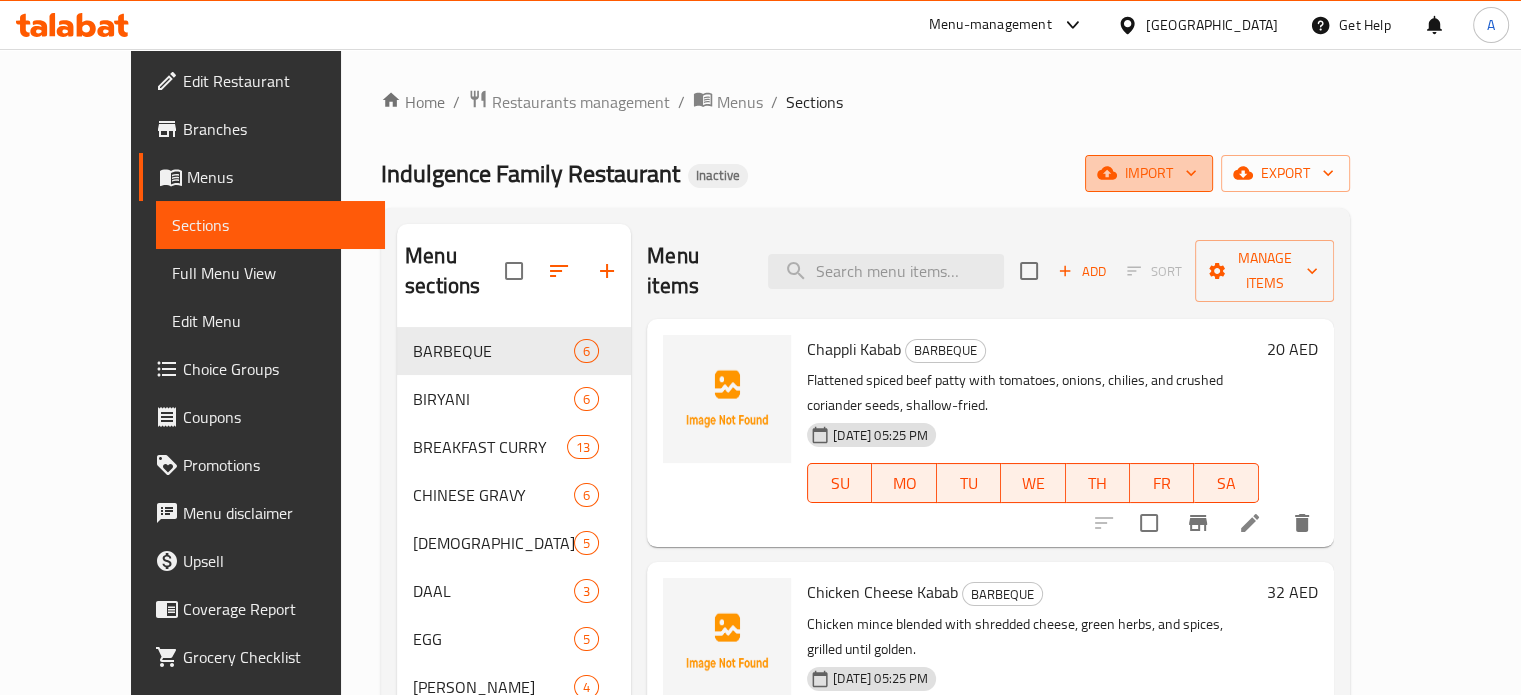 click 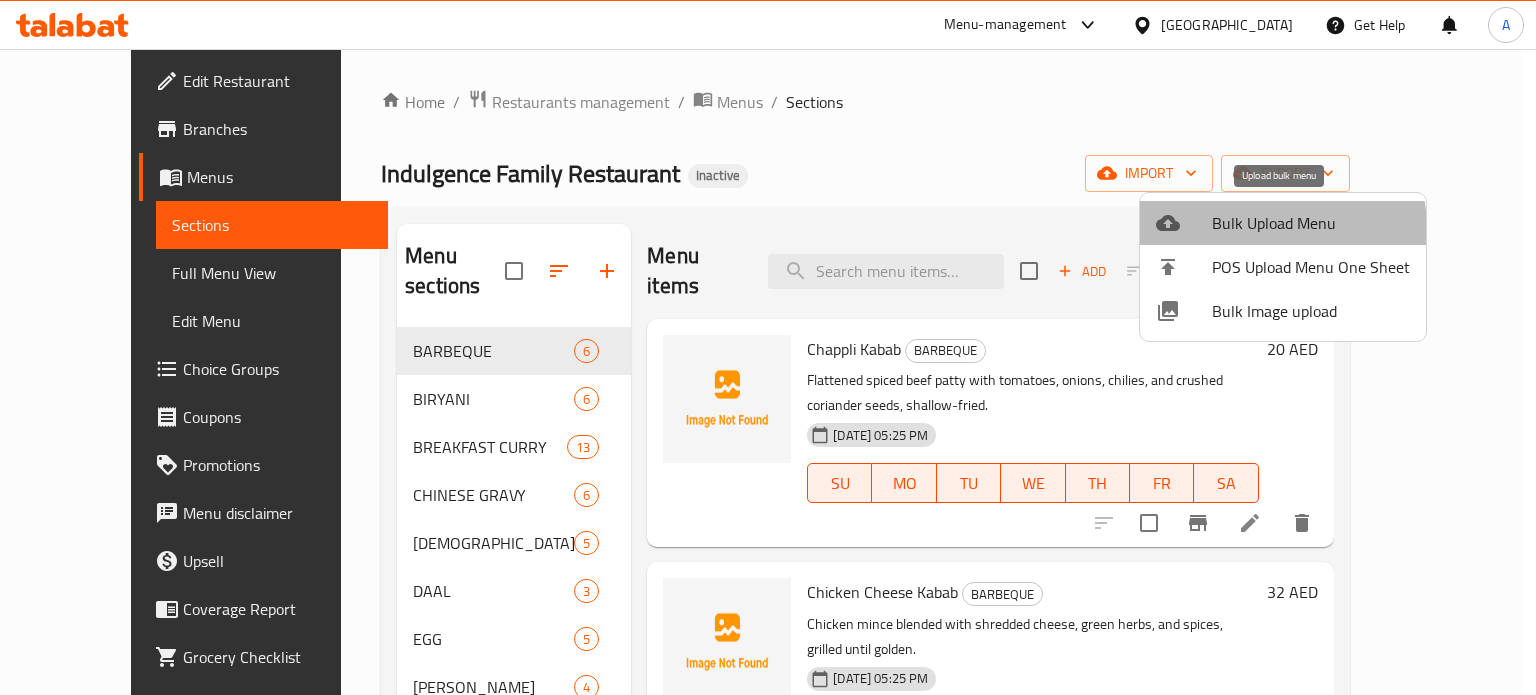 click on "Bulk Upload Menu" at bounding box center (1311, 223) 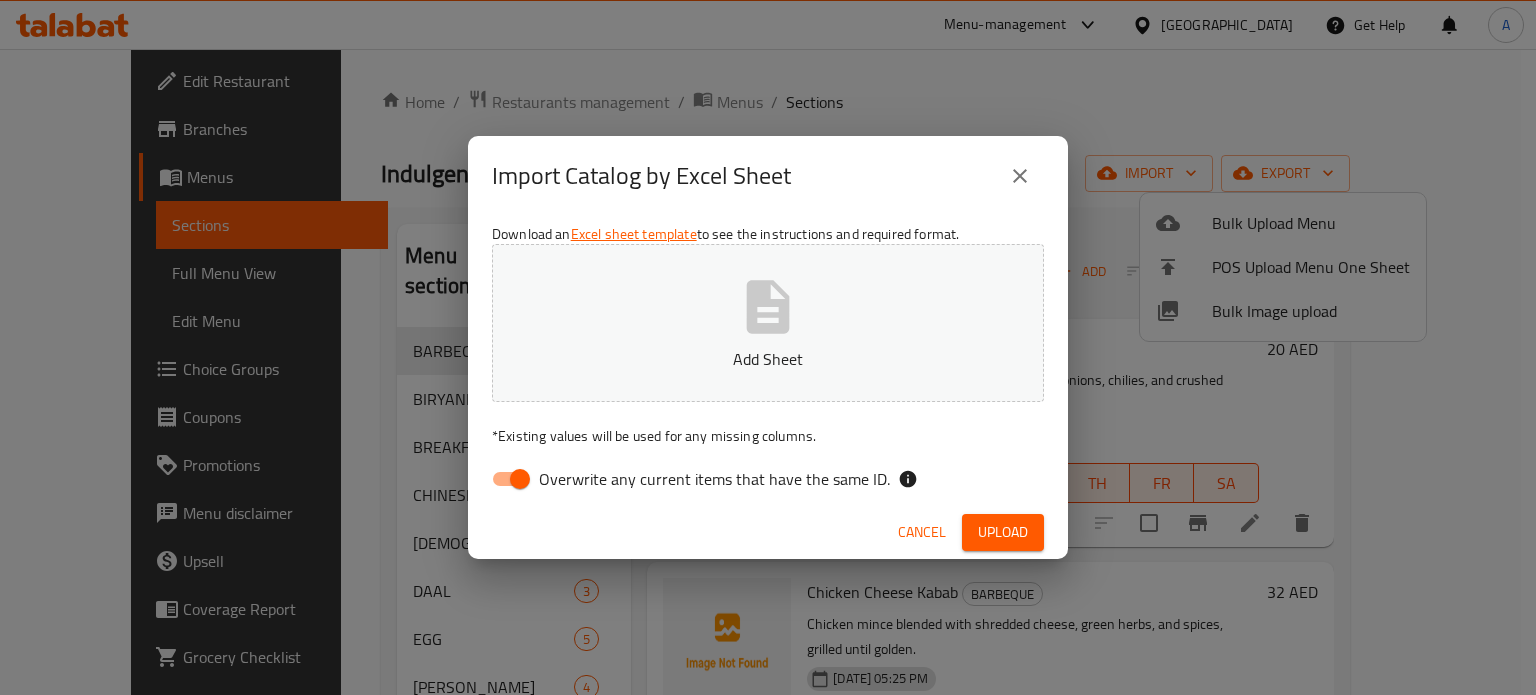 type 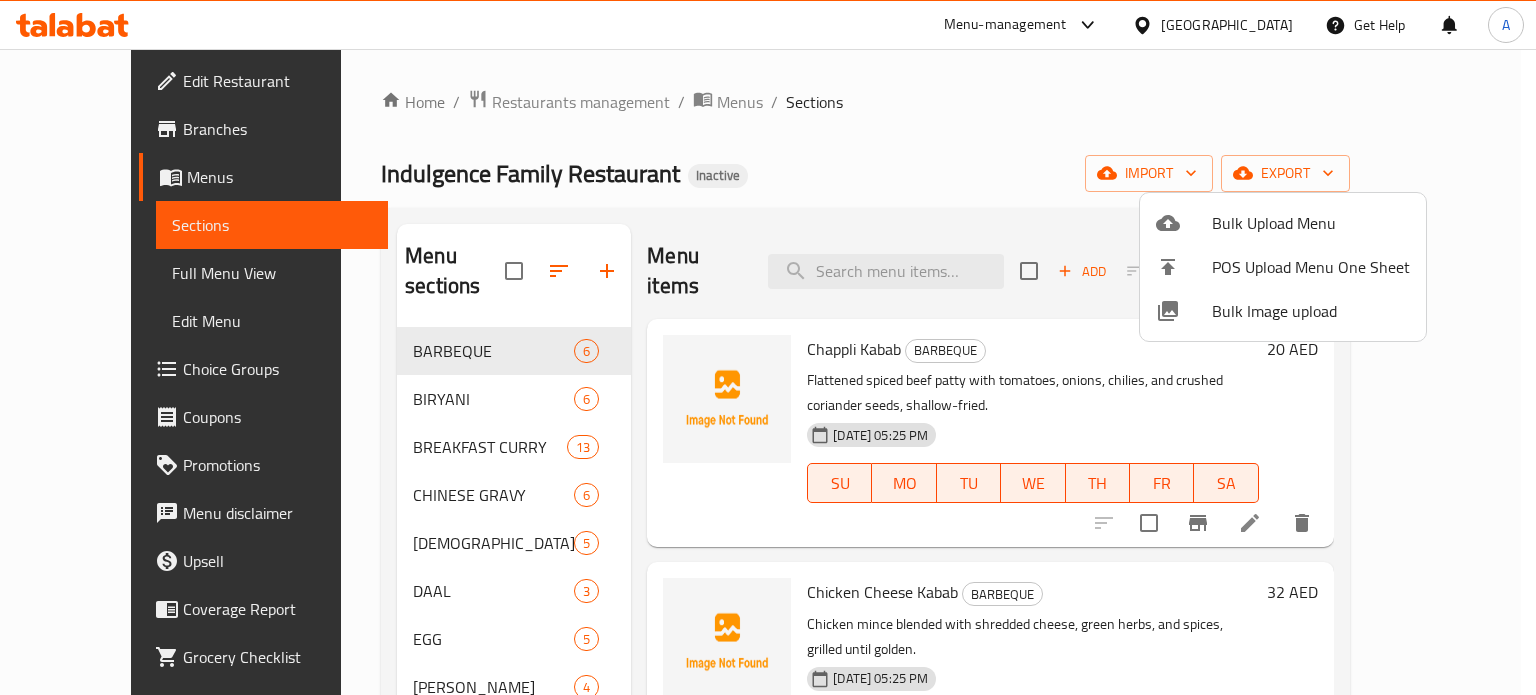 click at bounding box center [768, 347] 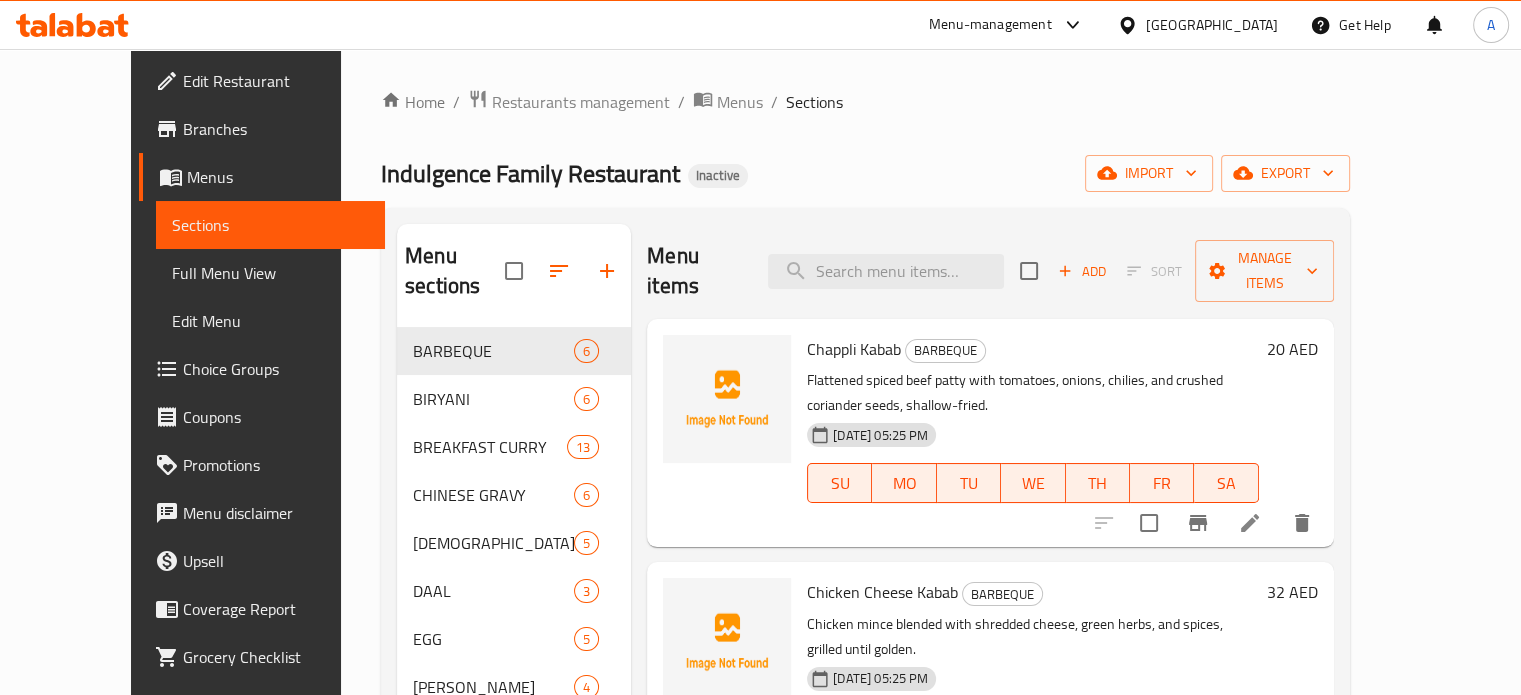 click on "Menus" at bounding box center (740, 102) 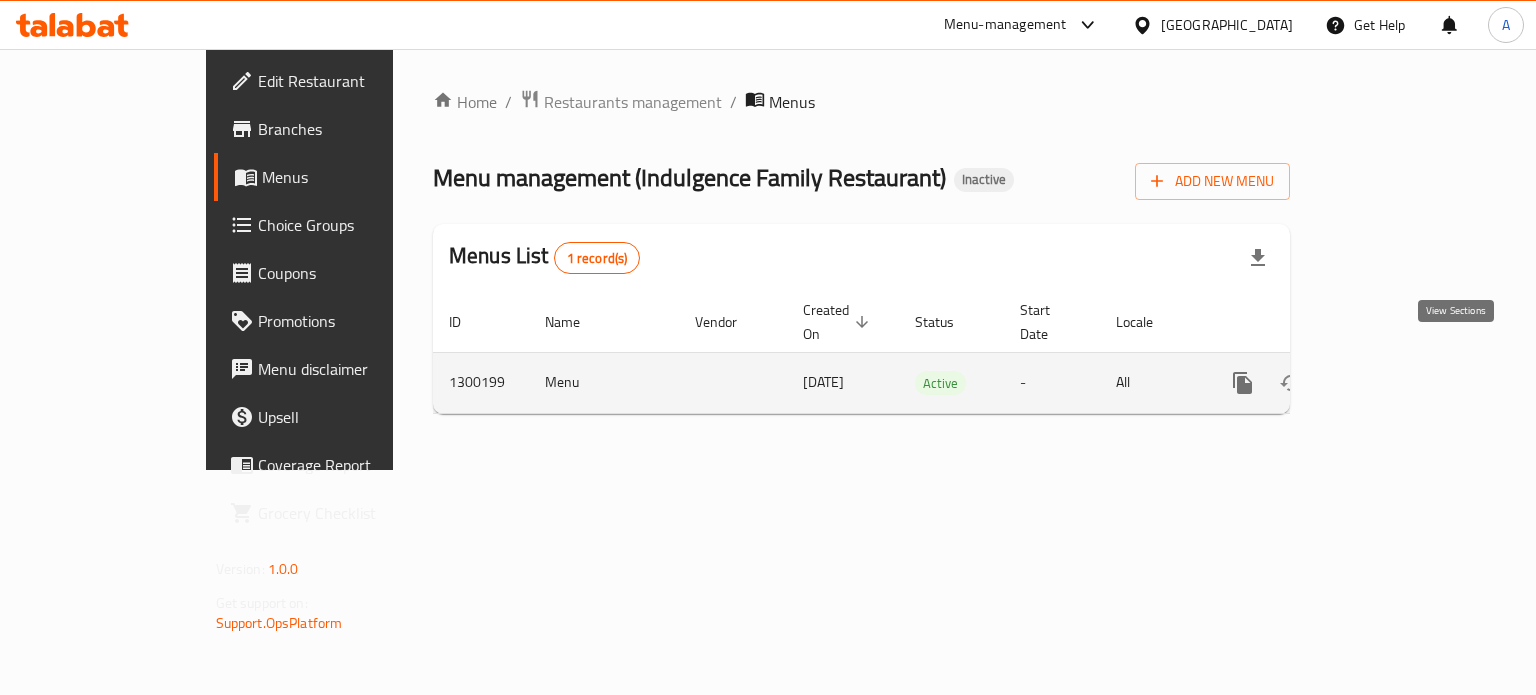 click 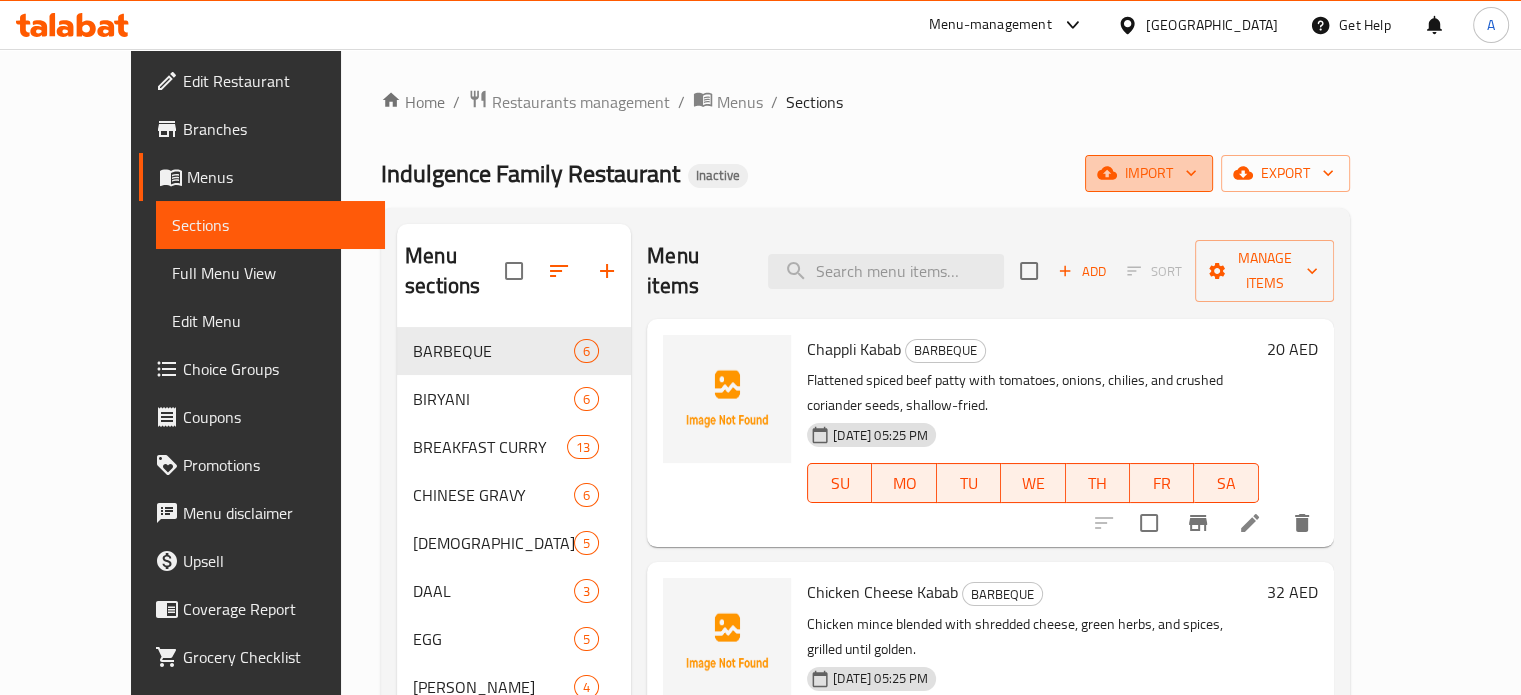 click on "import" at bounding box center (1149, 173) 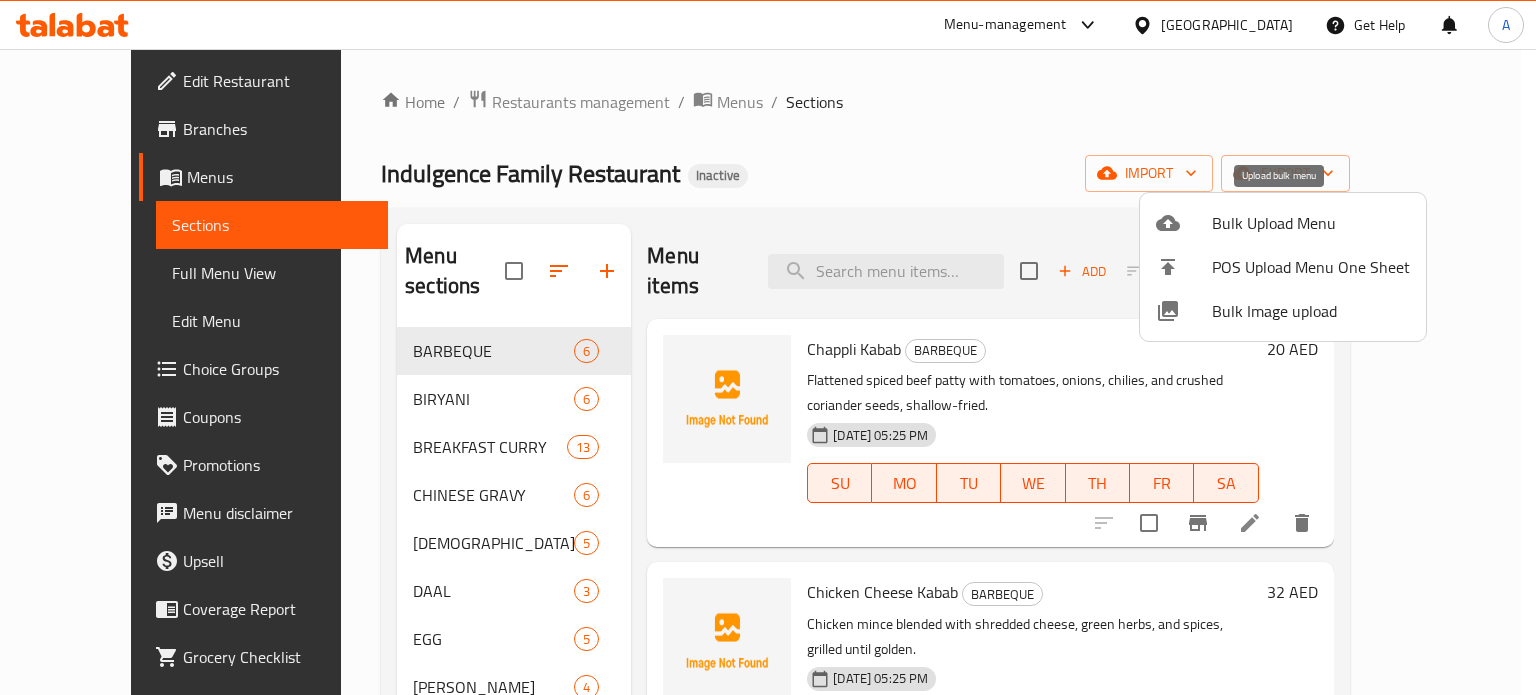 click on "Bulk Upload Menu" at bounding box center [1311, 223] 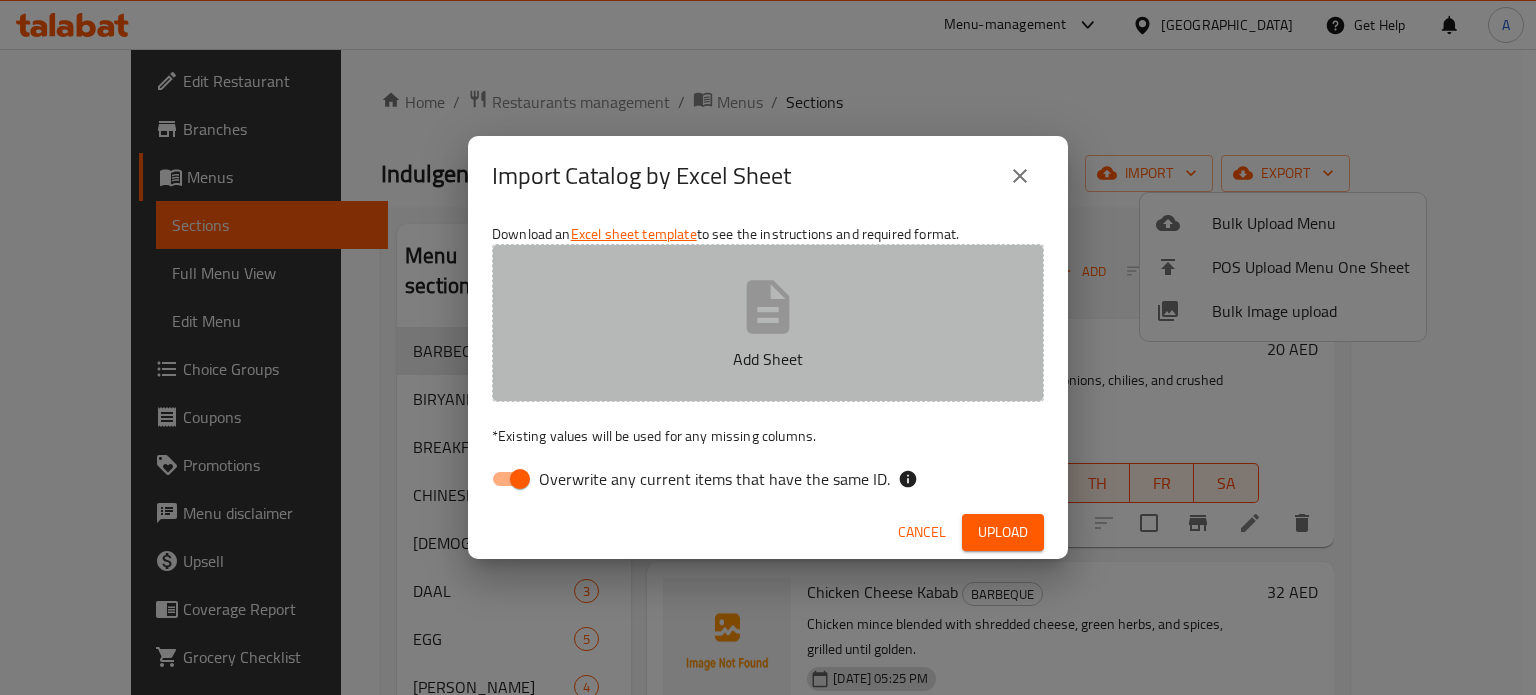 click 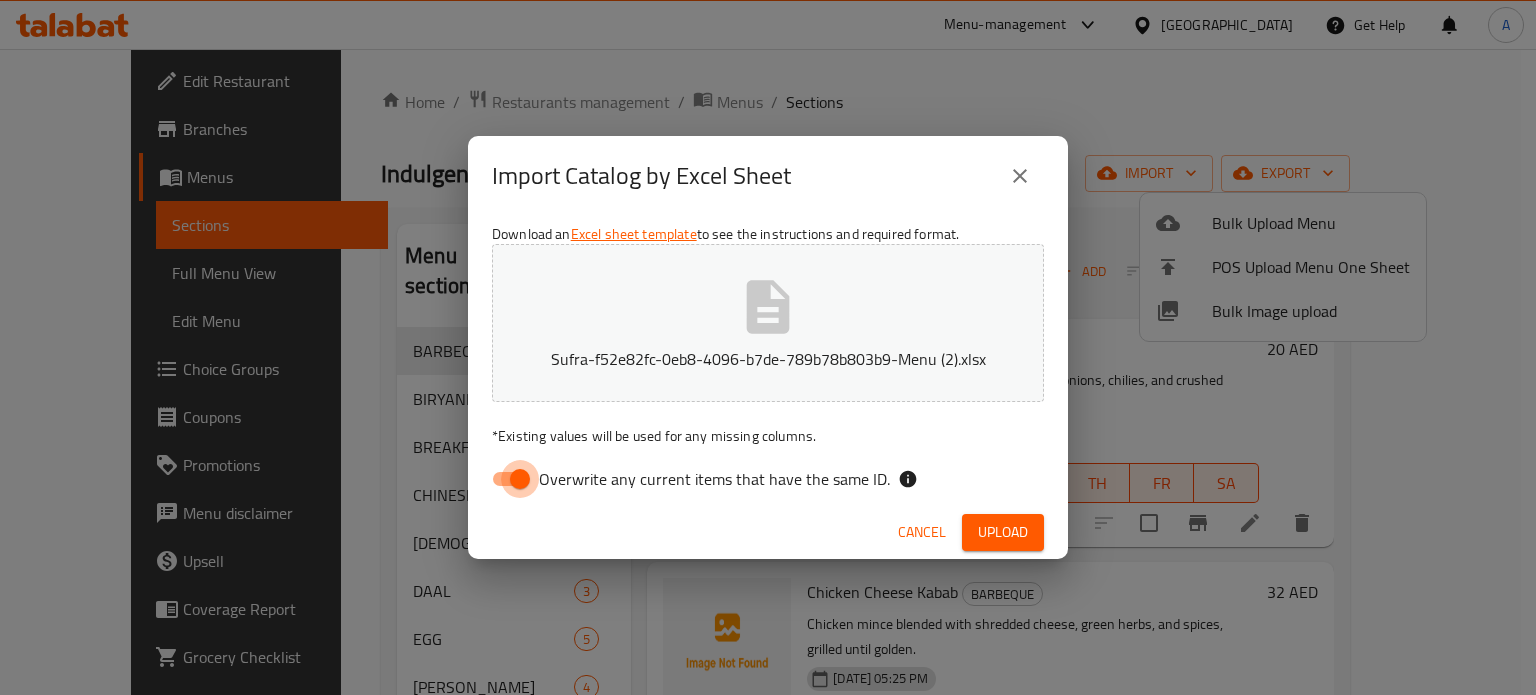 click on "Overwrite any current items that have the same ID." at bounding box center [520, 479] 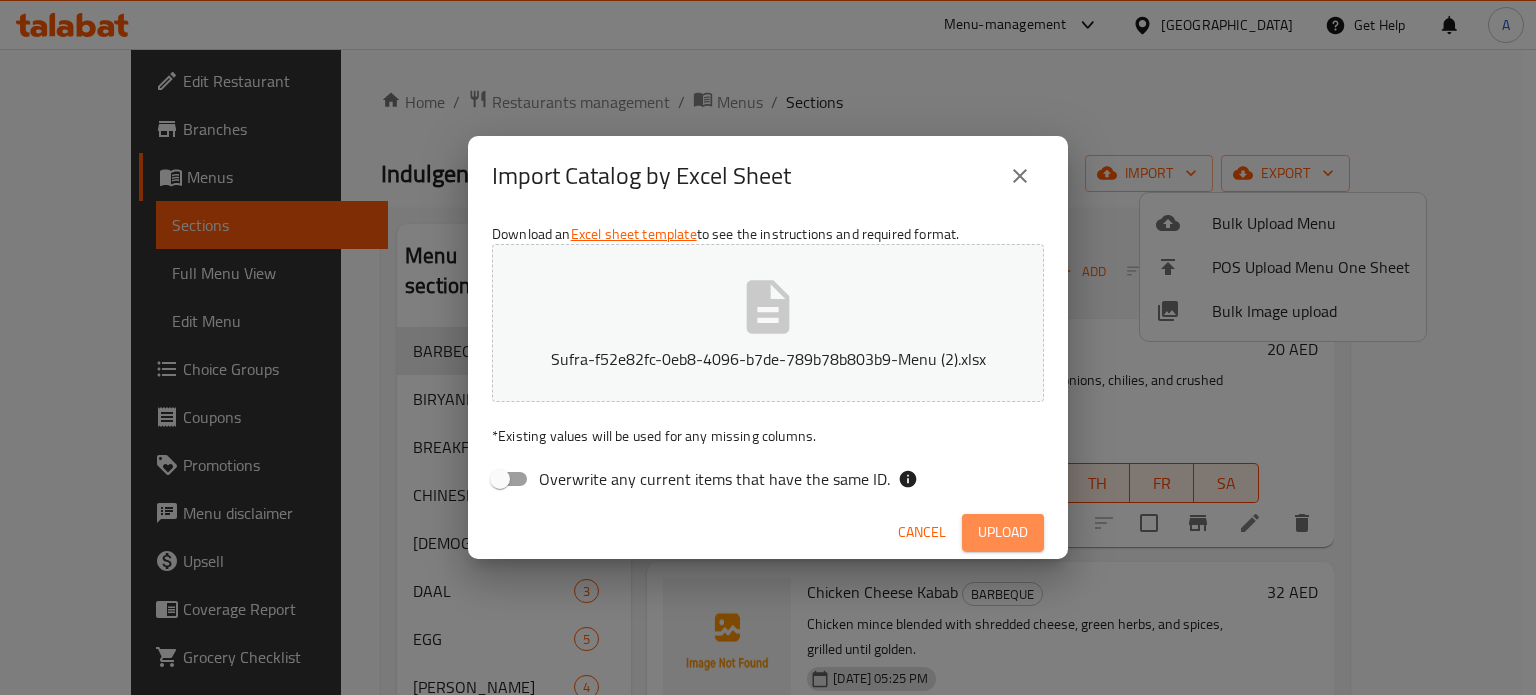 click on "Upload" at bounding box center [1003, 532] 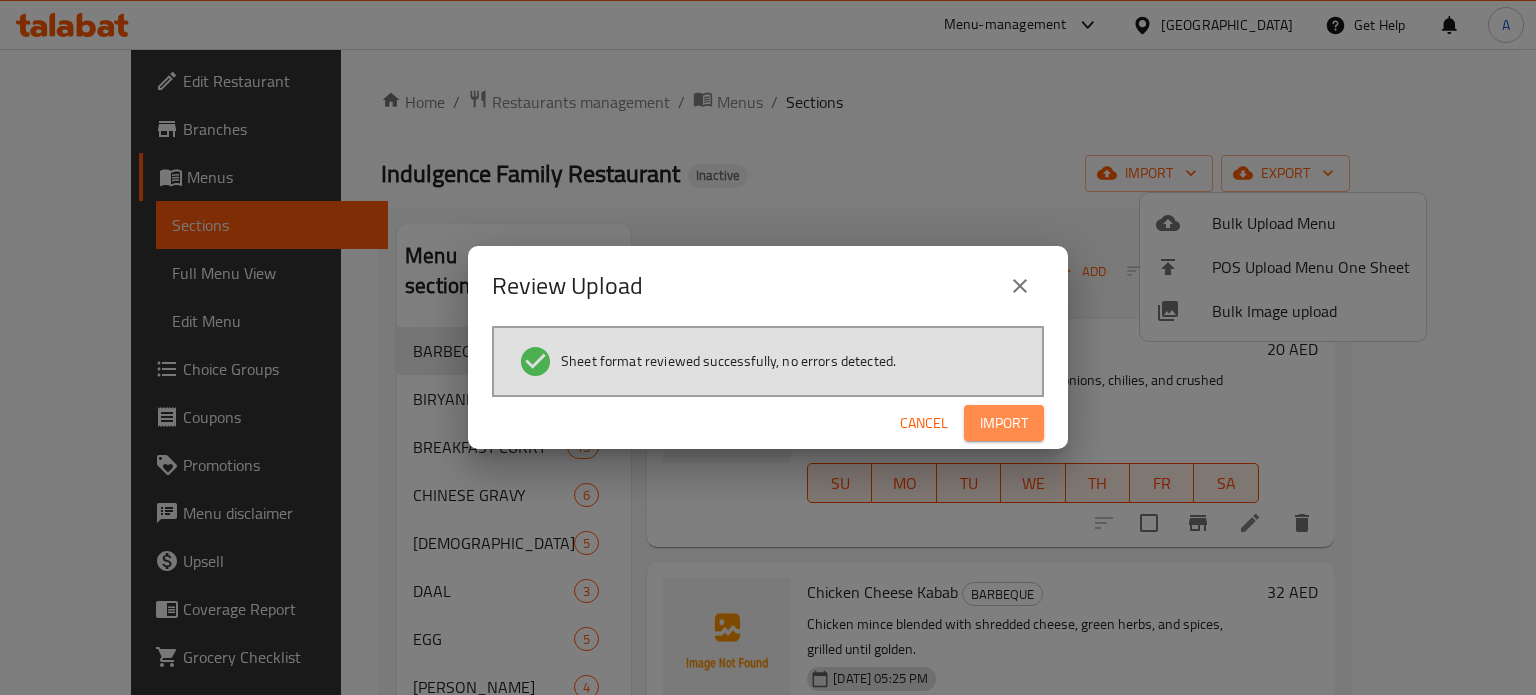 click on "Import" at bounding box center [1004, 423] 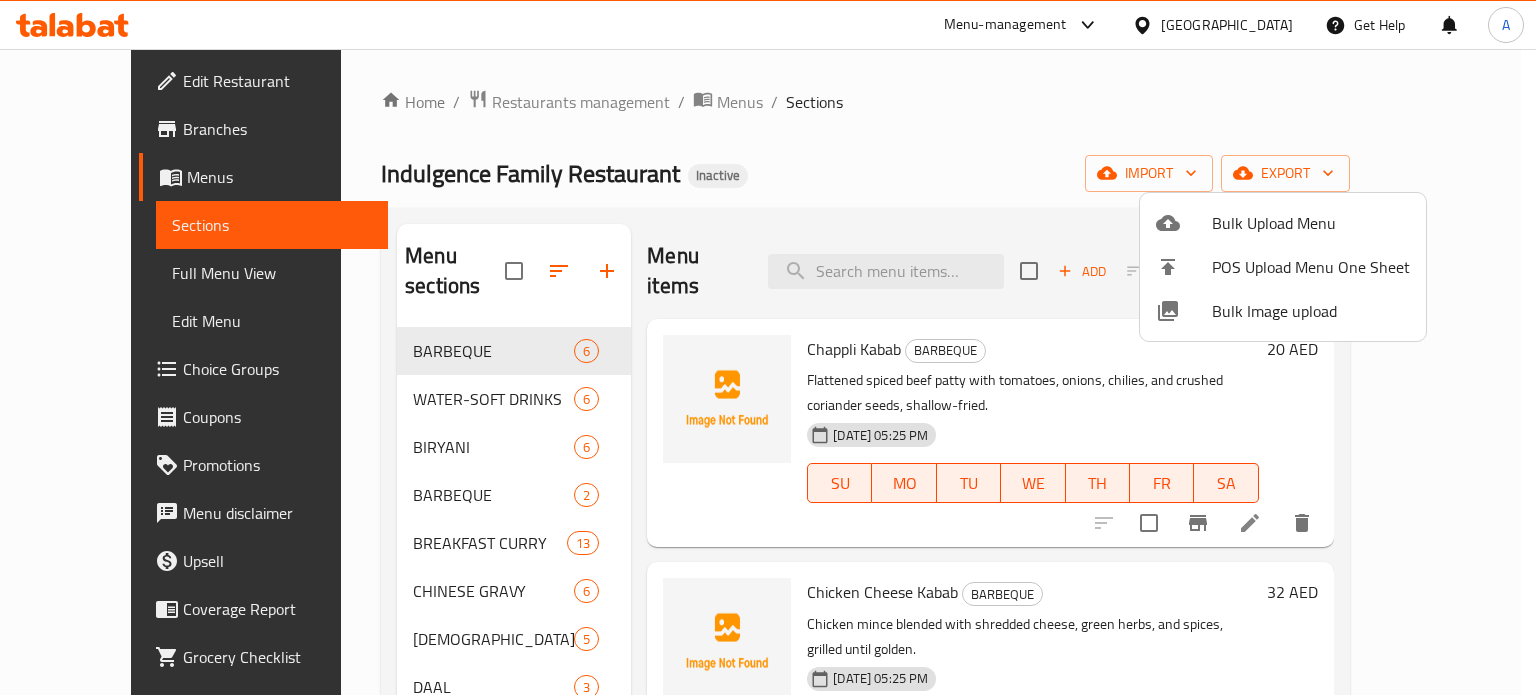click at bounding box center [768, 347] 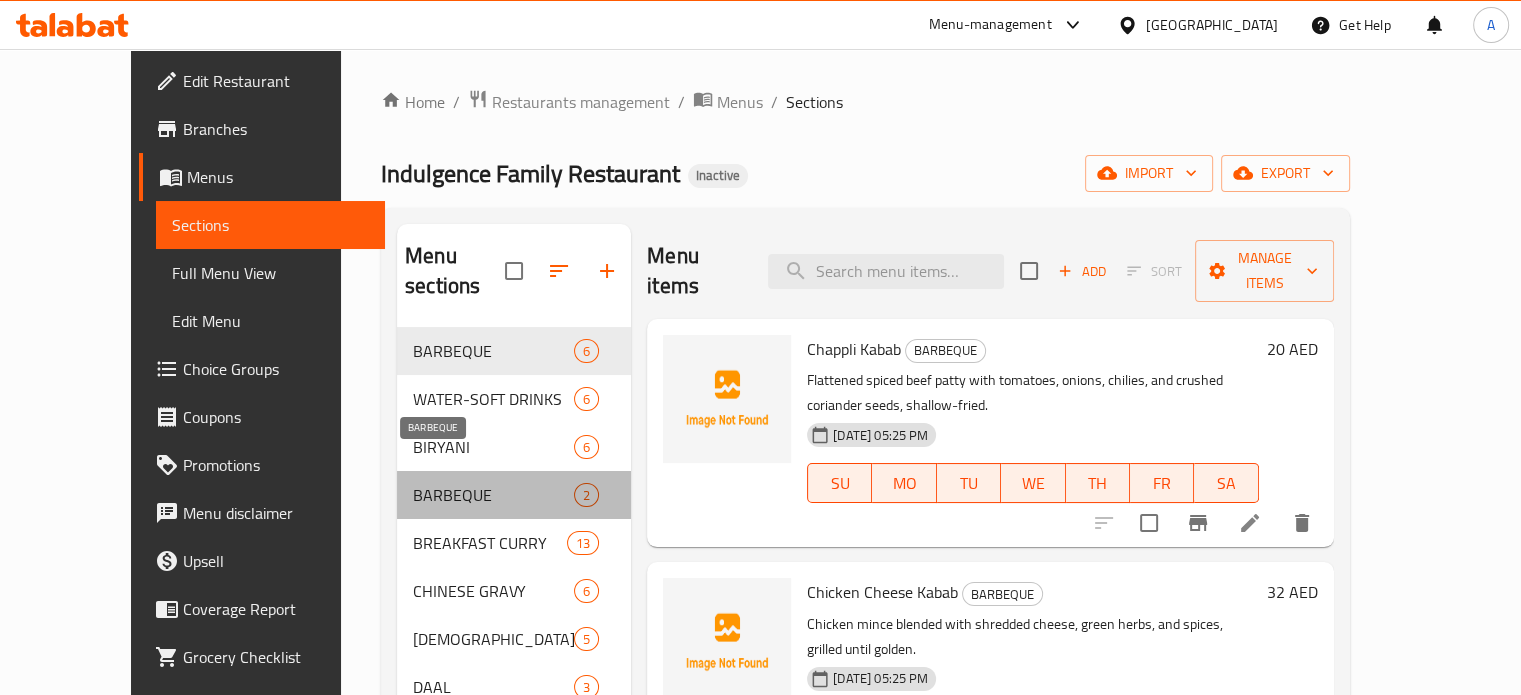click on "BARBEQUE" at bounding box center [493, 495] 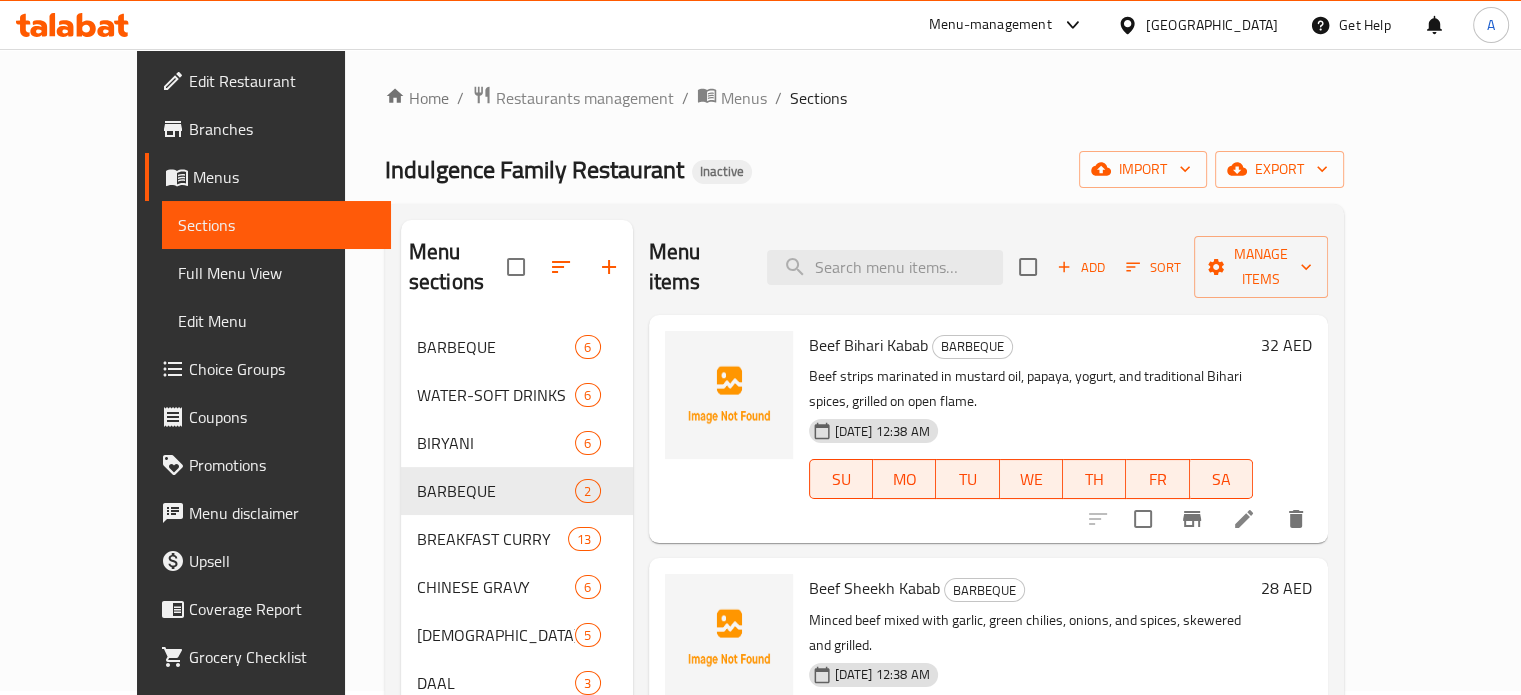 scroll, scrollTop: 0, scrollLeft: 0, axis: both 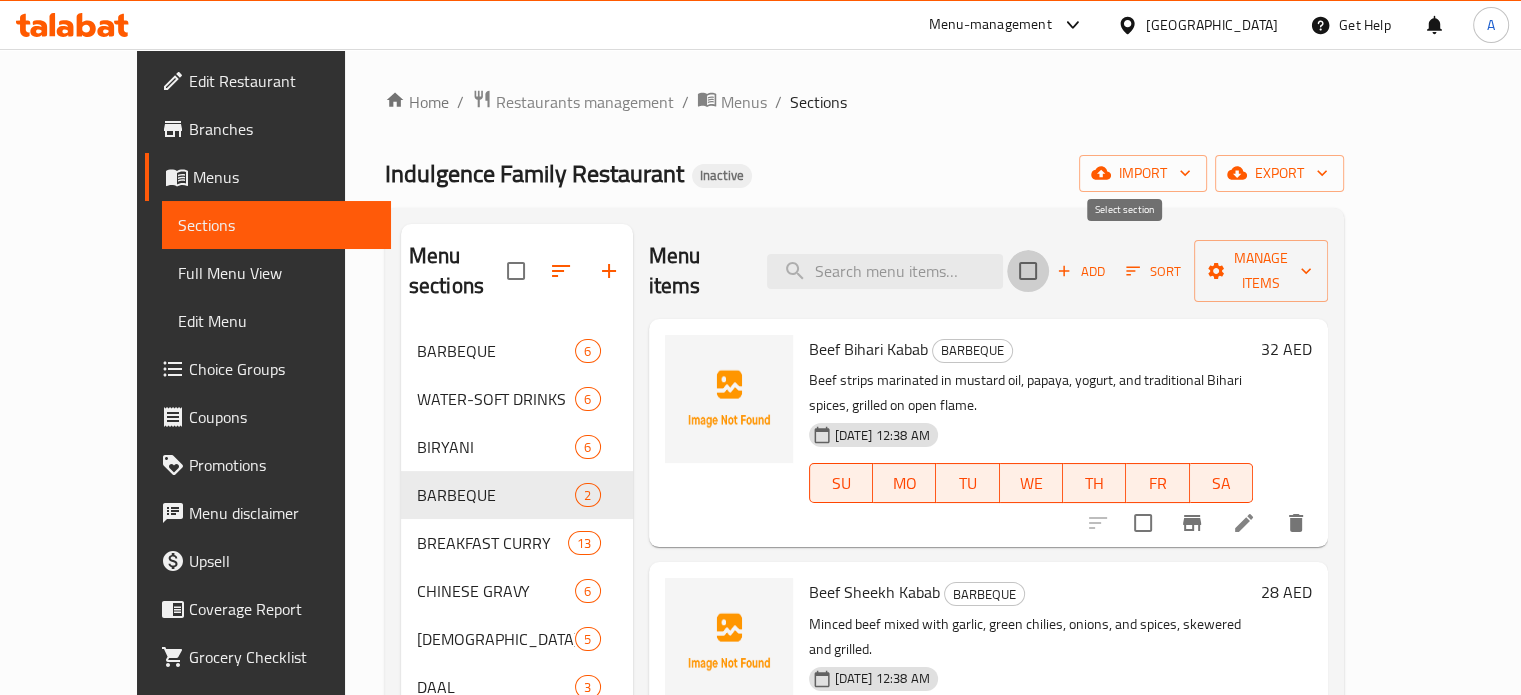 click at bounding box center (1028, 271) 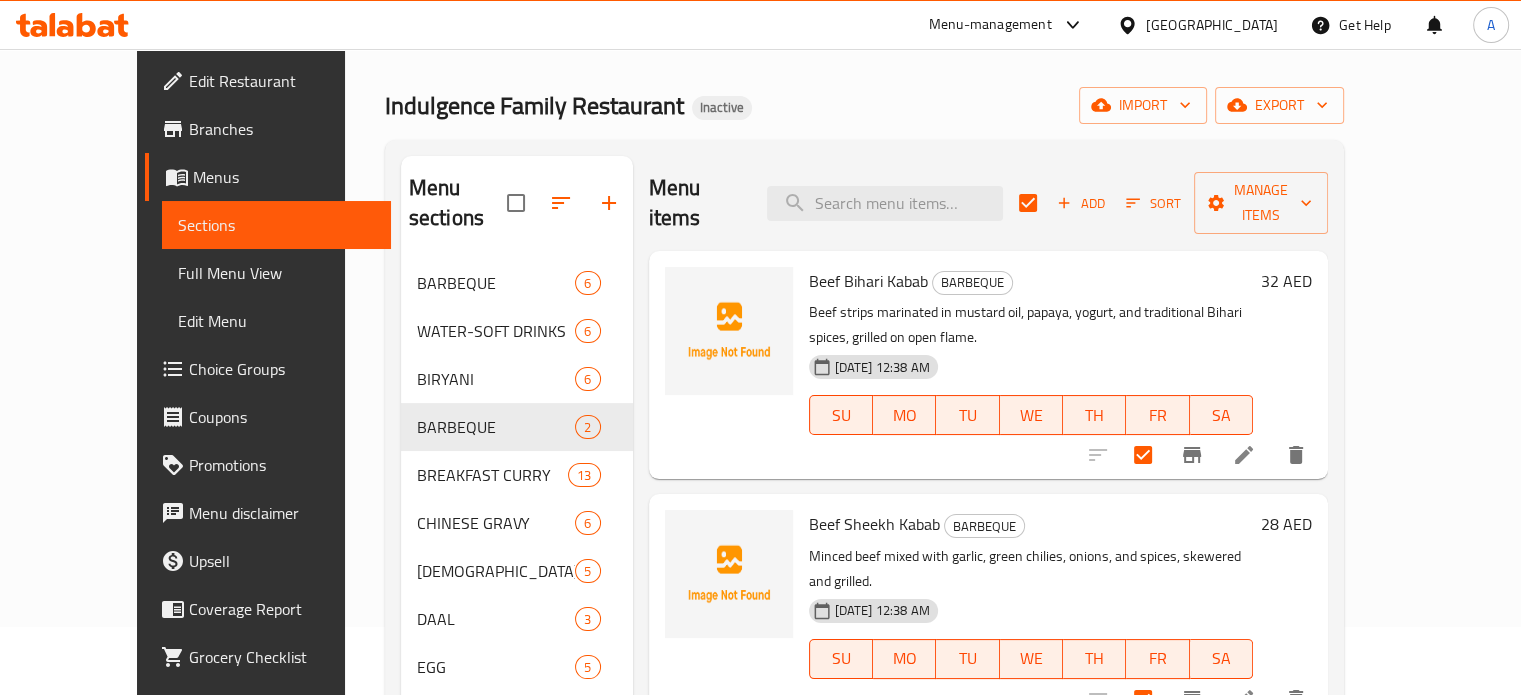 scroll, scrollTop: 67, scrollLeft: 0, axis: vertical 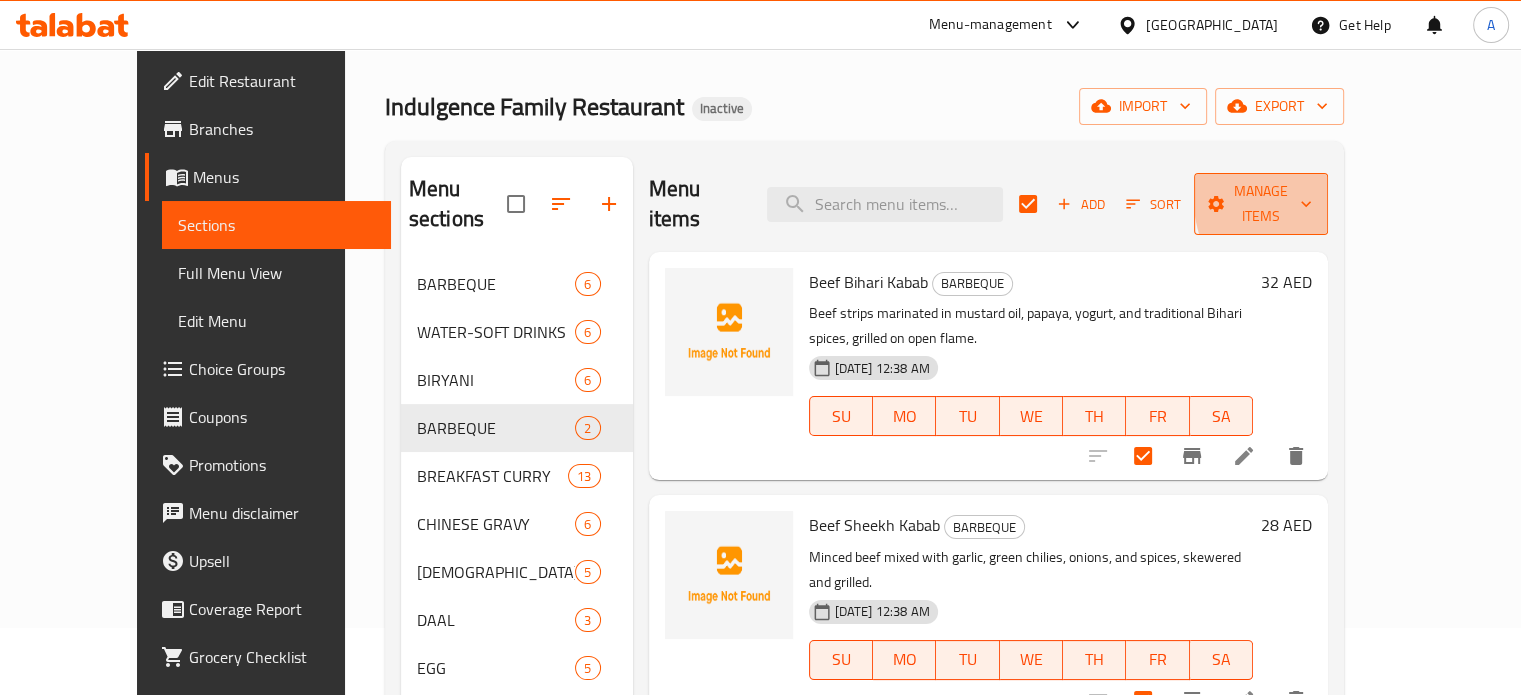 click 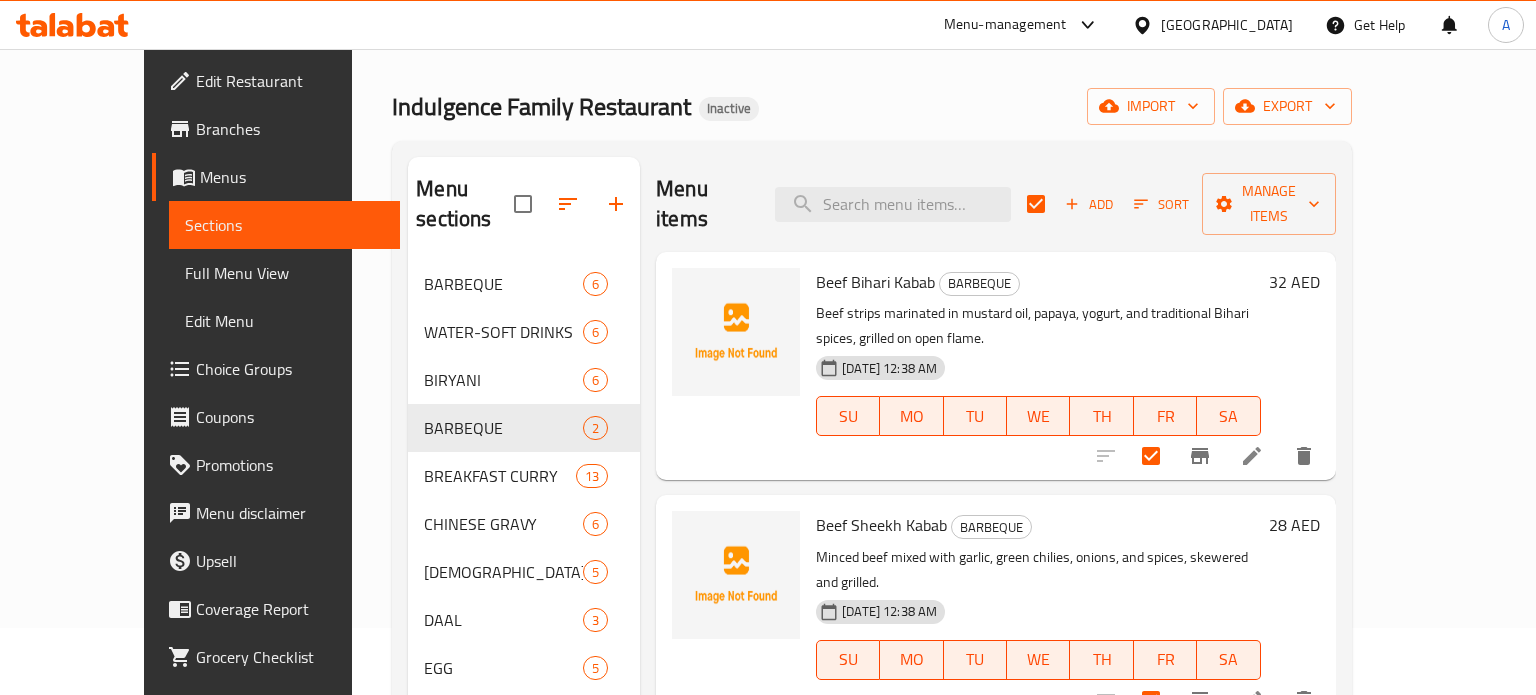 type 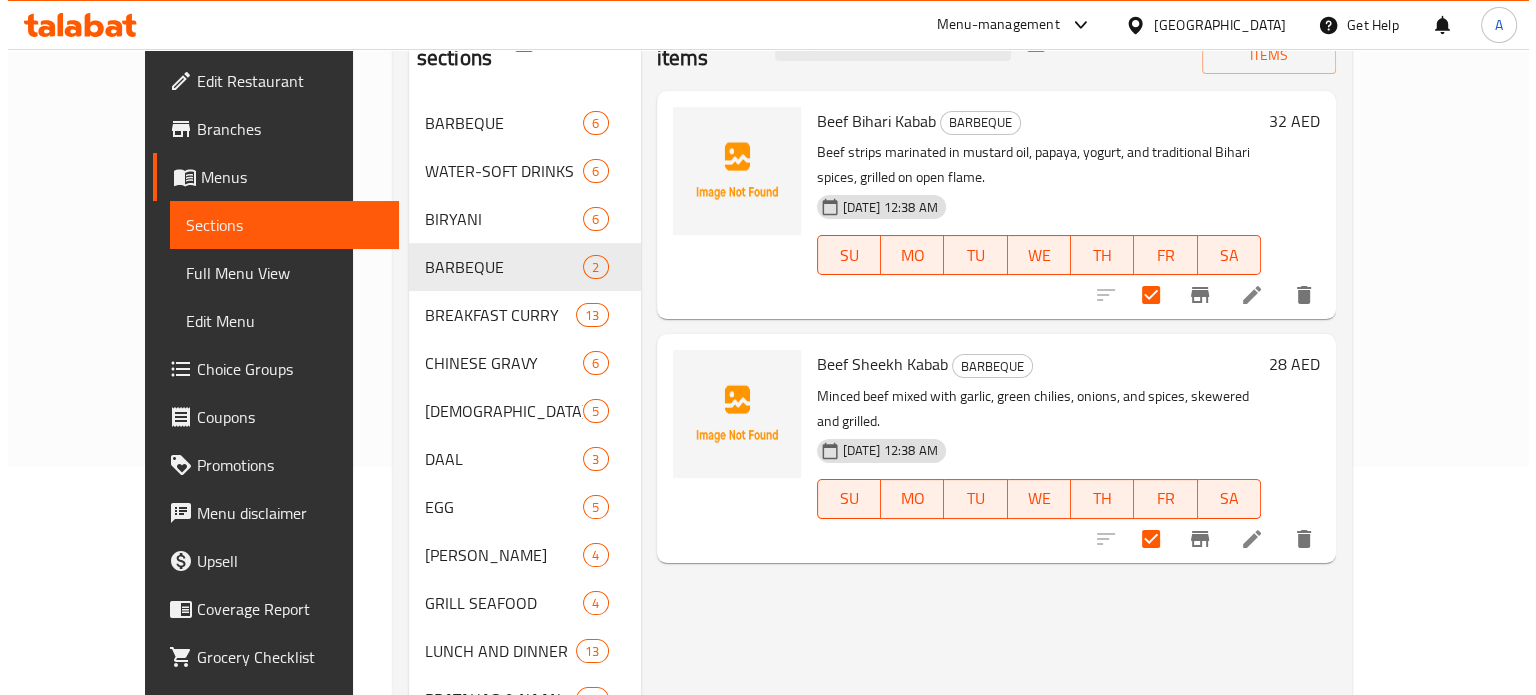 scroll, scrollTop: 0, scrollLeft: 0, axis: both 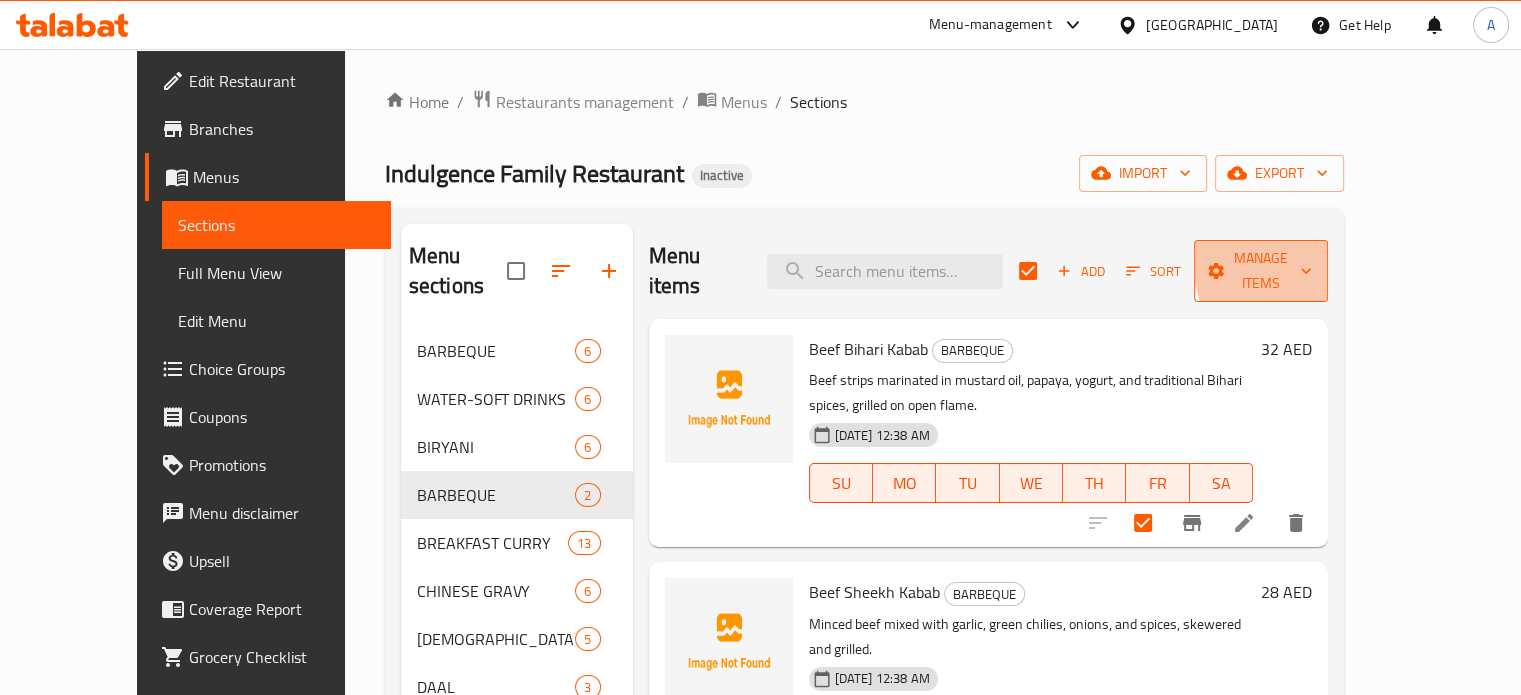 click 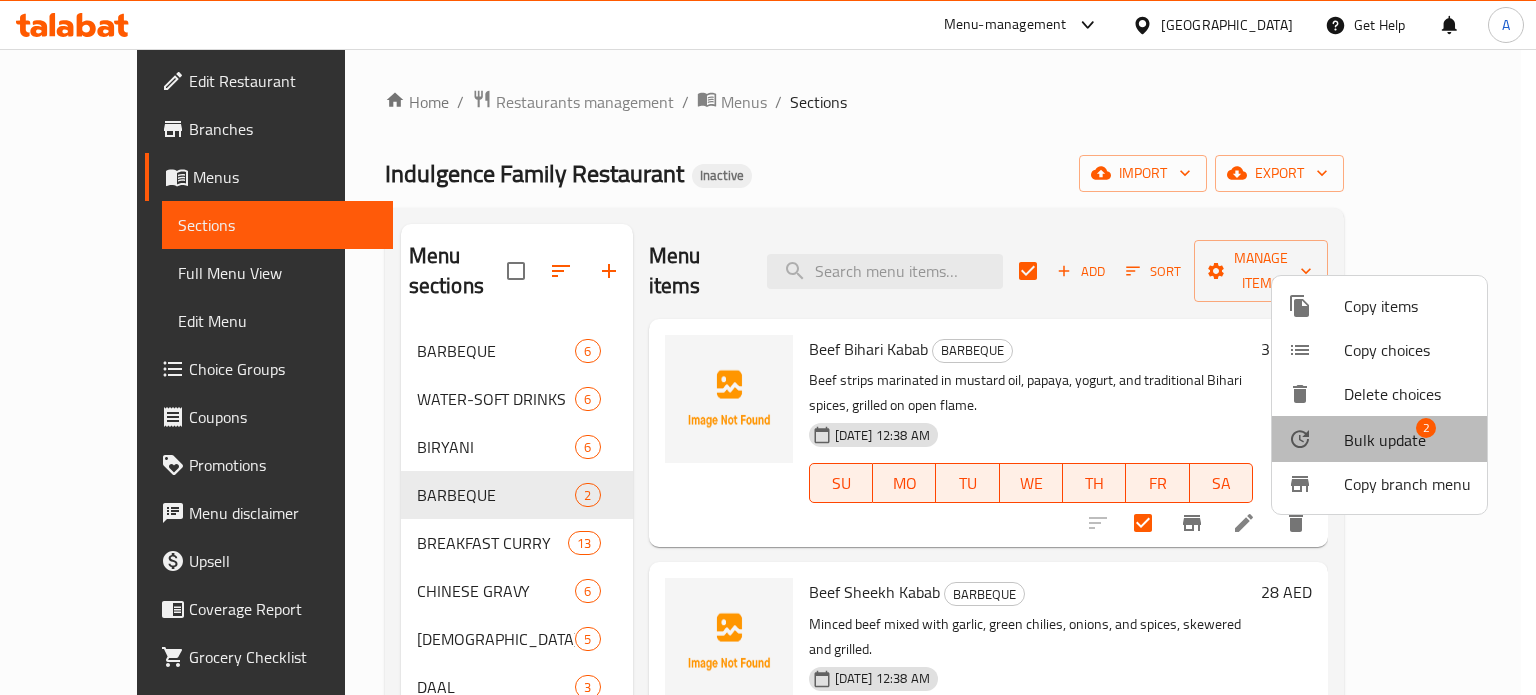 click on "Bulk update" at bounding box center (1385, 440) 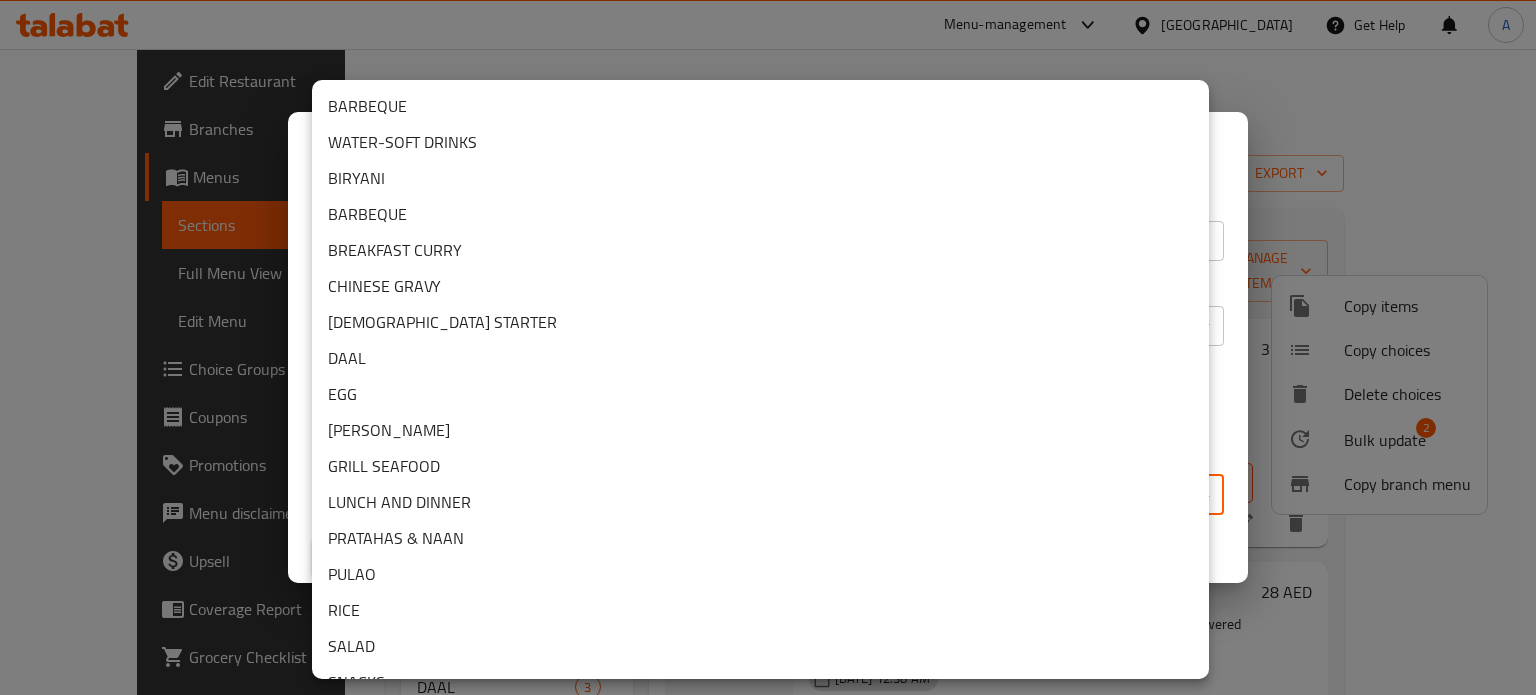 click on "​ Menu-management United Arab Emirates Get Help A   Edit Restaurant   Branches   Menus   Sections   Full Menu View   Edit Menu   Choice Groups   Coupons   Promotions   Menu disclaimer   Upsell   Coverage Report   Grocery Checklist  Version:    1.0.0  Get support on:    Support.OpsPlatform Home / Restaurants management / Menus / Sections Indulgence Family Restaurant Inactive import export Menu sections BARBEQUE 6 WATER-SOFT DRINKS 6 BIRYANI 6 BARBEQUE 2 BREAKFAST CURRY 13 CHINESE GRAVY 6 CHINESE STARTER 5 DAAL 3 EGG 5 FRIED RICE 4 GRILL SEAFOOD 4 LUNCH AND DINNER 13 PRATAHAS & NAAN 12 PULAO 3 RICE 3 SALAD 5 SNACKS 4 TIKKA SECTION 7 VEGETABLES 5 Menu items Add Sort Manage items Beef Bihari Kabab   BARBEQUE Beef strips marinated in mustard oil, papaya, yogurt, and traditional Bihari spices, grilled on open flame. 15-07-2025 12:38 AM SU MO TU WE TH FR SA 32   AED Beef Sheekh Kabab   BARBEQUE Minced beef mixed with garlic, green chilies, onions, and spices, skewered and grilled. 15-07-2025 12:38 AM SU MO TU WE" at bounding box center [768, 372] 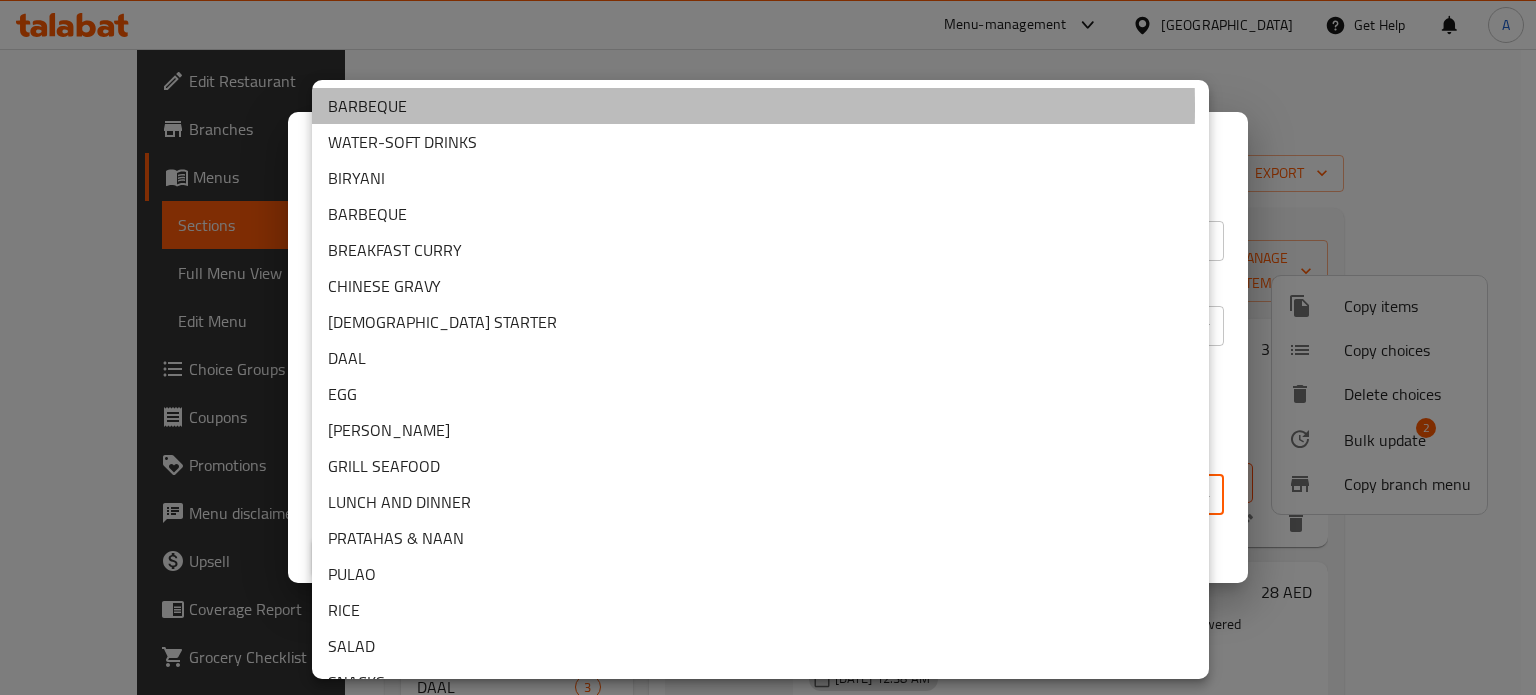 click on "BARBEQUE" at bounding box center [760, 106] 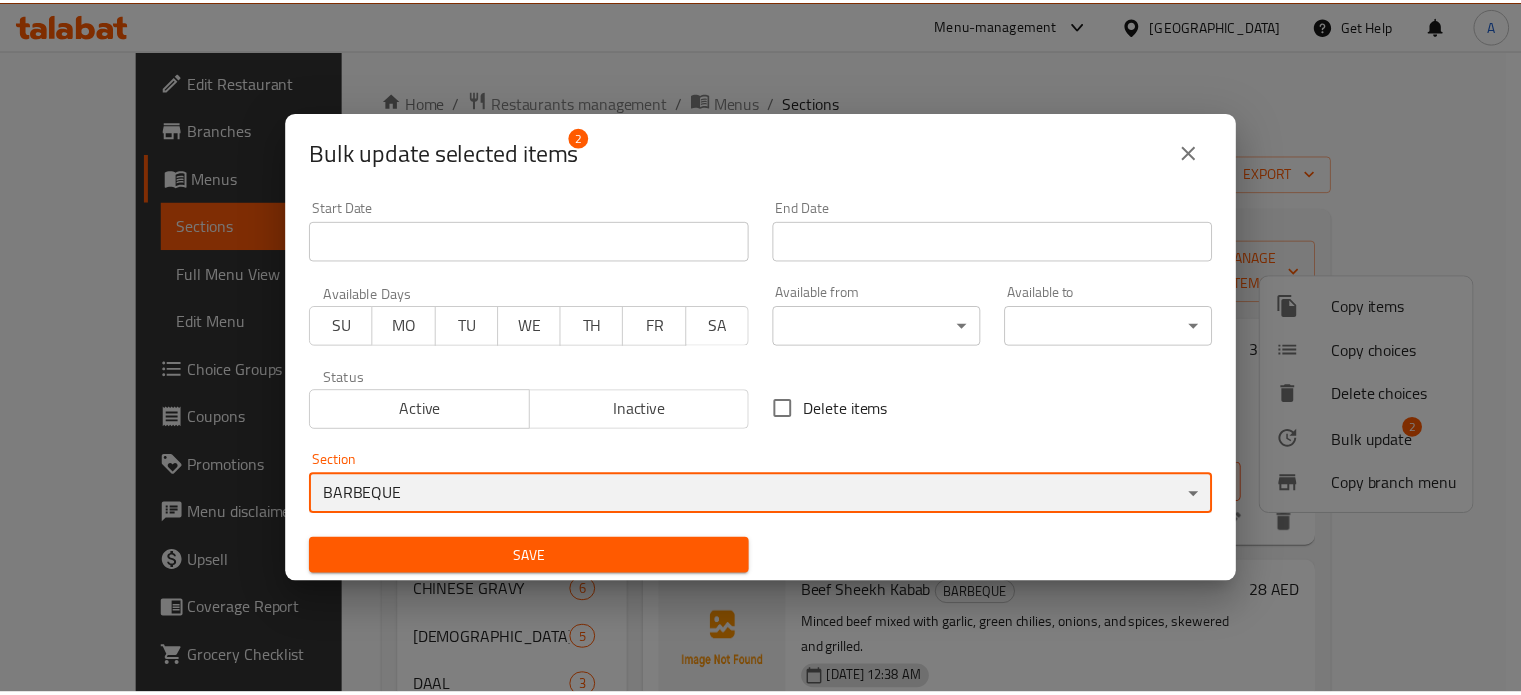 scroll, scrollTop: 4, scrollLeft: 0, axis: vertical 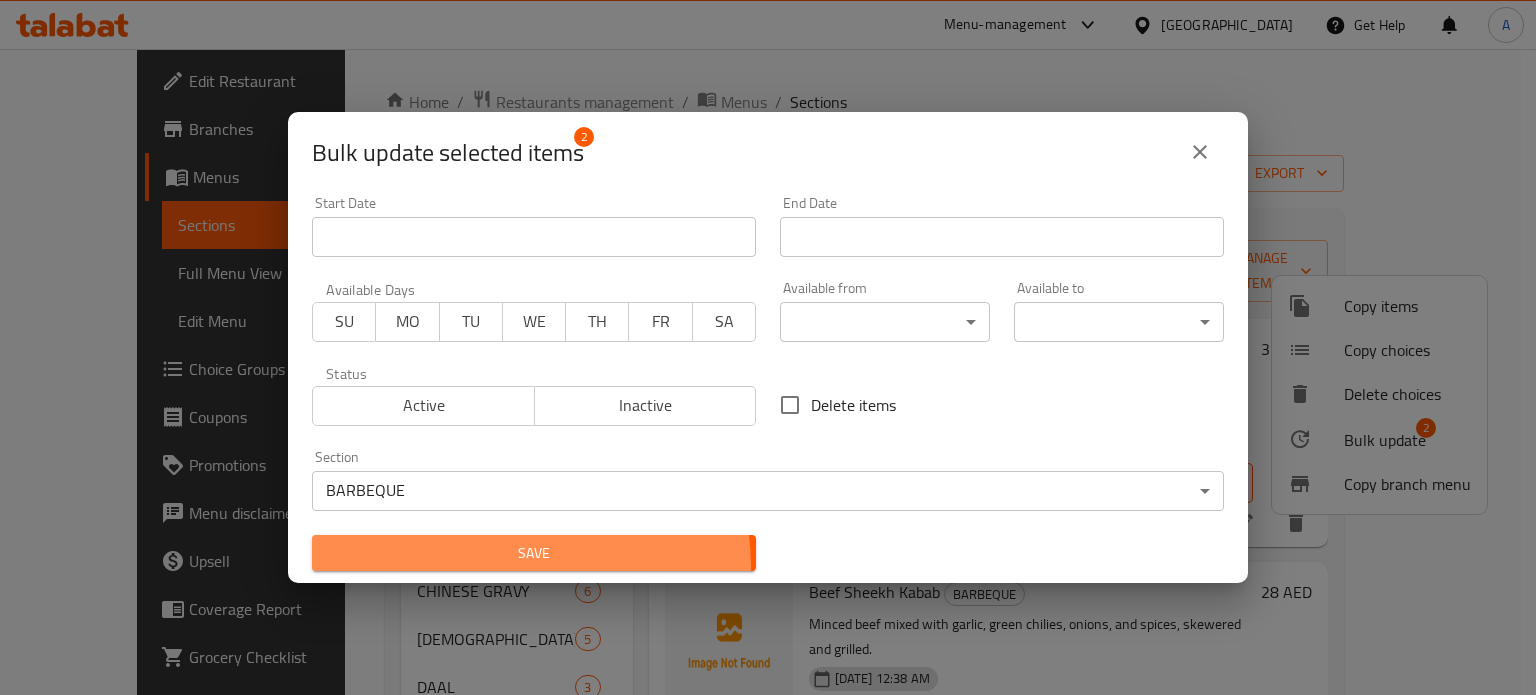 click on "Save" at bounding box center [534, 553] 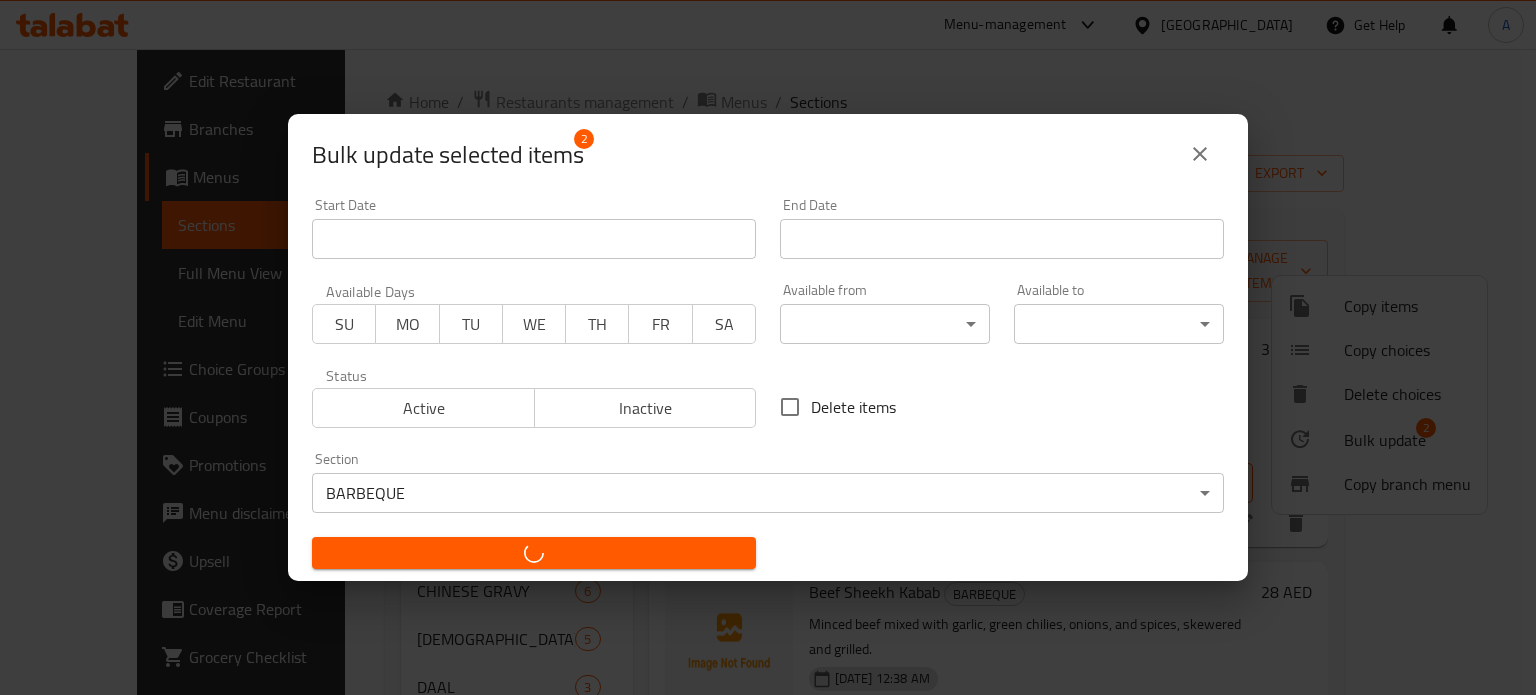 checkbox on "false" 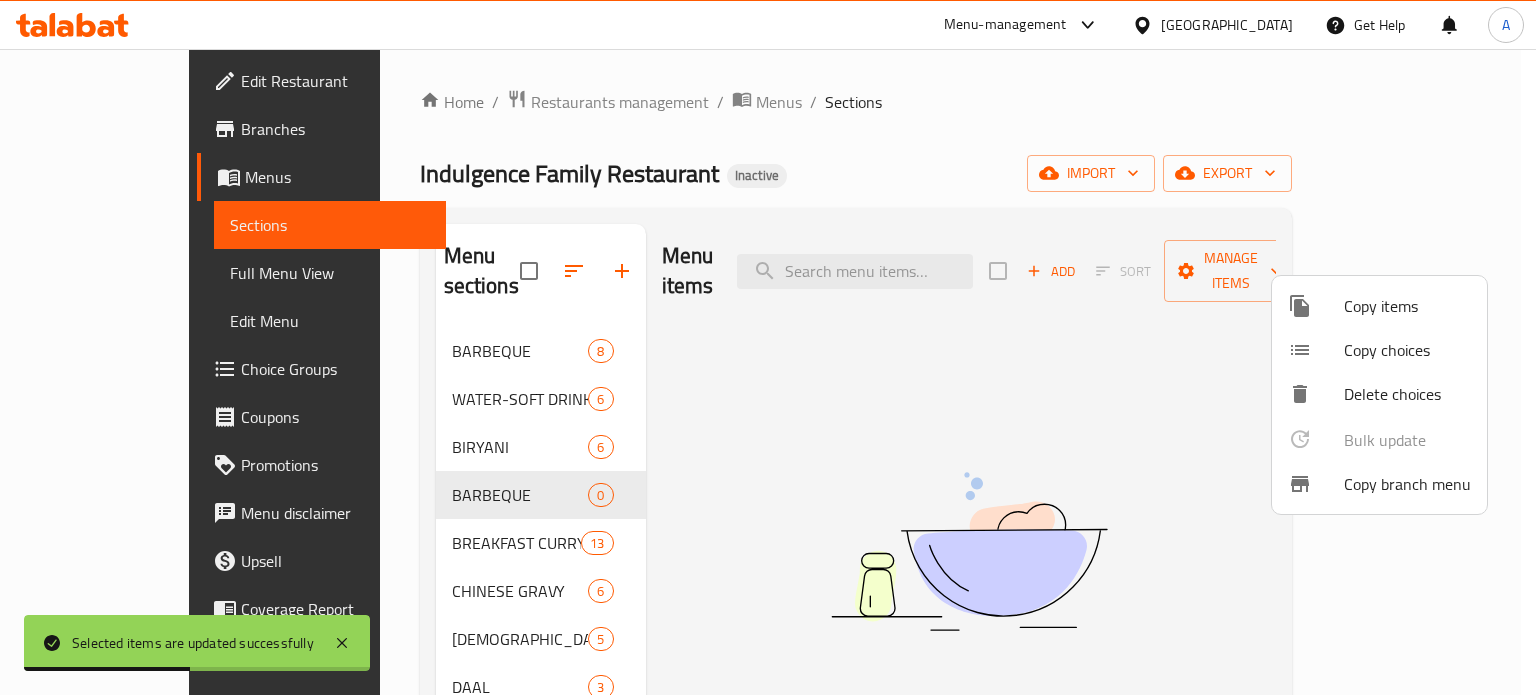 click at bounding box center (768, 347) 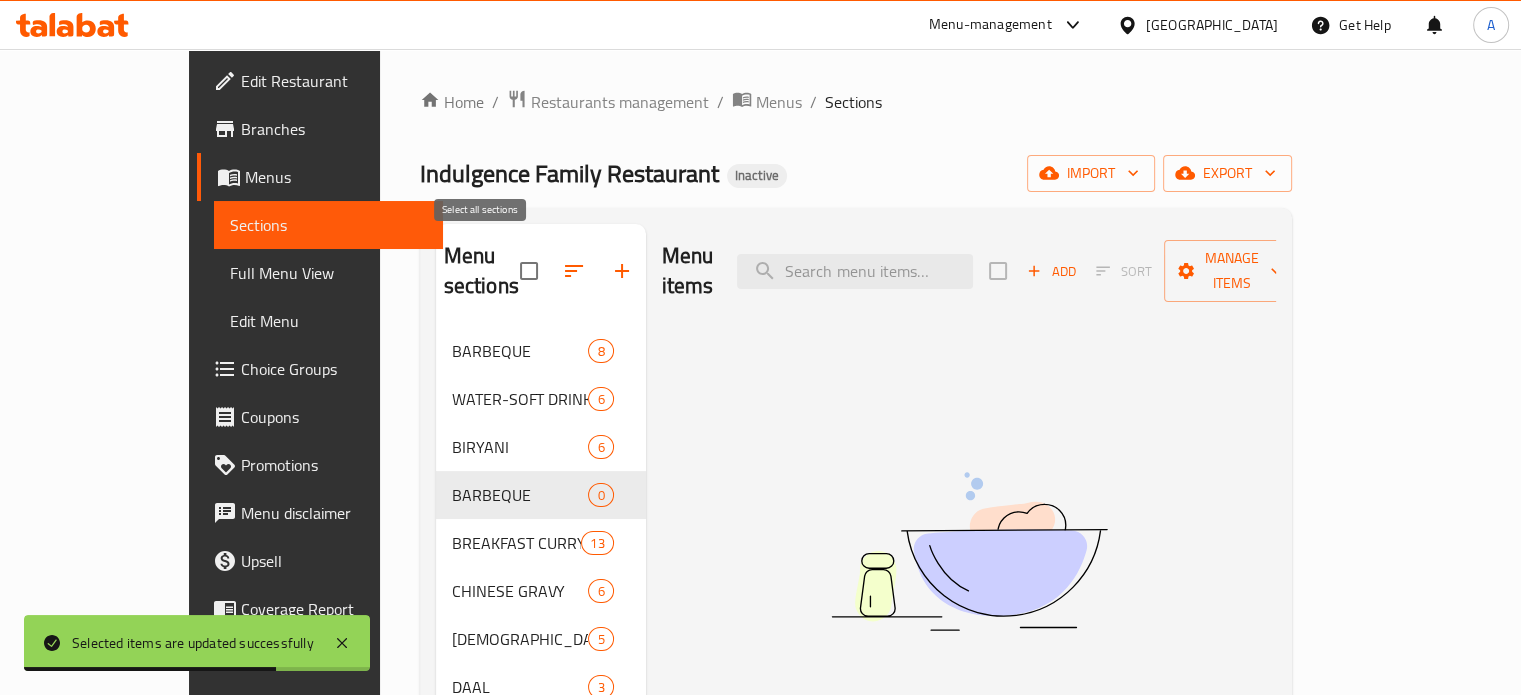 click at bounding box center [529, 271] 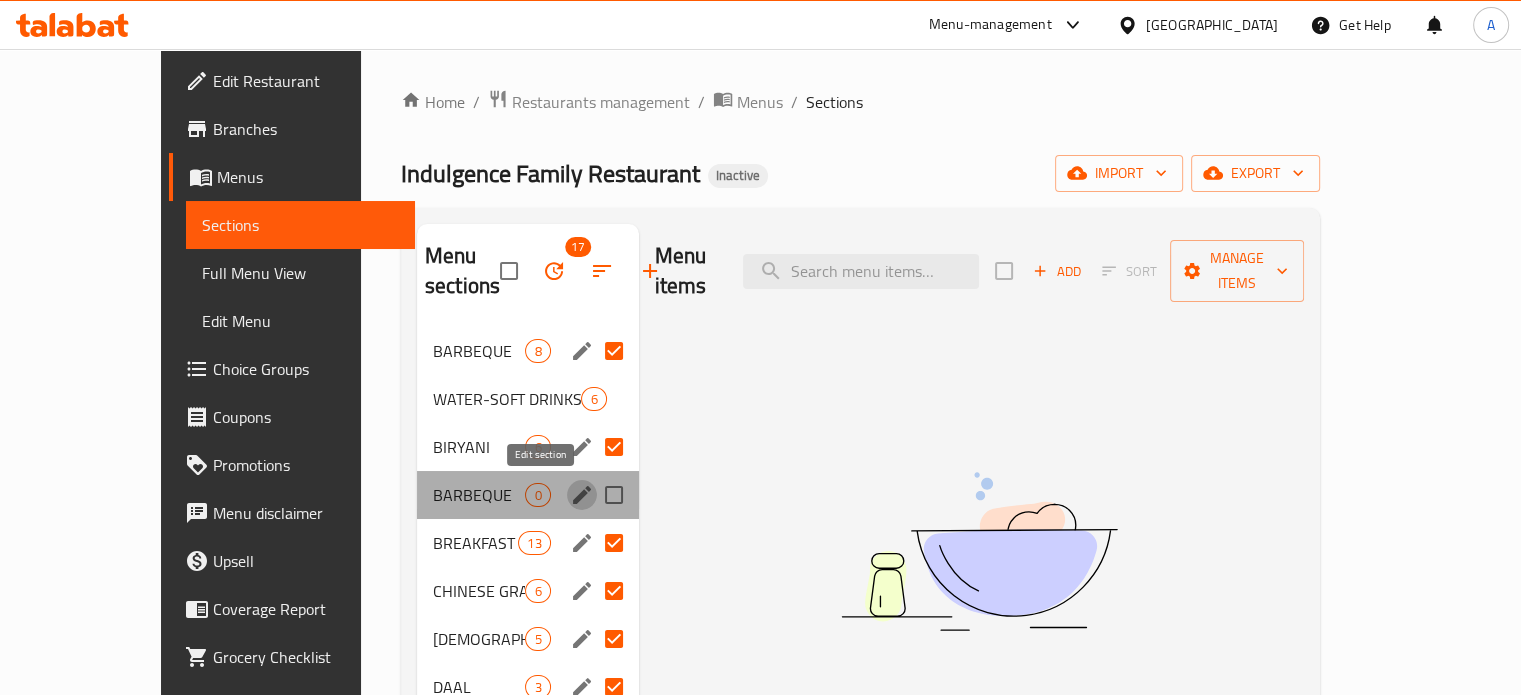 click 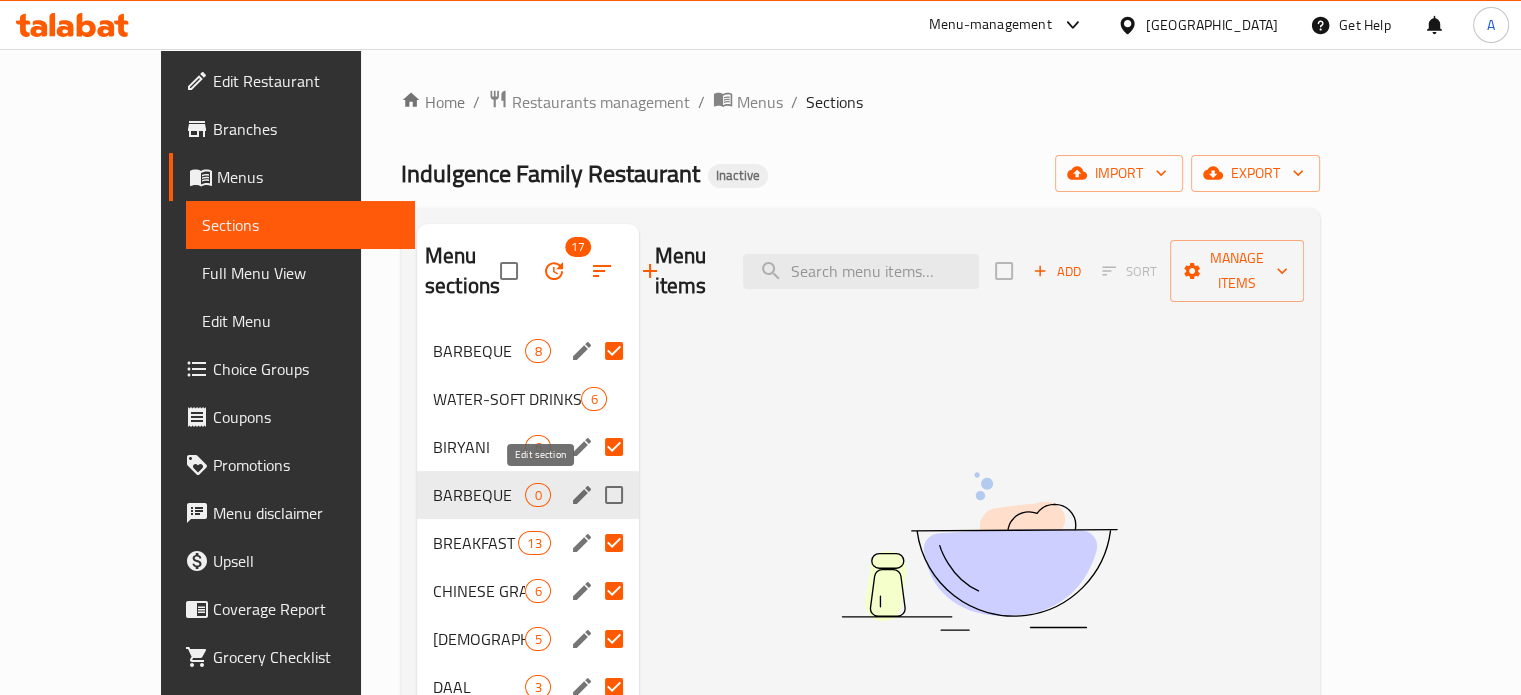 type 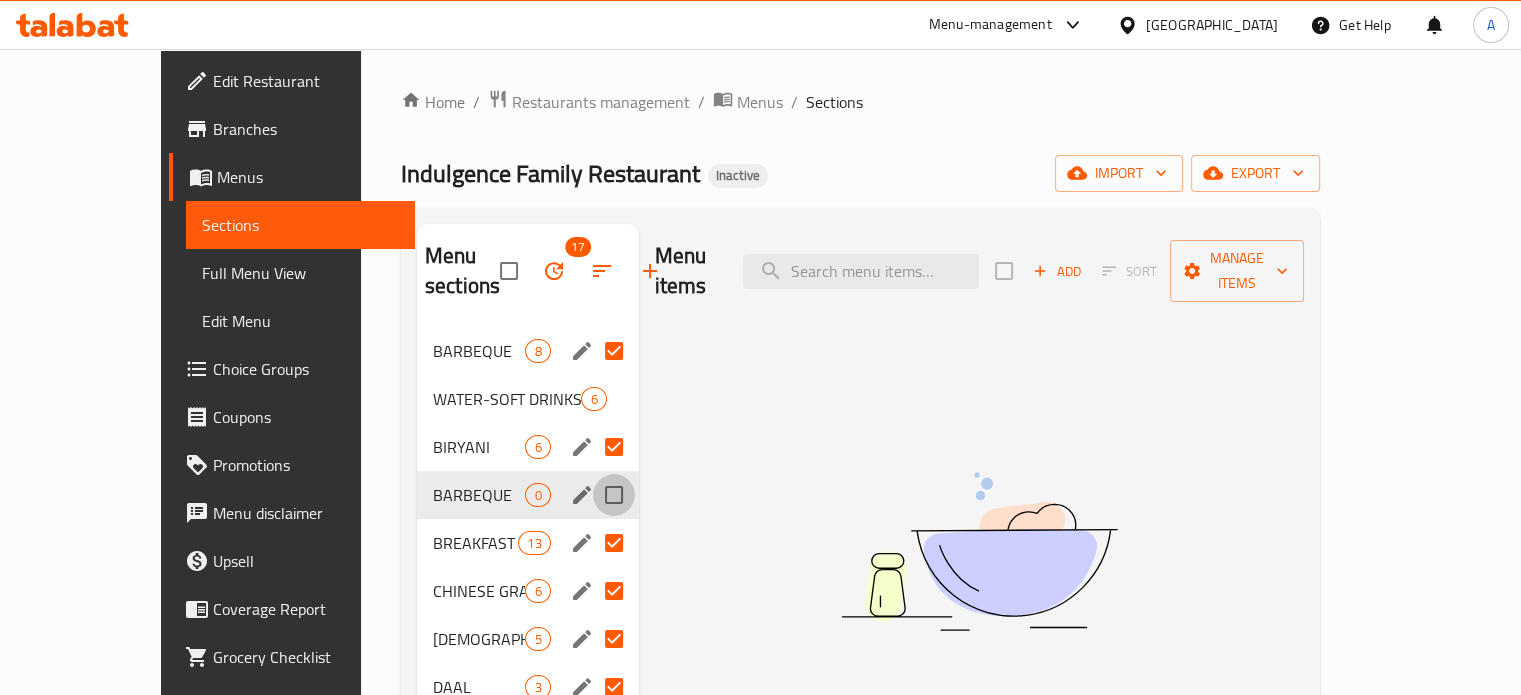 click at bounding box center (614, 495) 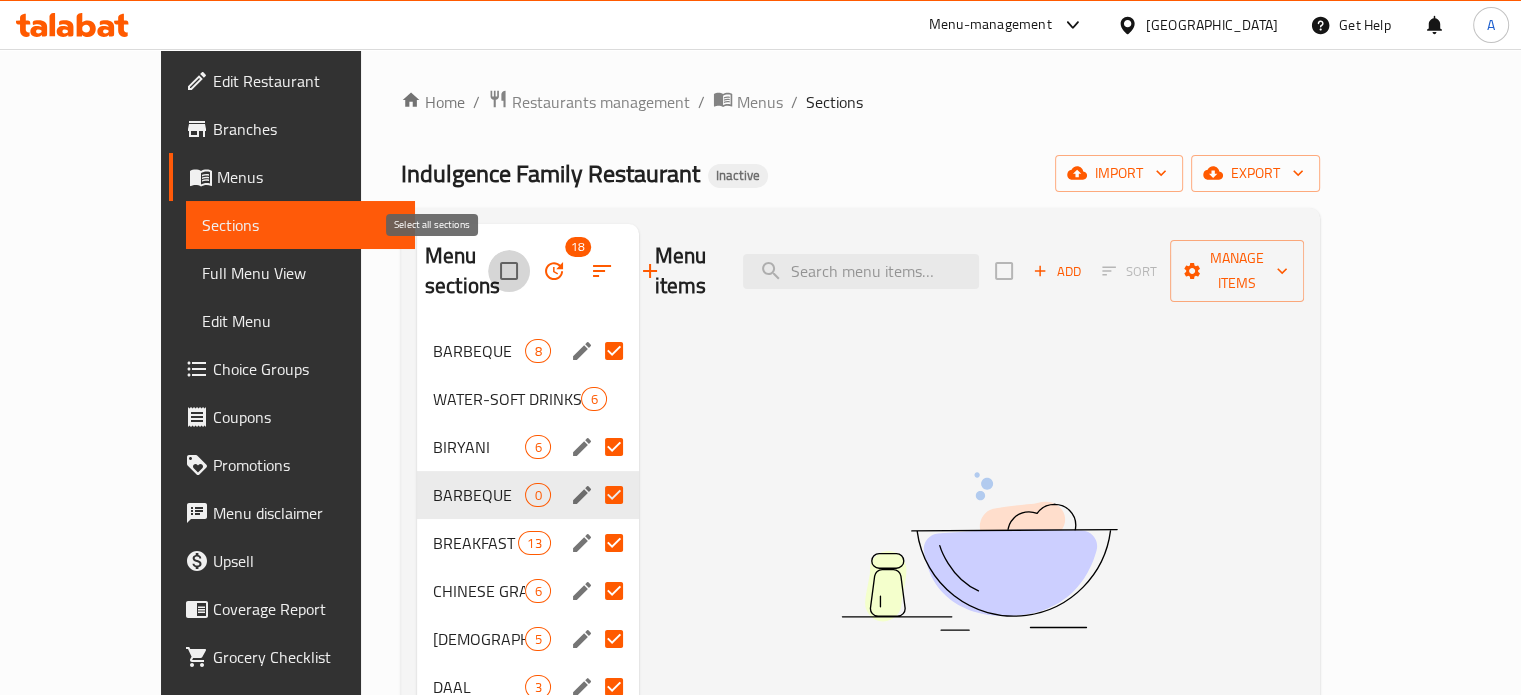 click at bounding box center (509, 271) 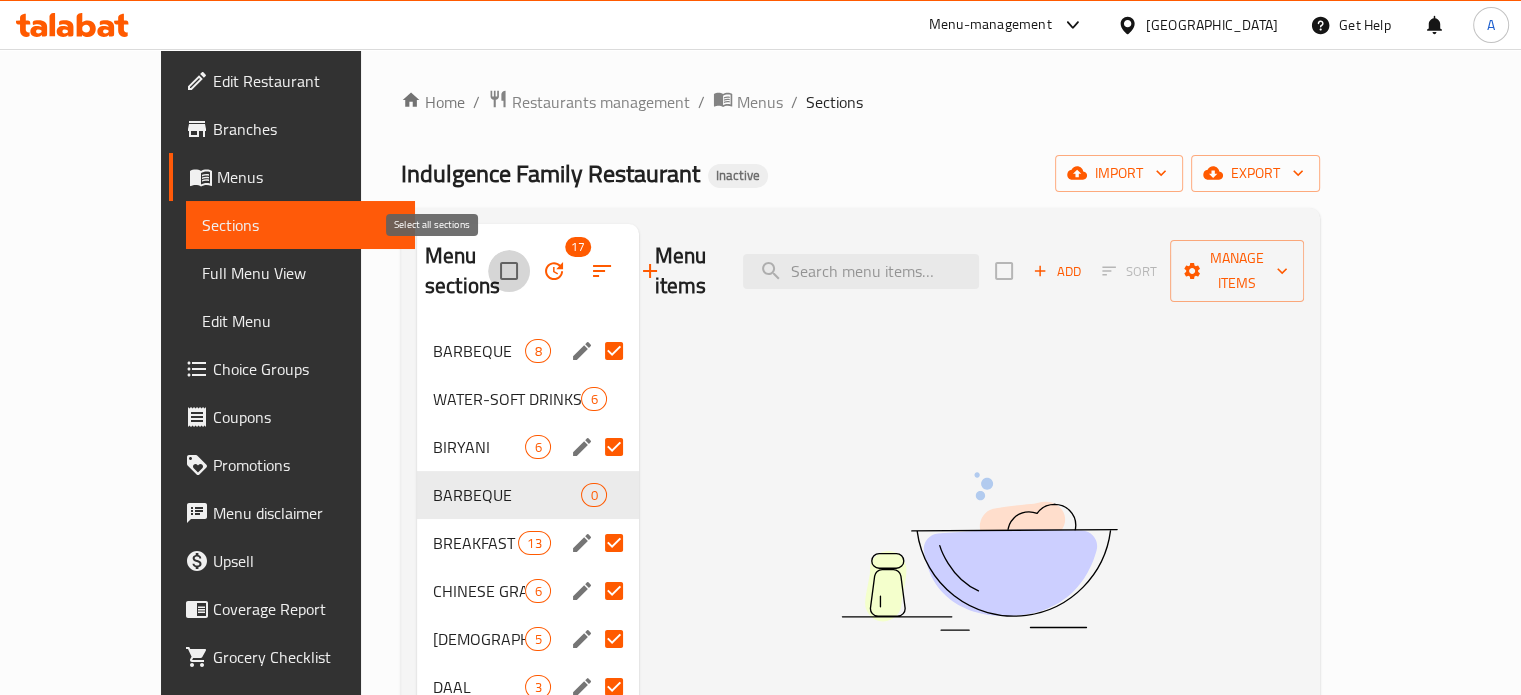 click at bounding box center (509, 271) 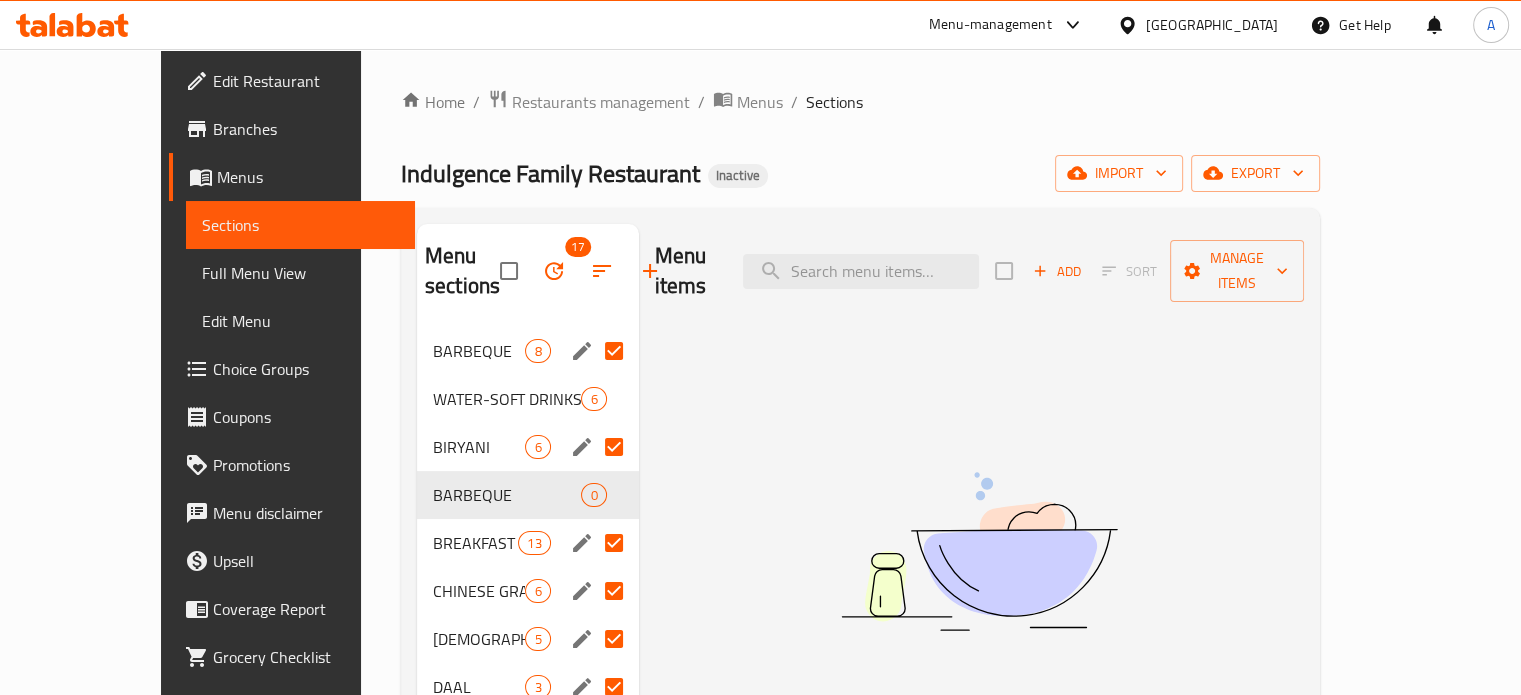 click on "Indulgence Family Restaurant Inactive import export" at bounding box center [860, 173] 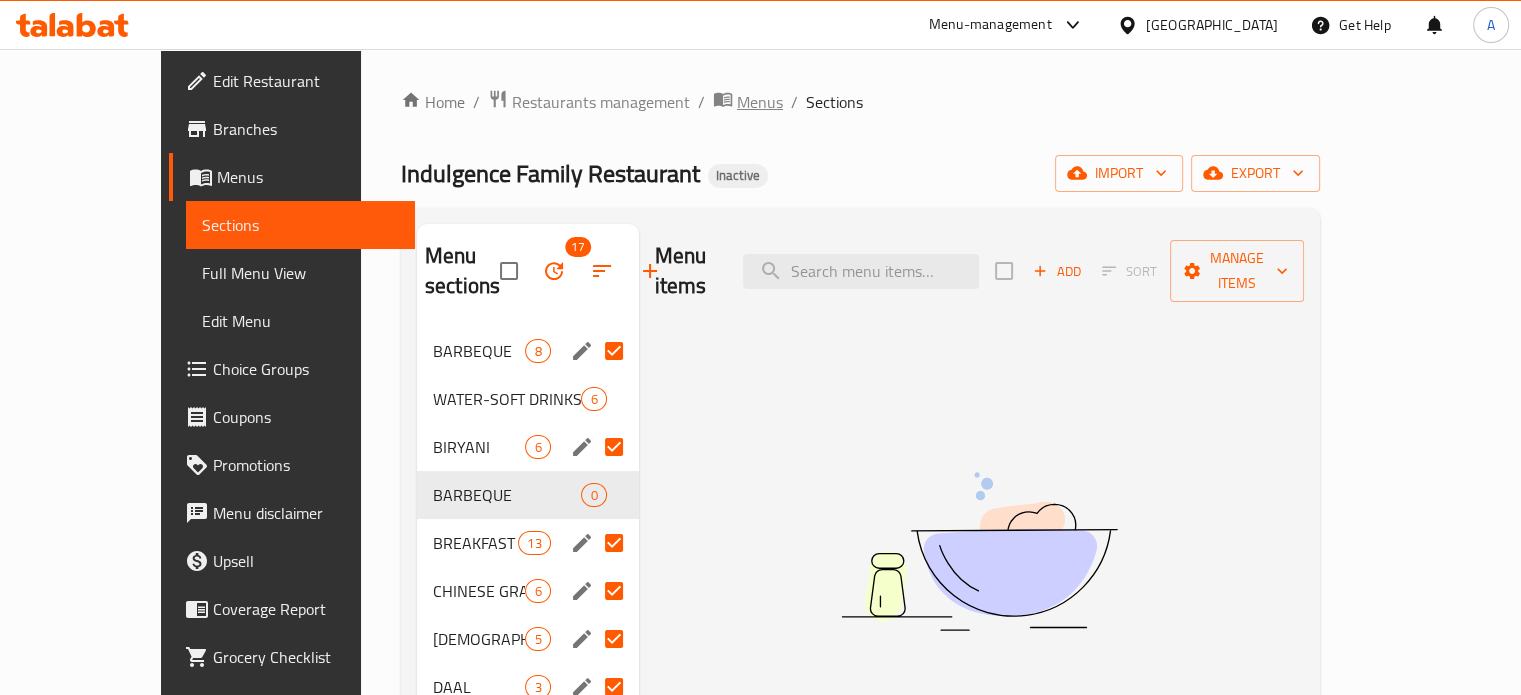 click on "Menus" at bounding box center [760, 102] 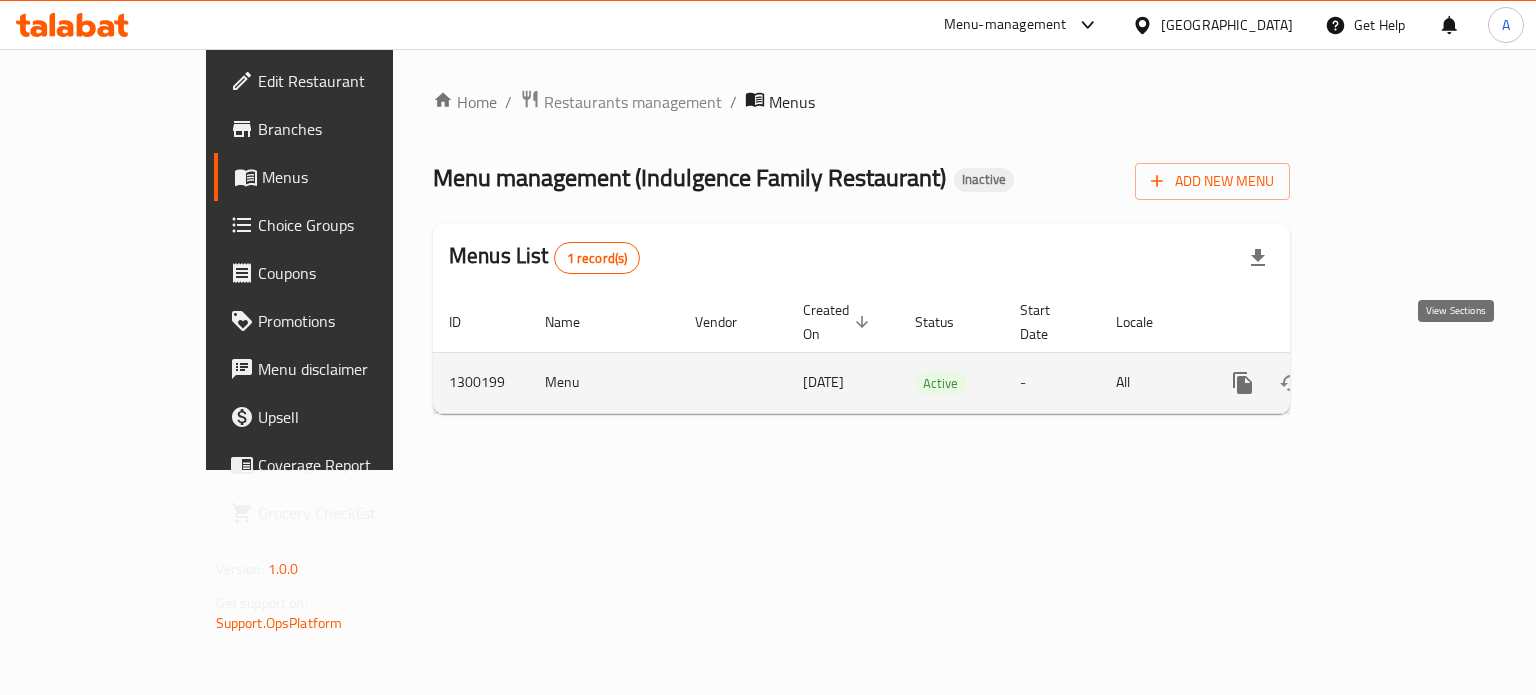 click 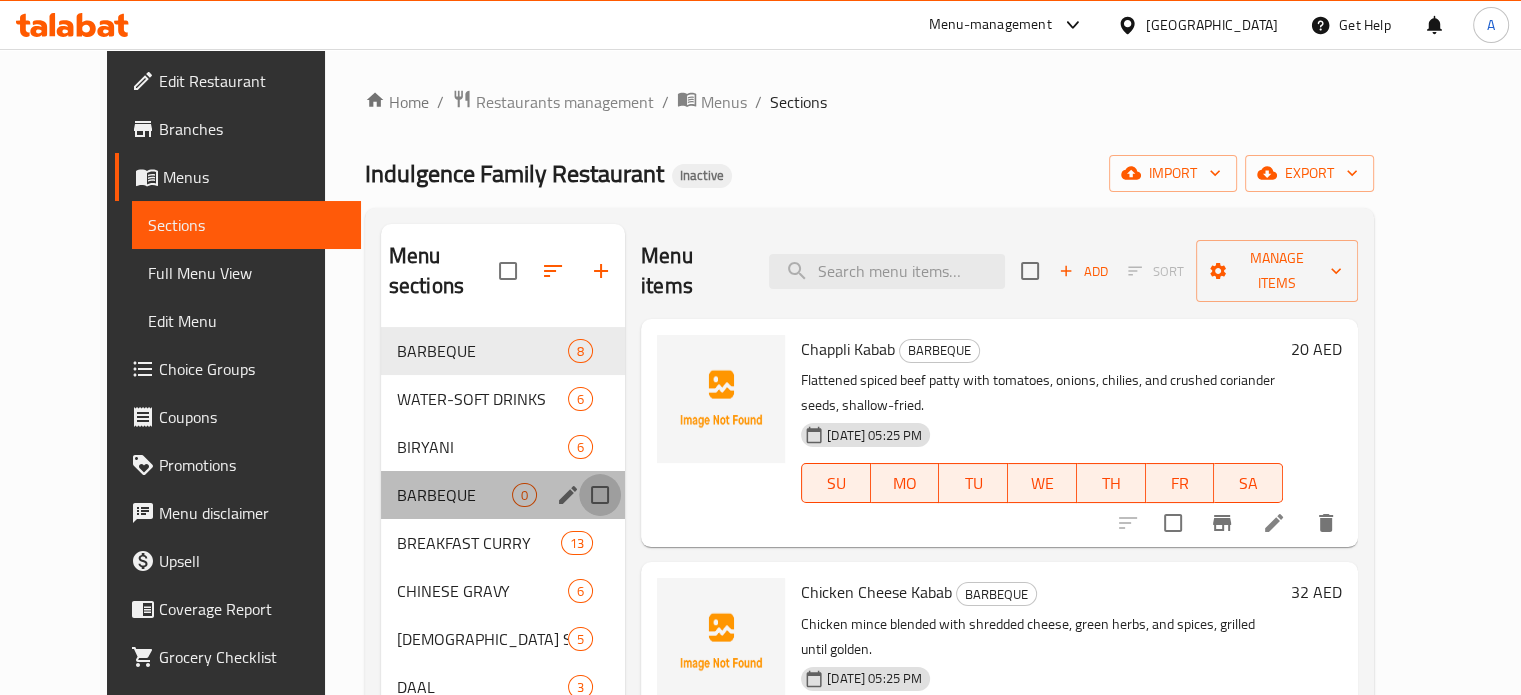 click at bounding box center (600, 495) 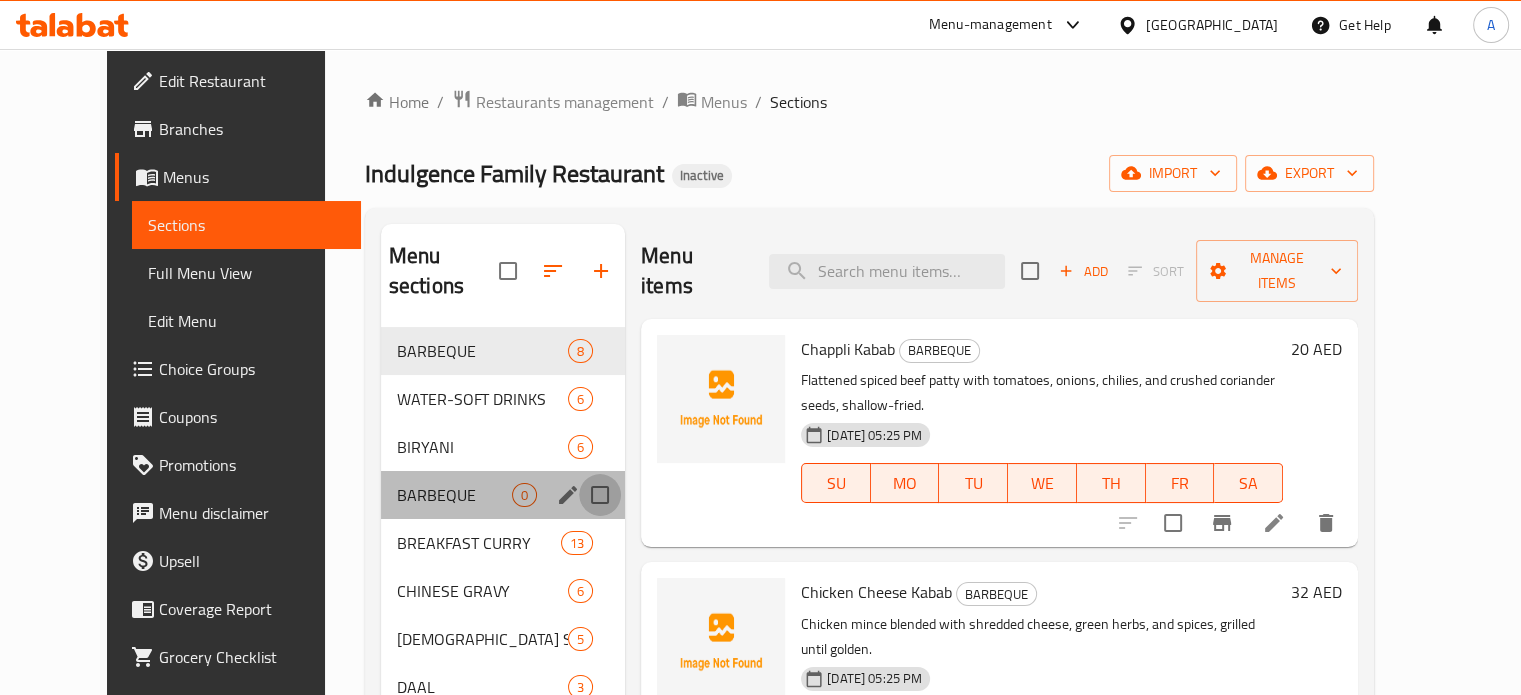 checkbox on "true" 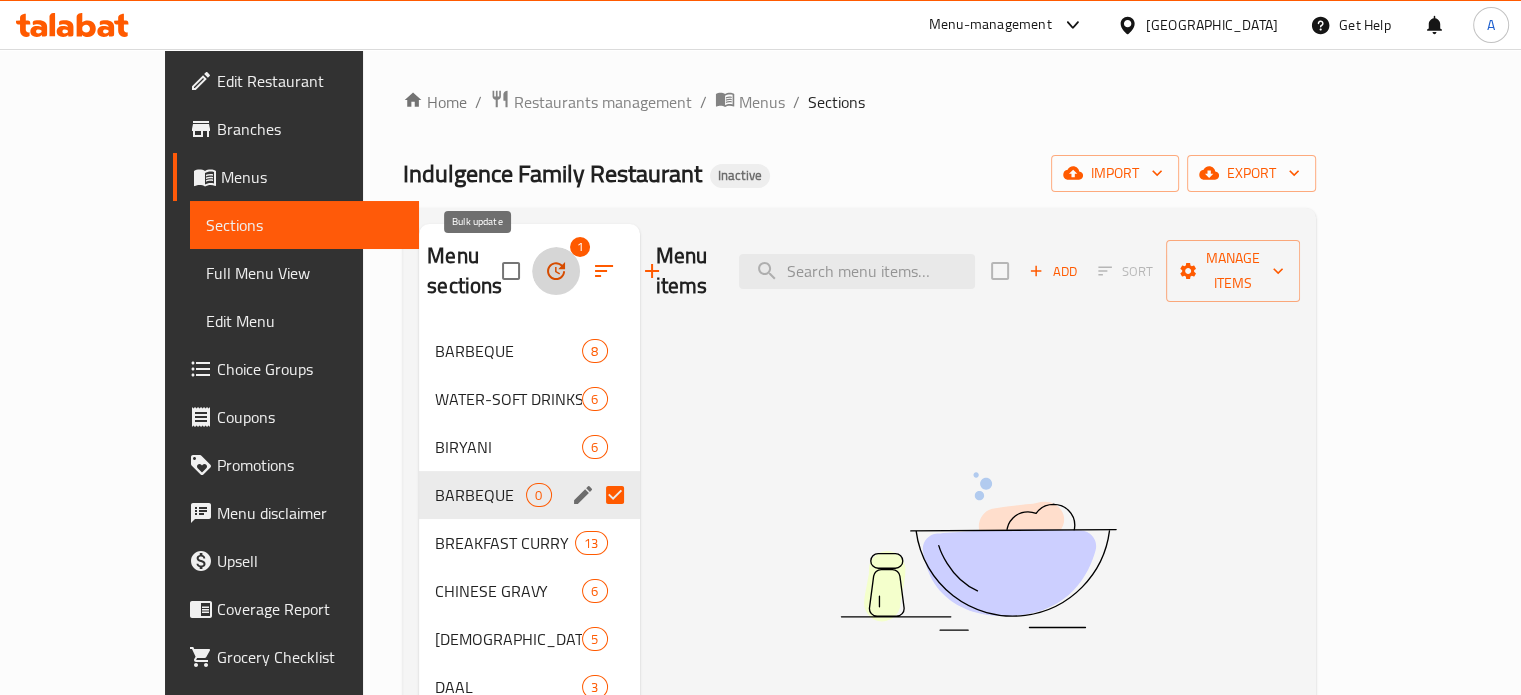click 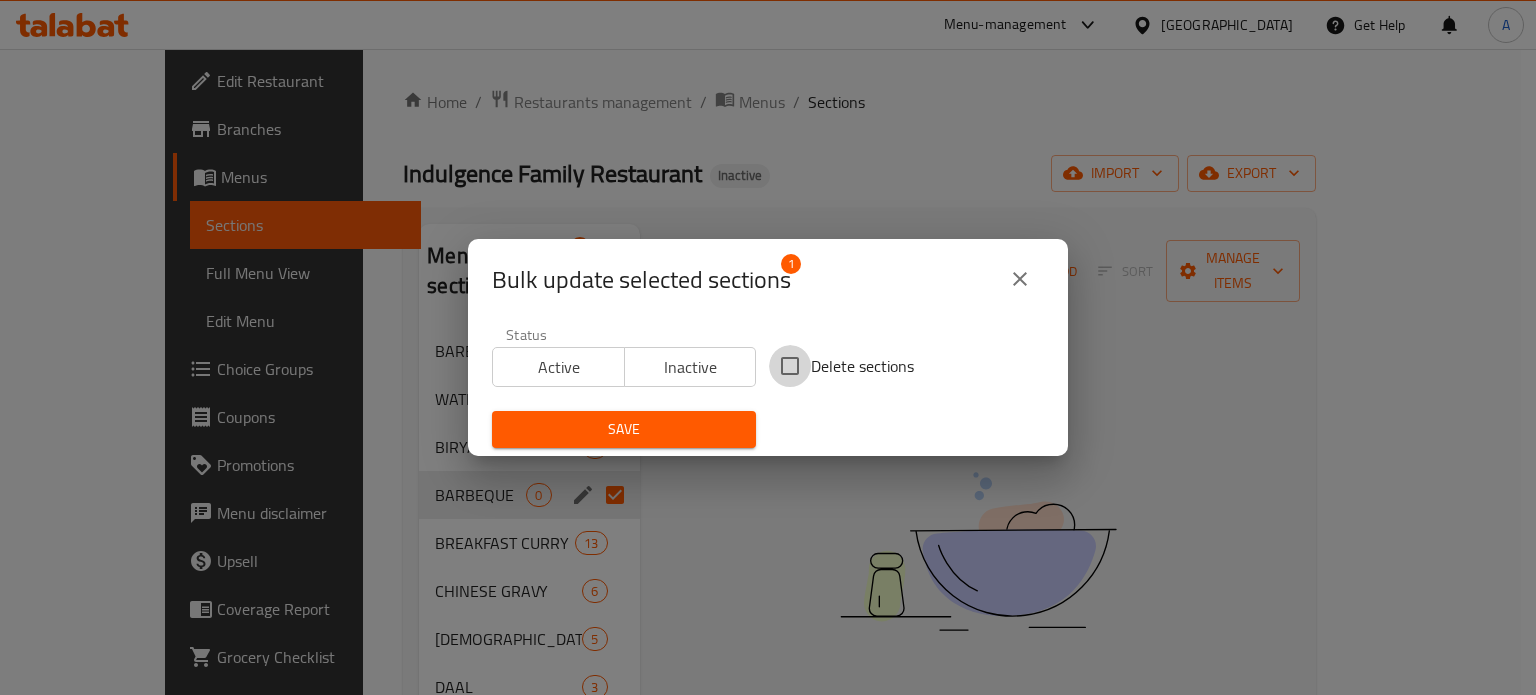 click on "Delete sections" at bounding box center [790, 366] 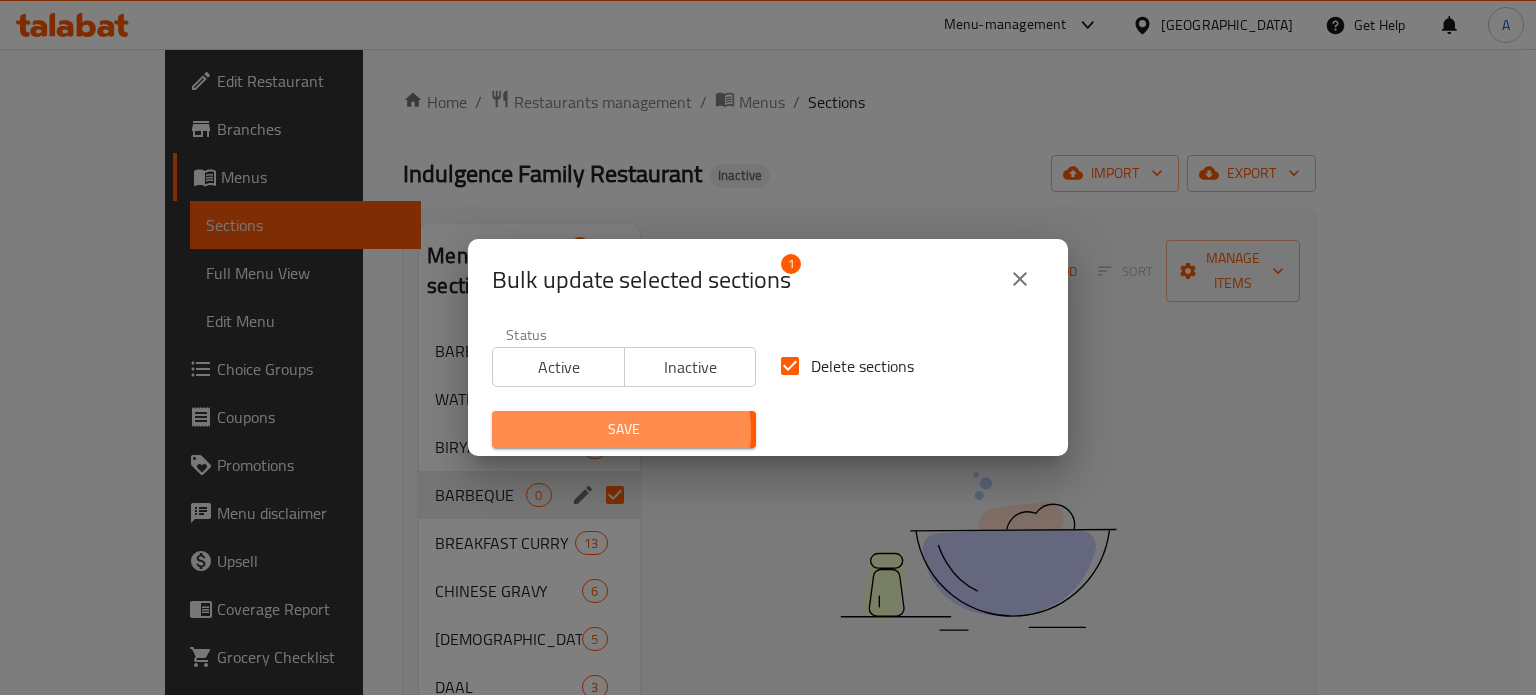 click on "Save" at bounding box center (624, 429) 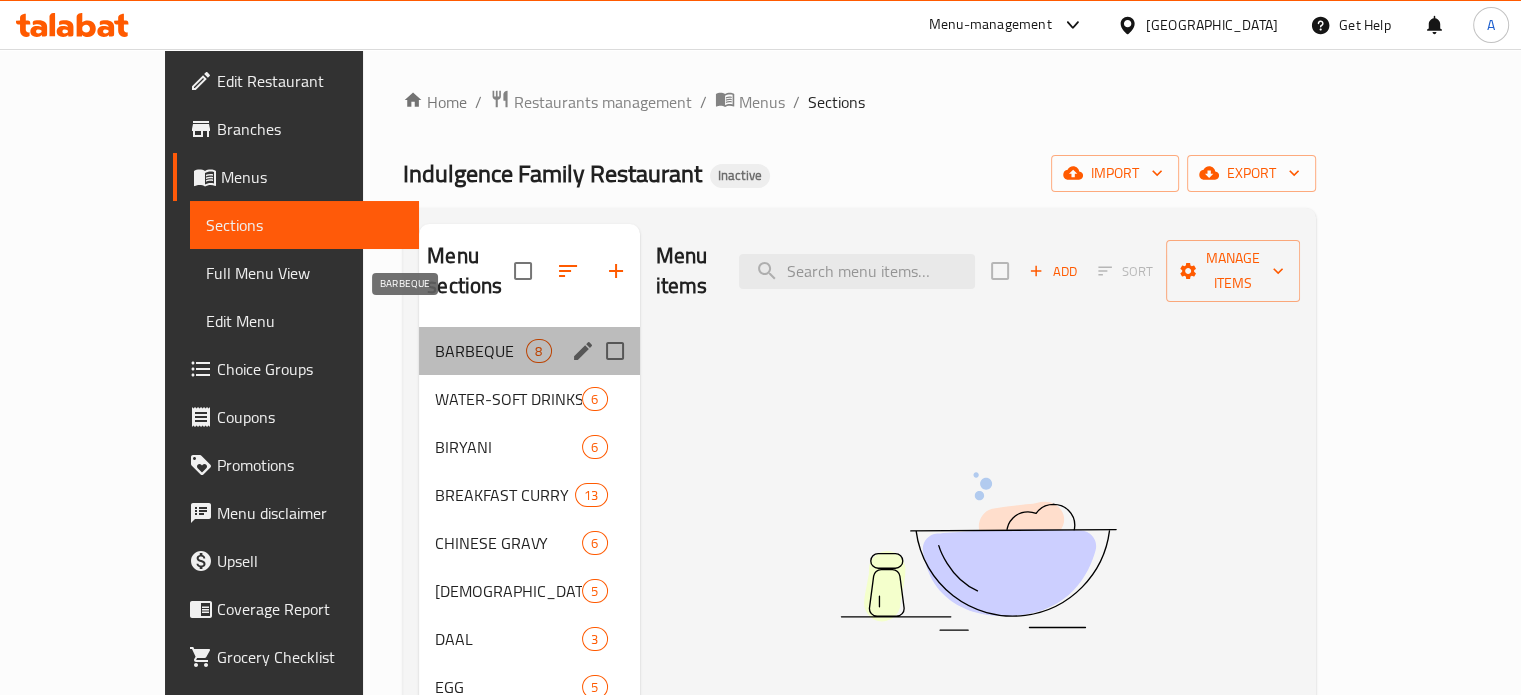 click on "BARBEQUE" at bounding box center [480, 351] 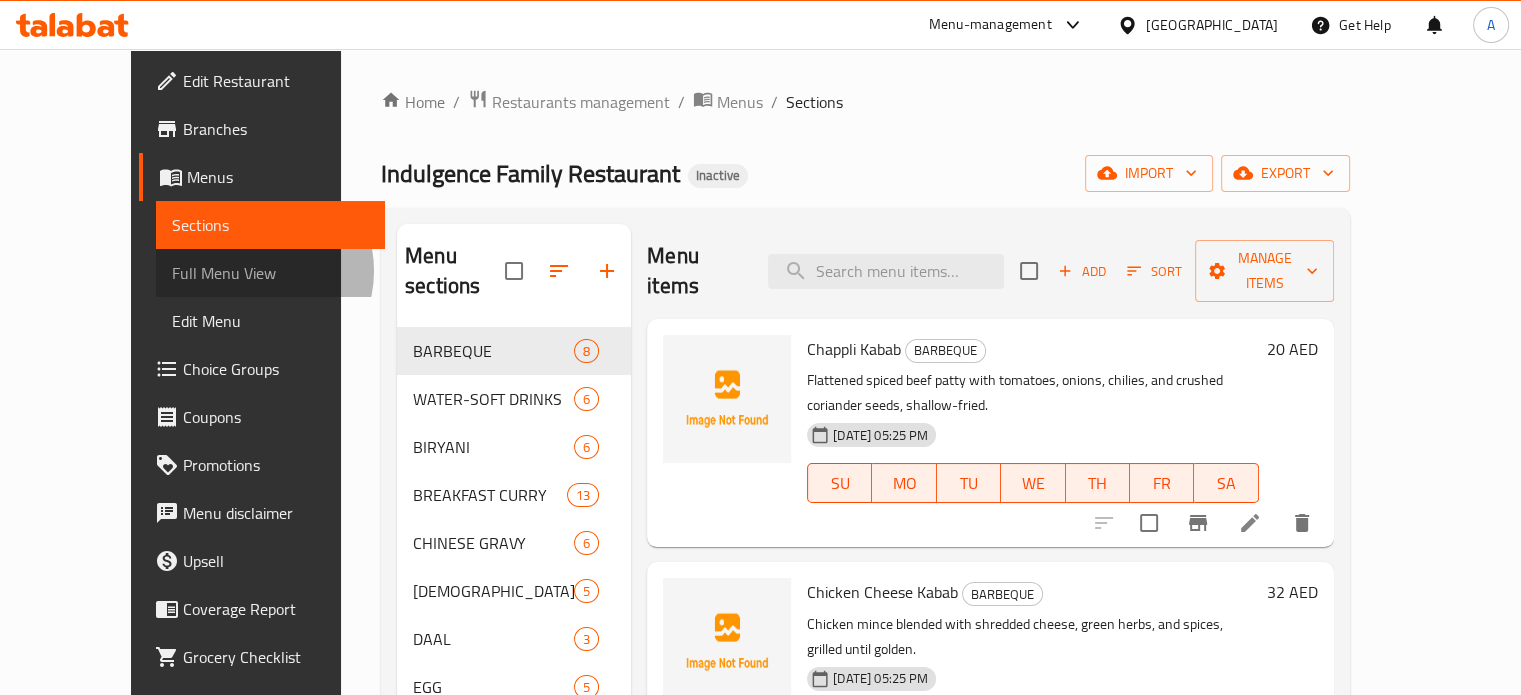 click on "Full Menu View" at bounding box center [270, 273] 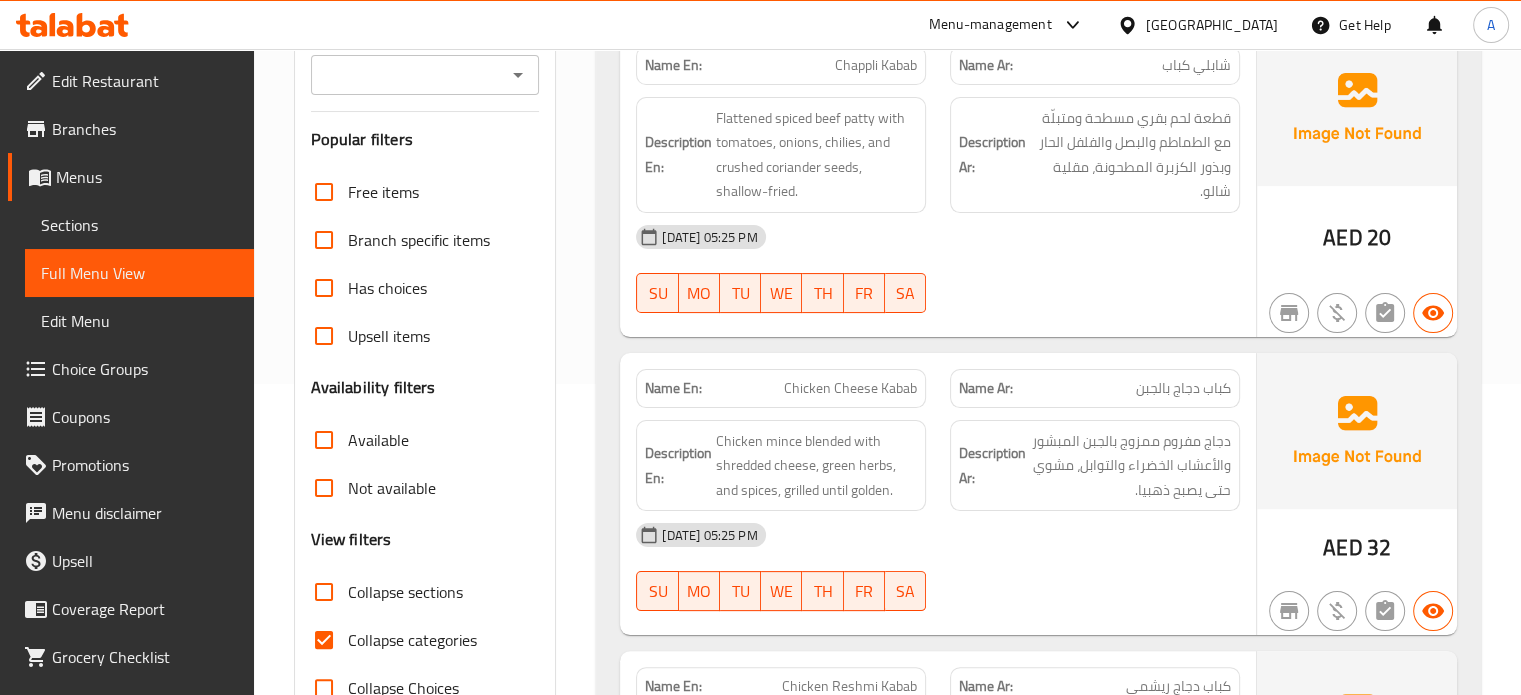 scroll, scrollTop: 334, scrollLeft: 0, axis: vertical 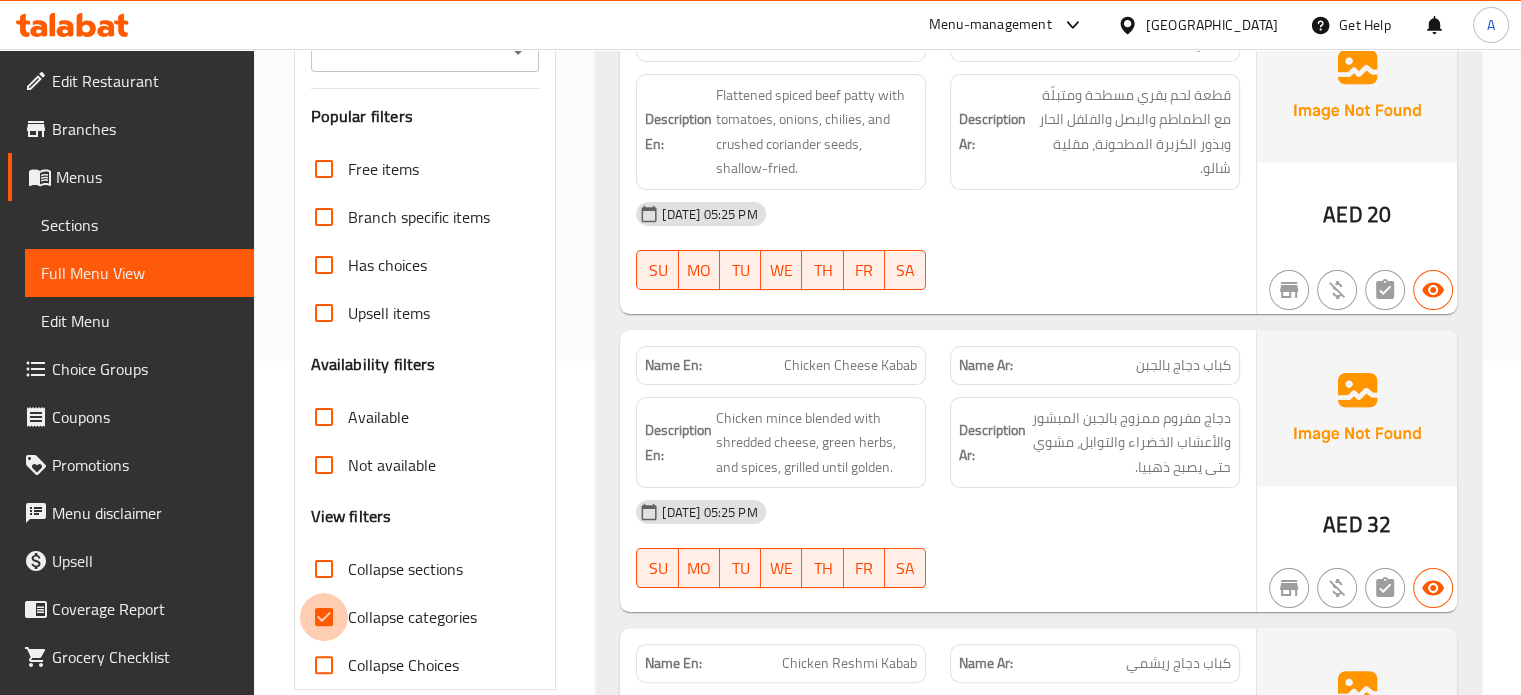 click on "Collapse categories" at bounding box center (324, 617) 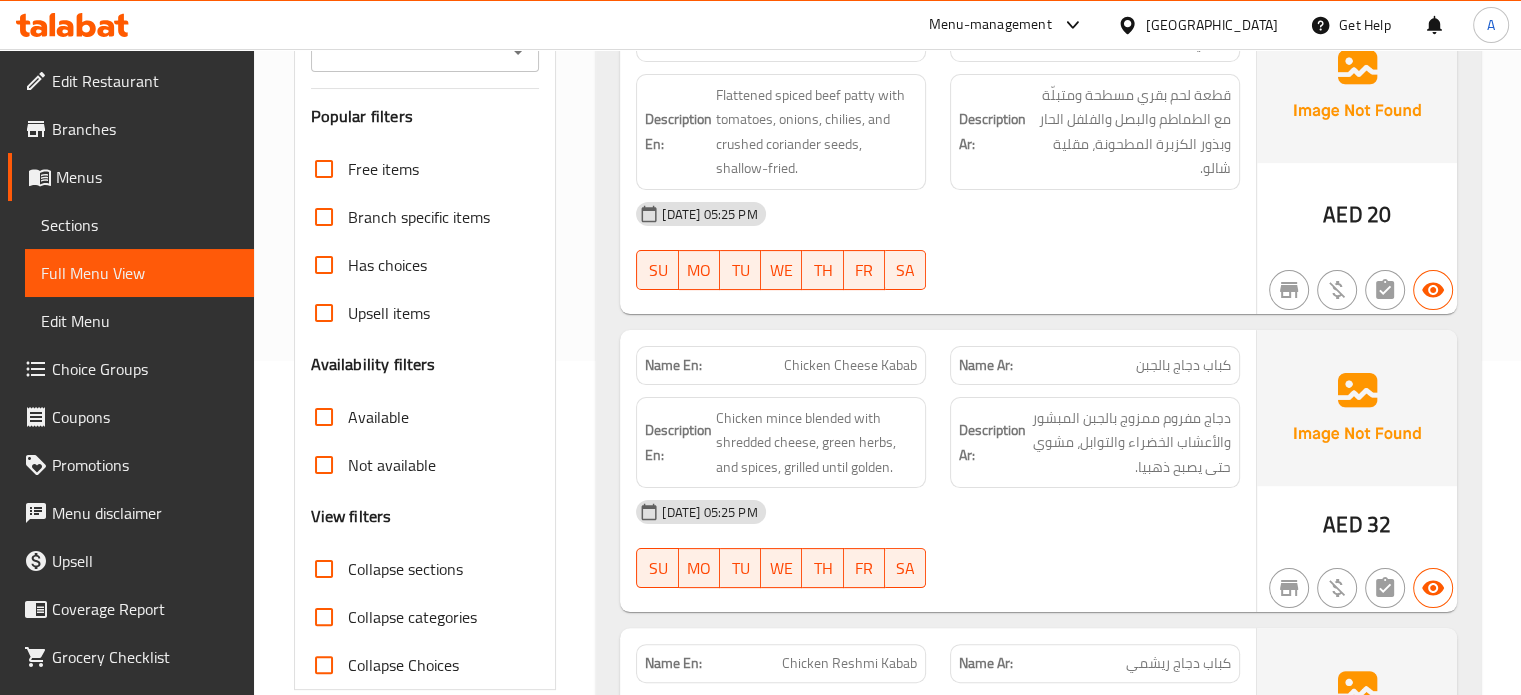 click on "Filter Branches Branches Popular filters Free items Branch specific items Has choices Upsell items Availability filters Available Not available View filters Collapse sections Collapse categories Collapse Choices" at bounding box center [433, 18968] 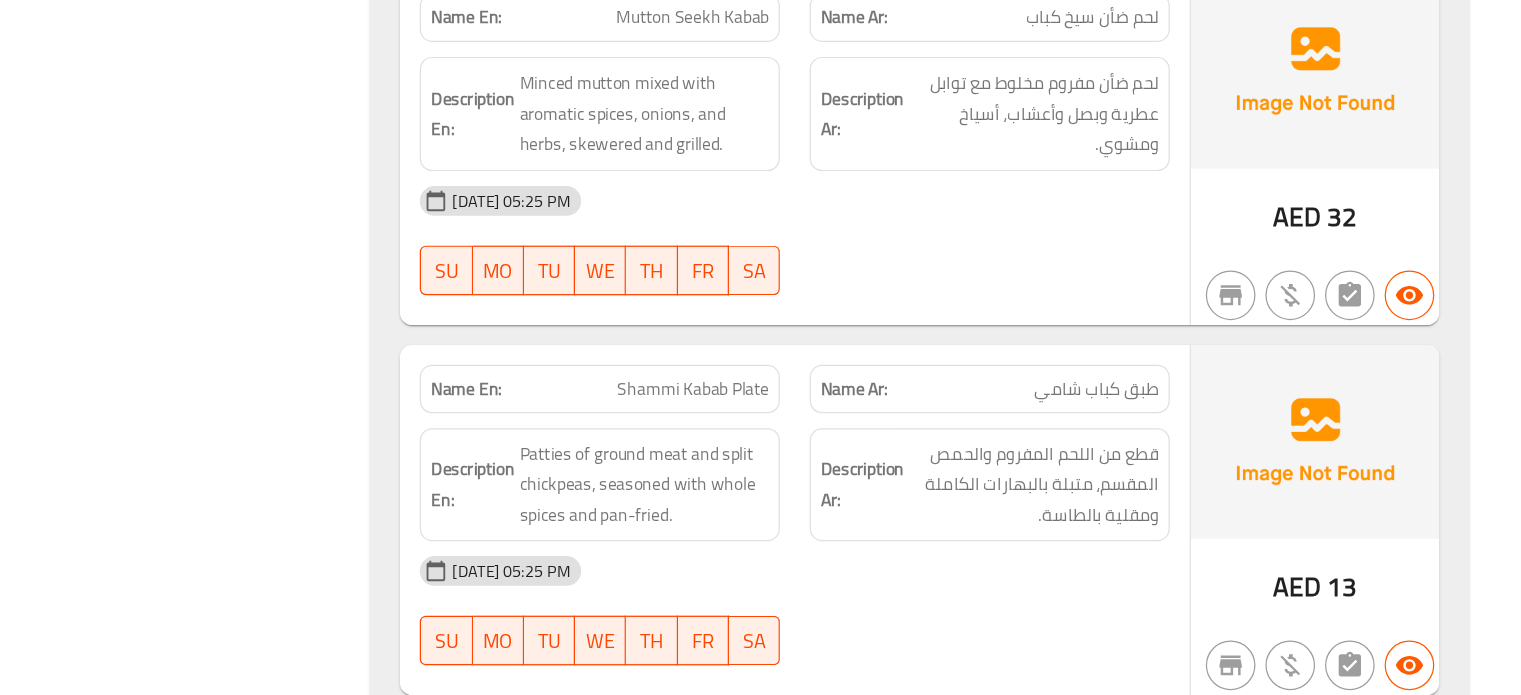 scroll, scrollTop: 1172, scrollLeft: 0, axis: vertical 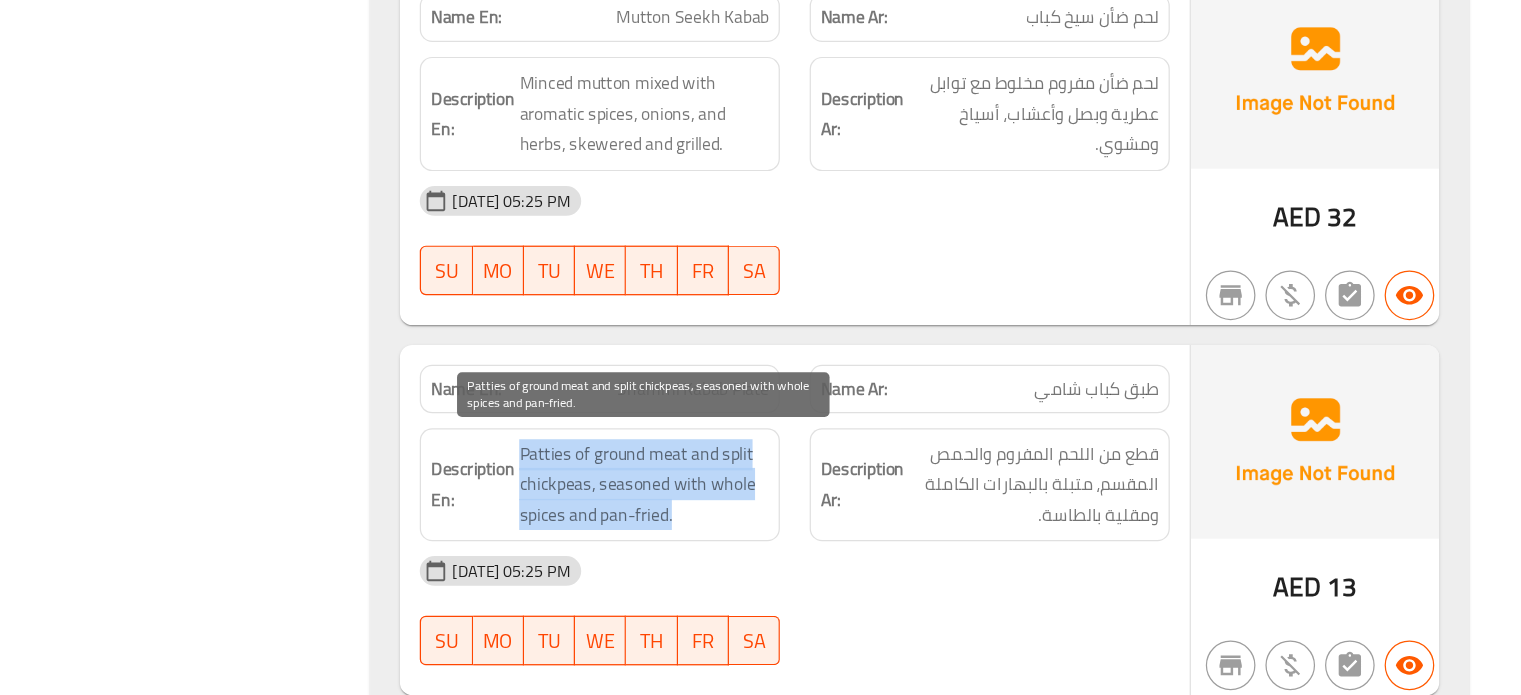 click on "Patties of ground meat and split chickpeas, seasoned with whole spices and pan-fried." at bounding box center (816, 525) 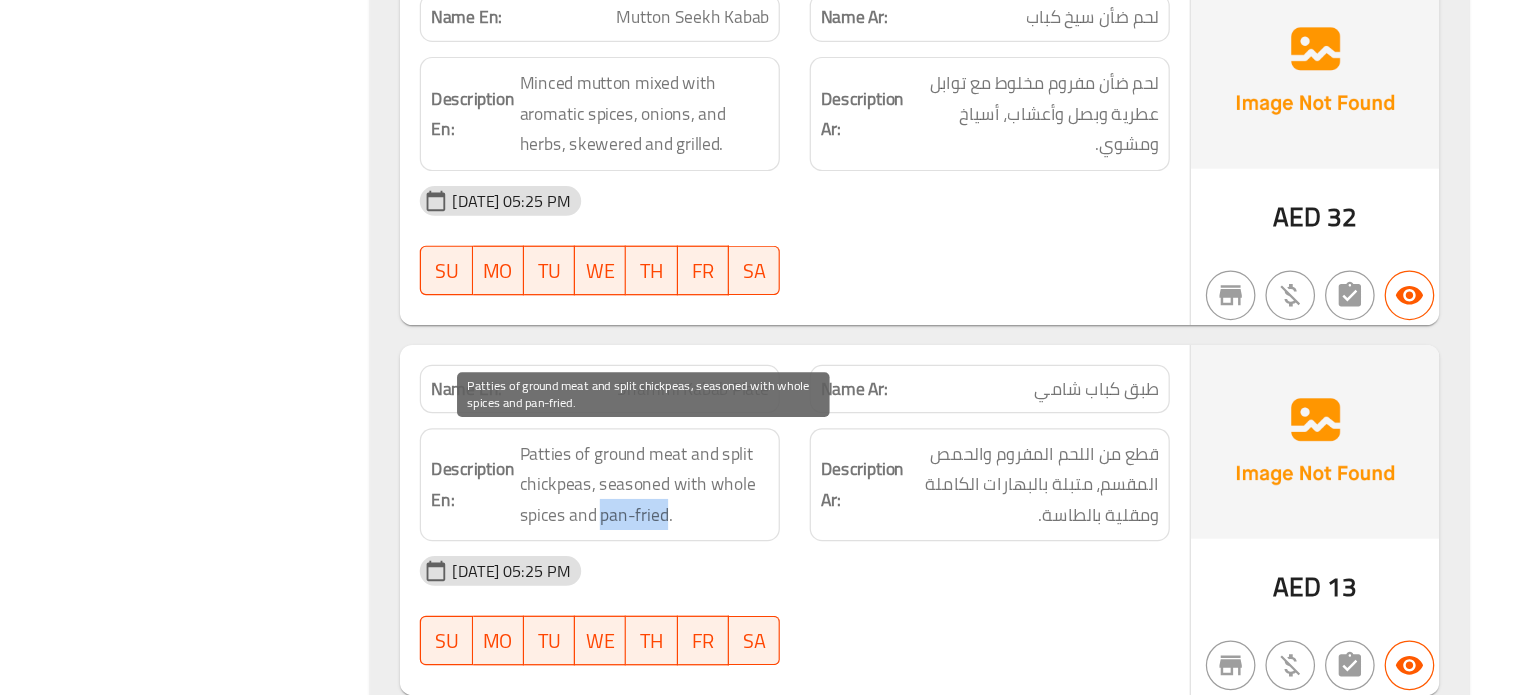 drag, startPoint x: 782, startPoint y: 543, endPoint x: 836, endPoint y: 541, distance: 54.037025 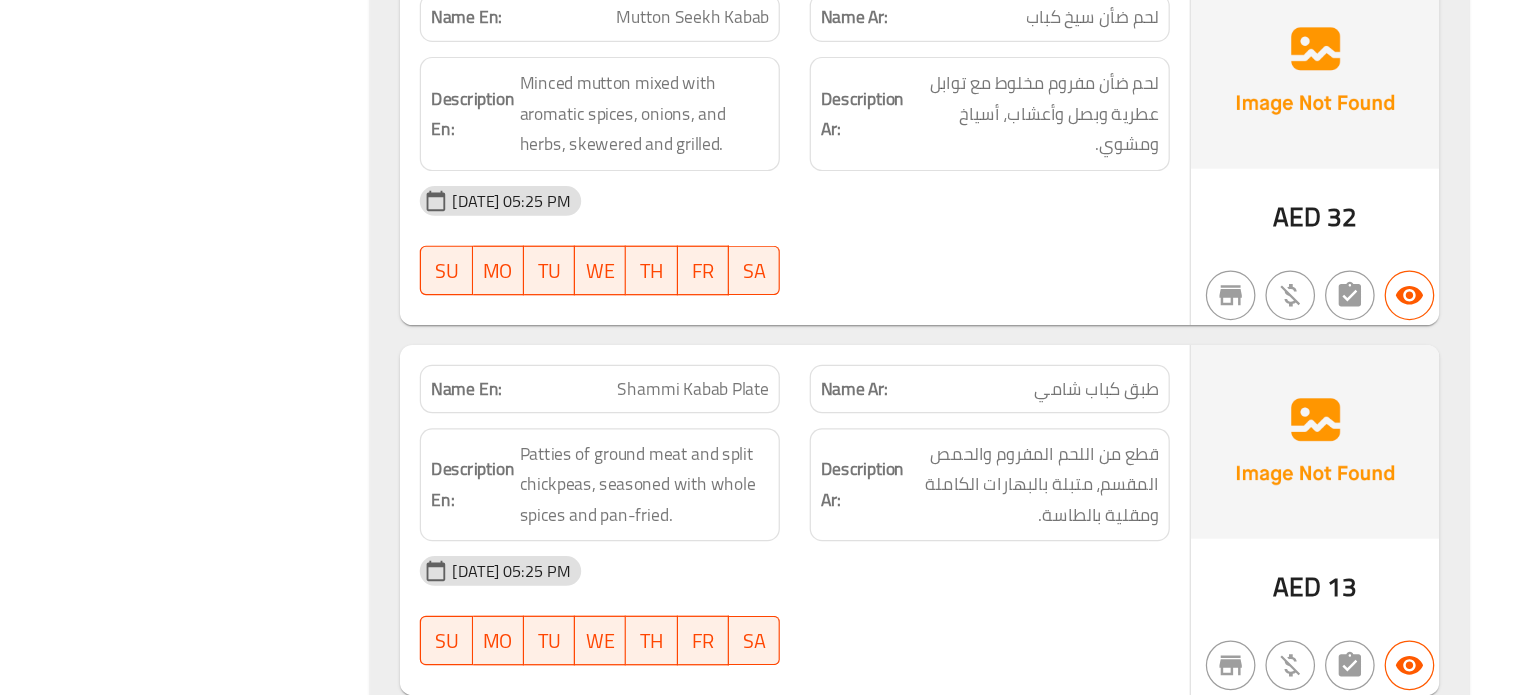 click on "(En):   BARBEQUE (Ar): باربكيو Name En: Chappli Kabab Name Ar: شابلي كباب Description En: Flattened spiced beef patty with tomatoes, onions, chilies, and crushed coriander seeds, shallow-fried. Description Ar: قطعة لحم بقري مسطحة ومتبلّة مع الطماطم والبصل والفلفل الحار وبذور الكزبرة المطحونة، مقلية شالو. 14-07-2025 05:25 PM SU MO TU WE TH FR SA AED 20 Name En: Chicken Cheese Kabab Name Ar: كباب دجاج بالجبن Description En: Chicken mince blended with shredded cheese, green herbs, and spices, grilled until golden. Description Ar: دجاج مفروم ممزوج بالجبن المبشور والأعشاب الخضراء والتوابل، مشوي حتى يصبح ذهبيا. 14-07-2025 05:25 PM SU MO TU WE TH FR SA AED 32 Name En: Chicken Reshmi Kabab Name Ar: كباب دجاج ريشمي Description En: Creamy chicken cubes marinated in yogurt, cream, ginger-garlic paste, and grilled till tender. SU MO" at bounding box center [1038, 18130] 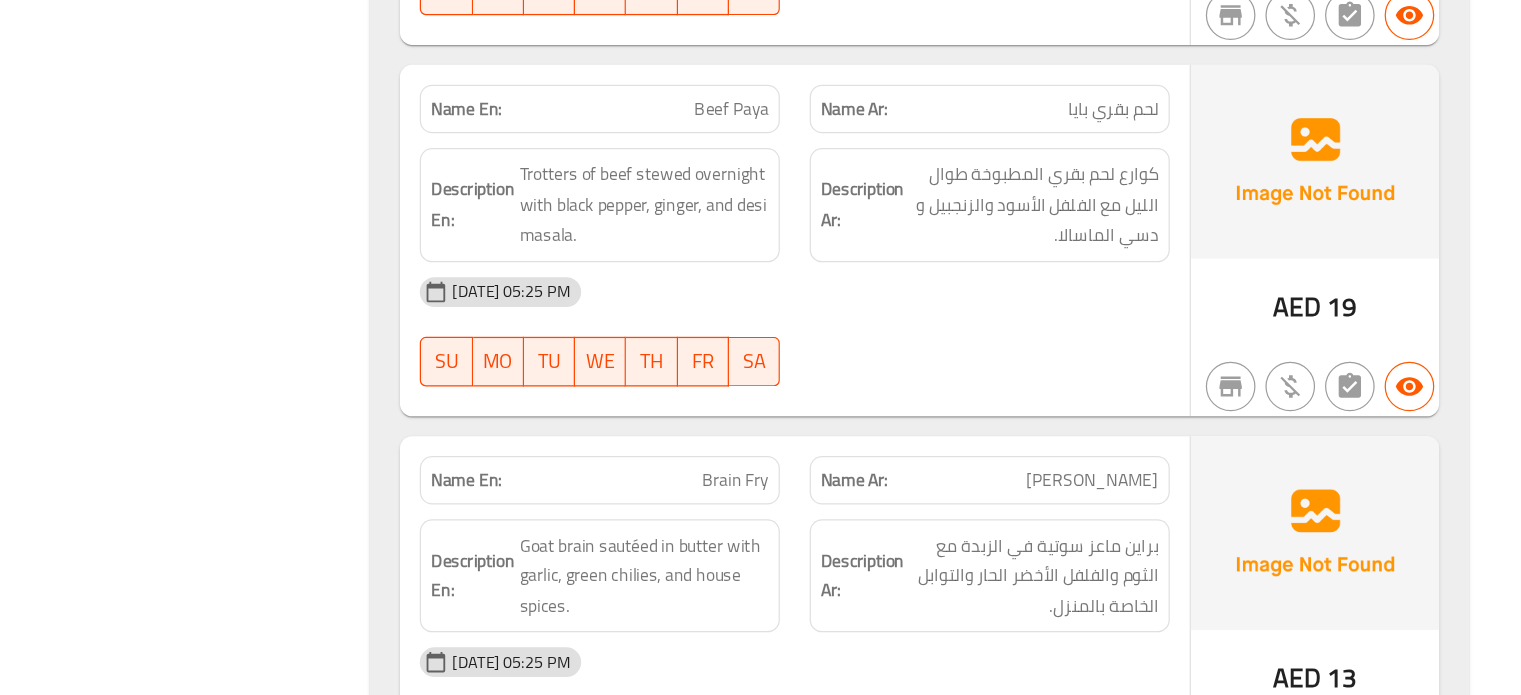scroll, scrollTop: 7472, scrollLeft: 0, axis: vertical 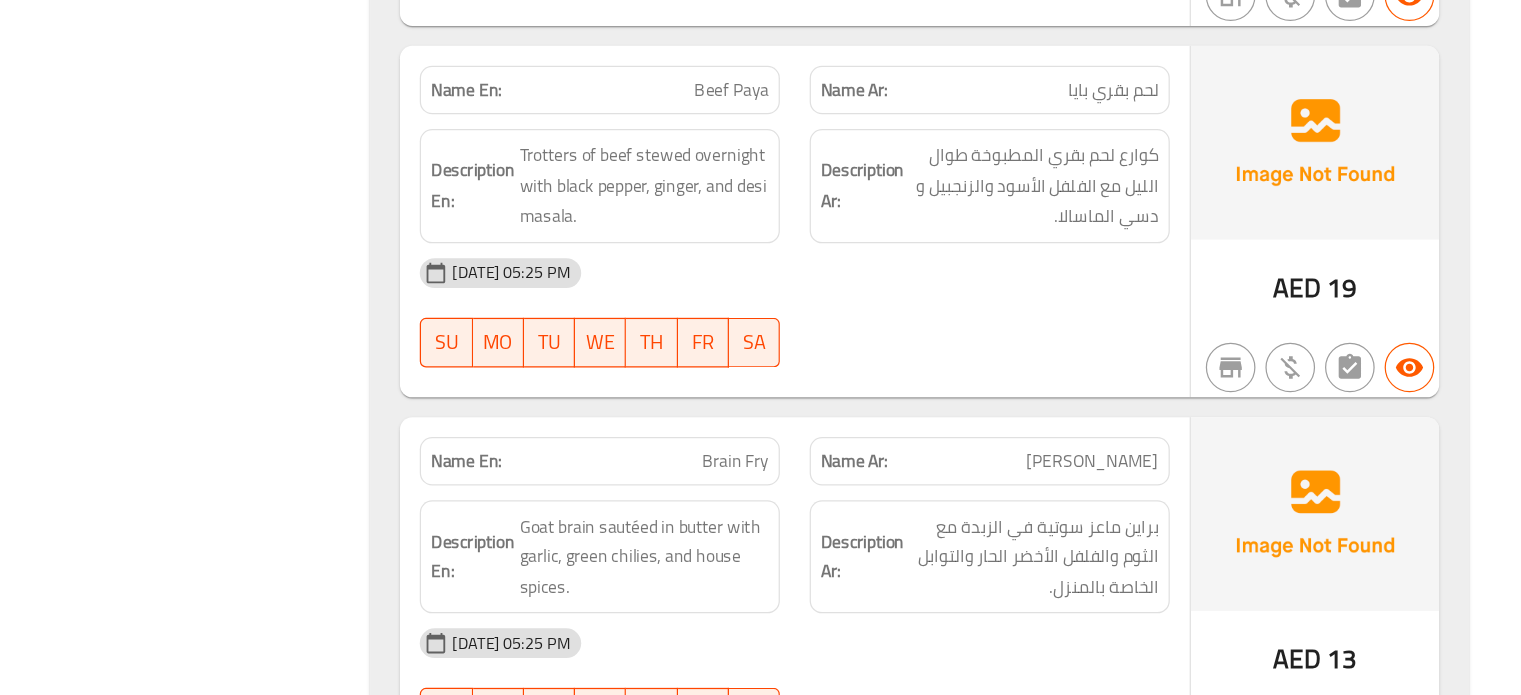 click on "براين فراي" at bounding box center [1177, -6152] 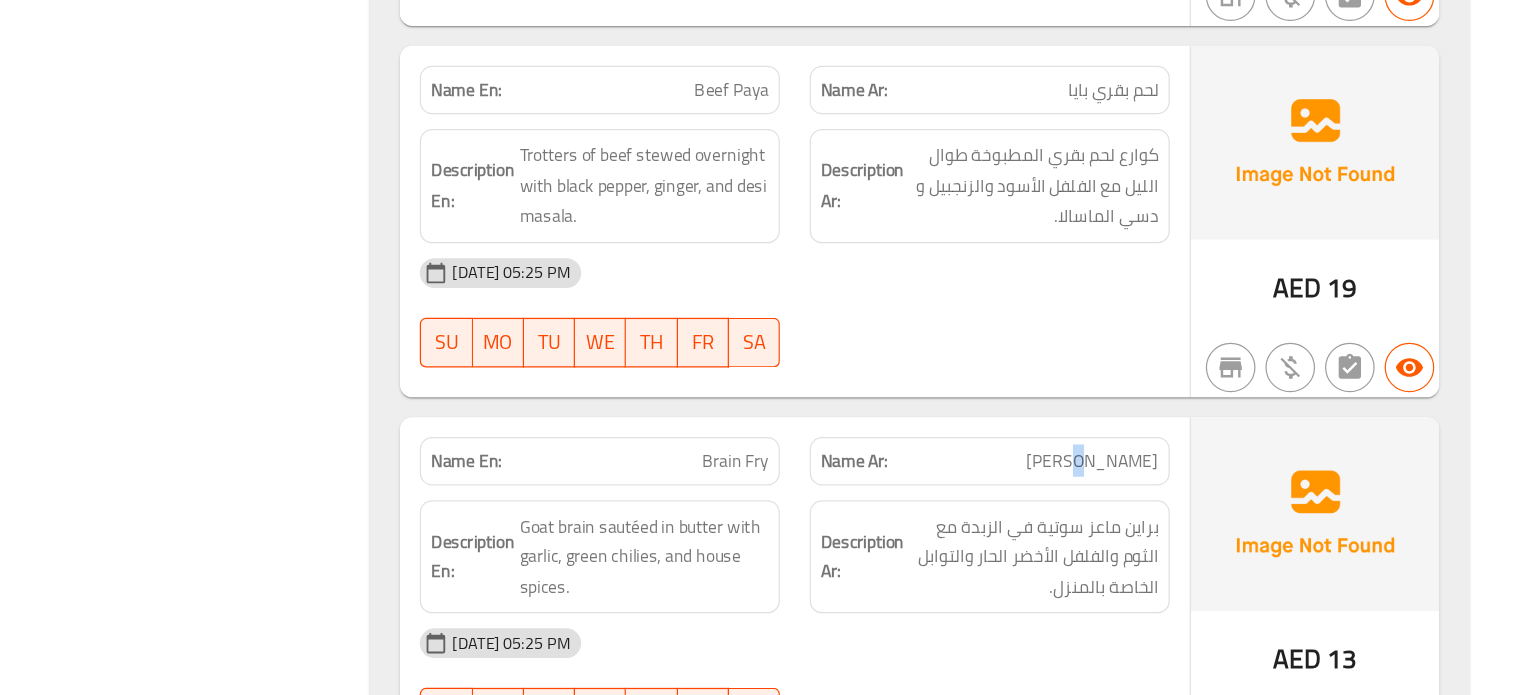 click on "براين فراي" at bounding box center (1177, -6152) 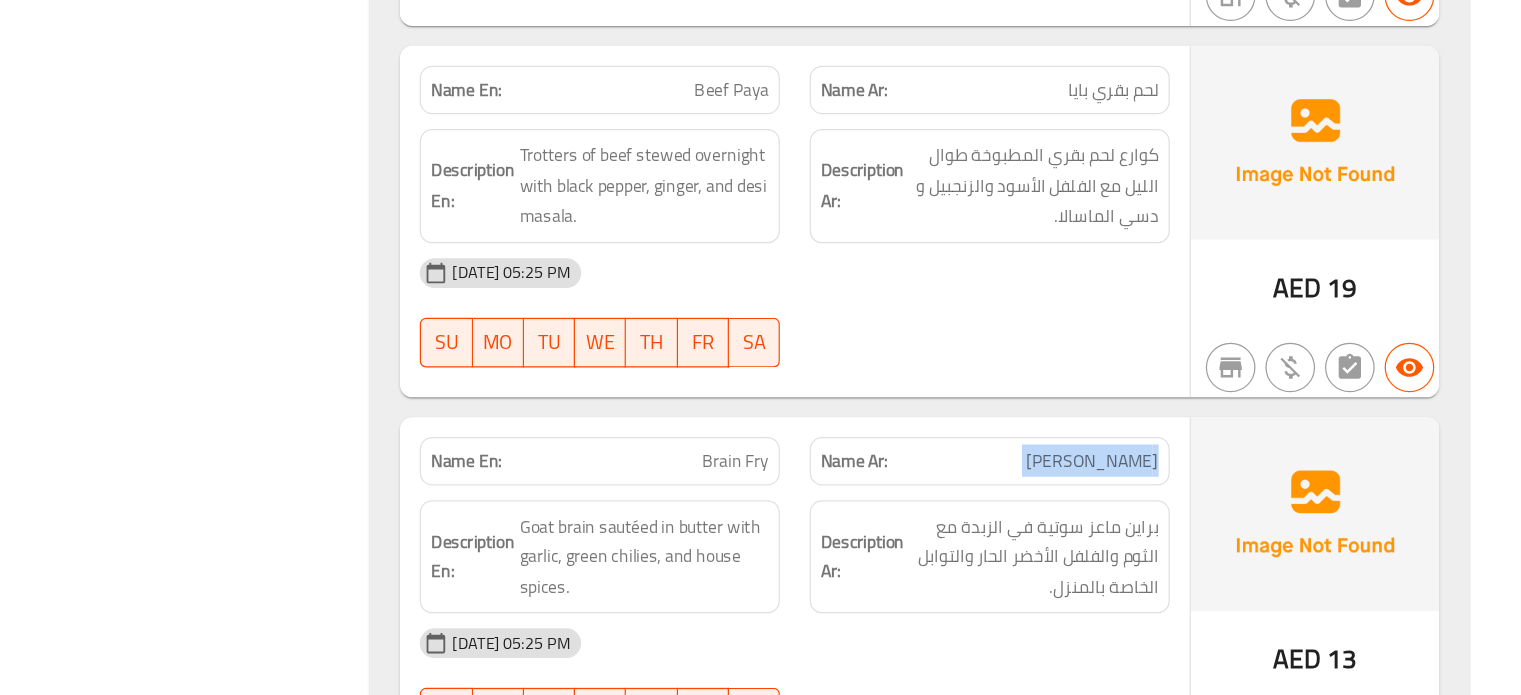 copy on "براين فراي" 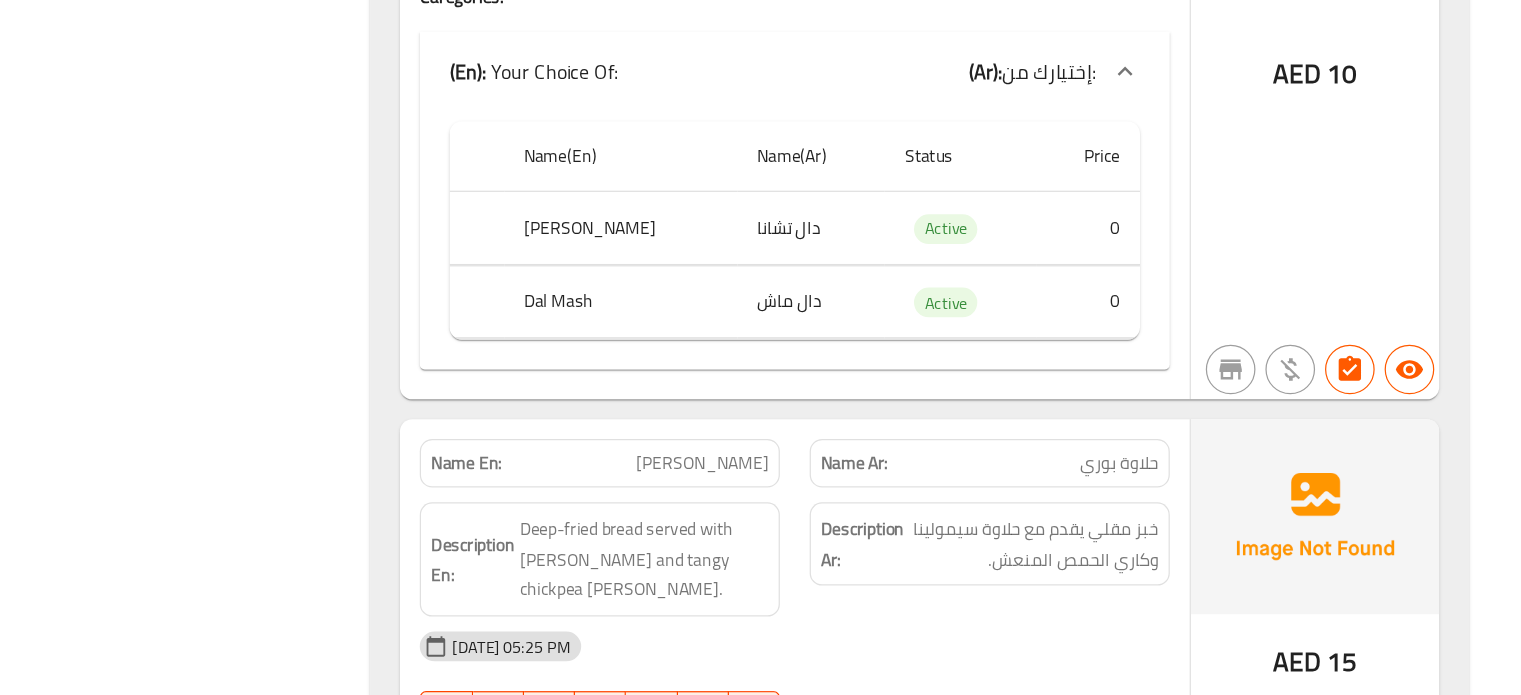 scroll, scrollTop: 8890, scrollLeft: 0, axis: vertical 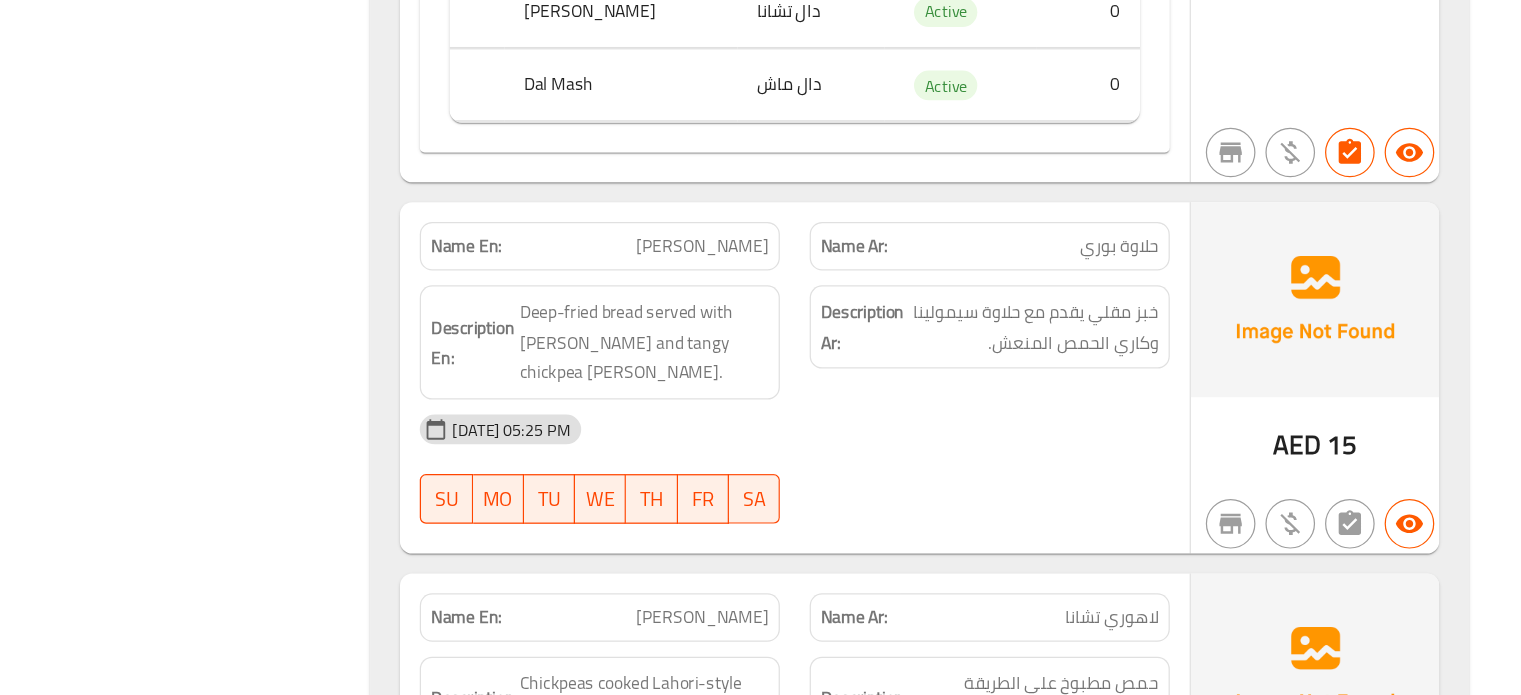 click on "Halwa Puri" at bounding box center (864, -6299) 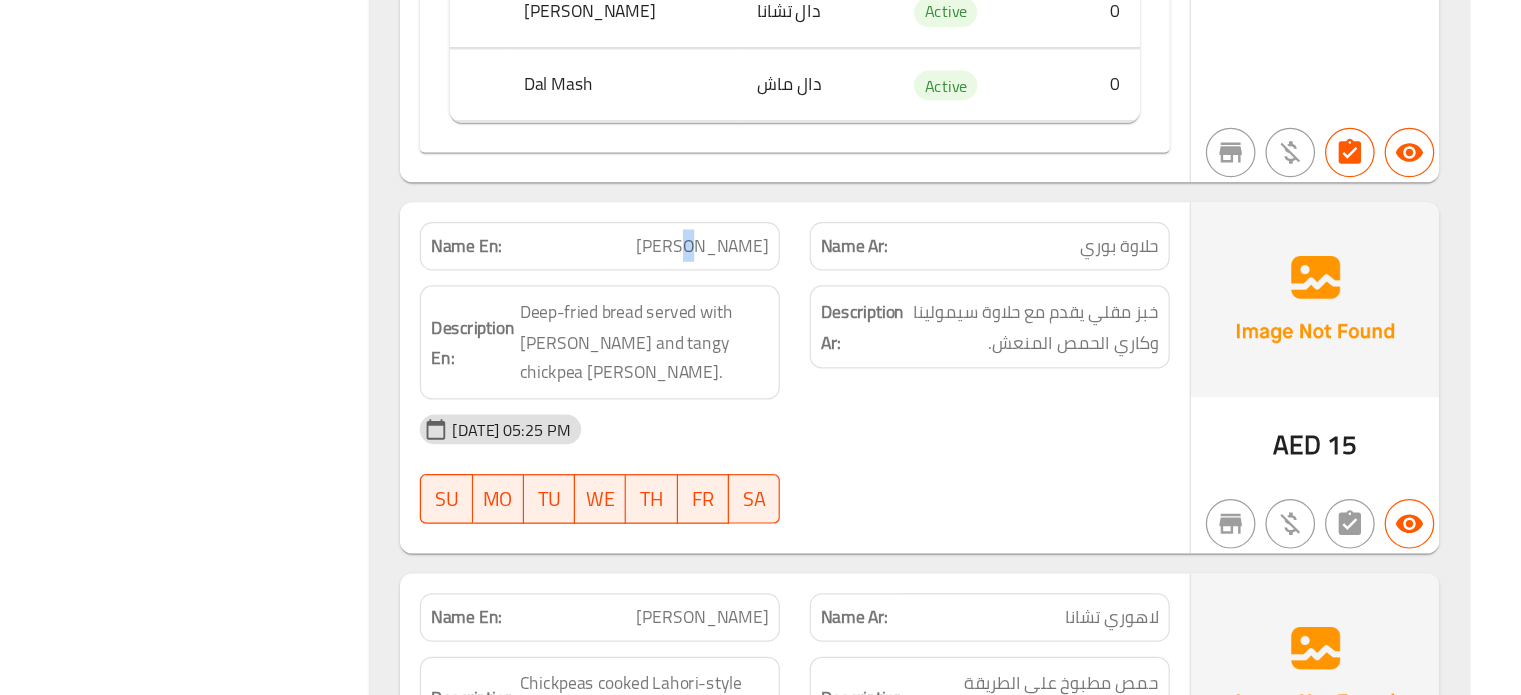 click on "Halwa Puri" at bounding box center [864, -6299] 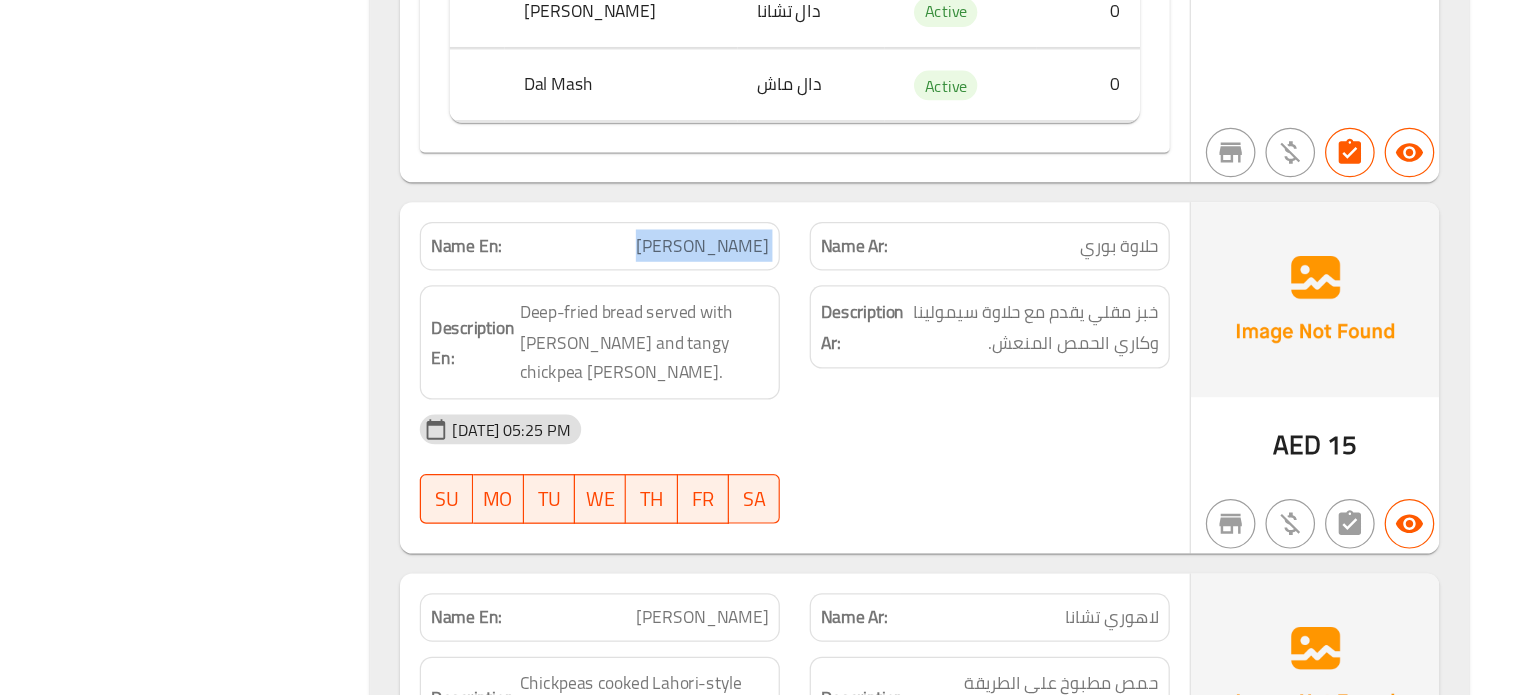 click on "Halwa Puri" at bounding box center [864, -6299] 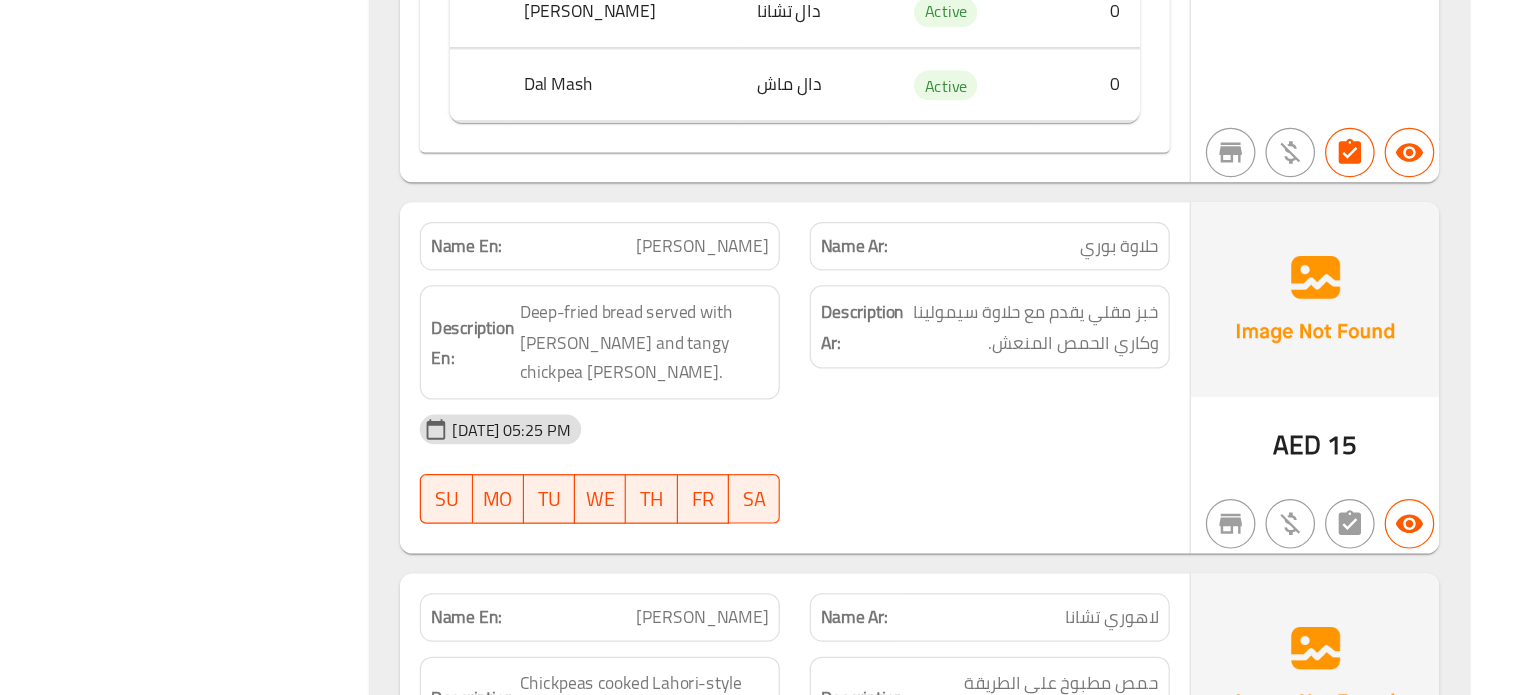 click on "حلاوة بوري" at bounding box center [1166, -6299] 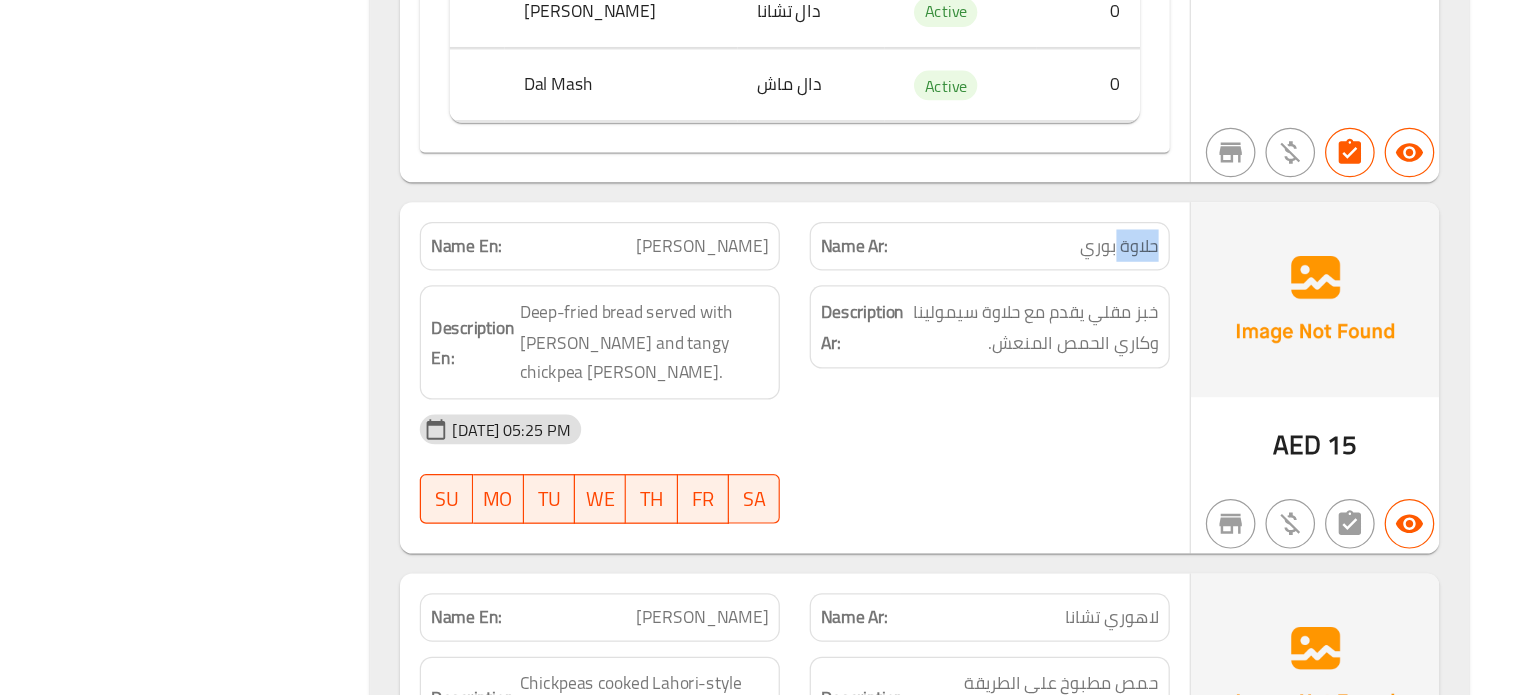 click on "حلاوة بوري" at bounding box center (1166, -6299) 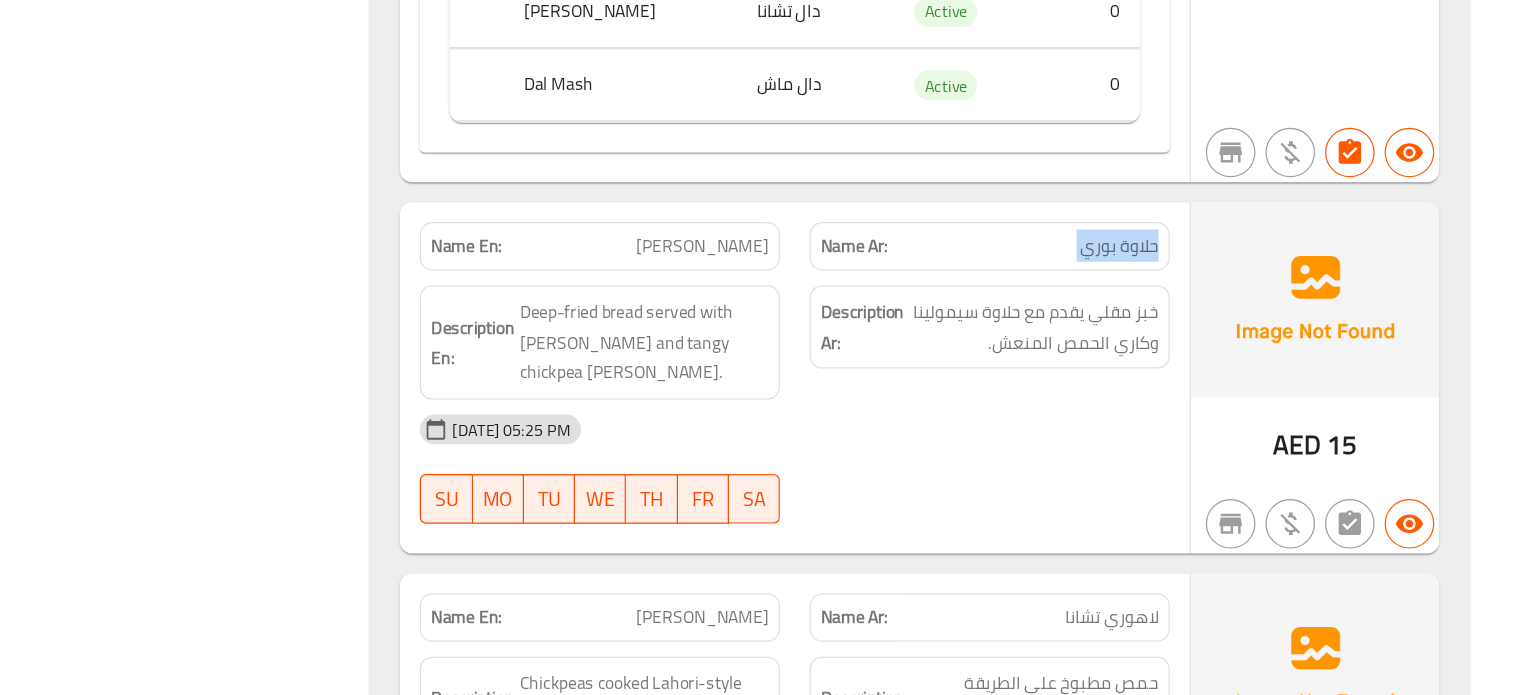 copy on "حلاوة بوري" 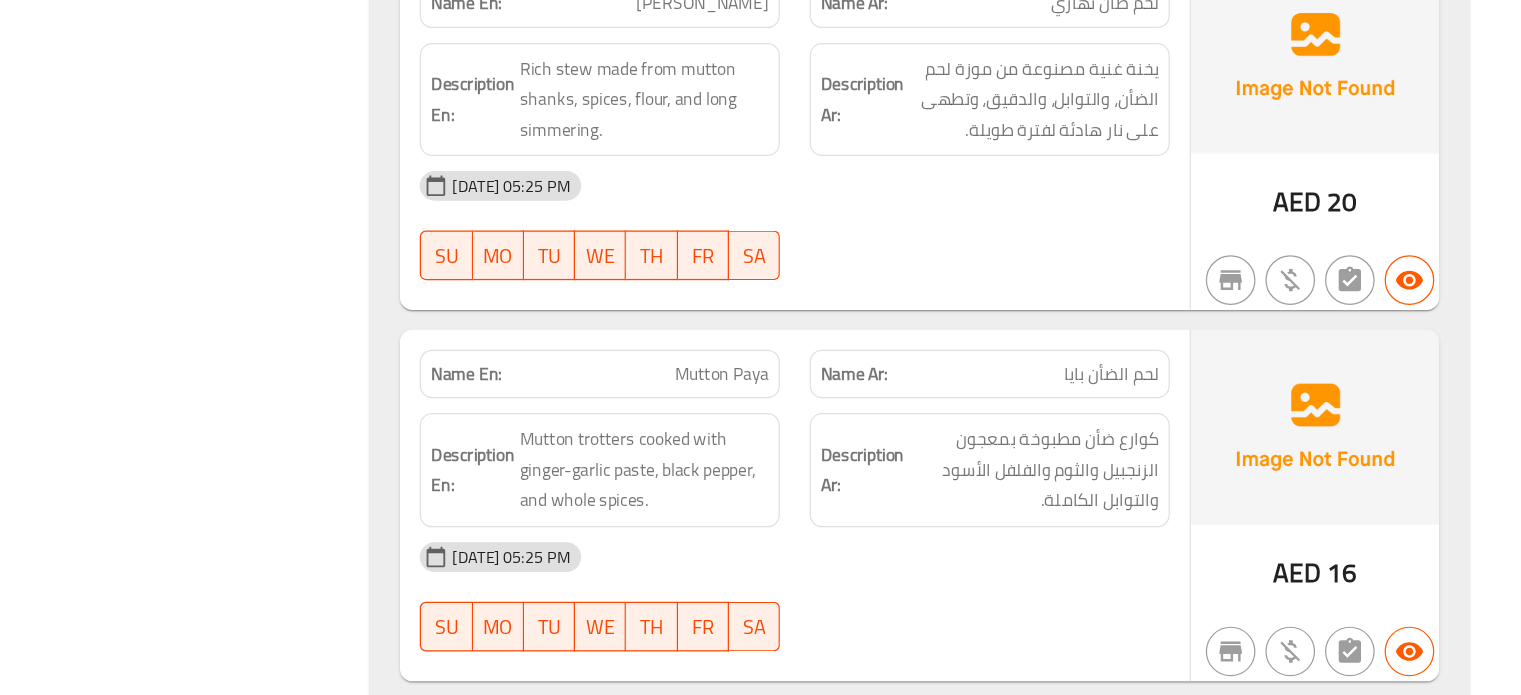 scroll, scrollTop: 10307, scrollLeft: 0, axis: vertical 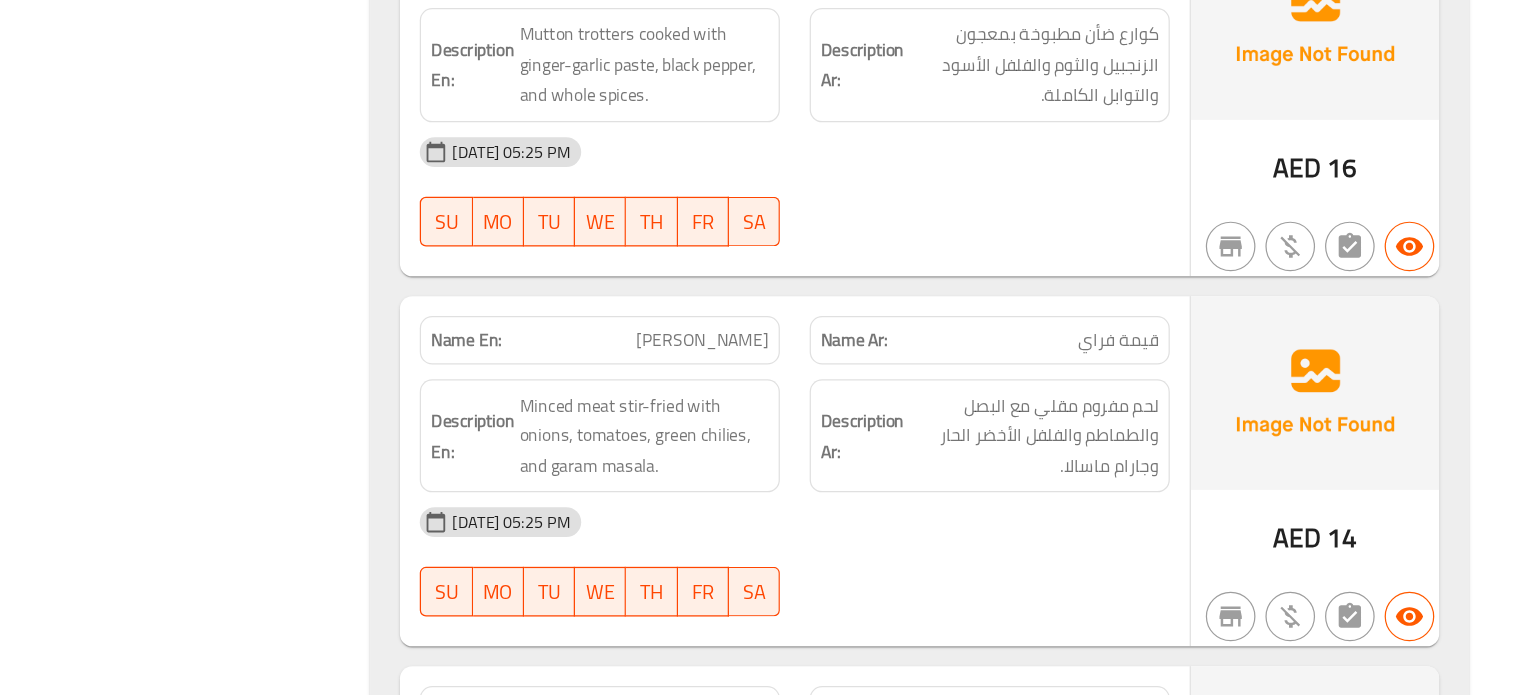 click on "Qeema Fry" at bounding box center [863, 408] 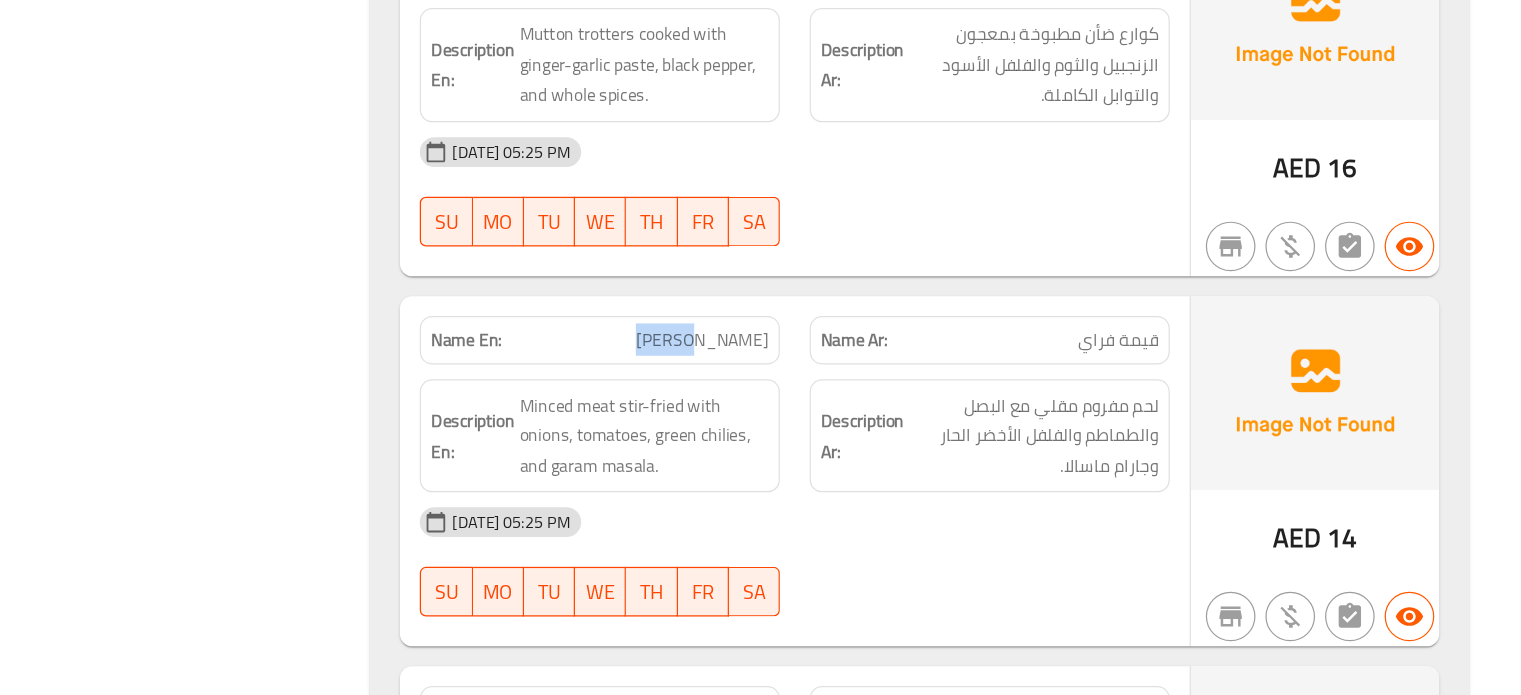 click on "Qeema Fry" at bounding box center (863, 408) 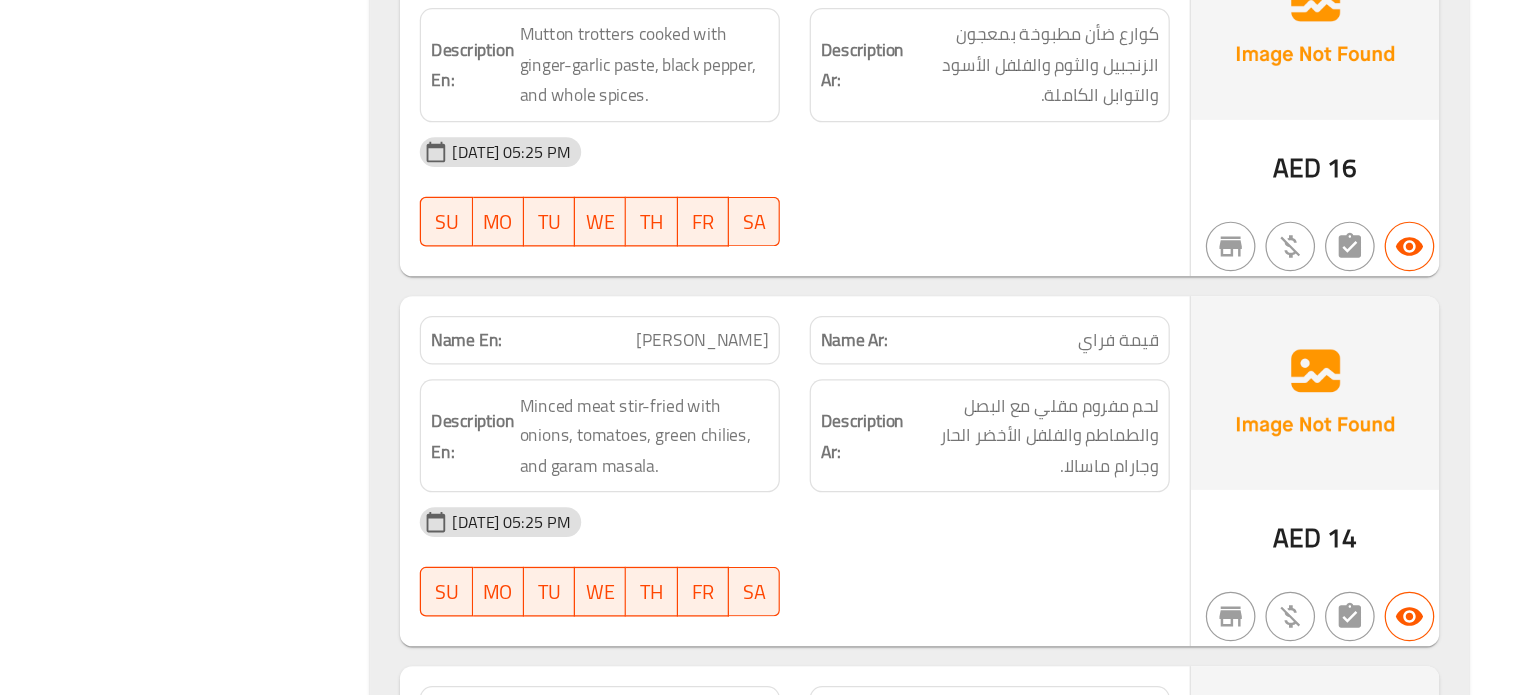 click on "قيمة فراي" at bounding box center [1198, 408] 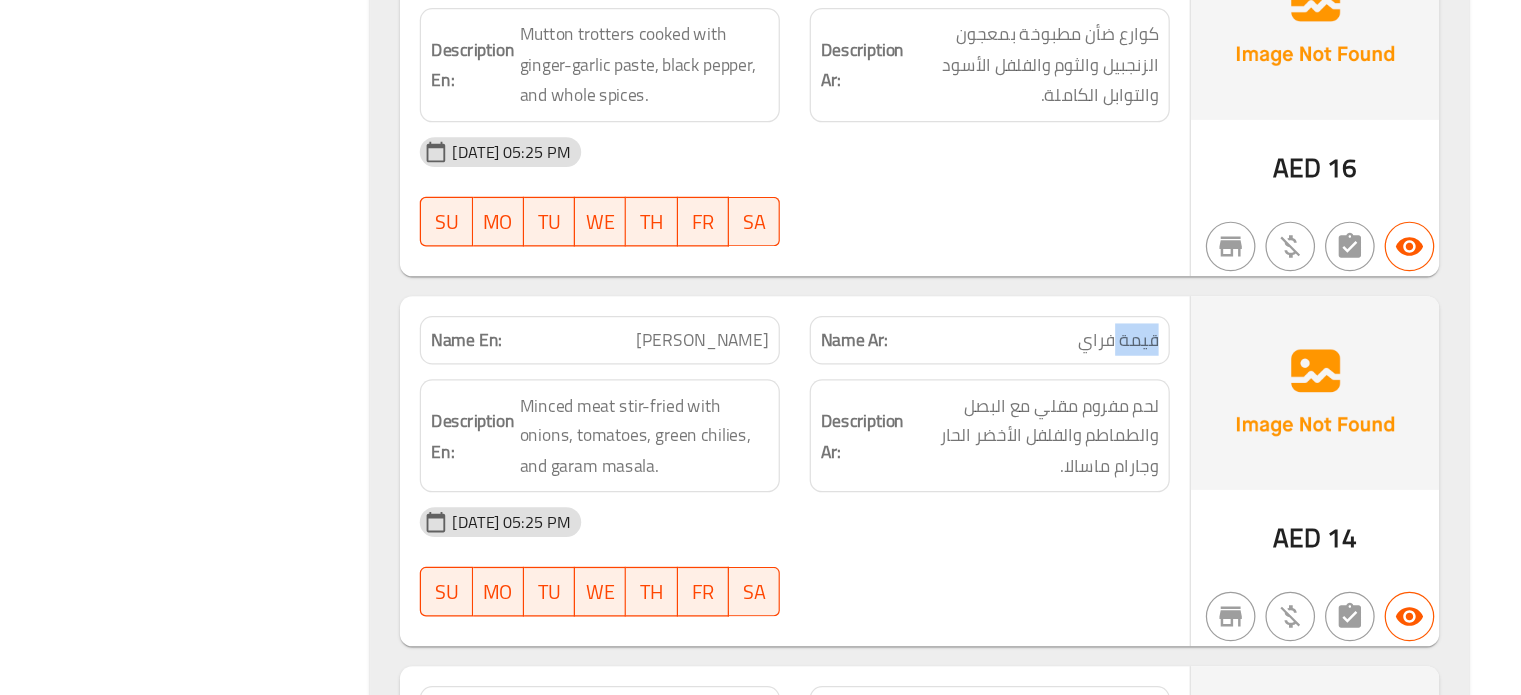 click on "قيمة فراي" at bounding box center [1198, 408] 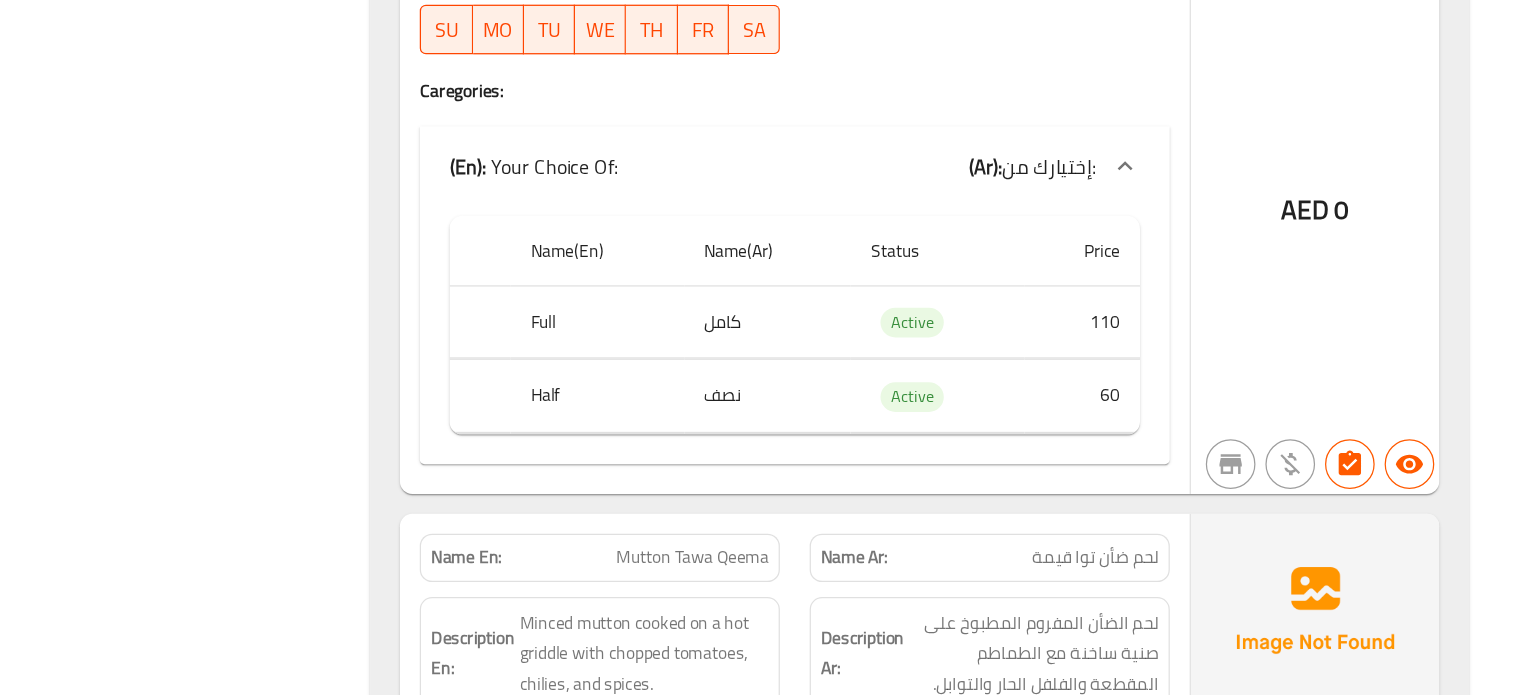 scroll, scrollTop: 23946, scrollLeft: 0, axis: vertical 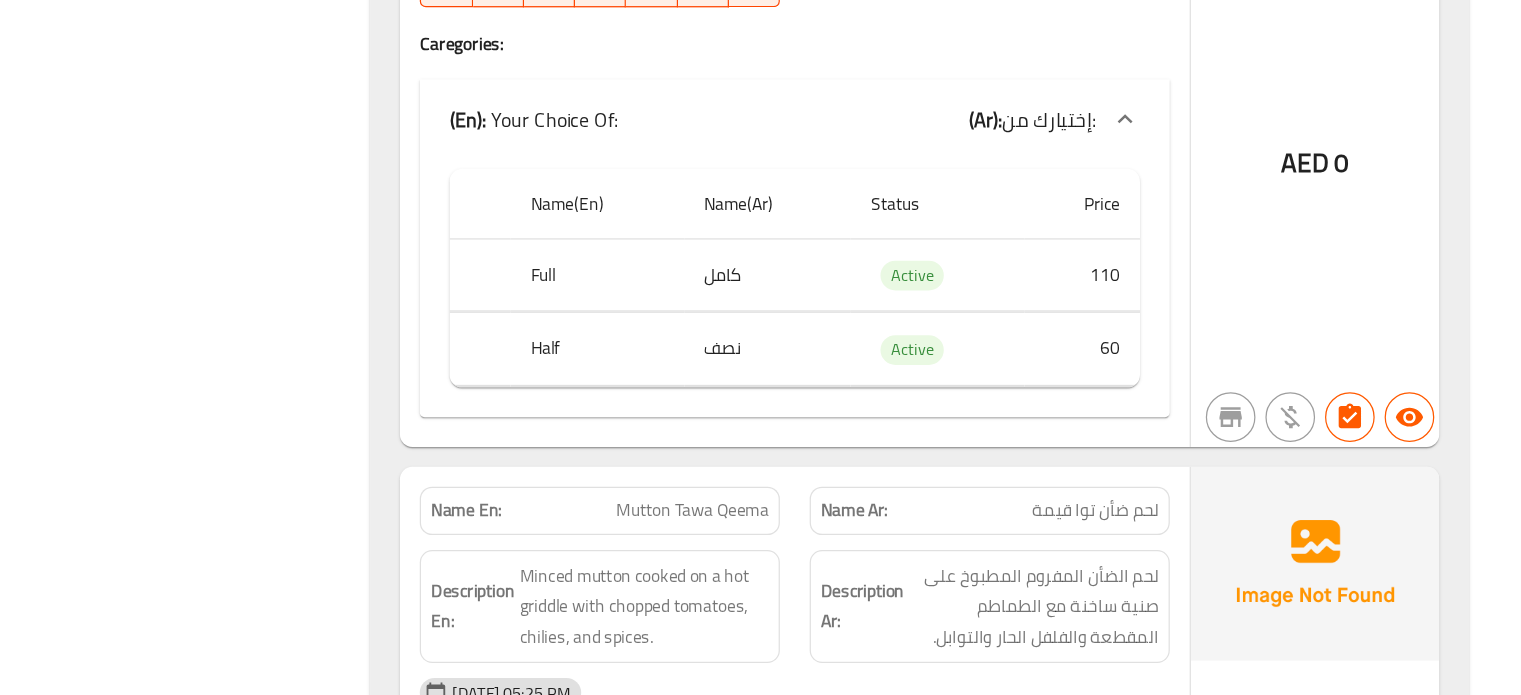 click on "لحم ضأن توا قيمة" at bounding box center (1198, -13231) 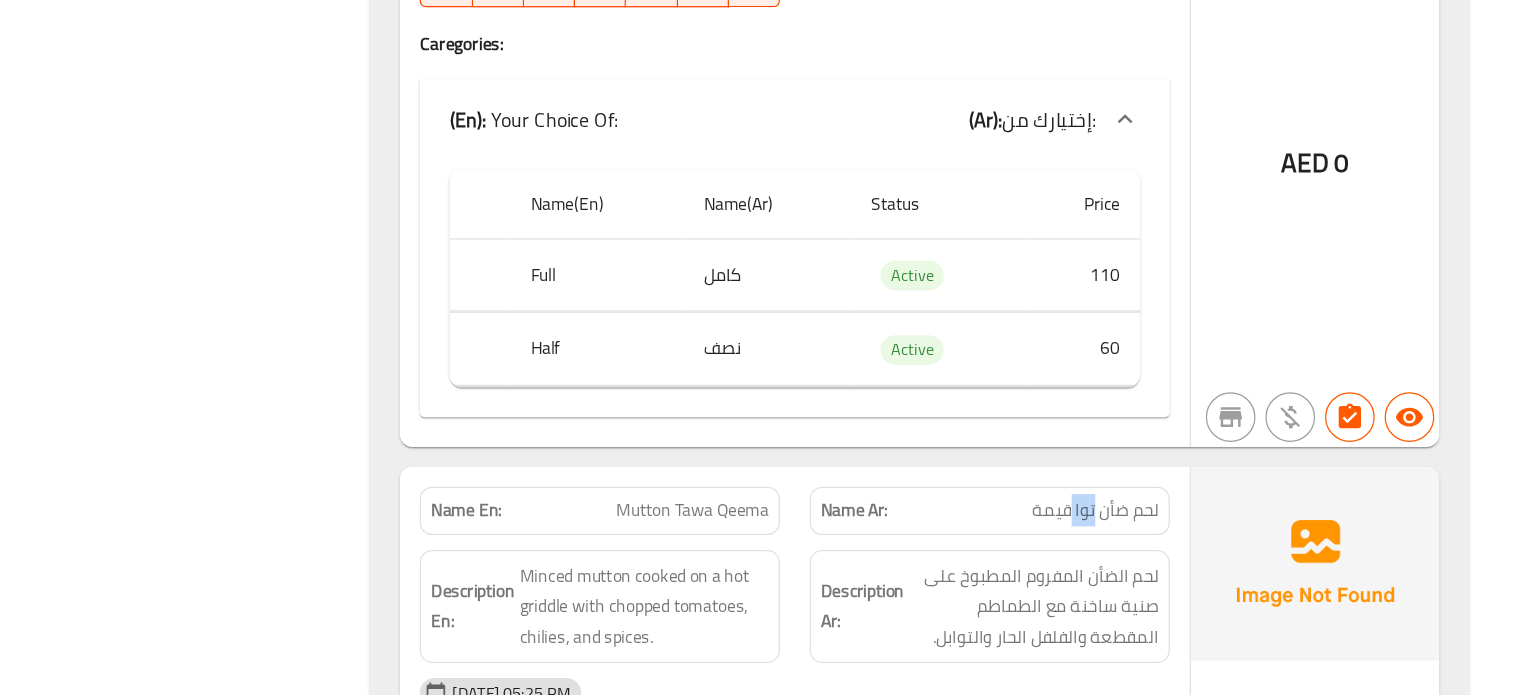copy on "توا" 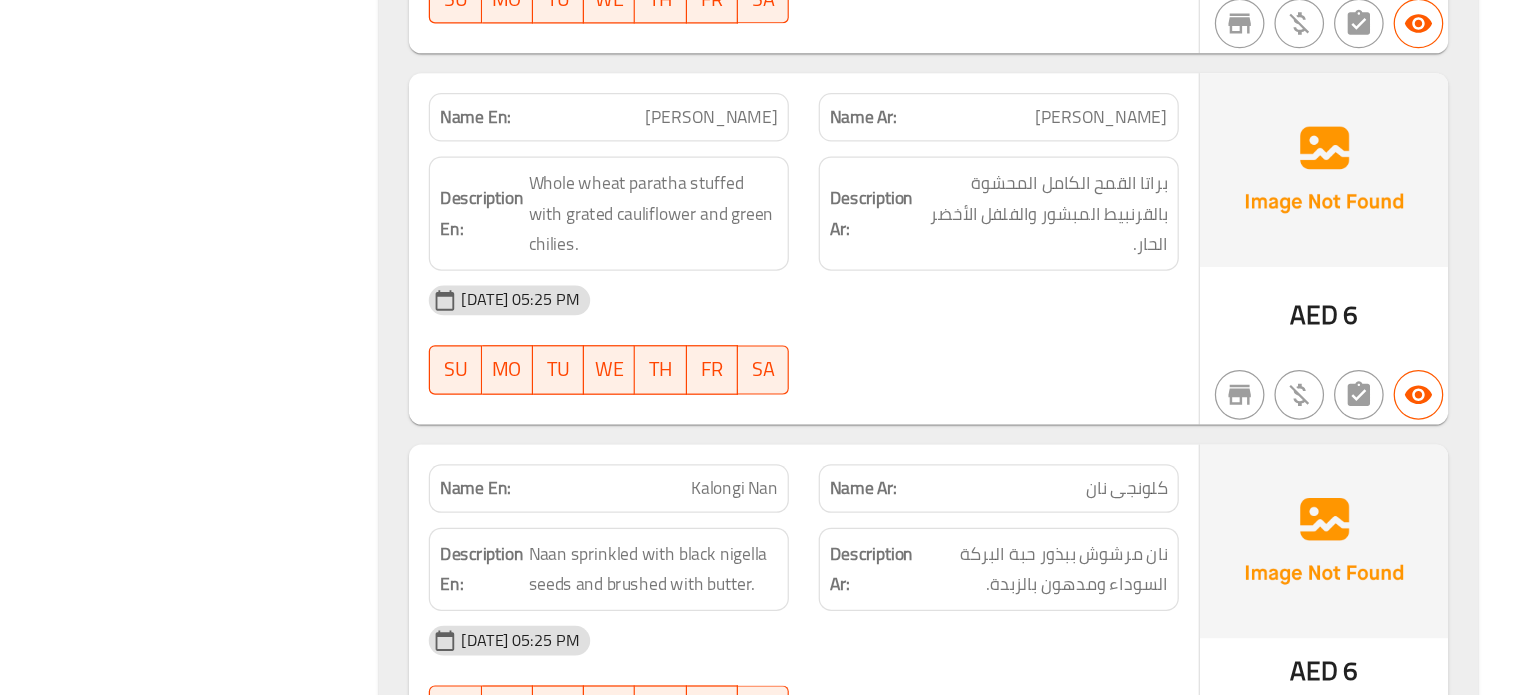 scroll, scrollTop: 26750, scrollLeft: 0, axis: vertical 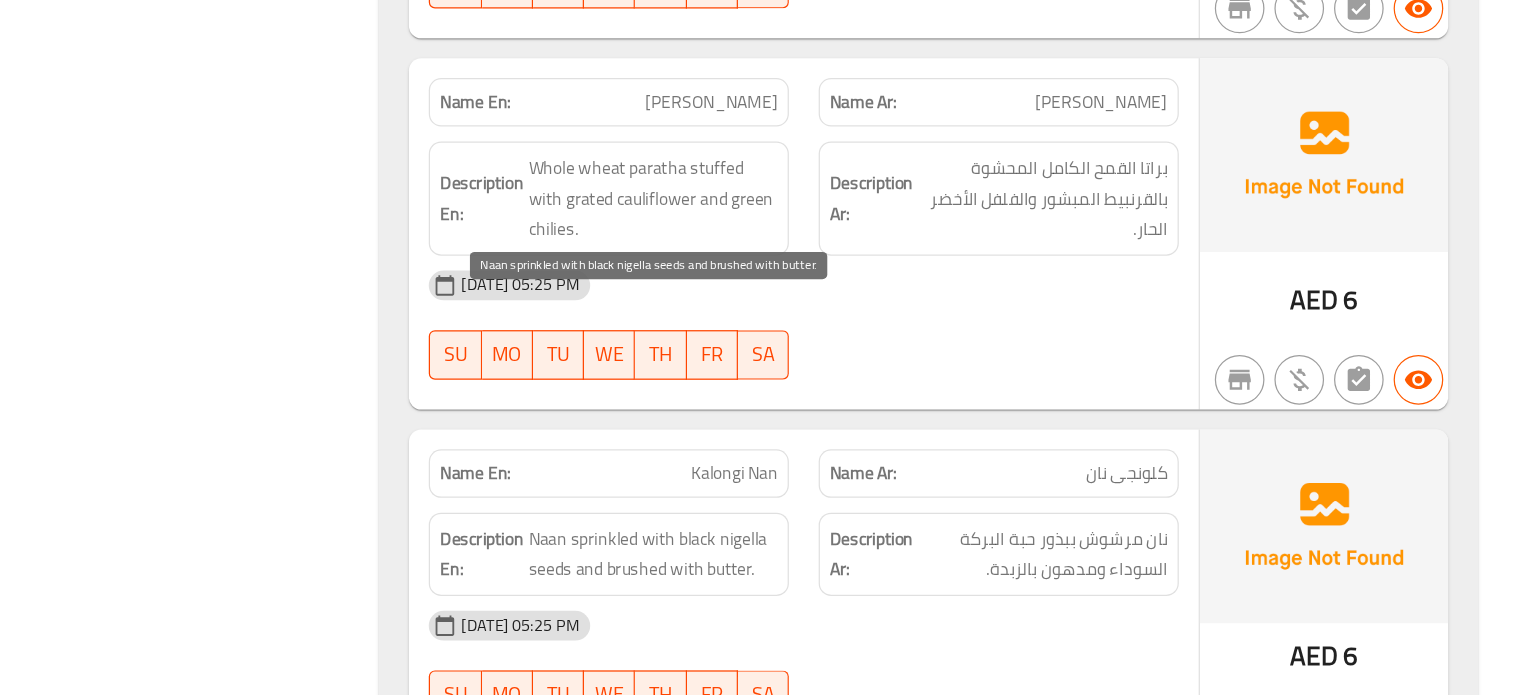 click on "Naan sprinkled with black nigella seeds and brushed with butter." at bounding box center [816, 580] 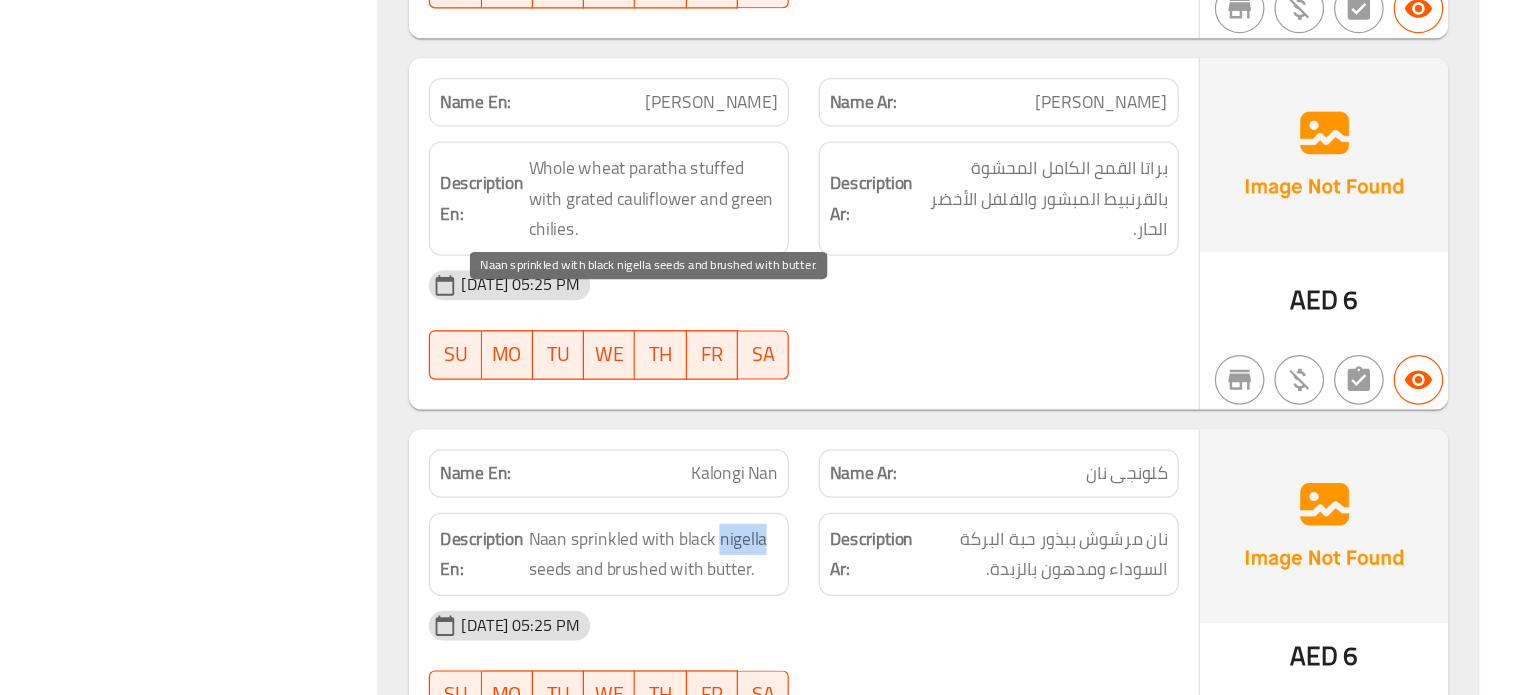 copy on "nigella" 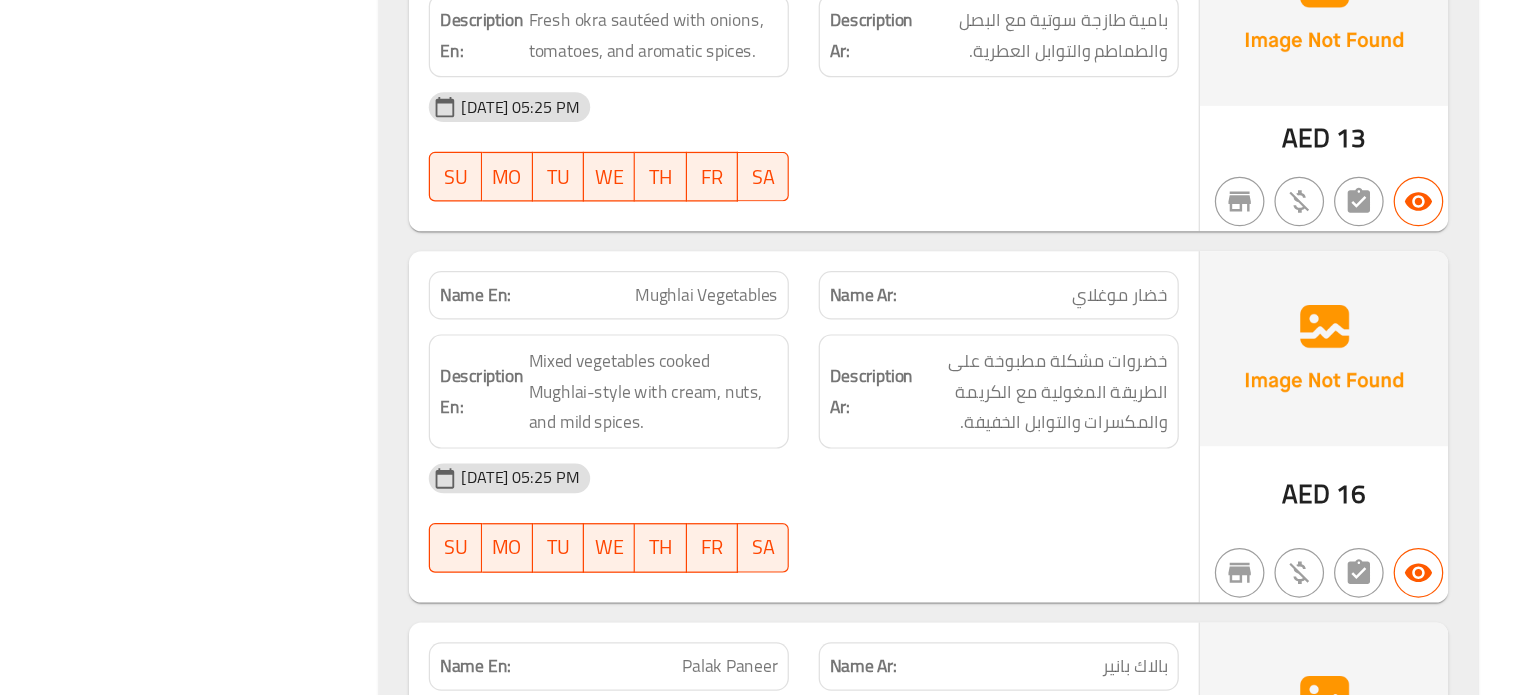 scroll, scrollTop: 37083, scrollLeft: 0, axis: vertical 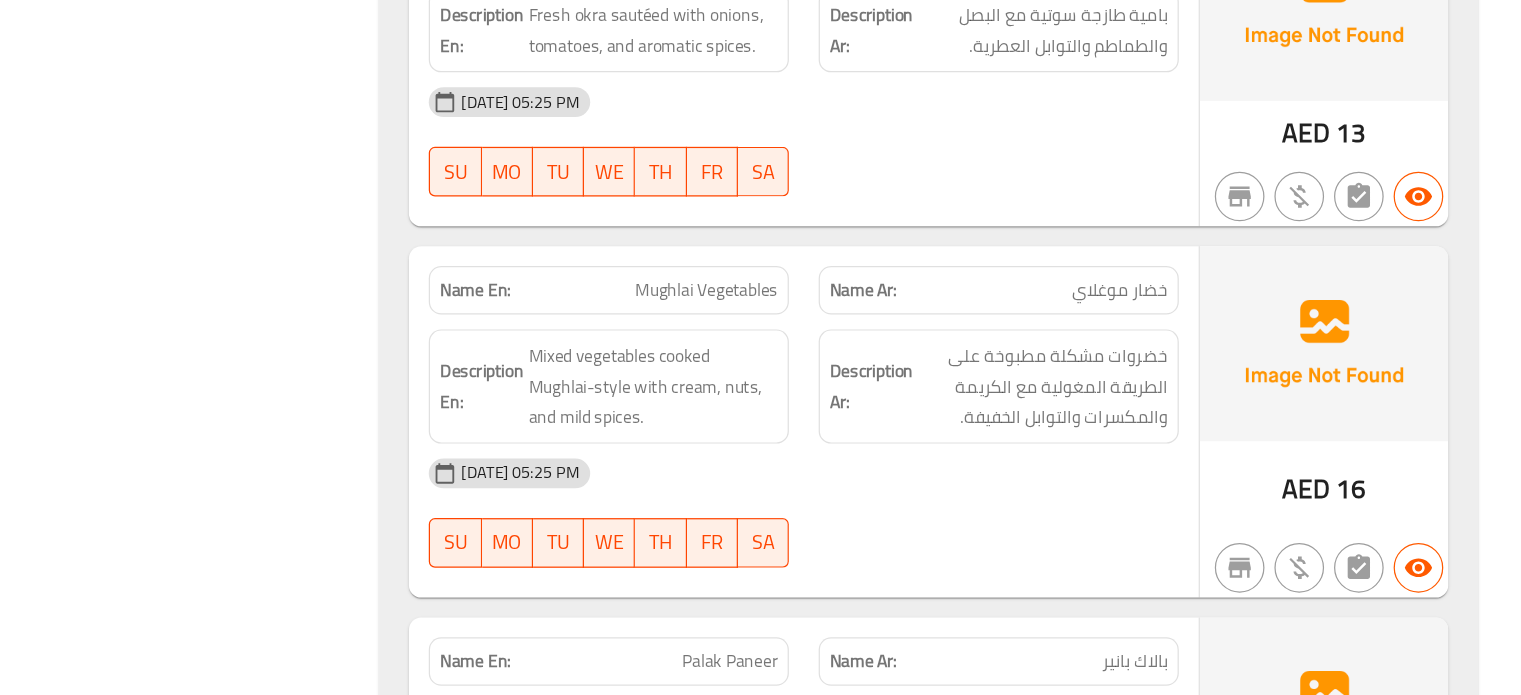 click on "Palak Paneer" at bounding box center (855, -35763) 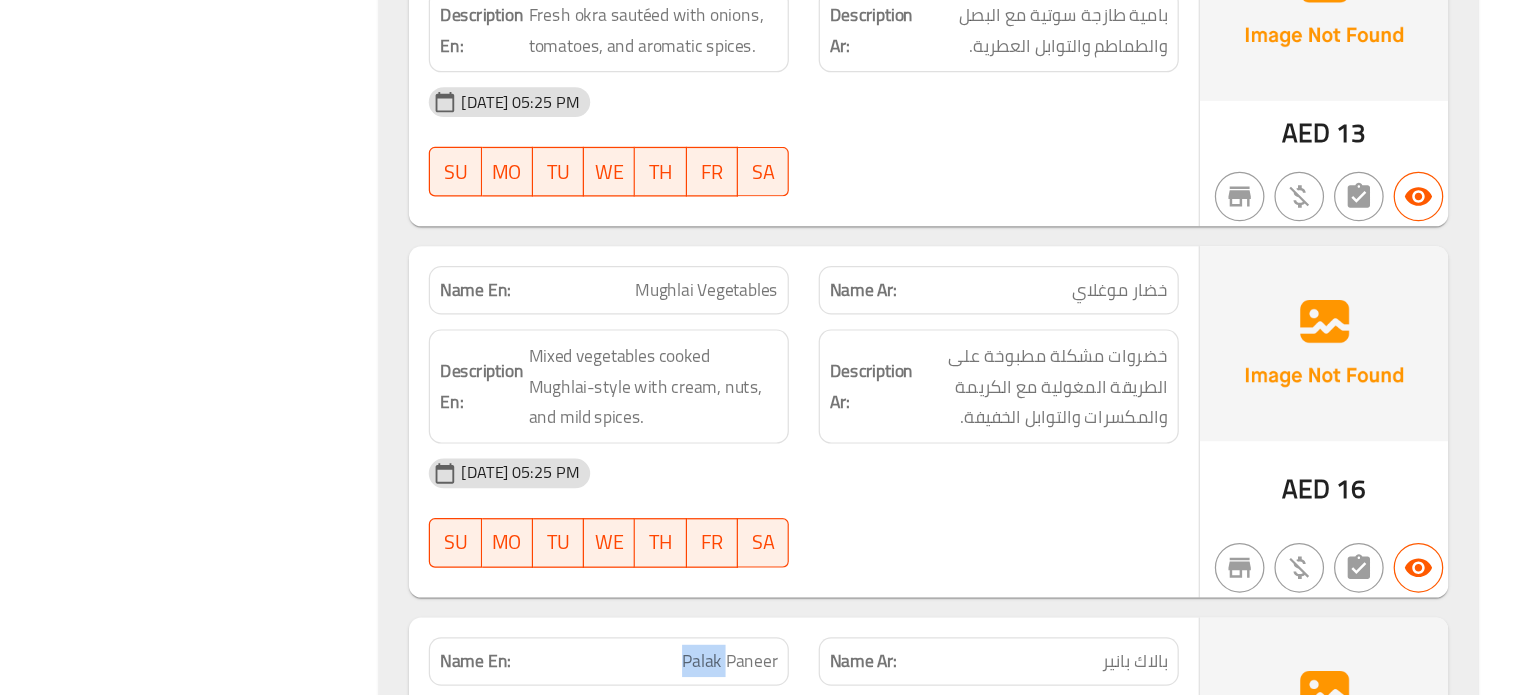 click on "Palak Paneer" at bounding box center (855, -35763) 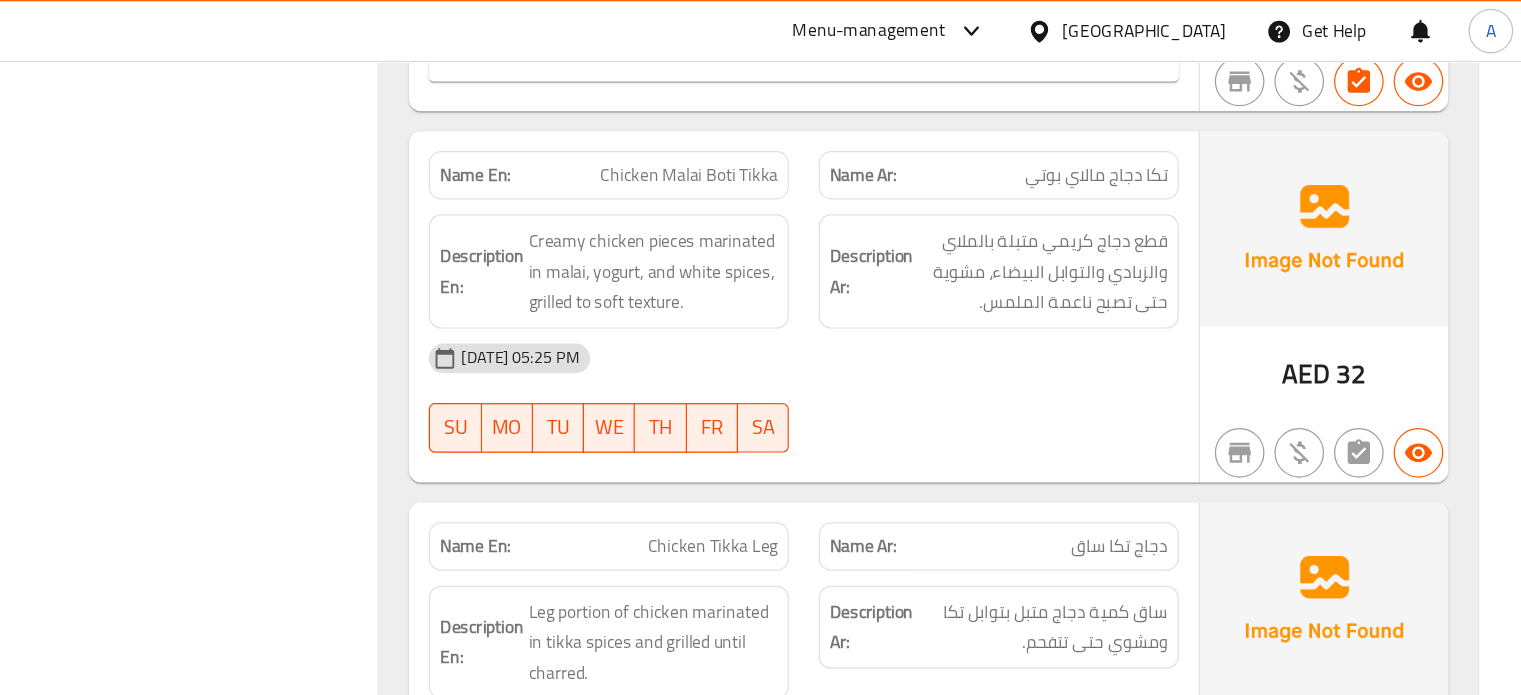 scroll, scrollTop: 35728, scrollLeft: 0, axis: vertical 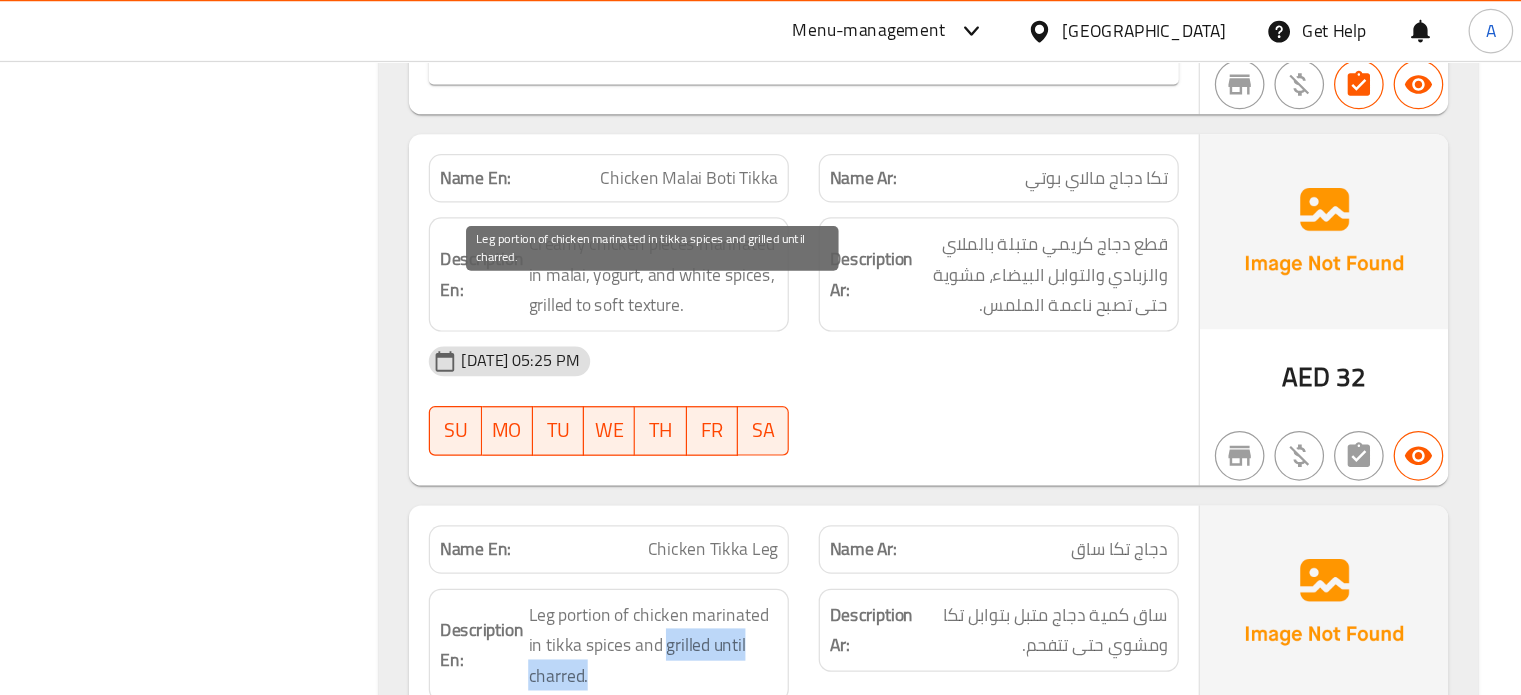 drag, startPoint x: 825, startPoint y: 271, endPoint x: 832, endPoint y: 290, distance: 20.248457 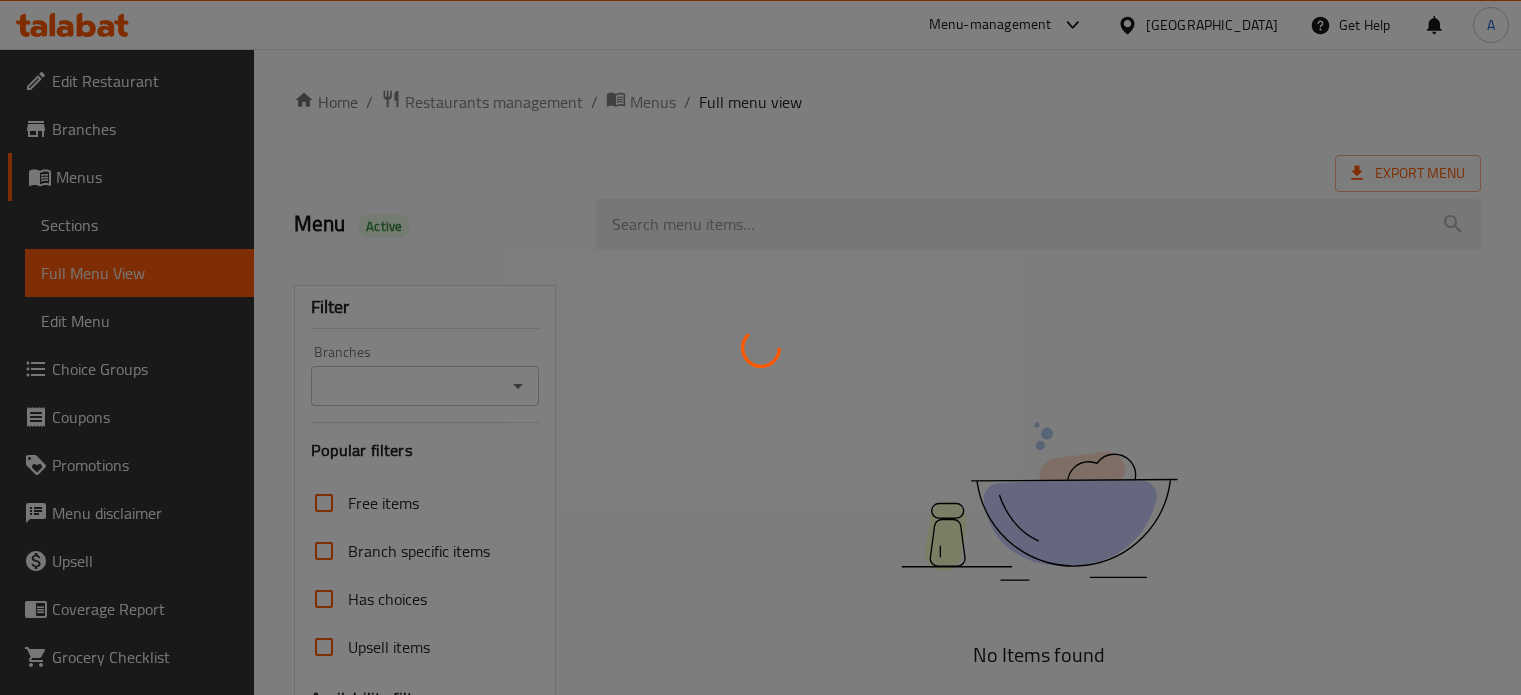 scroll, scrollTop: 0, scrollLeft: 0, axis: both 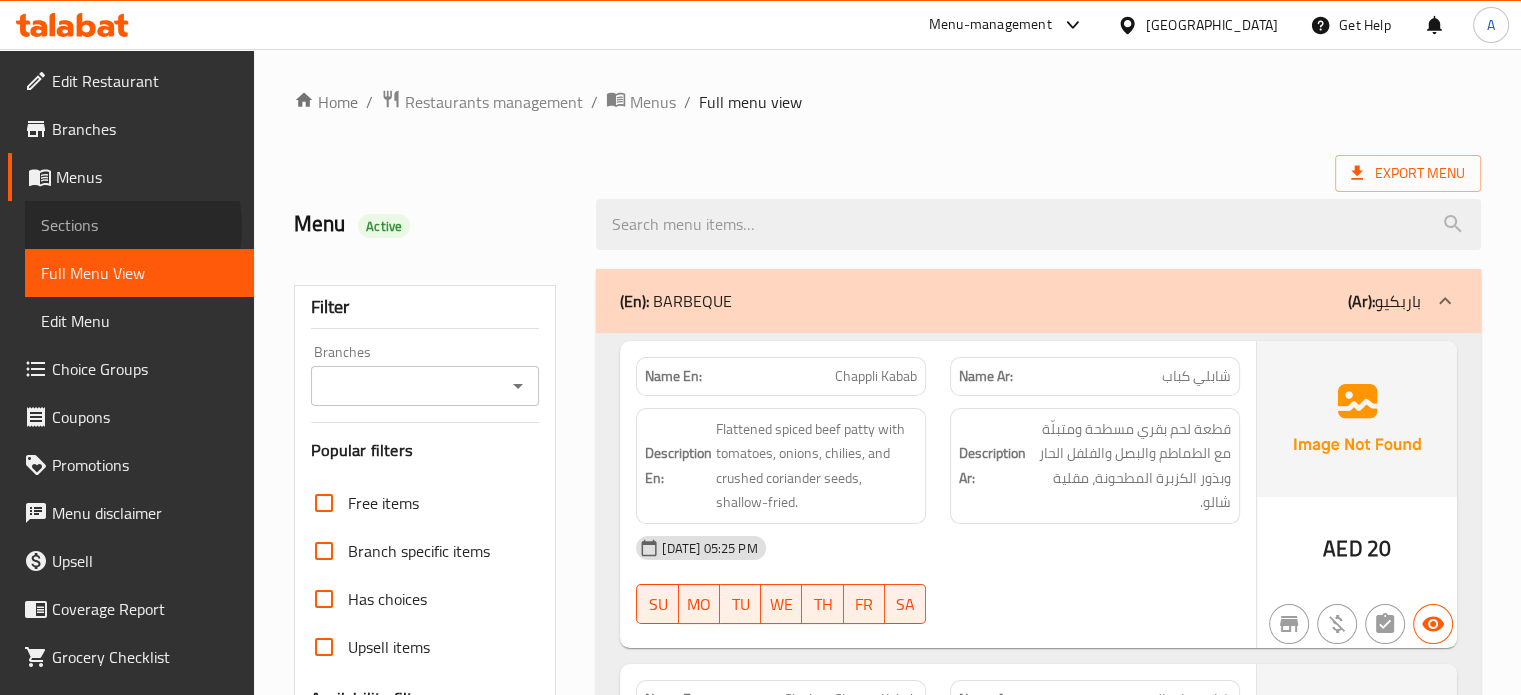 click on "Sections" at bounding box center [139, 225] 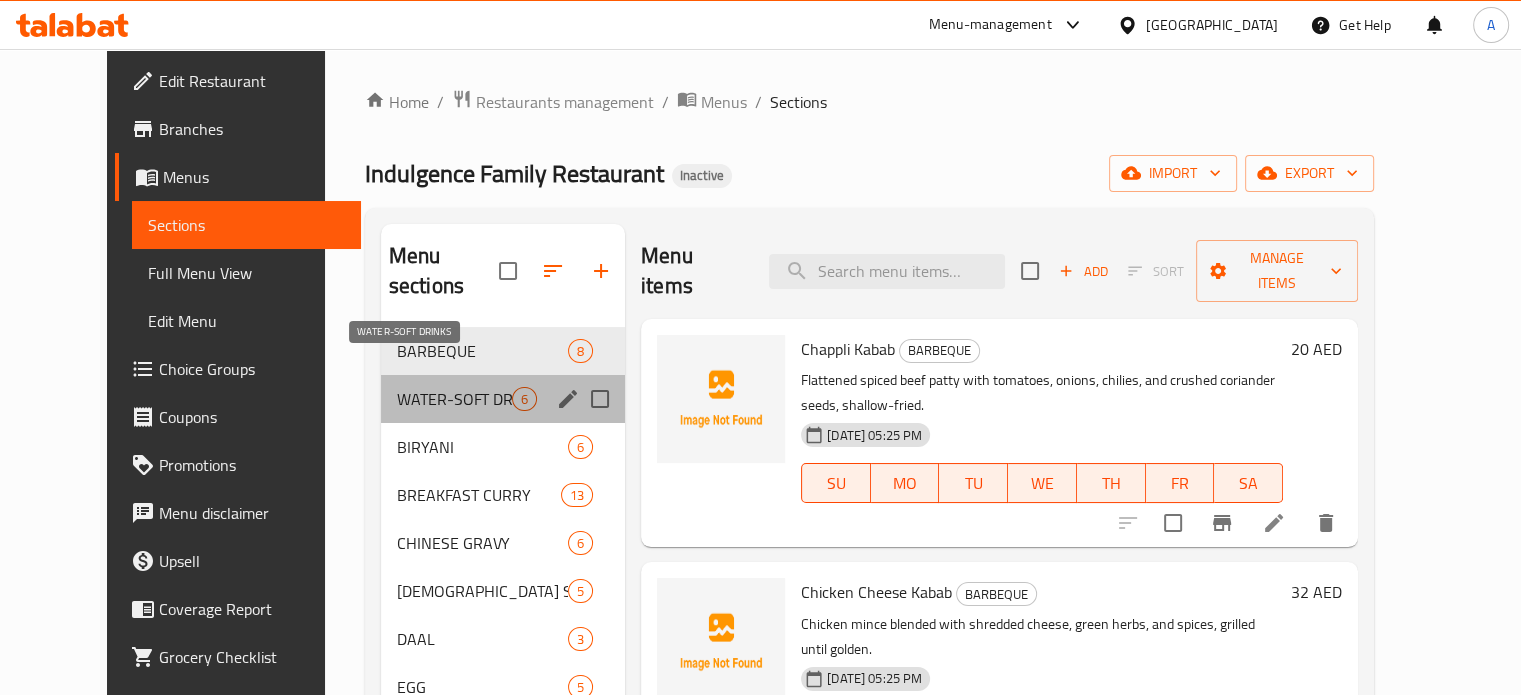 click on "WATER-SOFT DRINKS" at bounding box center [454, 399] 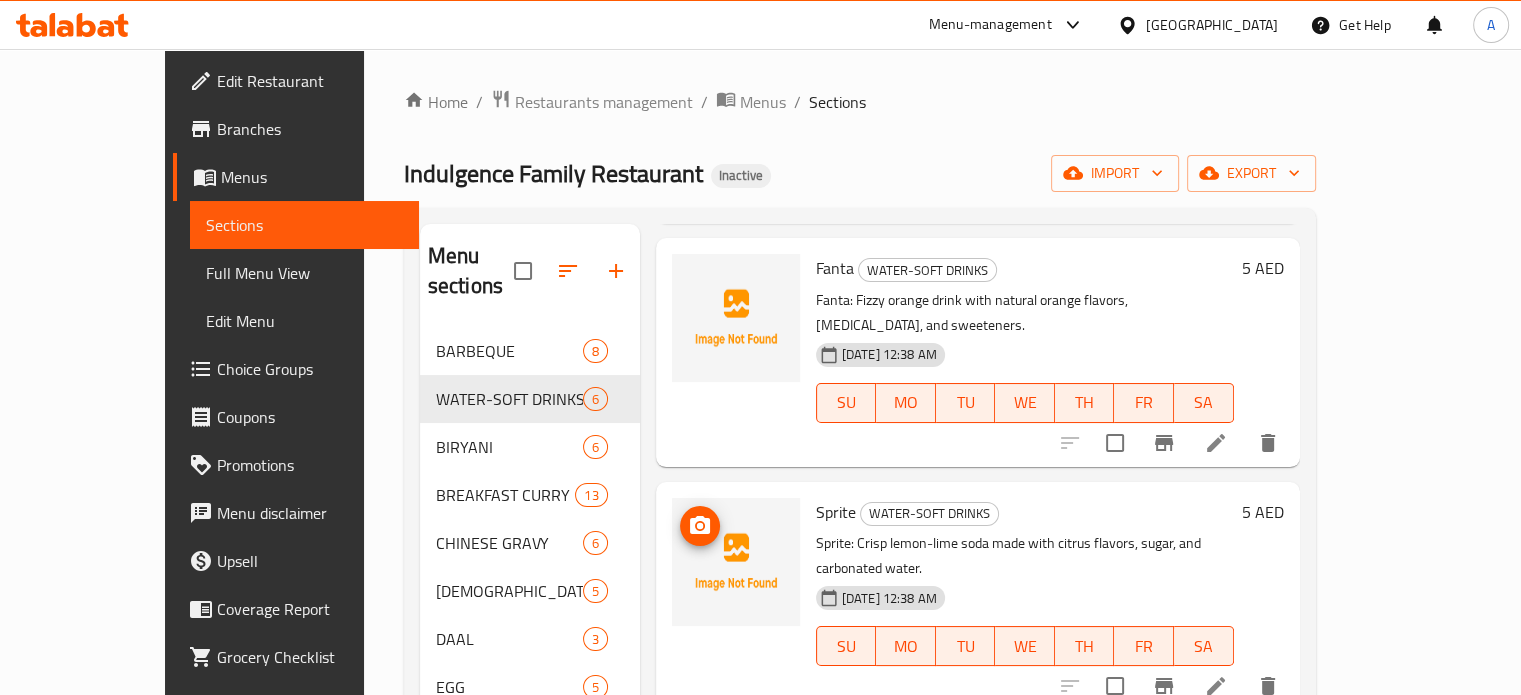 scroll, scrollTop: 416, scrollLeft: 0, axis: vertical 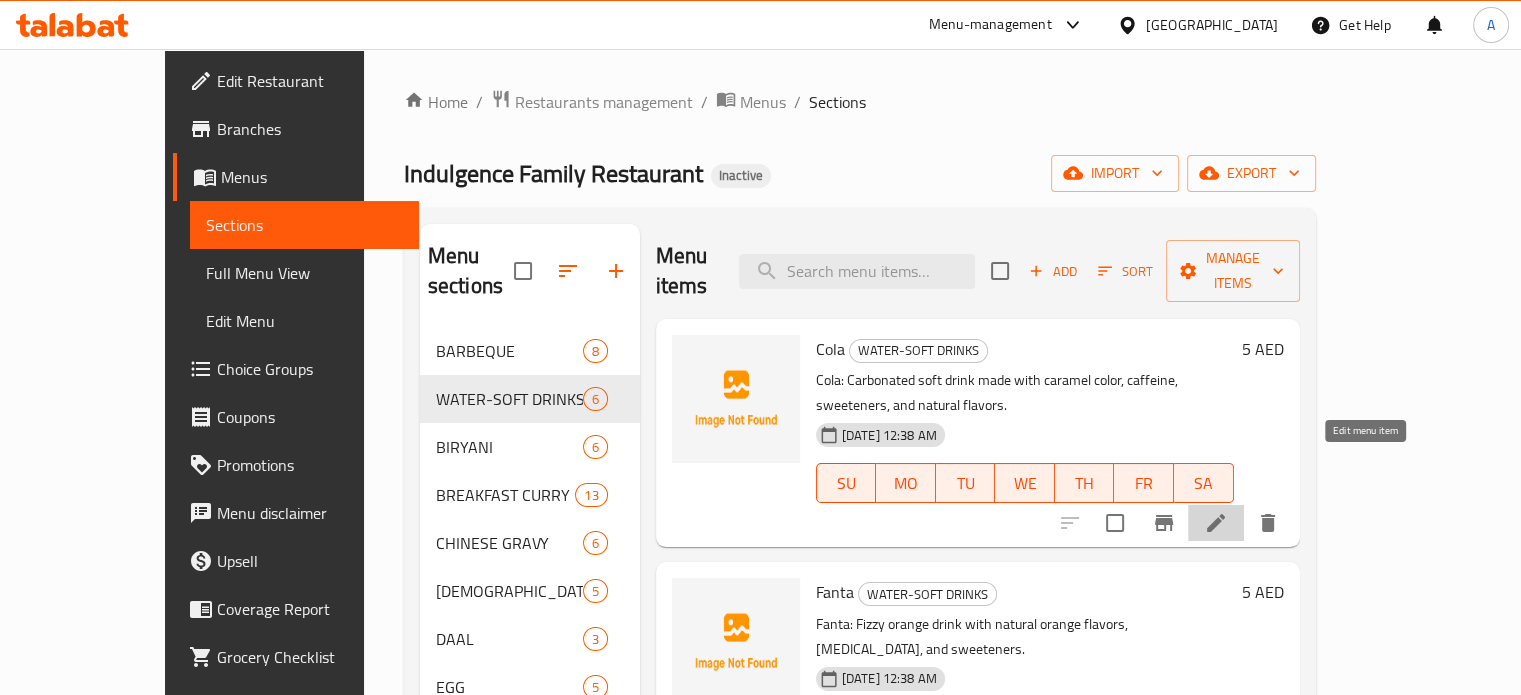 click 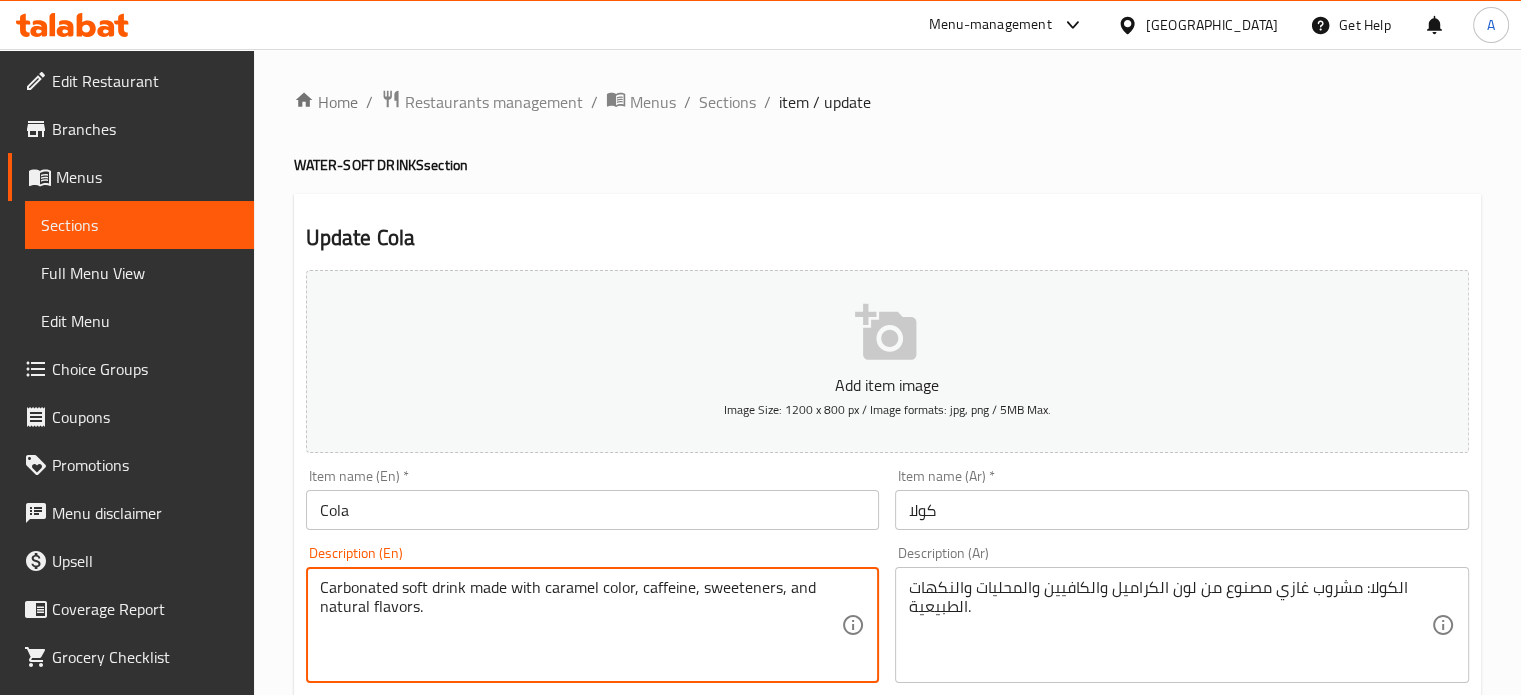type on "Carbonated soft drink made with caramel color, caffeine, sweeteners, and natural flavors." 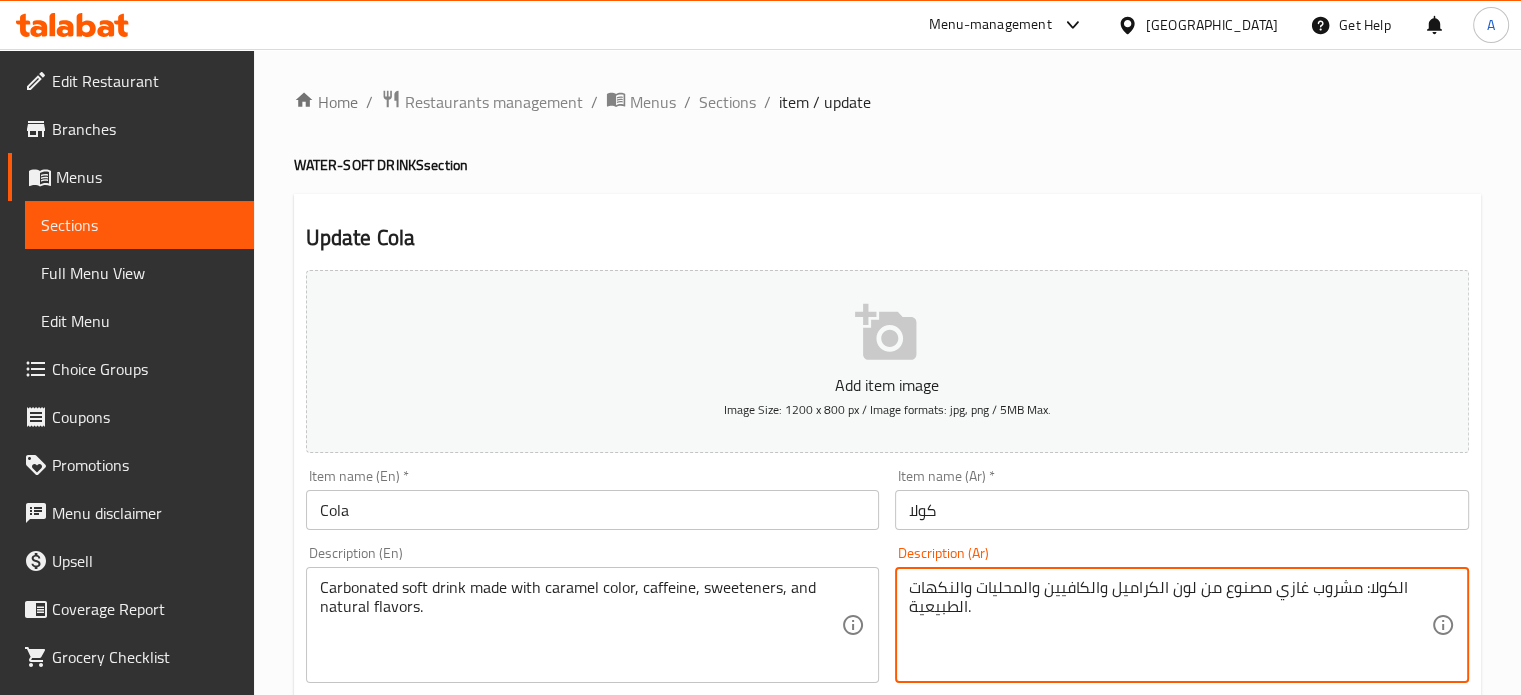 drag, startPoint x: 1360, startPoint y: 589, endPoint x: 1473, endPoint y: 603, distance: 113.86395 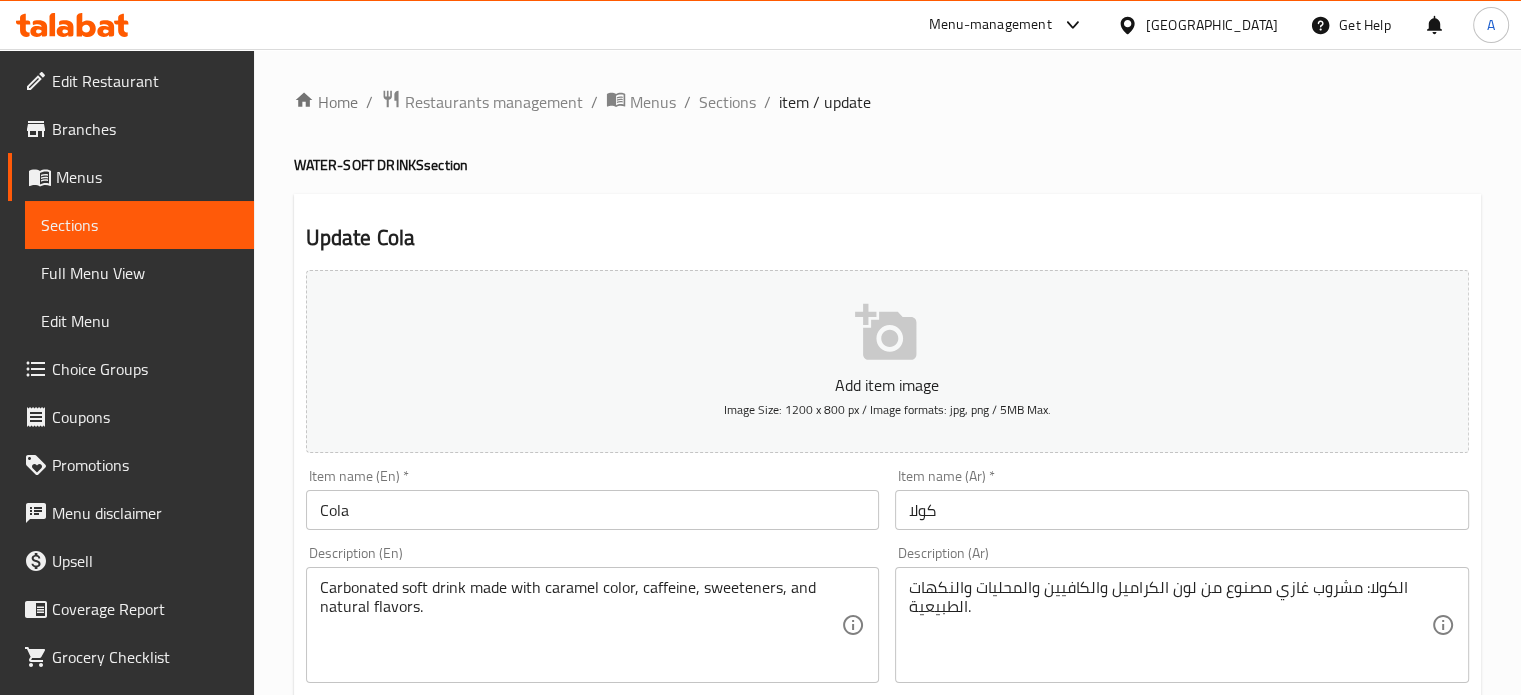 click on "Description (Ar) الكولا: مشروب غازي مصنوع من لون الكراميل والكافيين والمحليات والنكهات الطبيعية. Description (Ar)" at bounding box center [1182, 614] 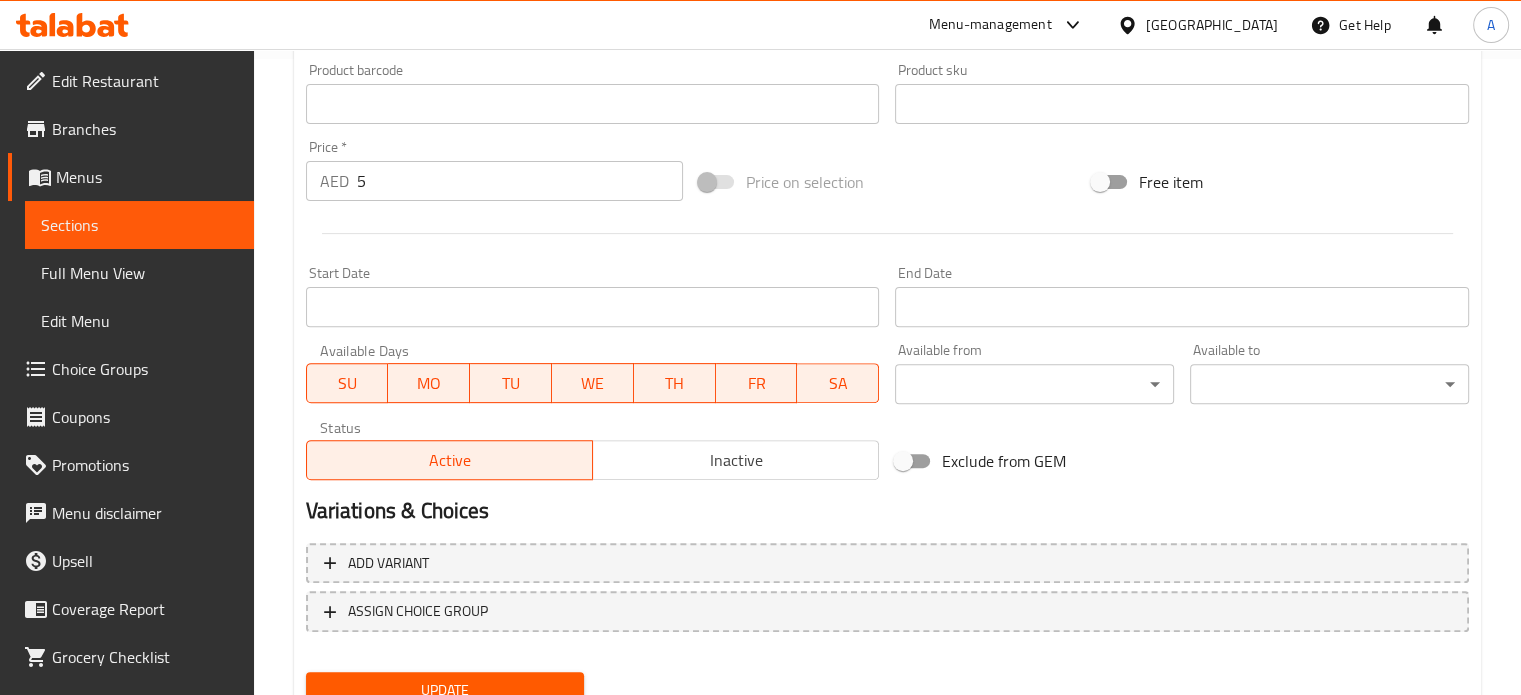 scroll, scrollTop: 717, scrollLeft: 0, axis: vertical 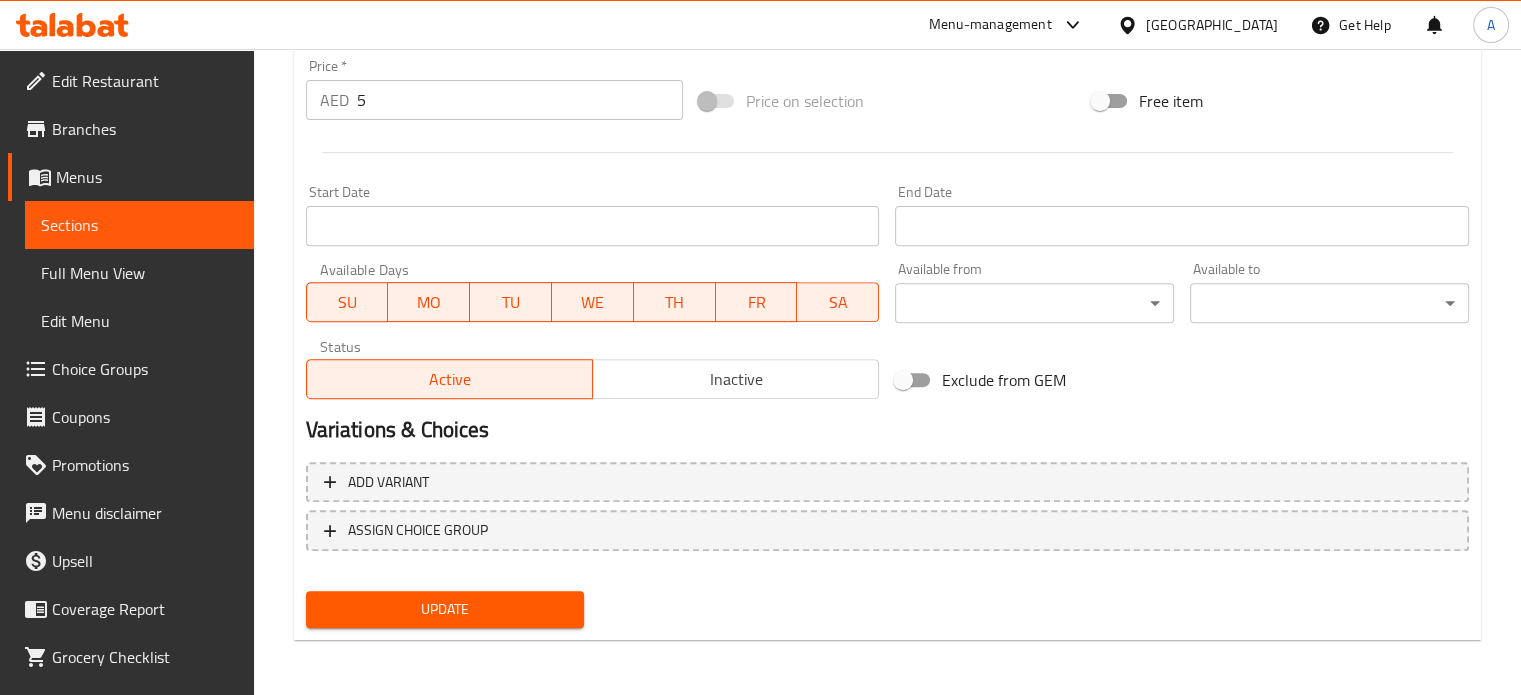 type on "مشروب غازي مصنوع من لون الكراميل والكافيين والمحليات والنكهات الطبيعية." 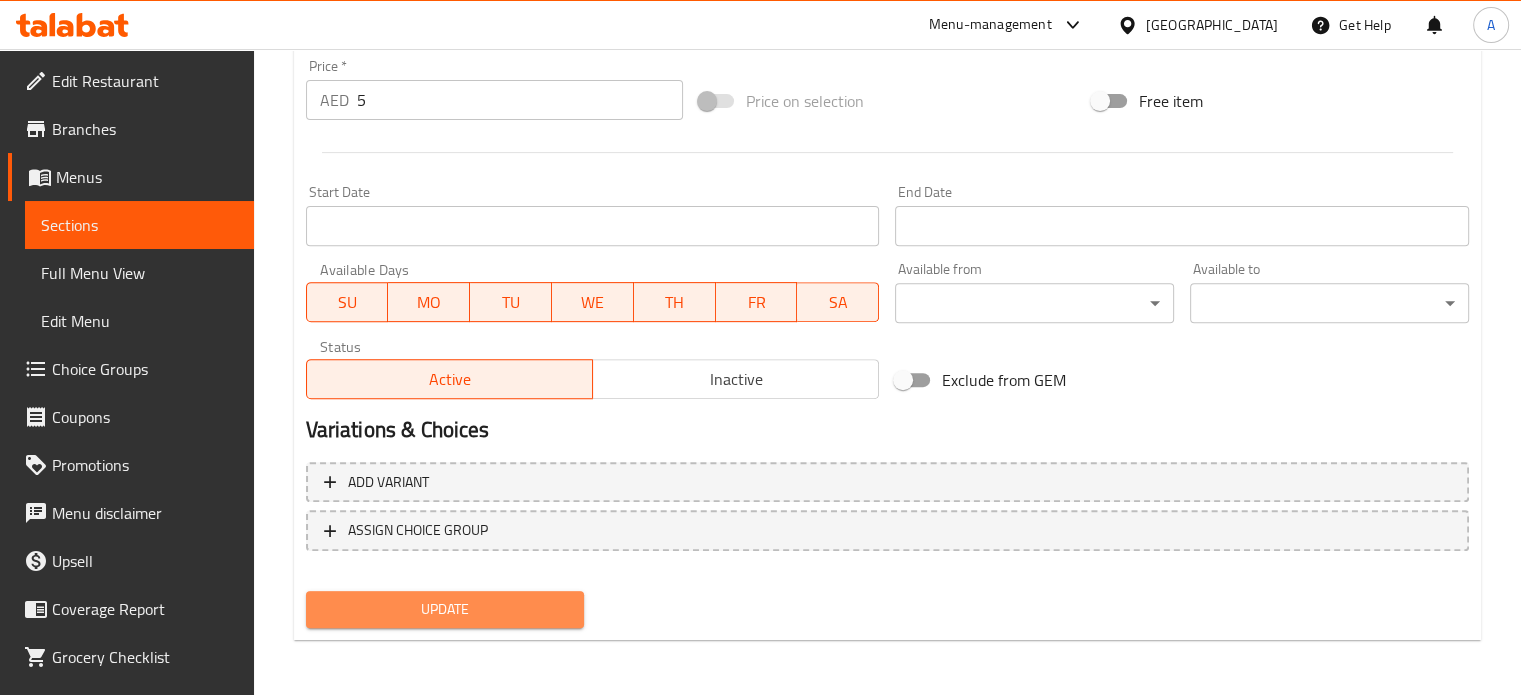 click on "Update" at bounding box center [445, 609] 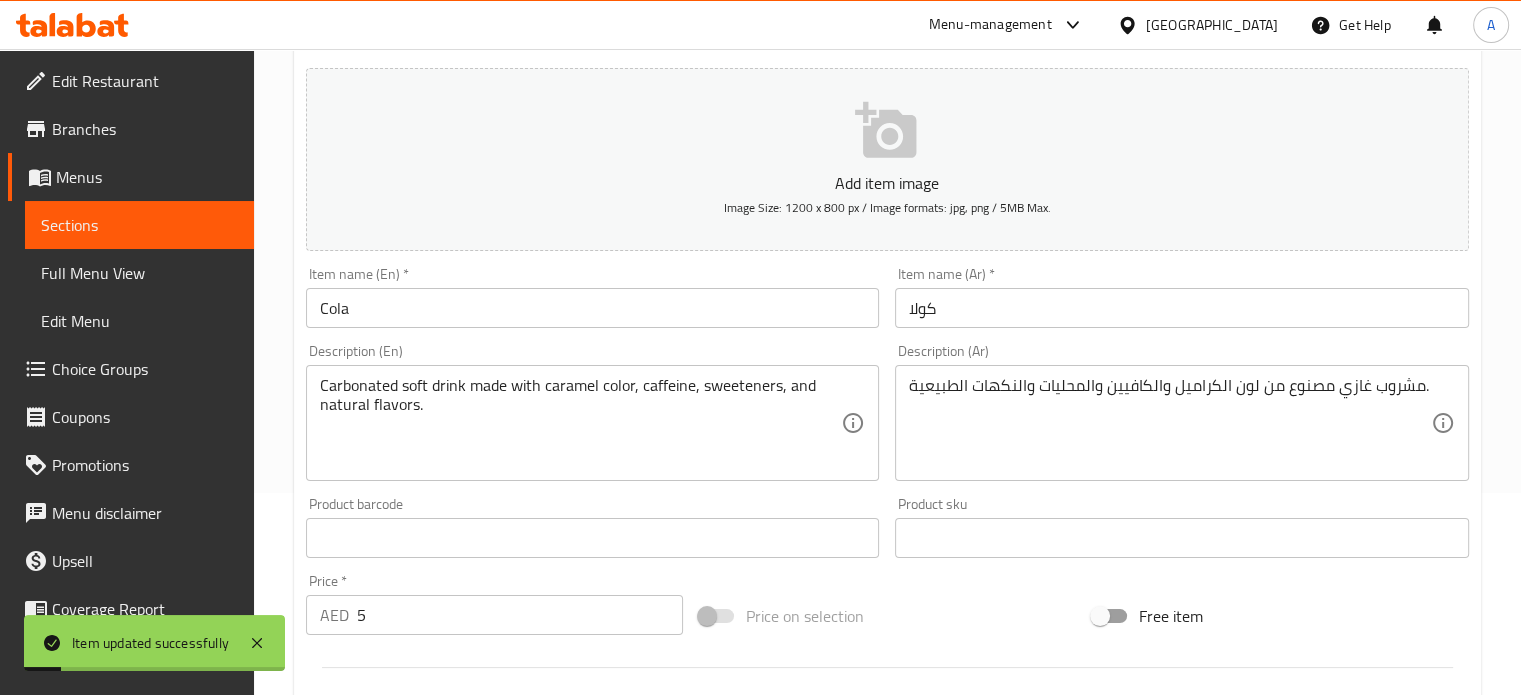 scroll, scrollTop: 0, scrollLeft: 0, axis: both 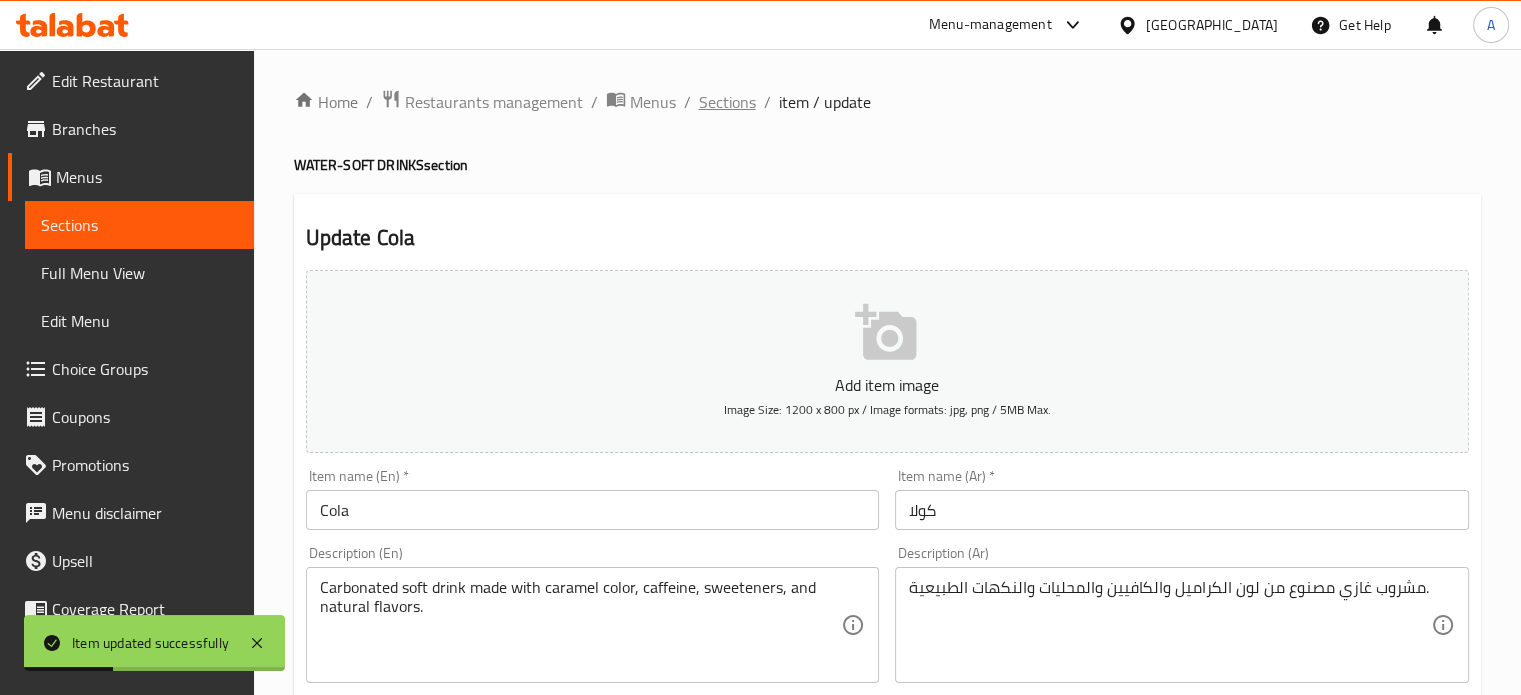 click on "Sections" at bounding box center (727, 102) 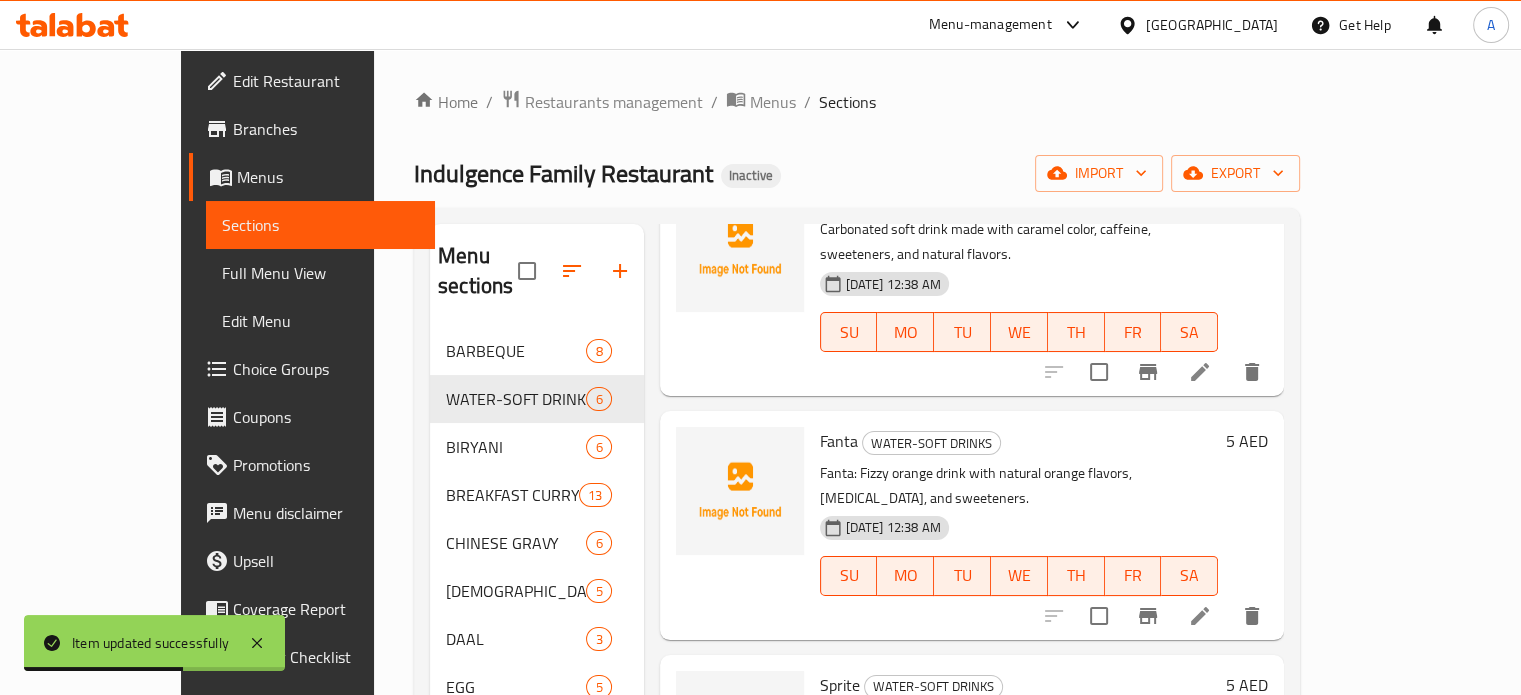 scroll, scrollTop: 152, scrollLeft: 0, axis: vertical 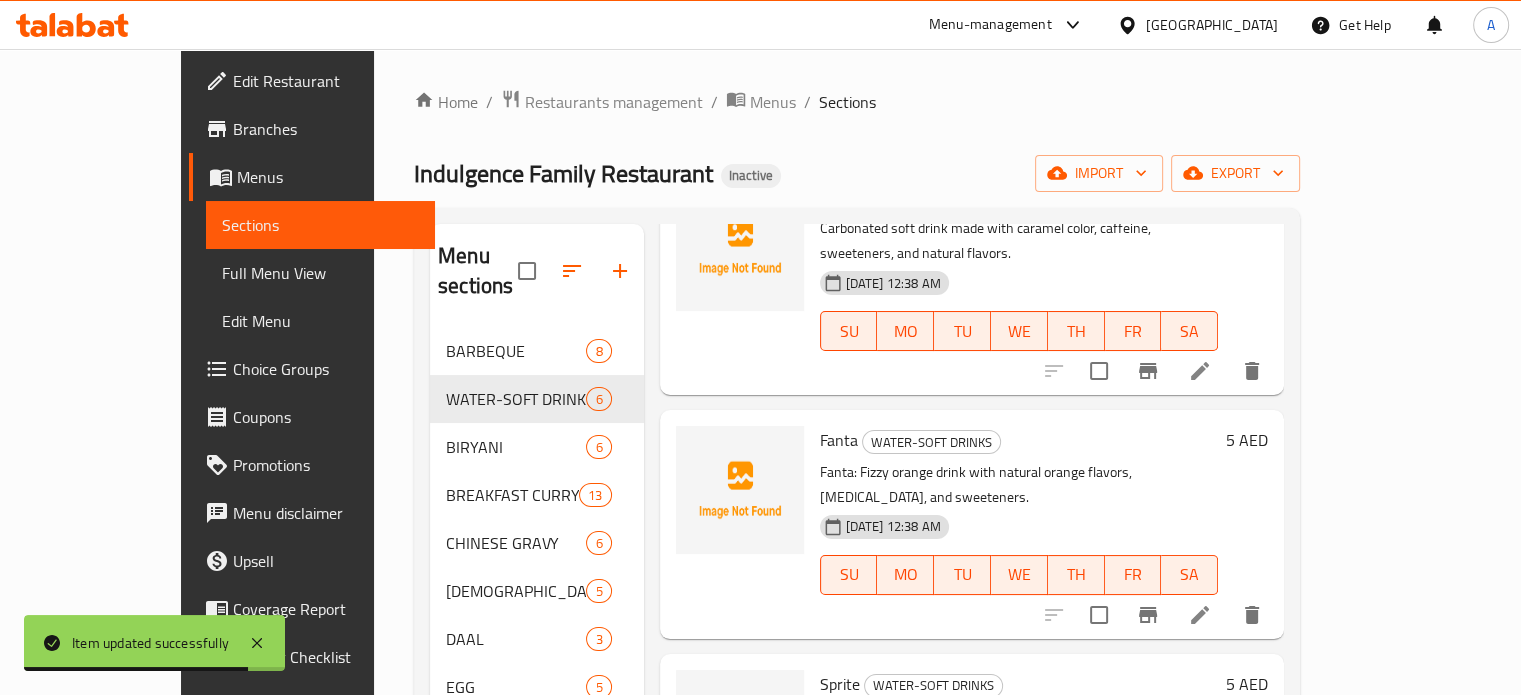 click at bounding box center [1200, 615] 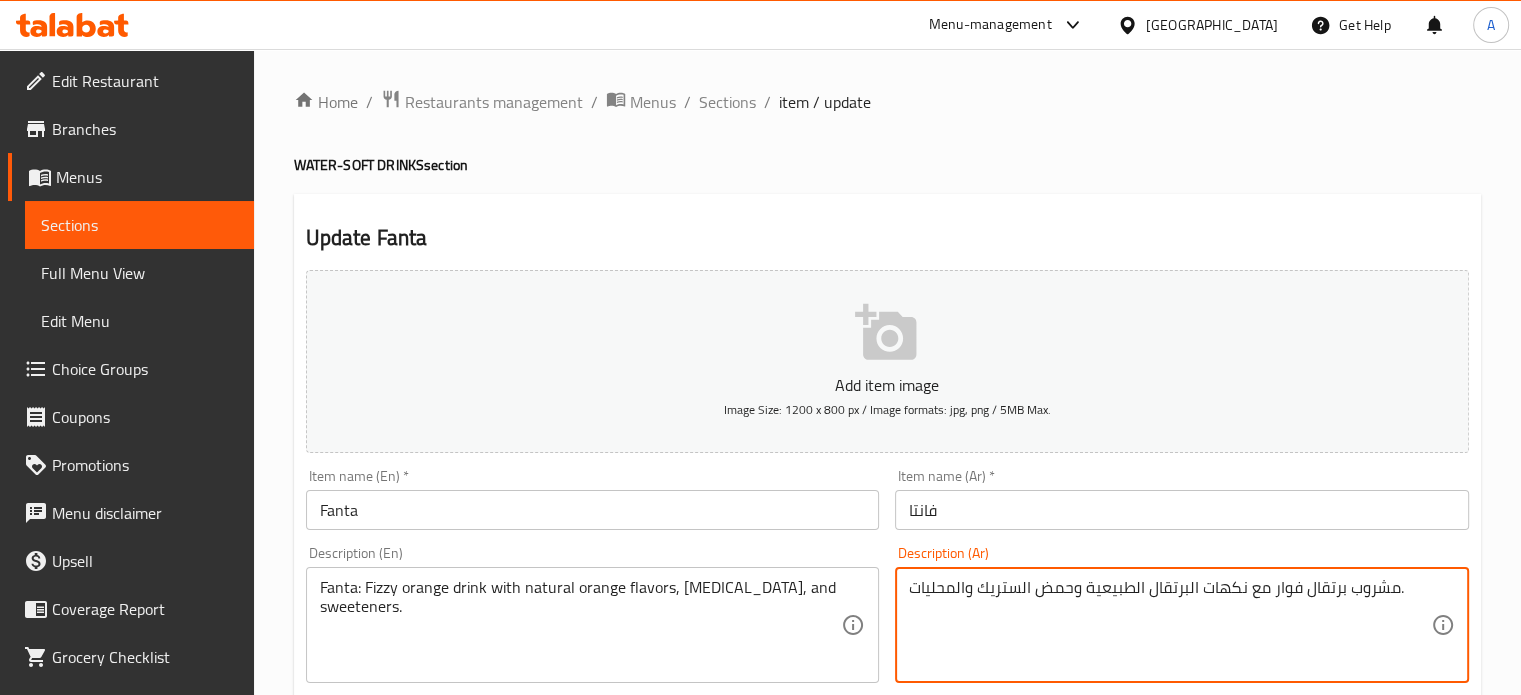 type on "مشروب برتقال فوار مع نكهات البرتقال الطبيعية وحمض الستريك والمحليات." 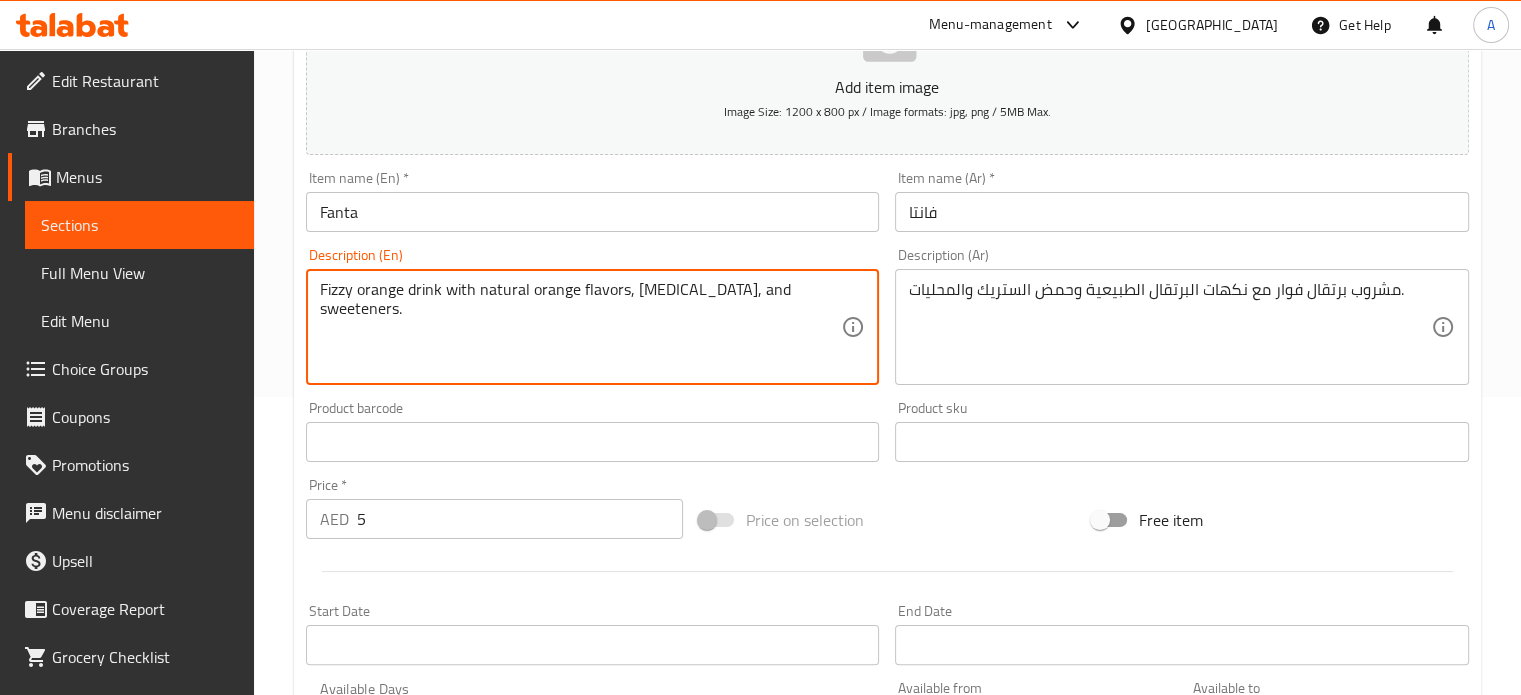 scroll, scrollTop: 717, scrollLeft: 0, axis: vertical 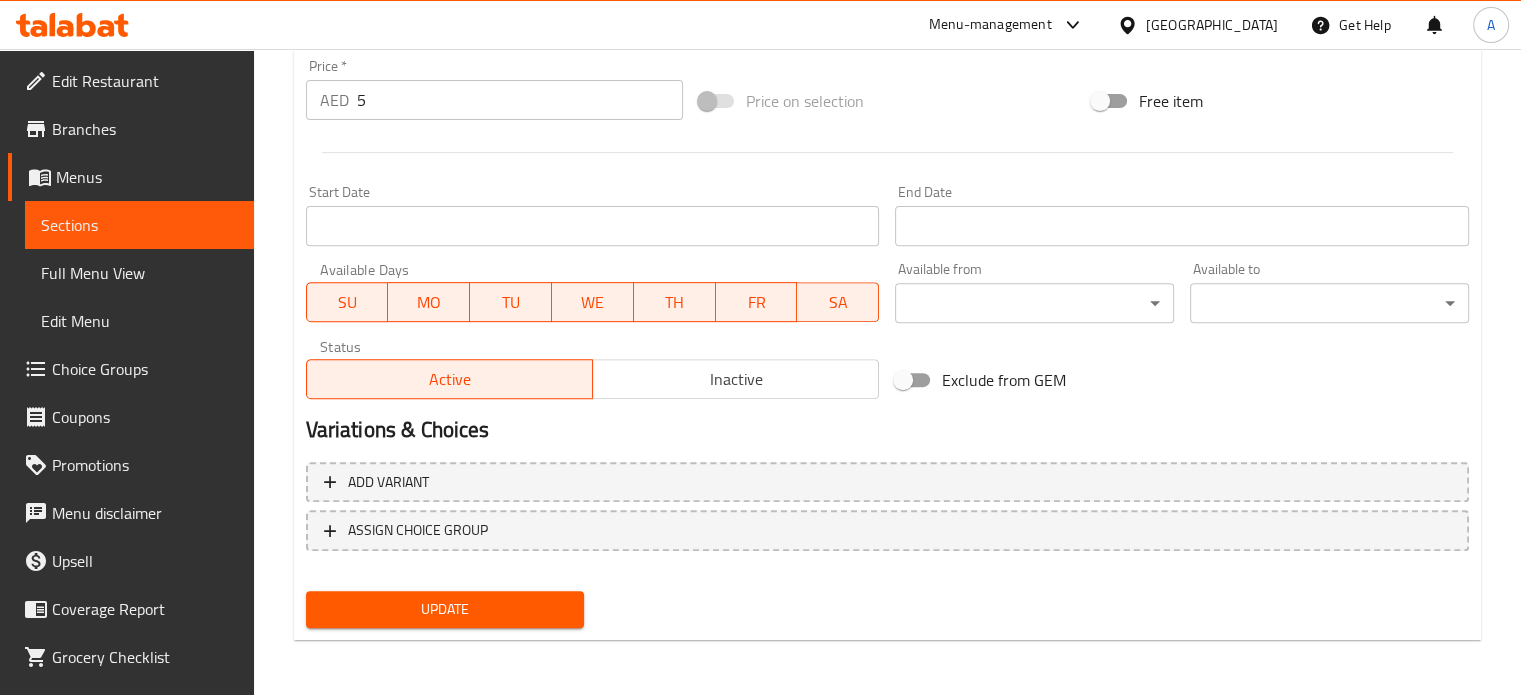 type on "Fizzy orange drink with natural orange flavors, [MEDICAL_DATA], and sweeteners." 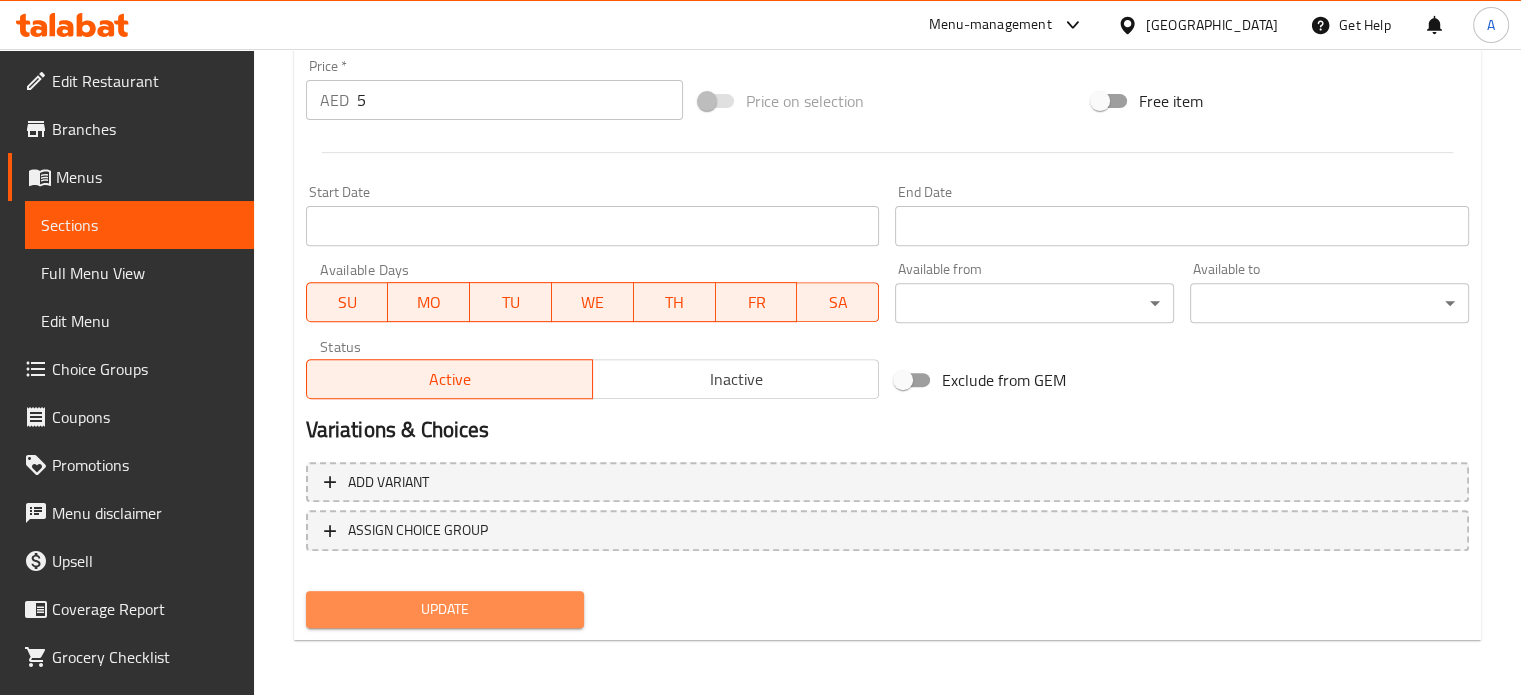 click on "Update" at bounding box center (445, 609) 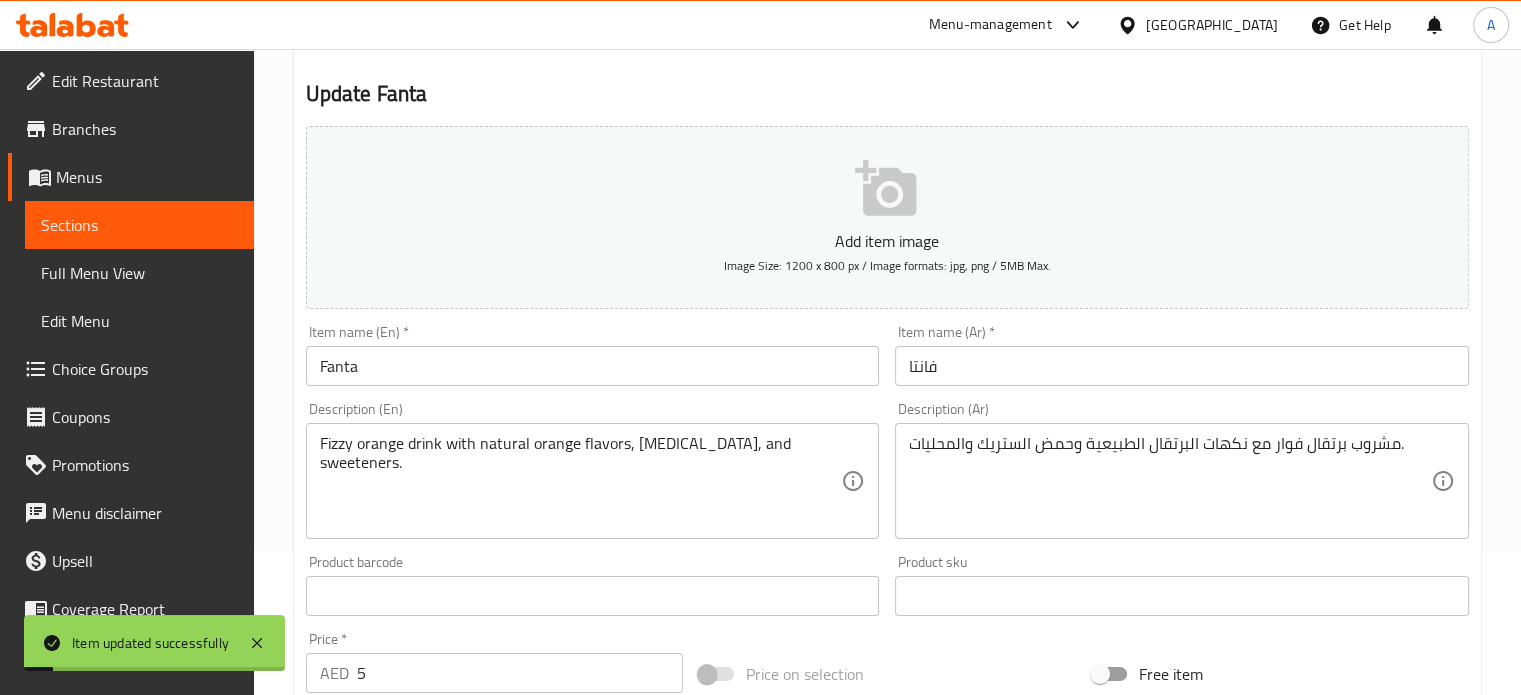 scroll, scrollTop: 0, scrollLeft: 0, axis: both 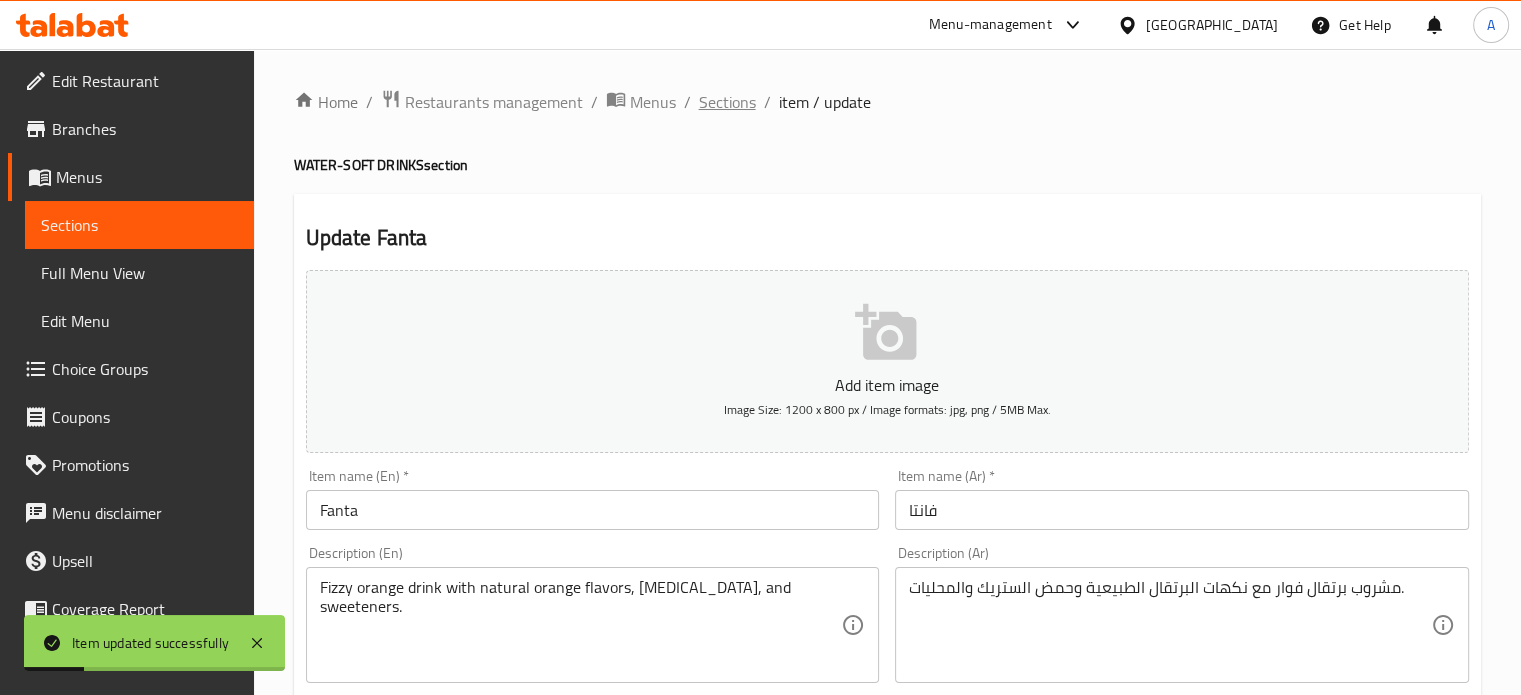 click on "Sections" at bounding box center (727, 102) 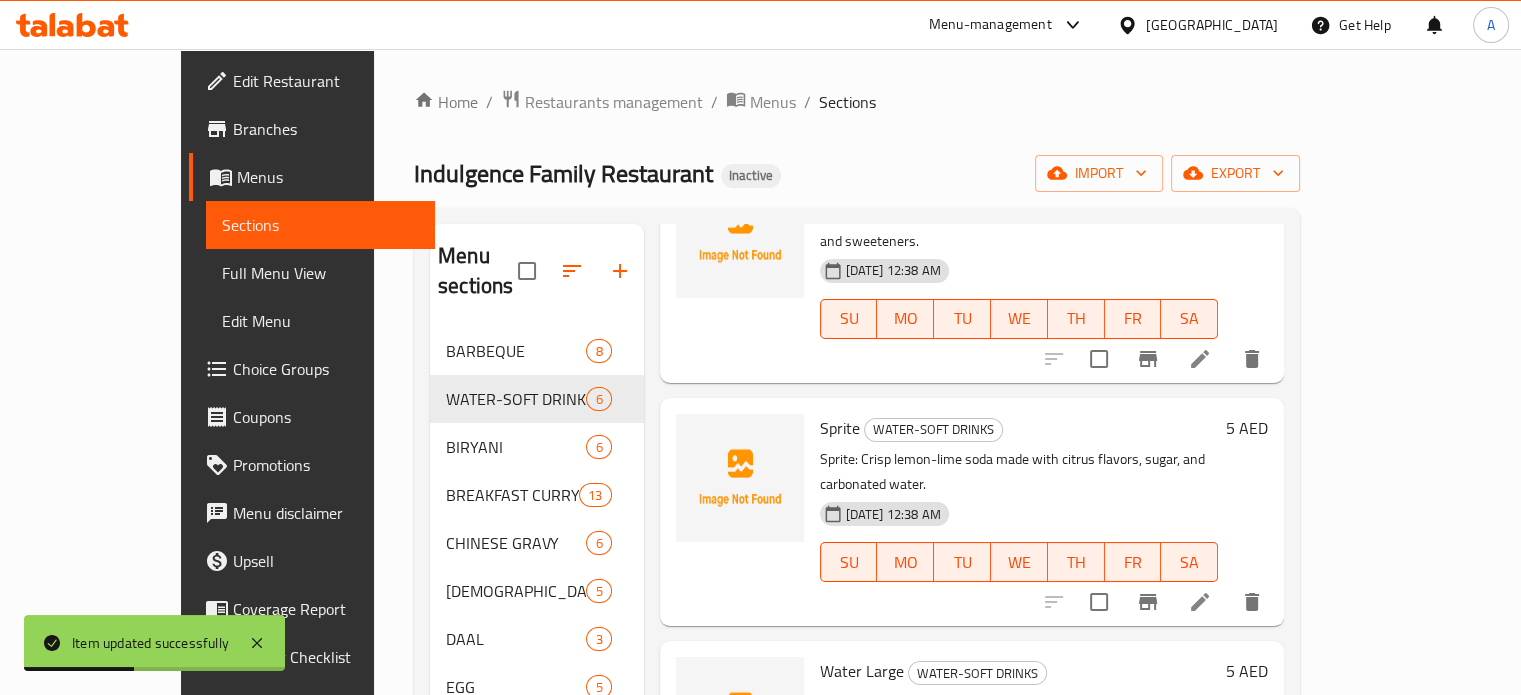 scroll, scrollTop: 416, scrollLeft: 0, axis: vertical 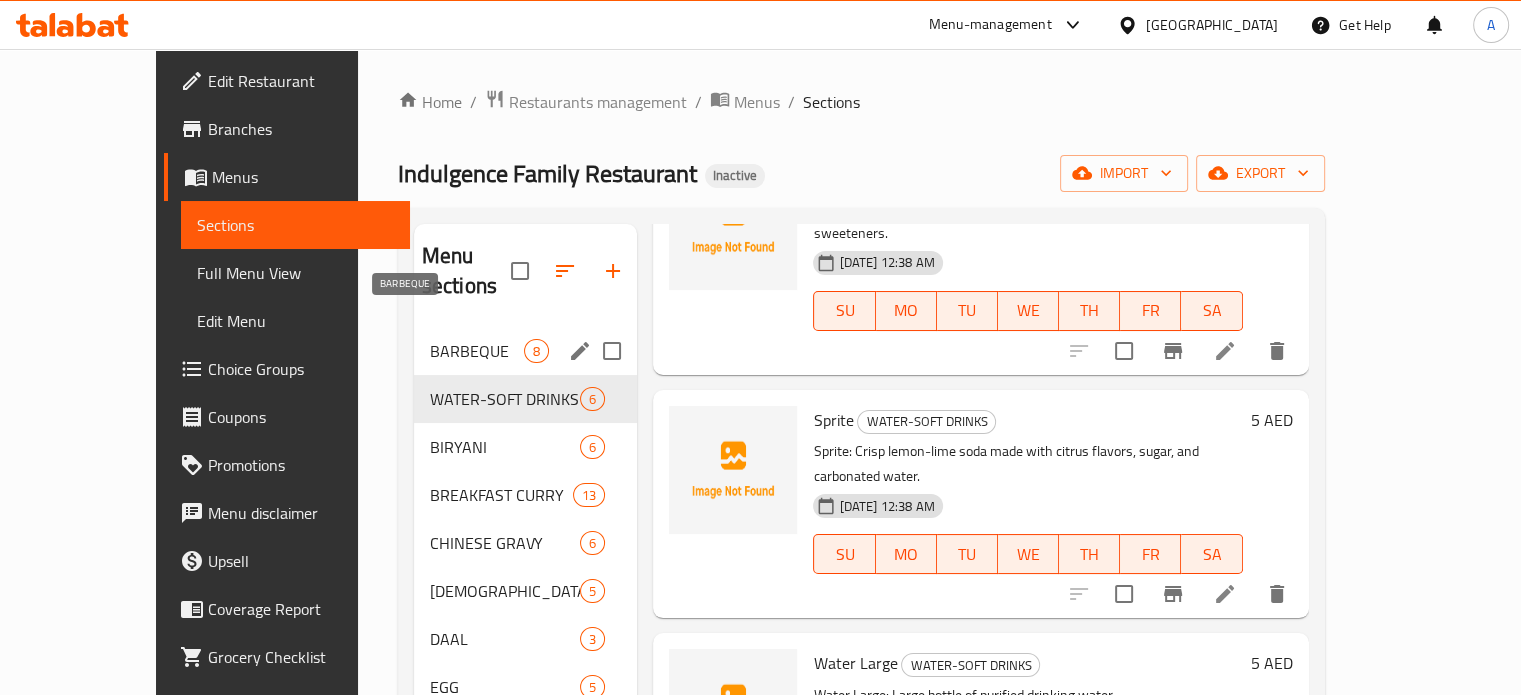 click on "BARBEQUE" at bounding box center [477, 351] 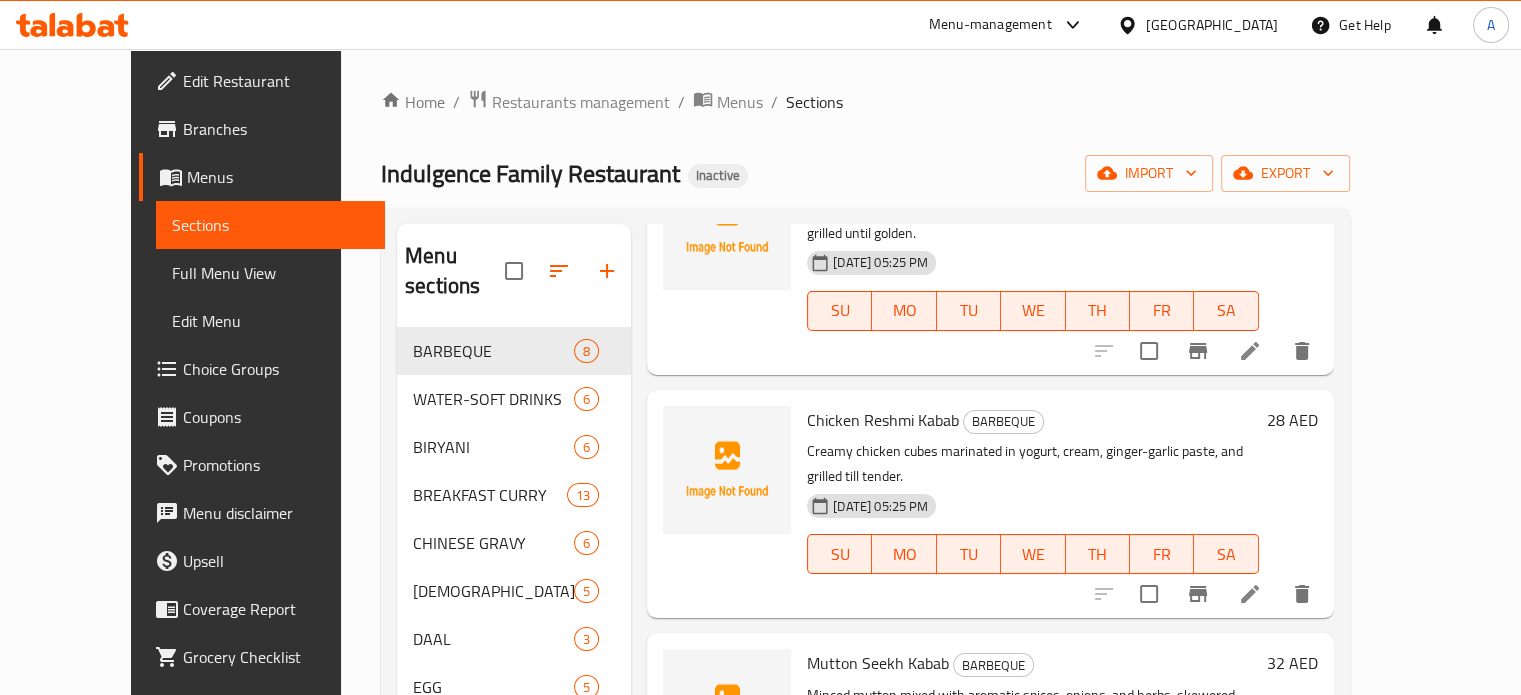 scroll, scrollTop: 903, scrollLeft: 0, axis: vertical 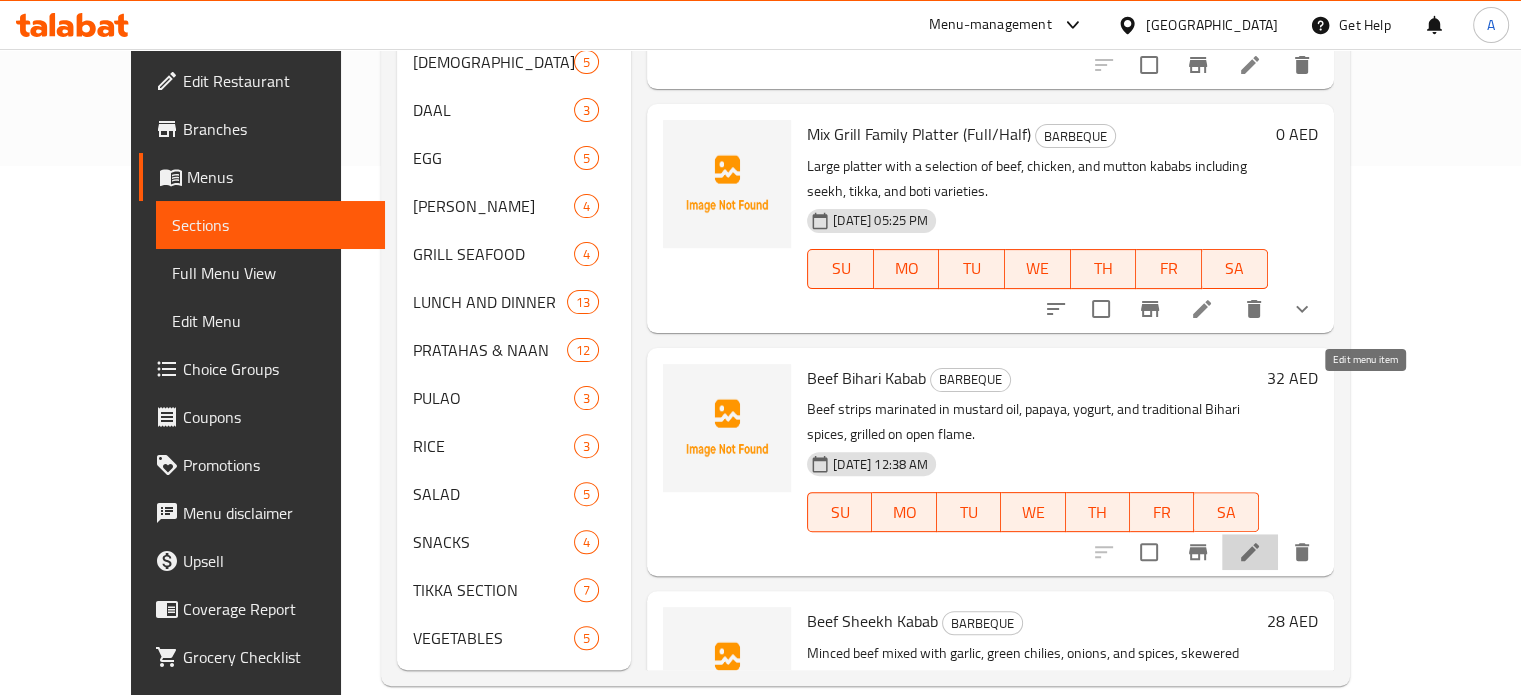 click 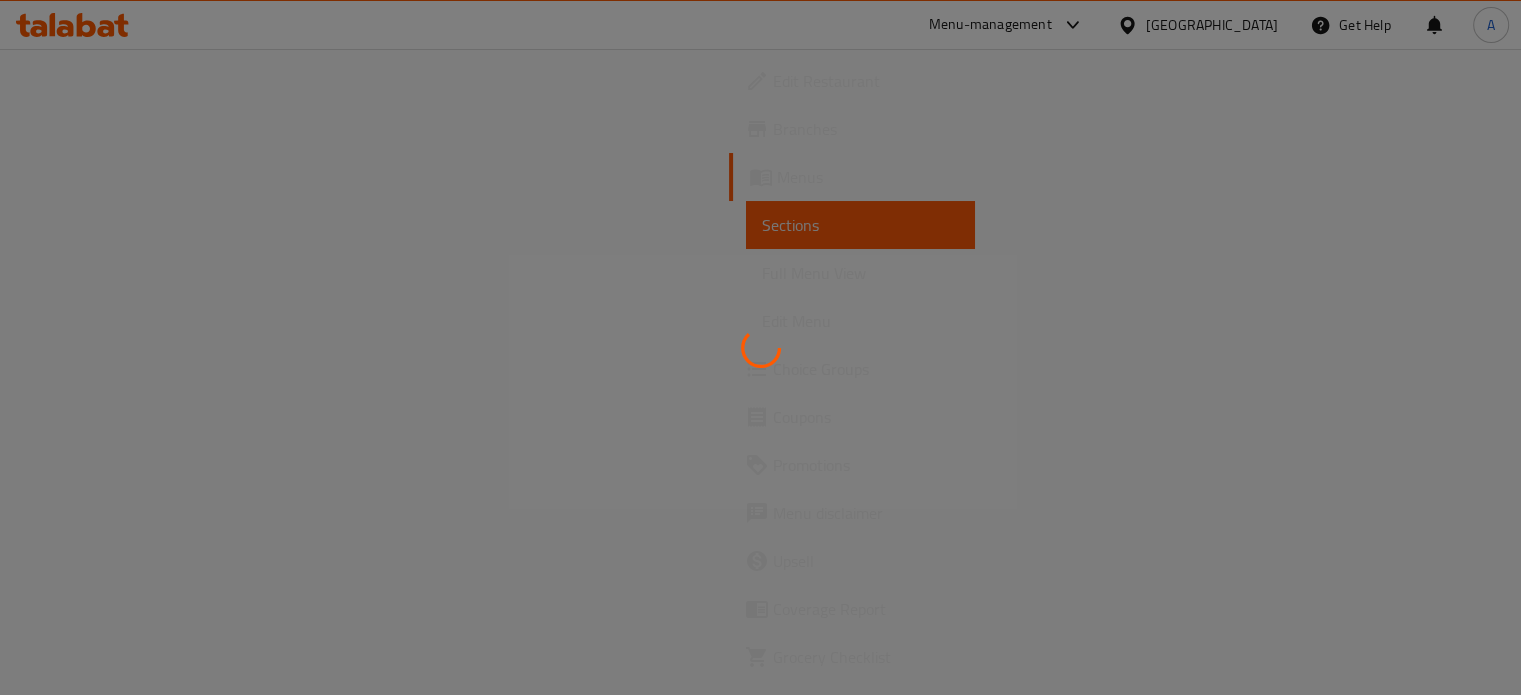 scroll, scrollTop: 0, scrollLeft: 0, axis: both 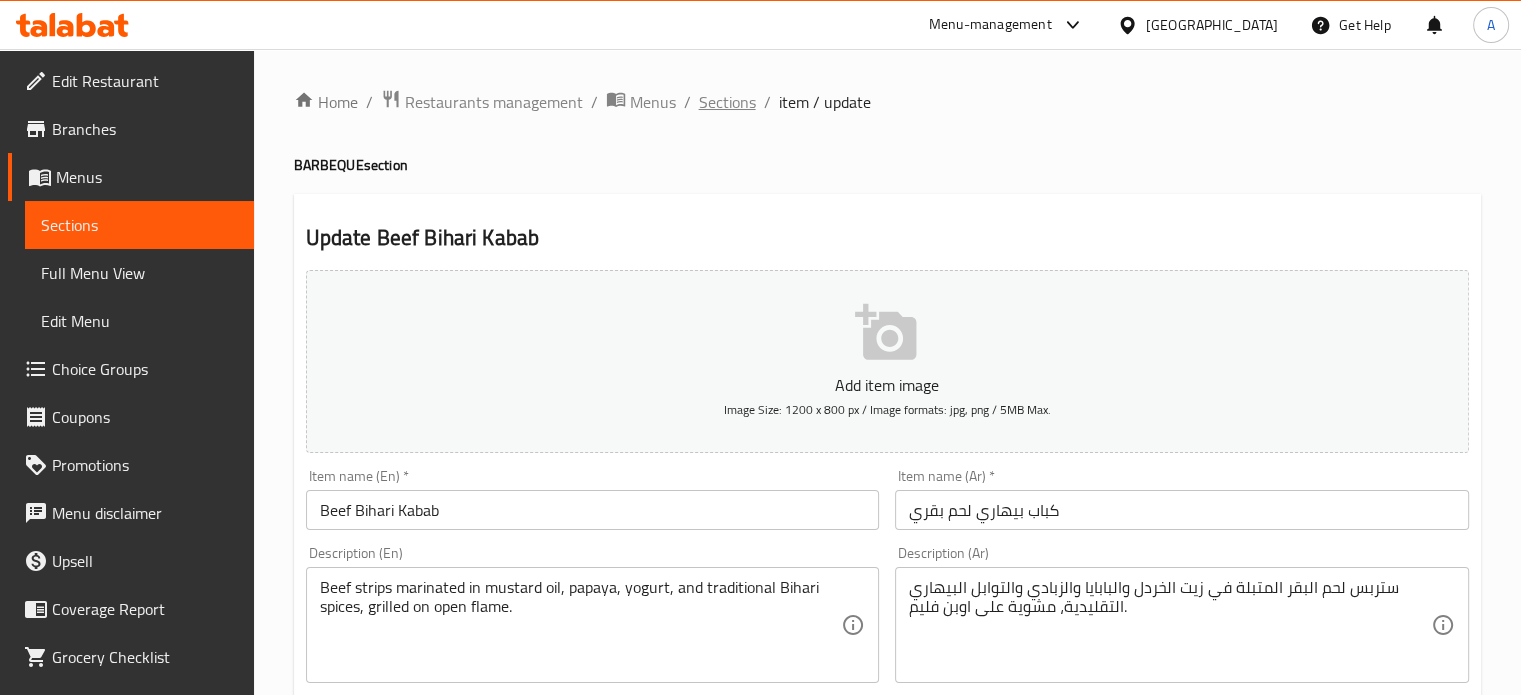 click on "Sections" at bounding box center (727, 102) 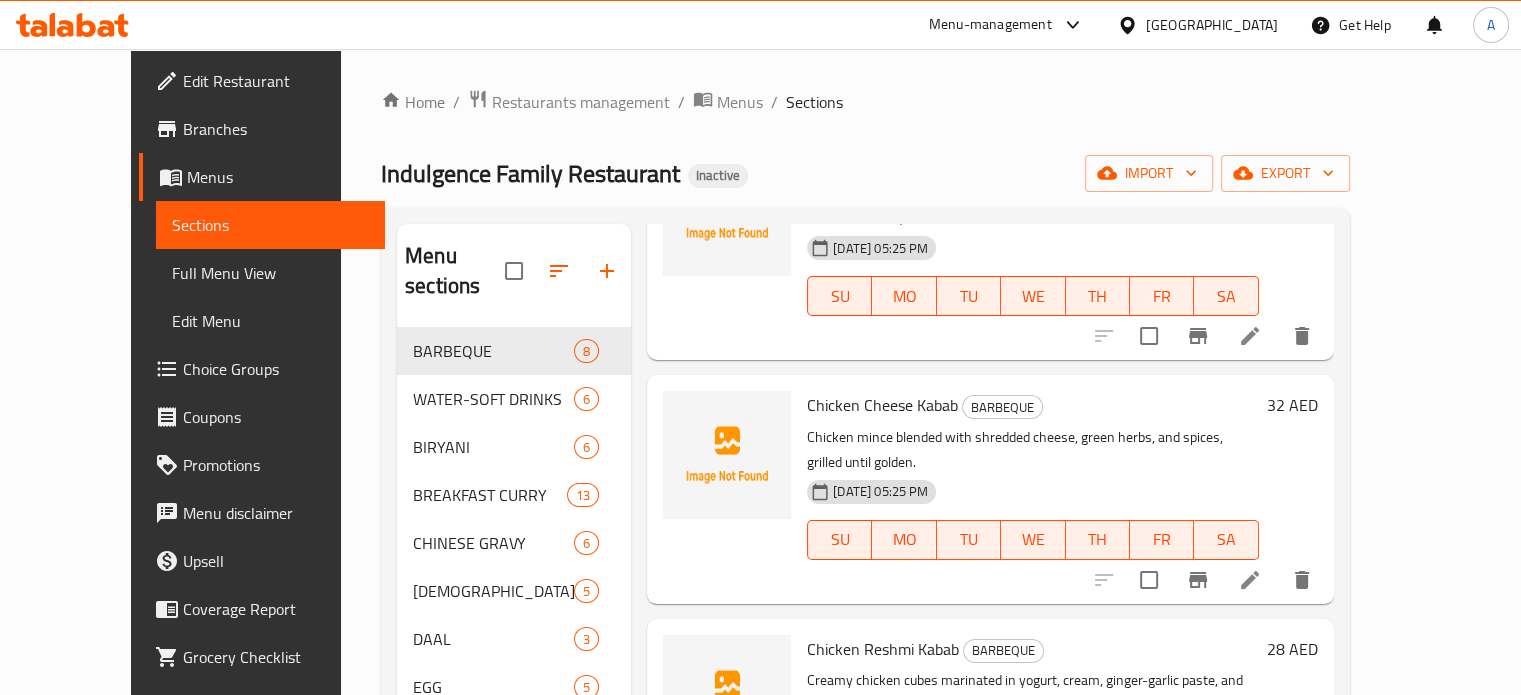 scroll, scrollTop: 188, scrollLeft: 0, axis: vertical 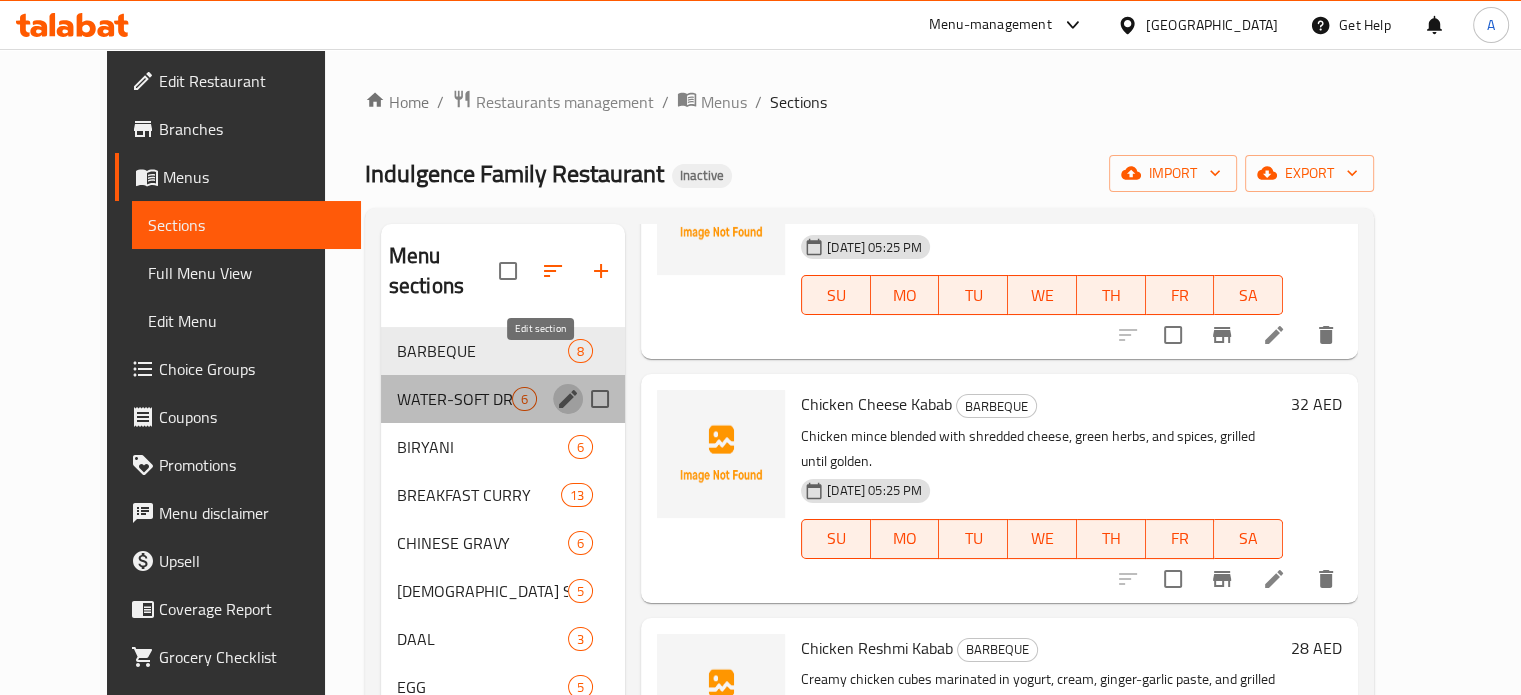 click 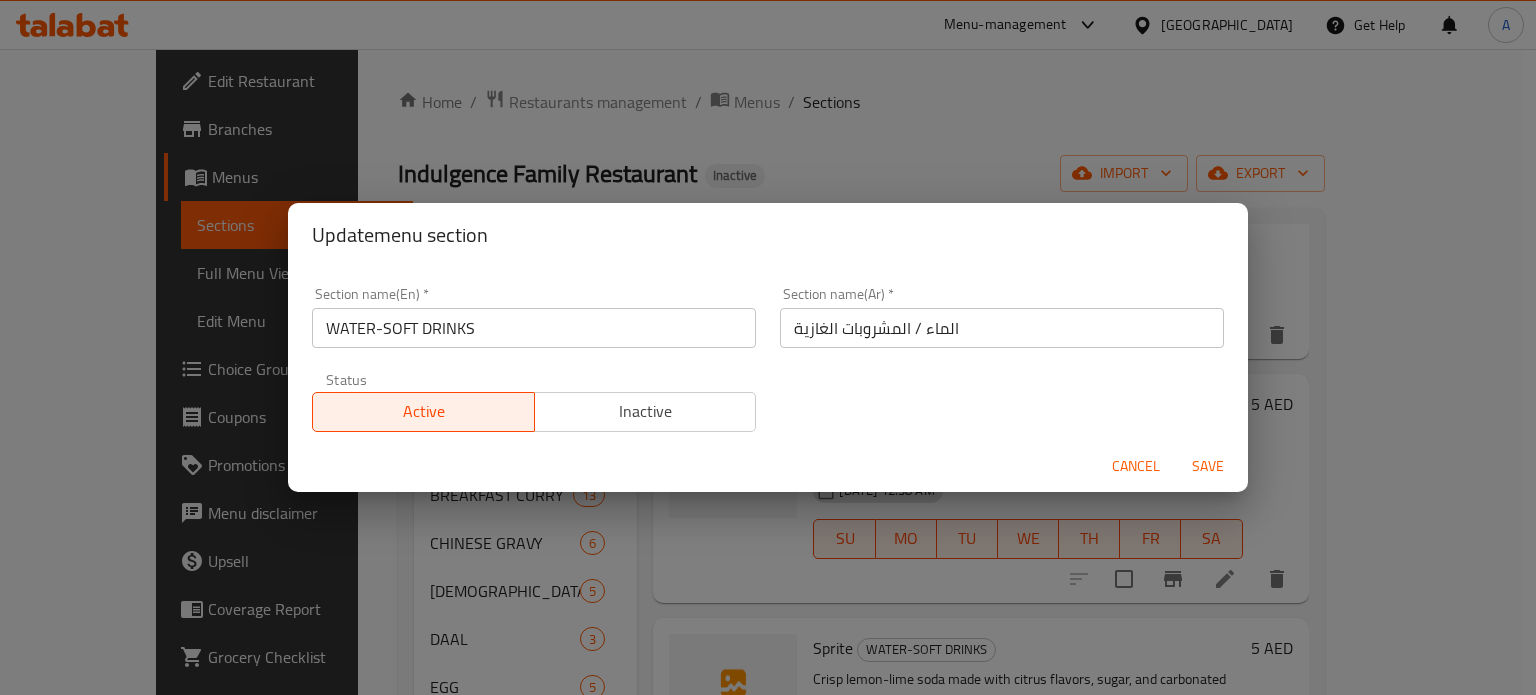 type 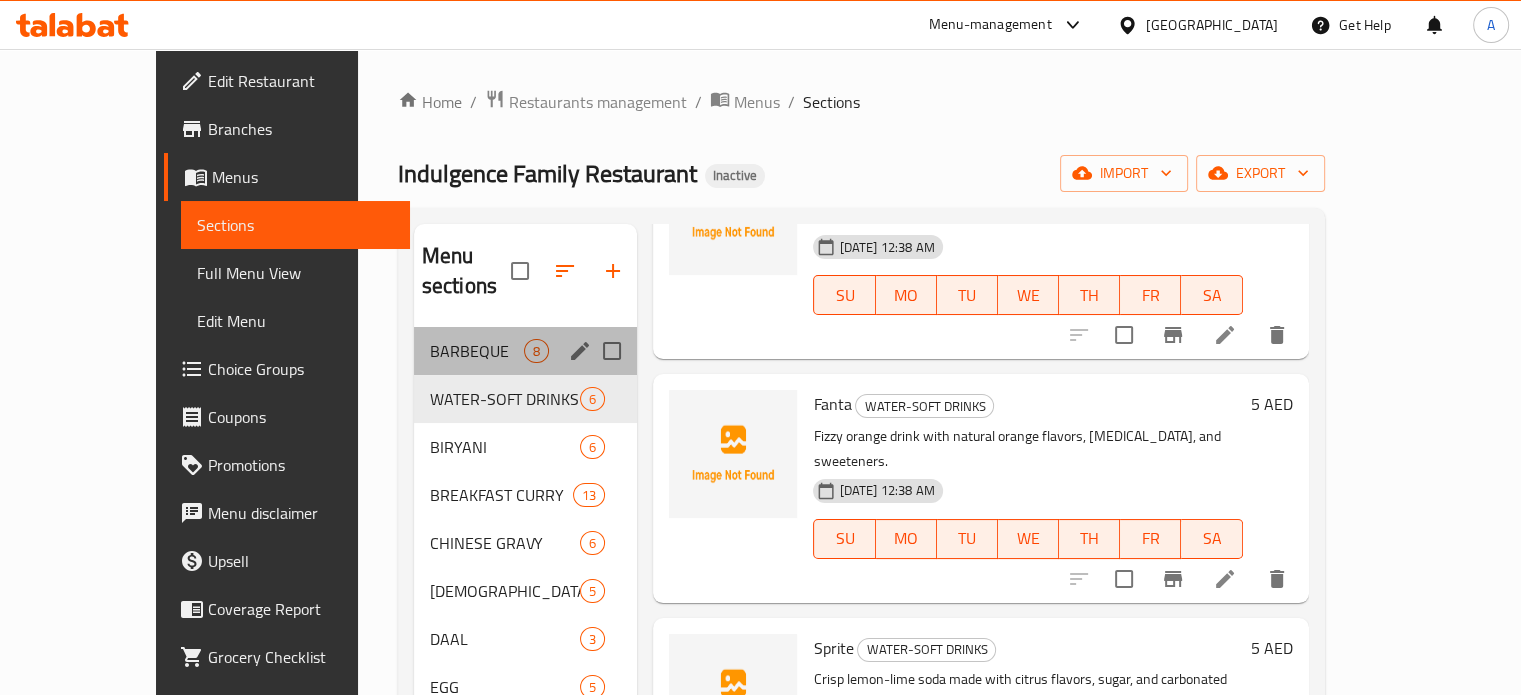 click on "BARBEQUE 8" at bounding box center (526, 351) 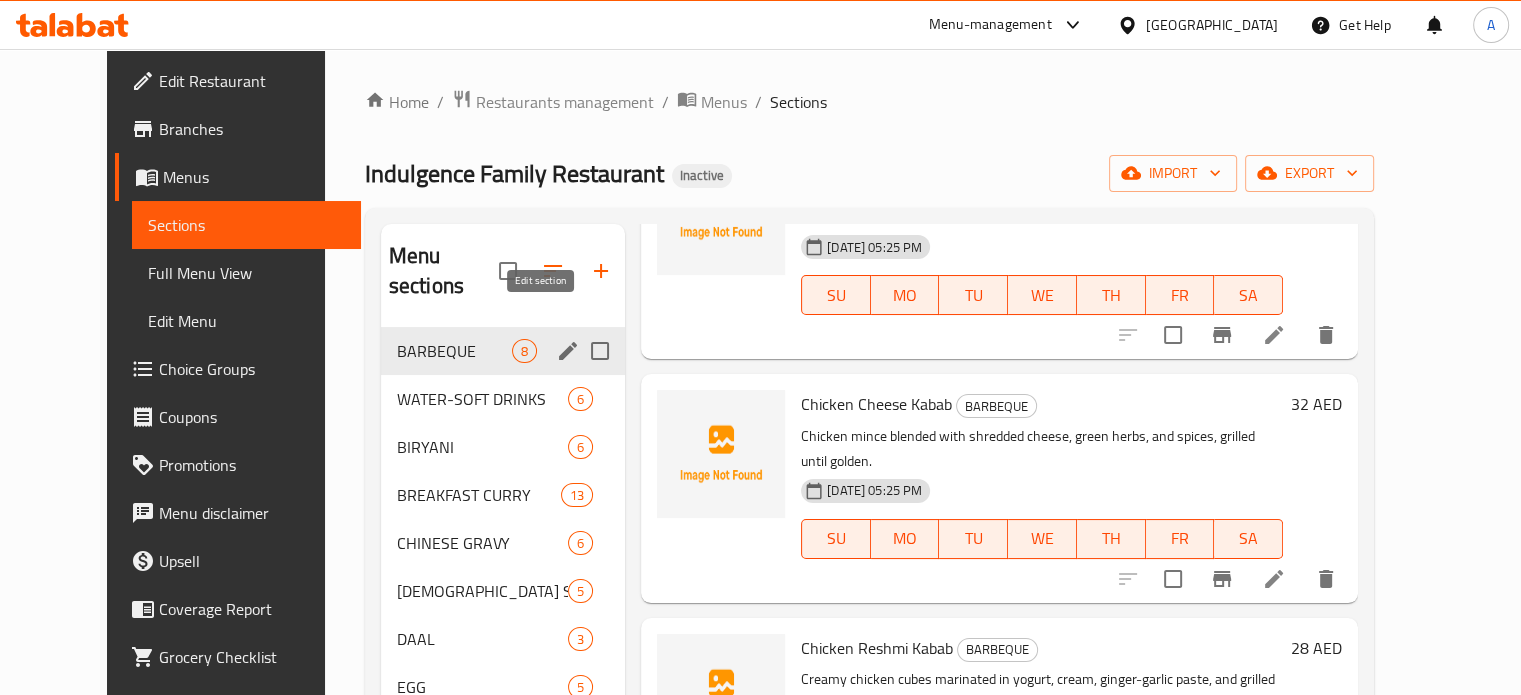 click 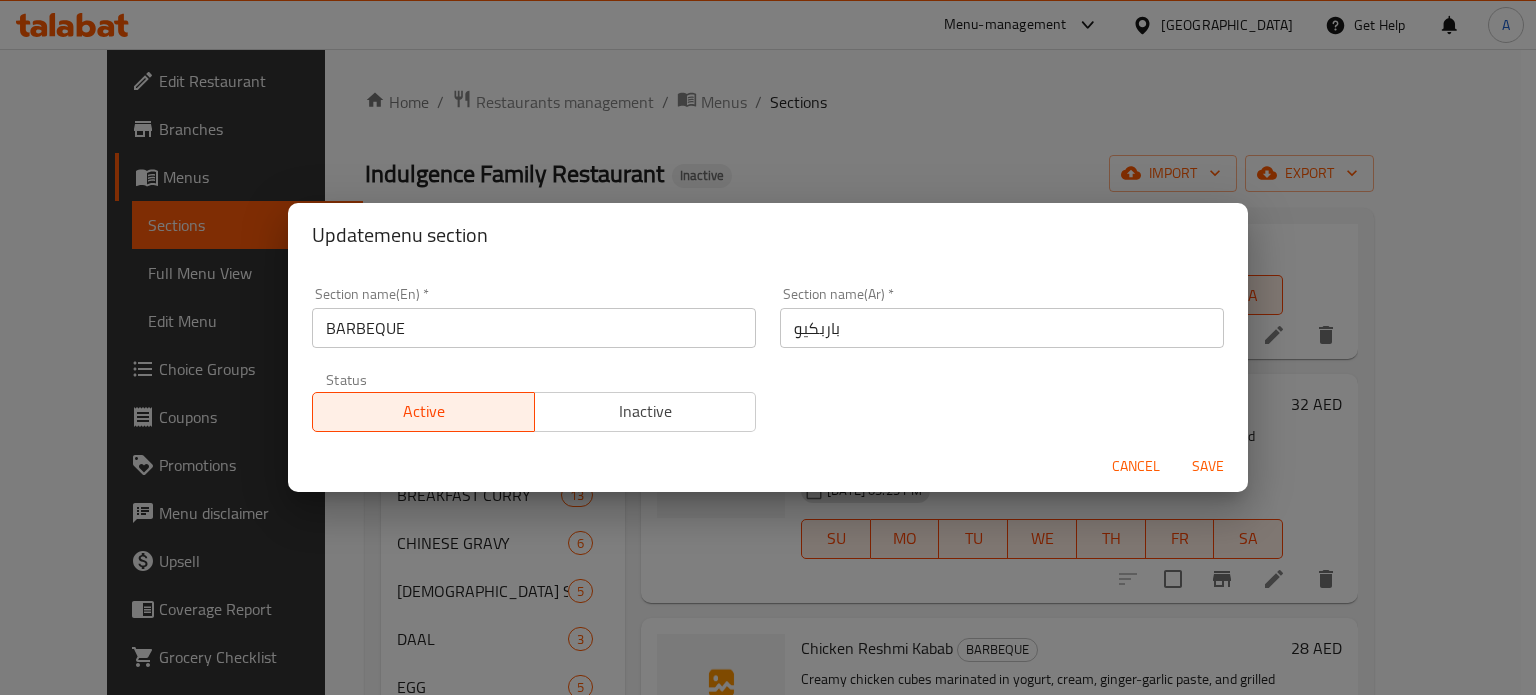 type 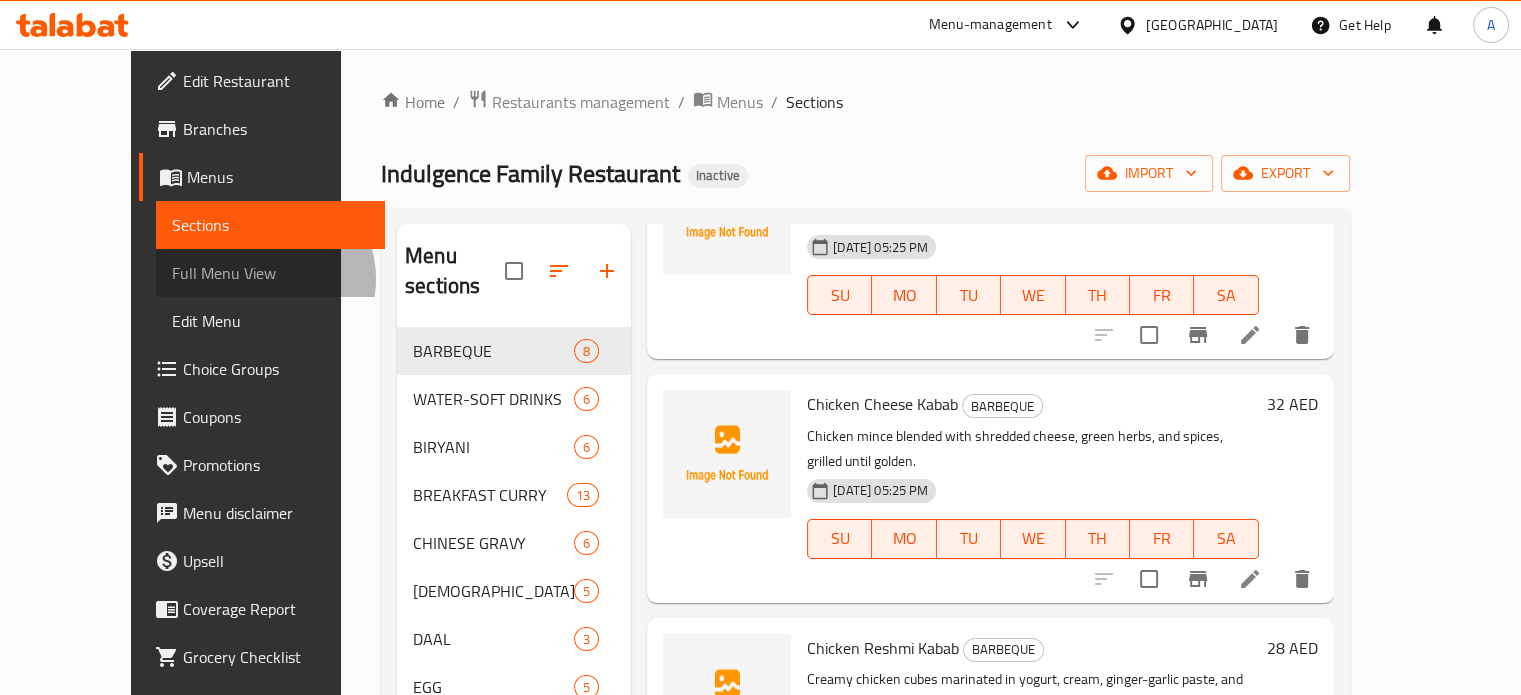 click on "Full Menu View" at bounding box center [270, 273] 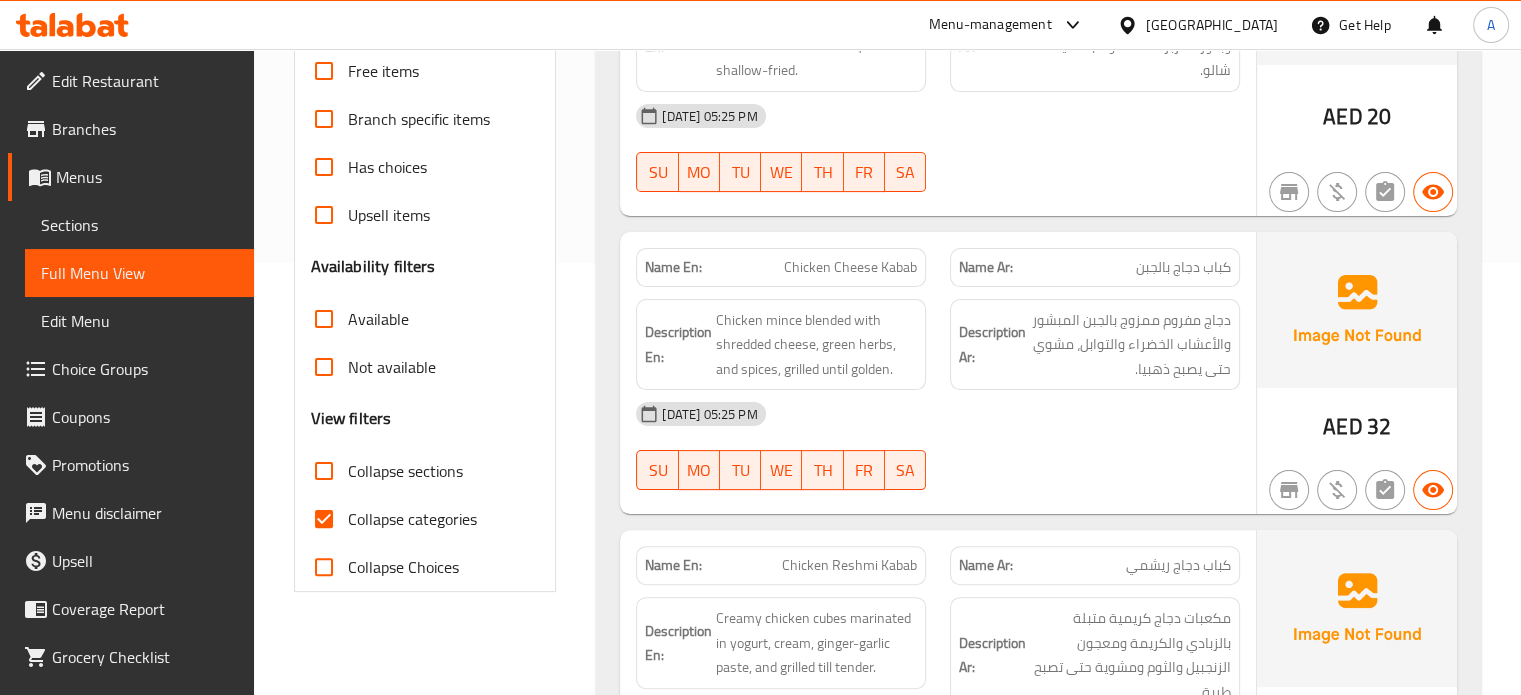 scroll, scrollTop: 435, scrollLeft: 0, axis: vertical 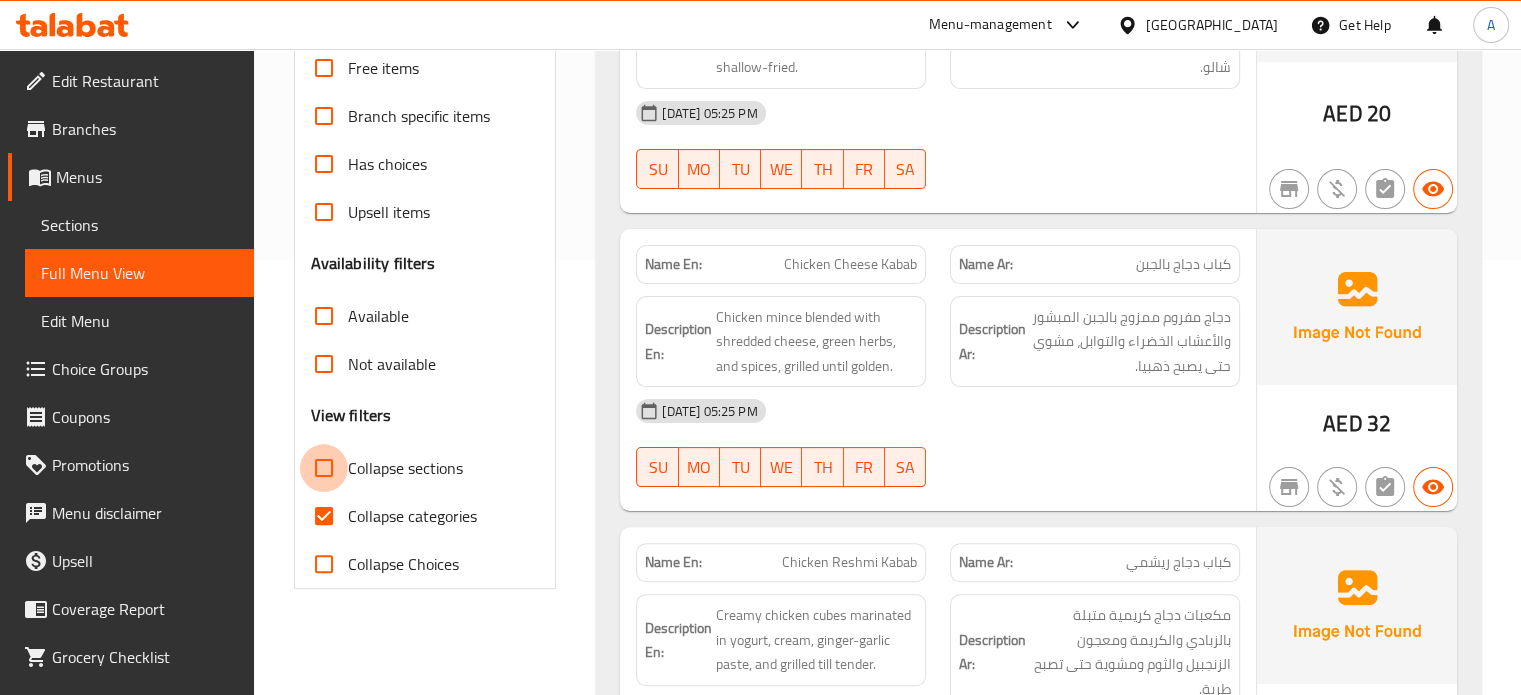 click on "Collapse sections" at bounding box center [324, 468] 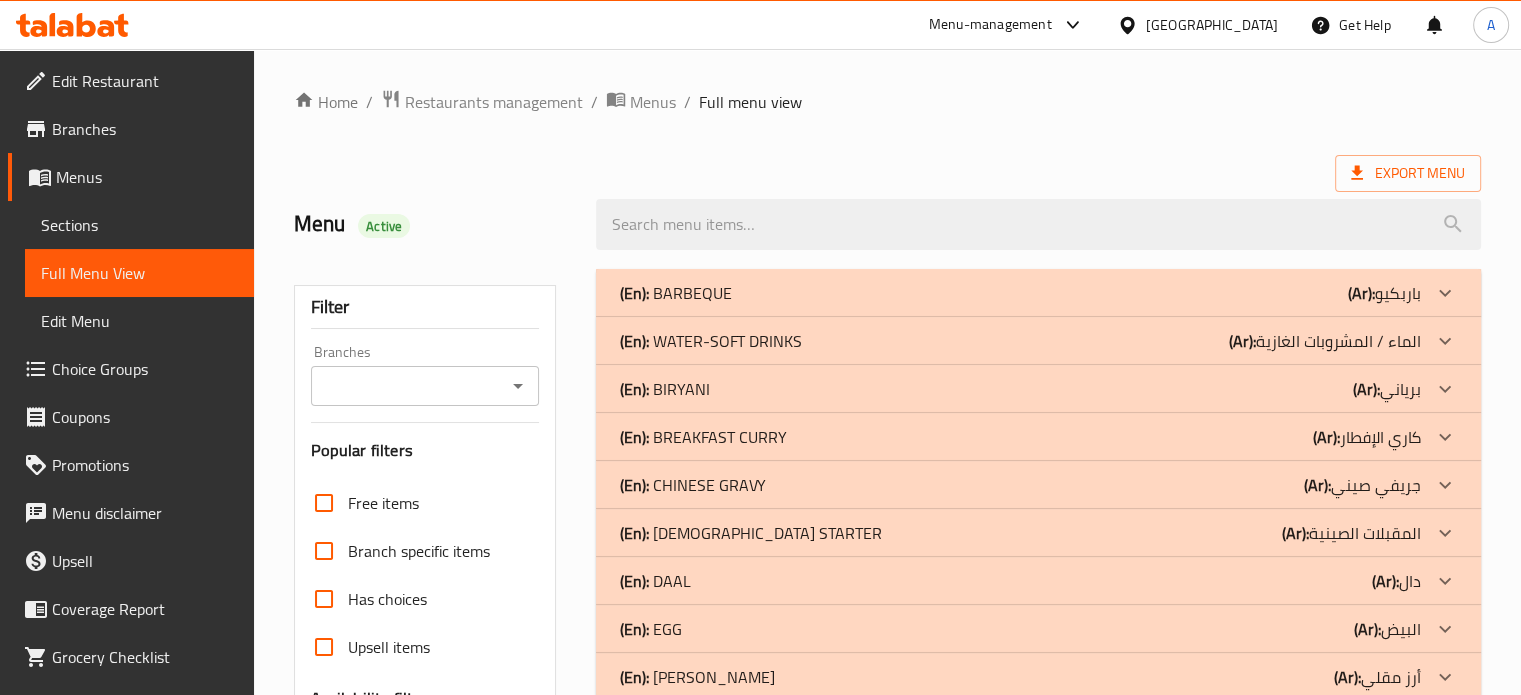 scroll, scrollTop: 477, scrollLeft: 0, axis: vertical 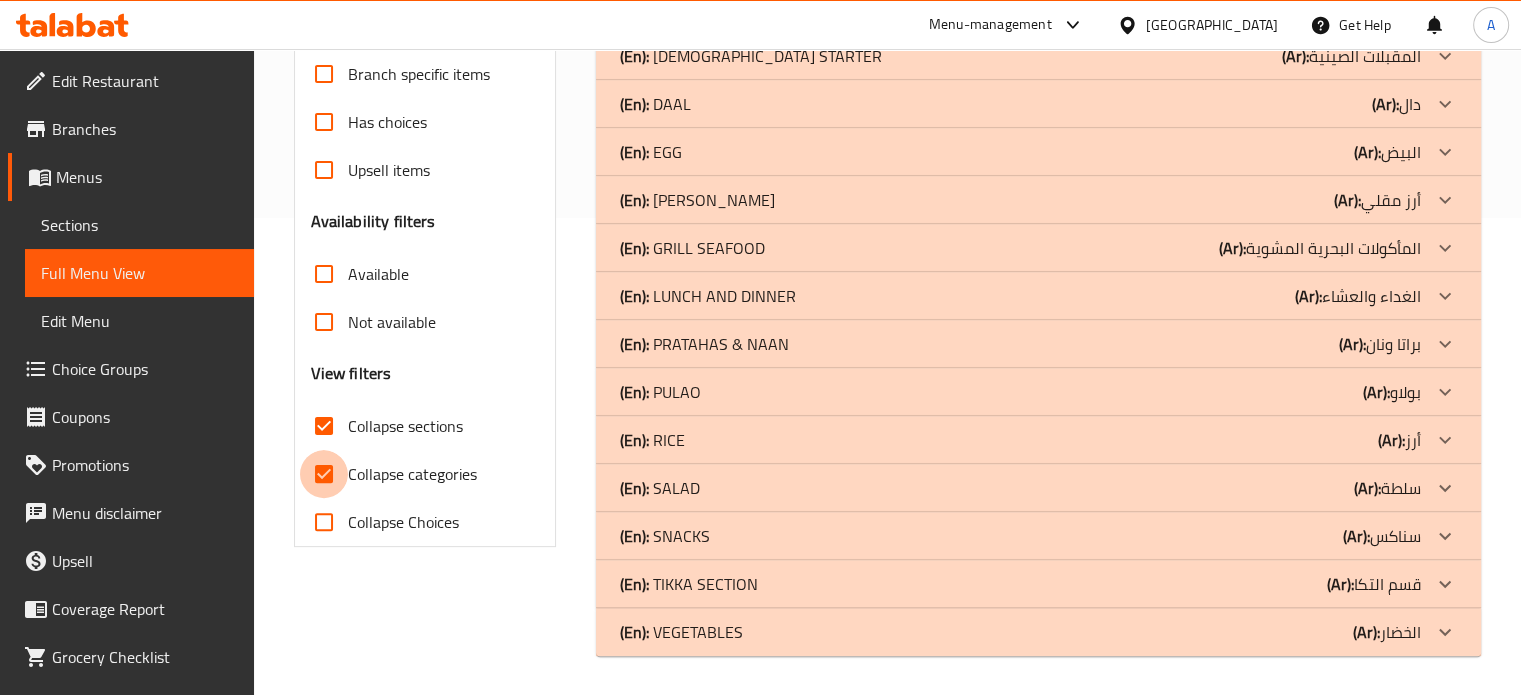 click on "Collapse categories" at bounding box center [324, 474] 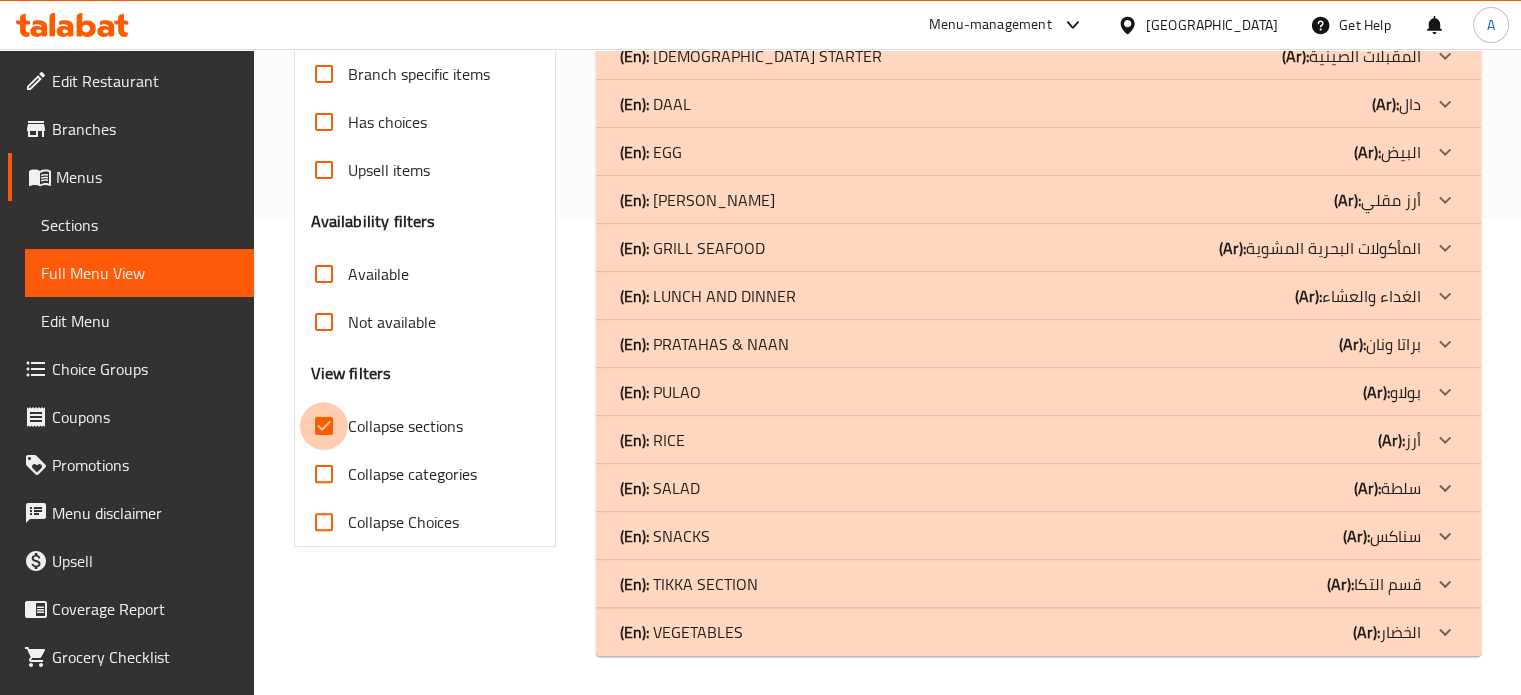 click on "Collapse sections" at bounding box center [324, 426] 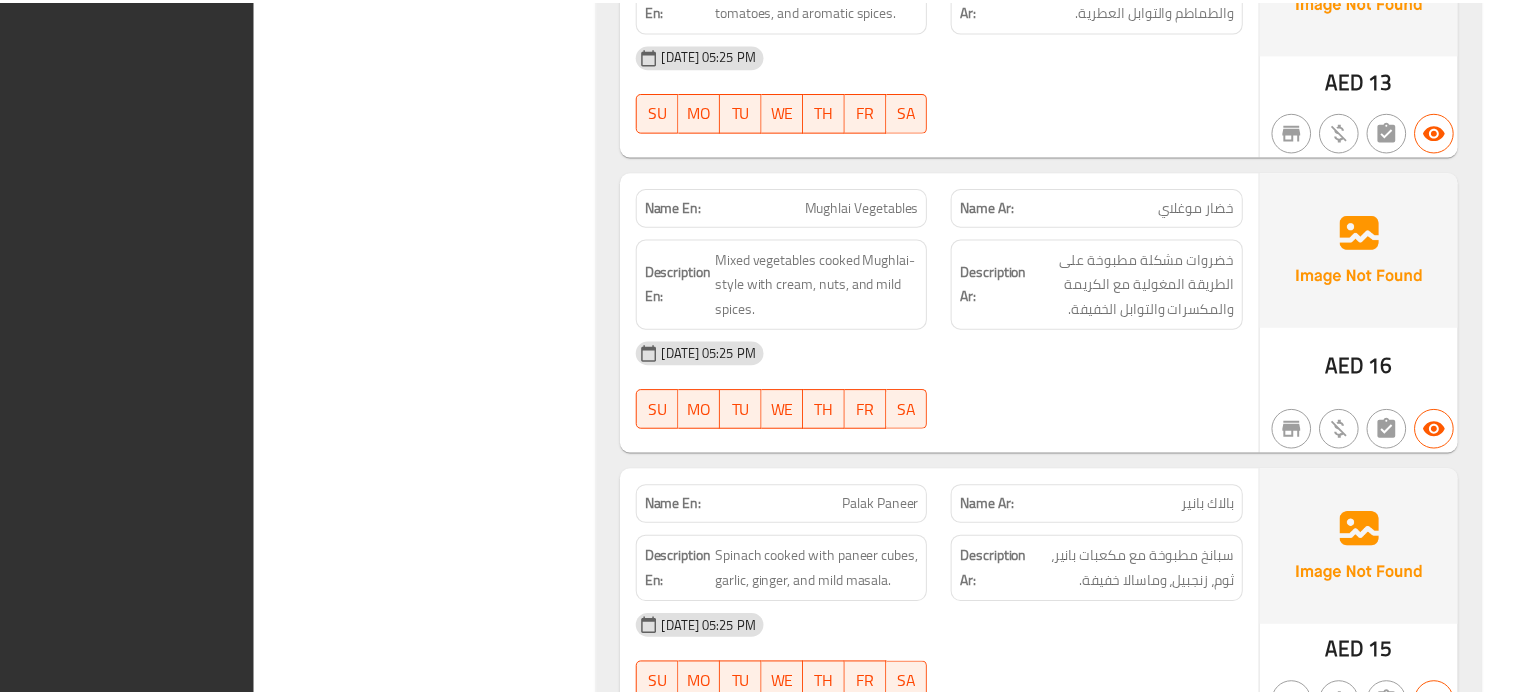 scroll, scrollTop: 37228, scrollLeft: 0, axis: vertical 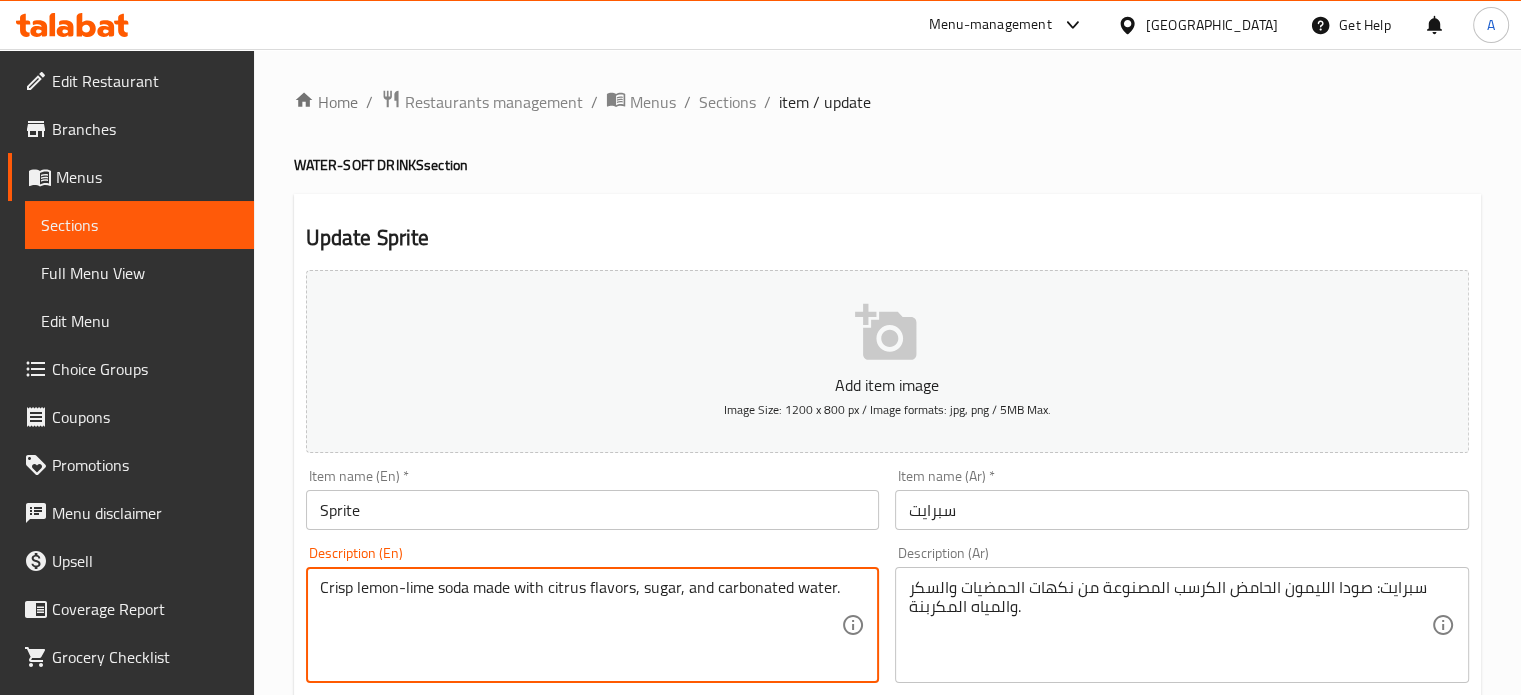 type on "Crisp lemon-lime soda made with citrus flavors, sugar, and carbonated water." 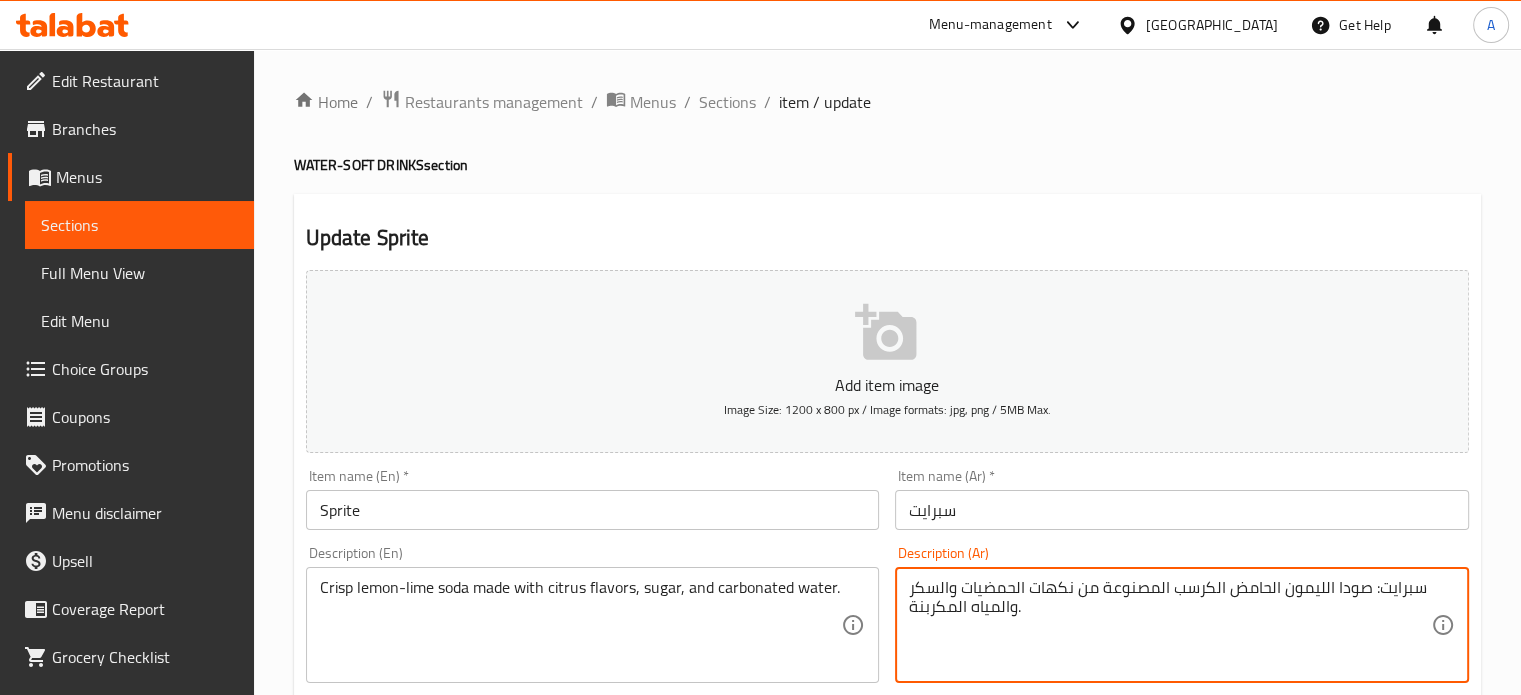 click on "سبرايت: صودا الليمون الحامض الكرسب المصنوعة من نكهات الحمضيات والسكر والمياه المكربنة." at bounding box center (1170, 625) 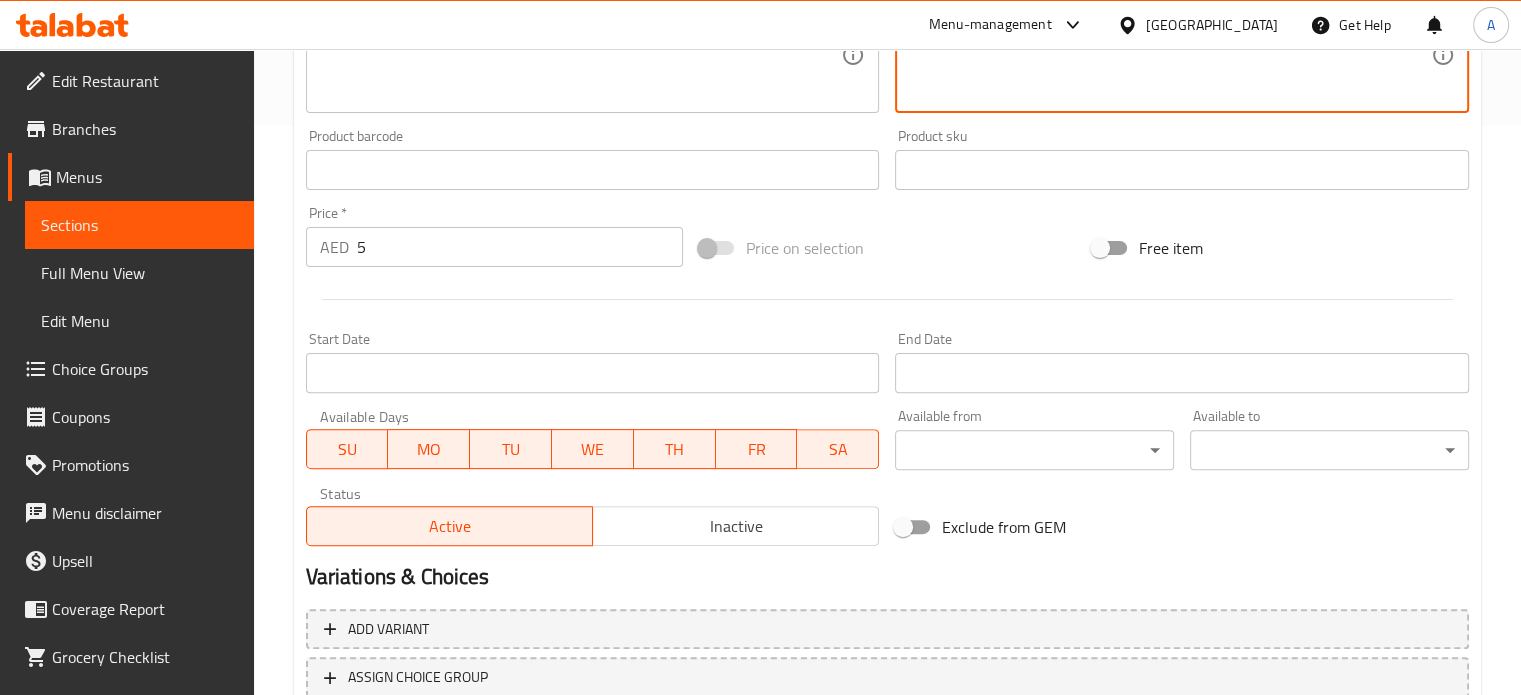 scroll, scrollTop: 717, scrollLeft: 0, axis: vertical 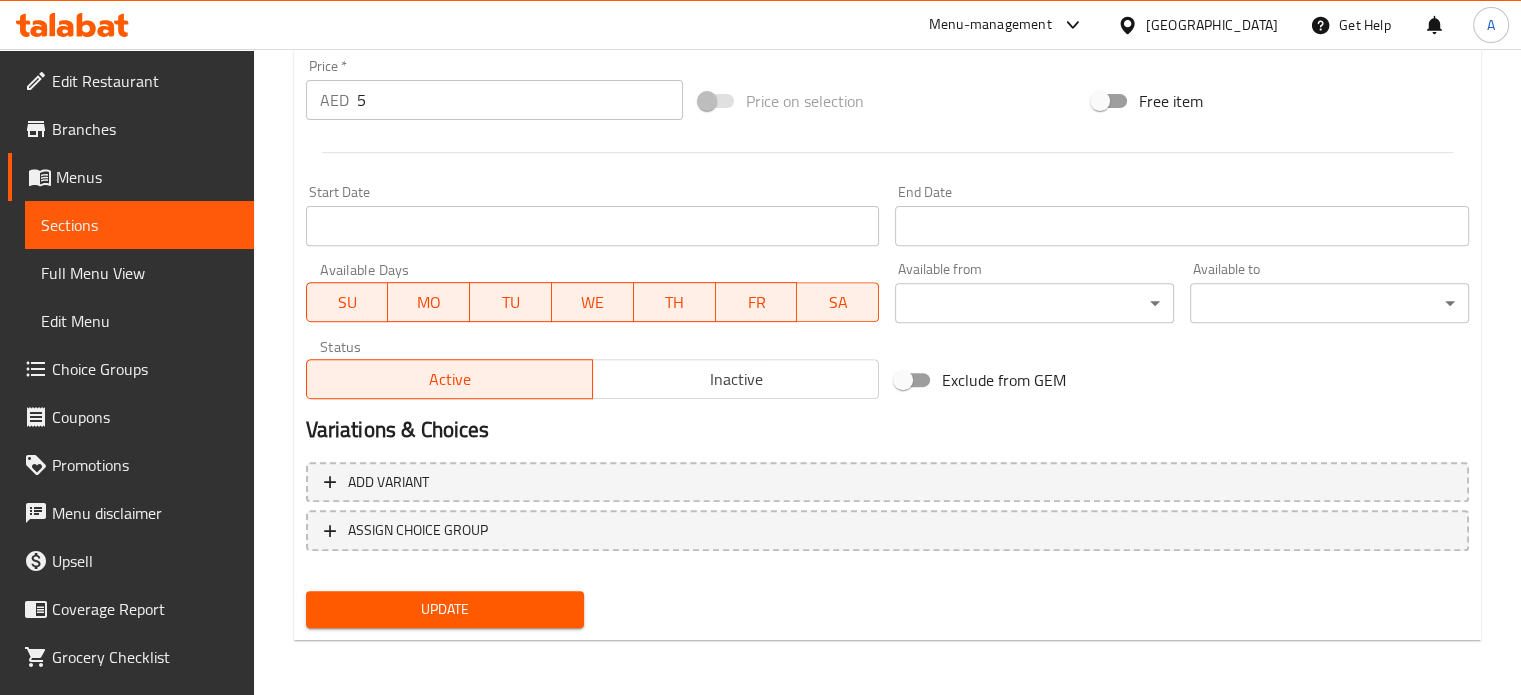 type on "صودا الليمون الحامض الكرسب المصنوعة من نكهات الحمضيات والسكر والمياه المكربنة." 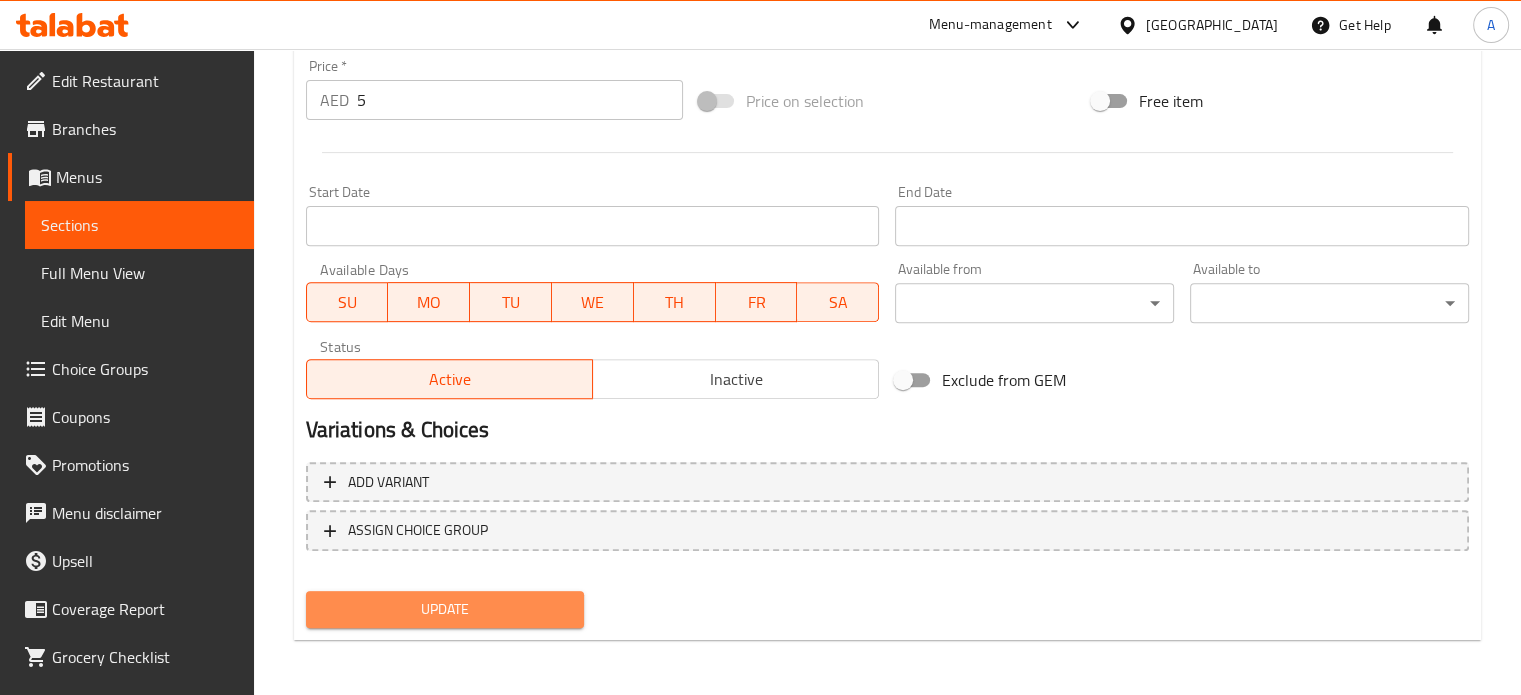 click on "Update" at bounding box center [445, 609] 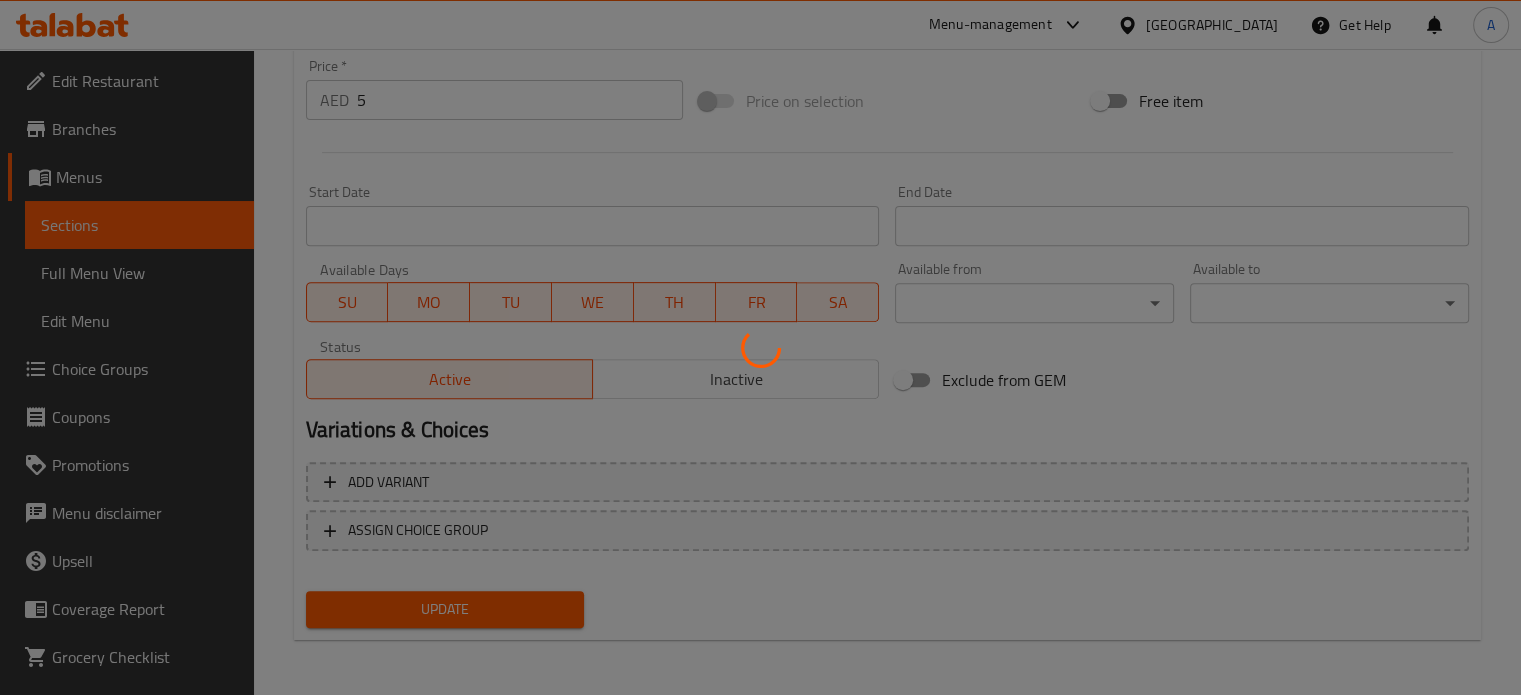 type 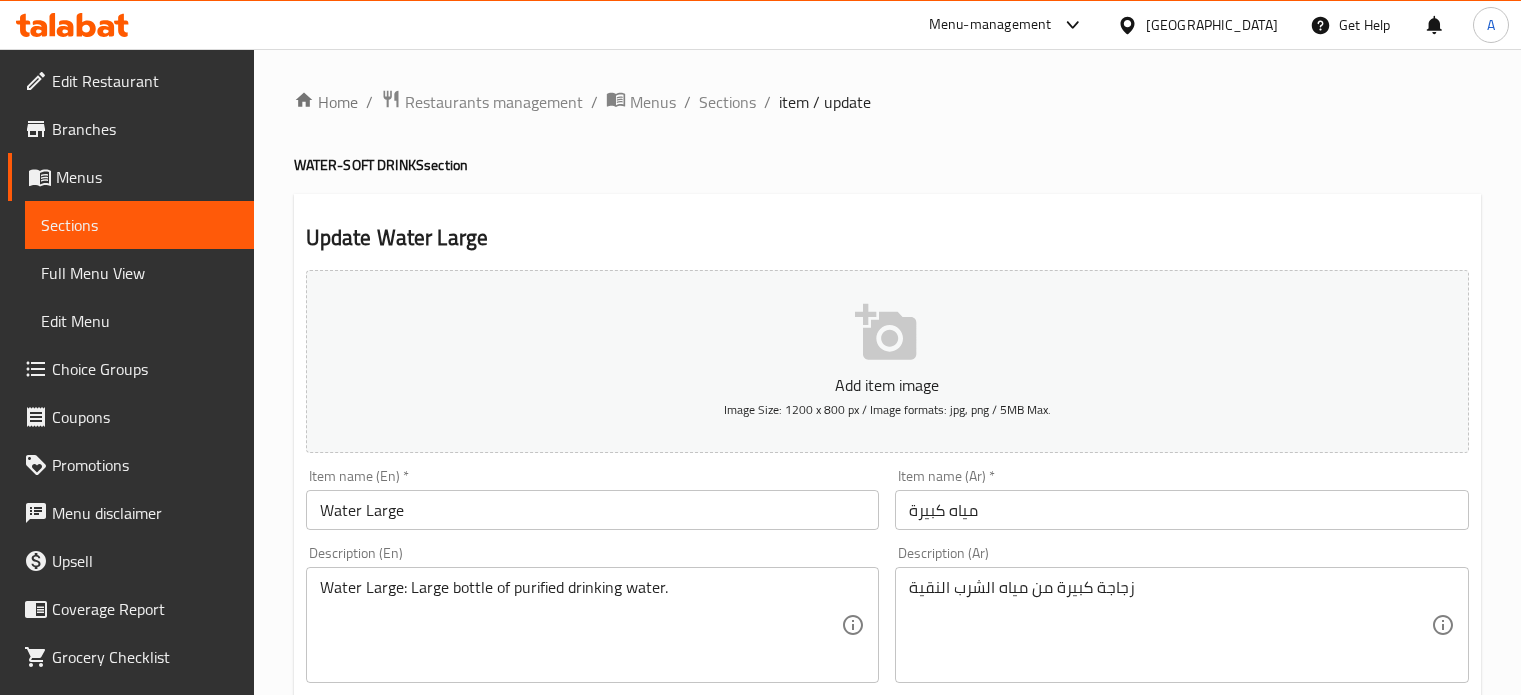 scroll, scrollTop: 0, scrollLeft: 0, axis: both 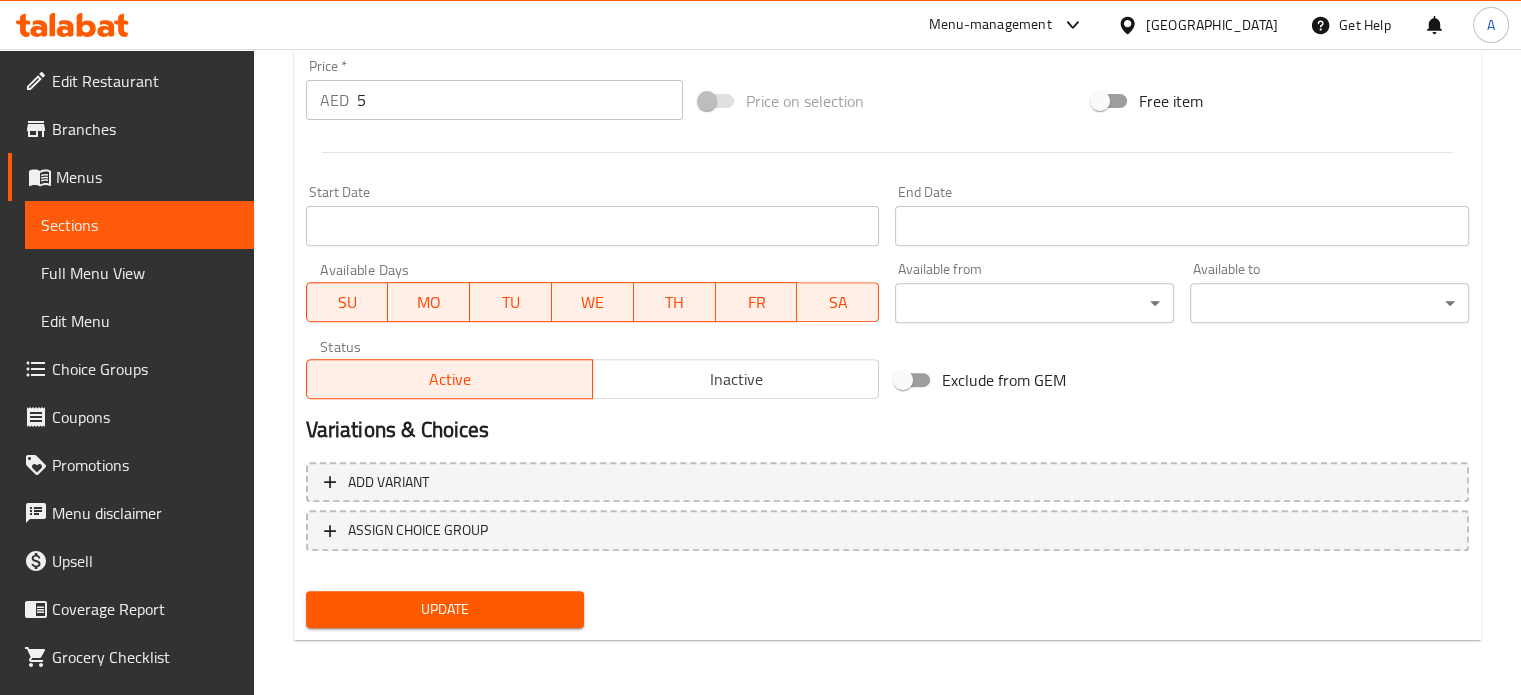 type on "Large bottle of purified drinking water." 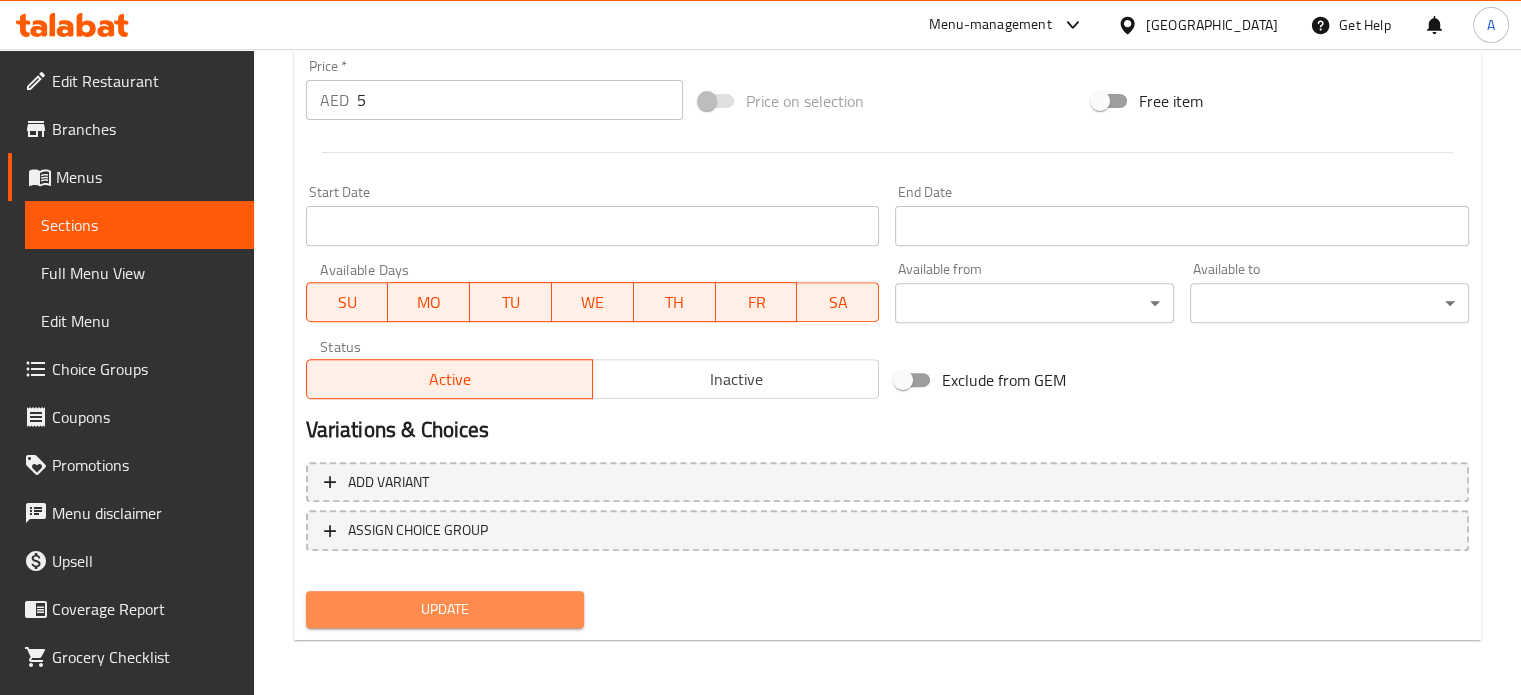 click on "Update" at bounding box center (445, 609) 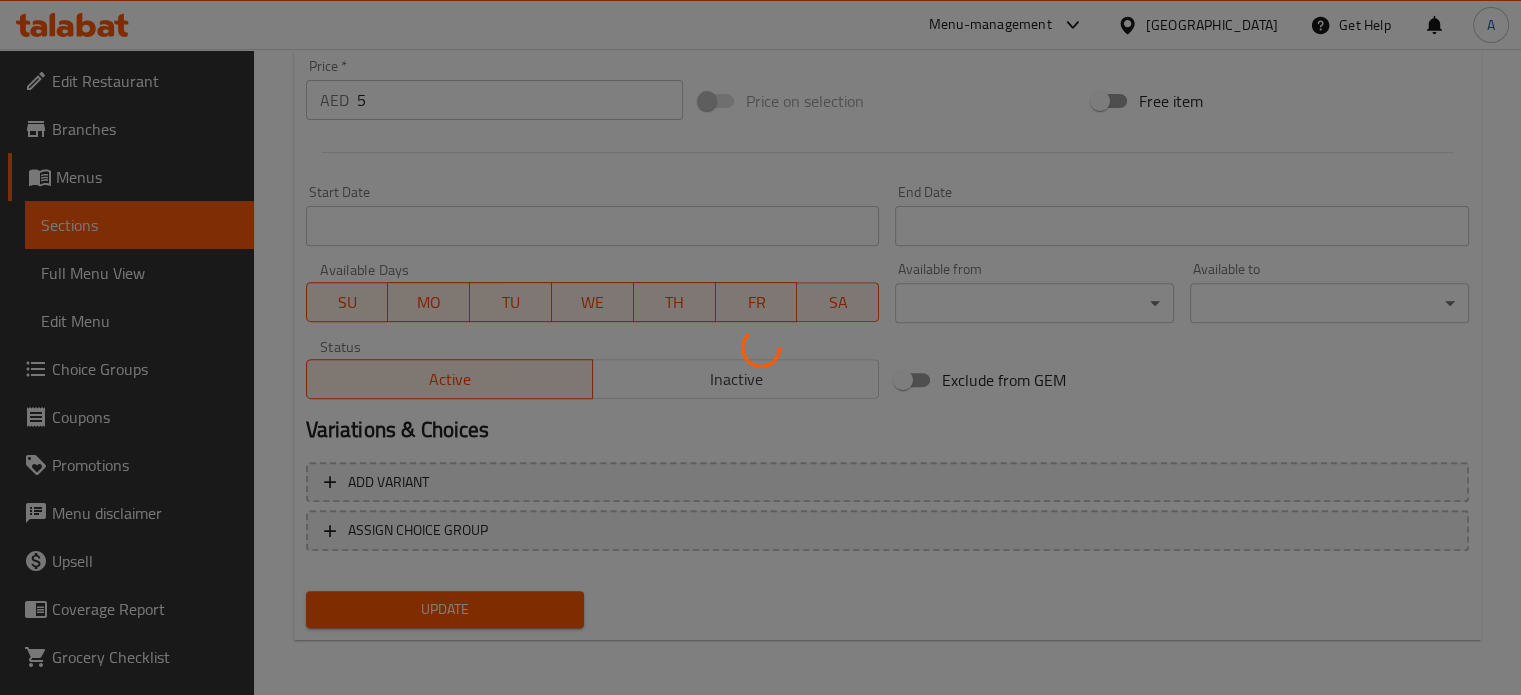 type 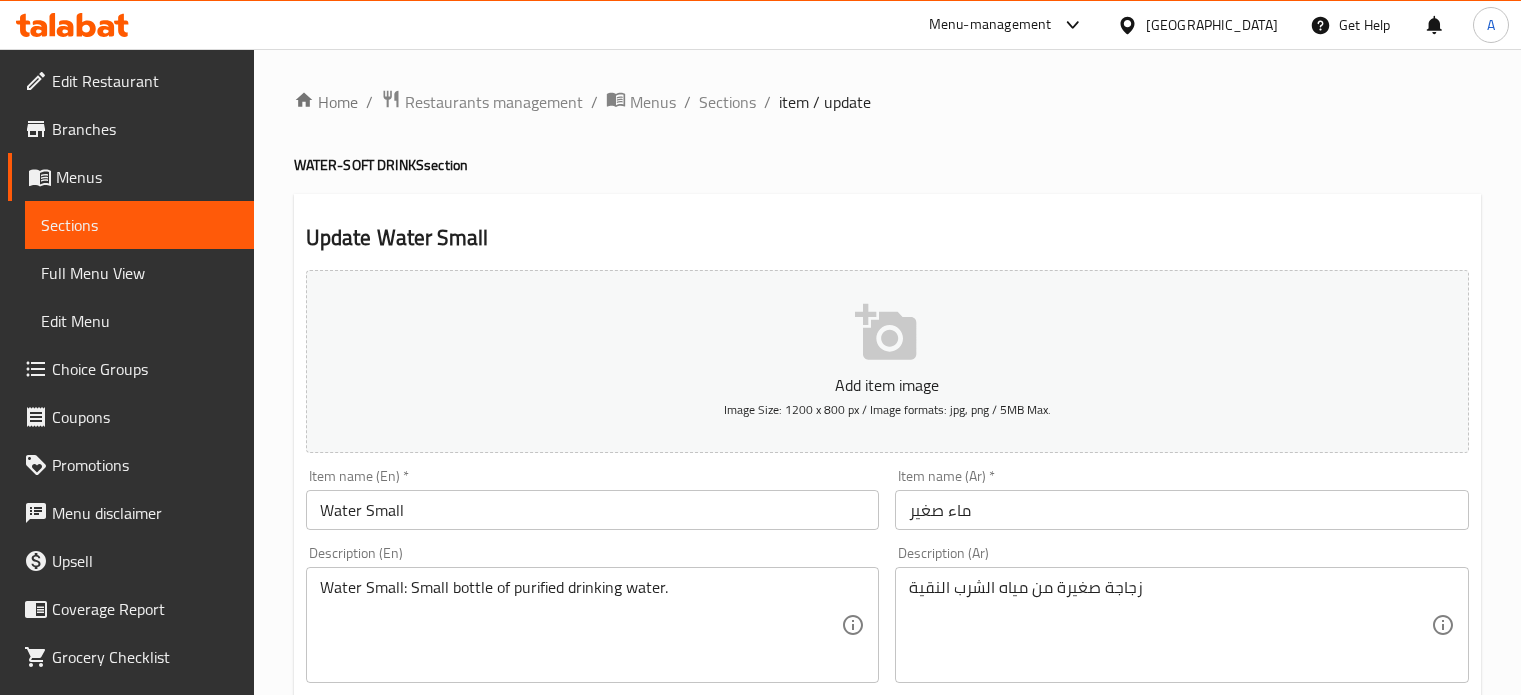 scroll, scrollTop: 0, scrollLeft: 0, axis: both 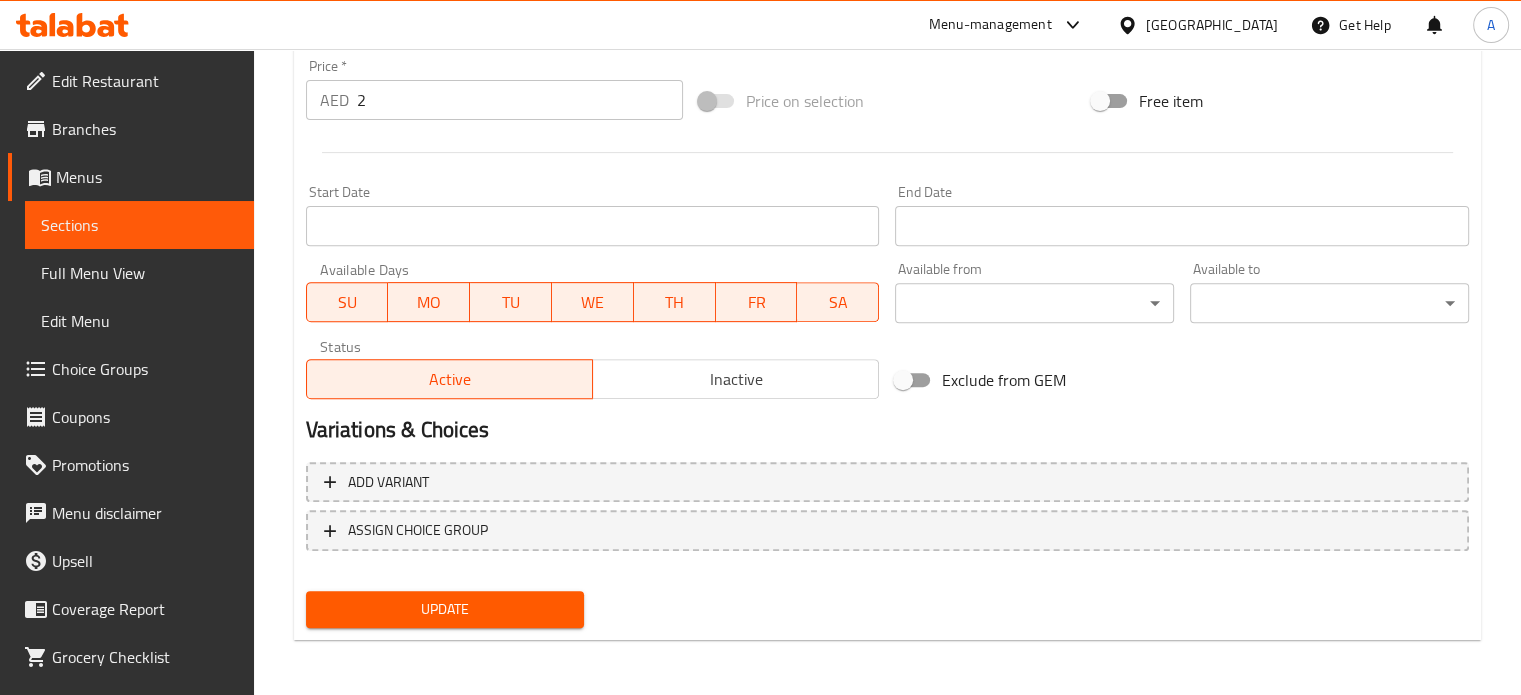 type on "Small bottle of purified drinking water." 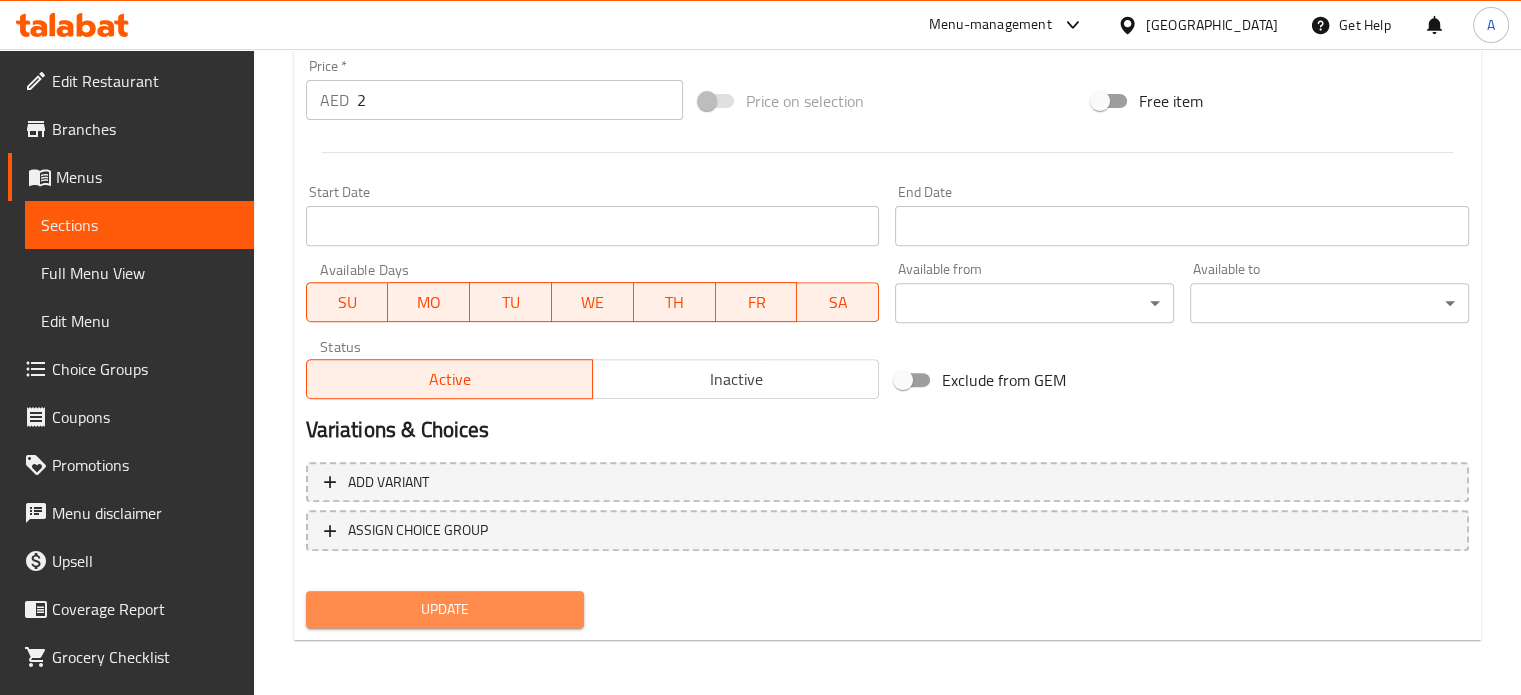 click on "Update" at bounding box center [445, 609] 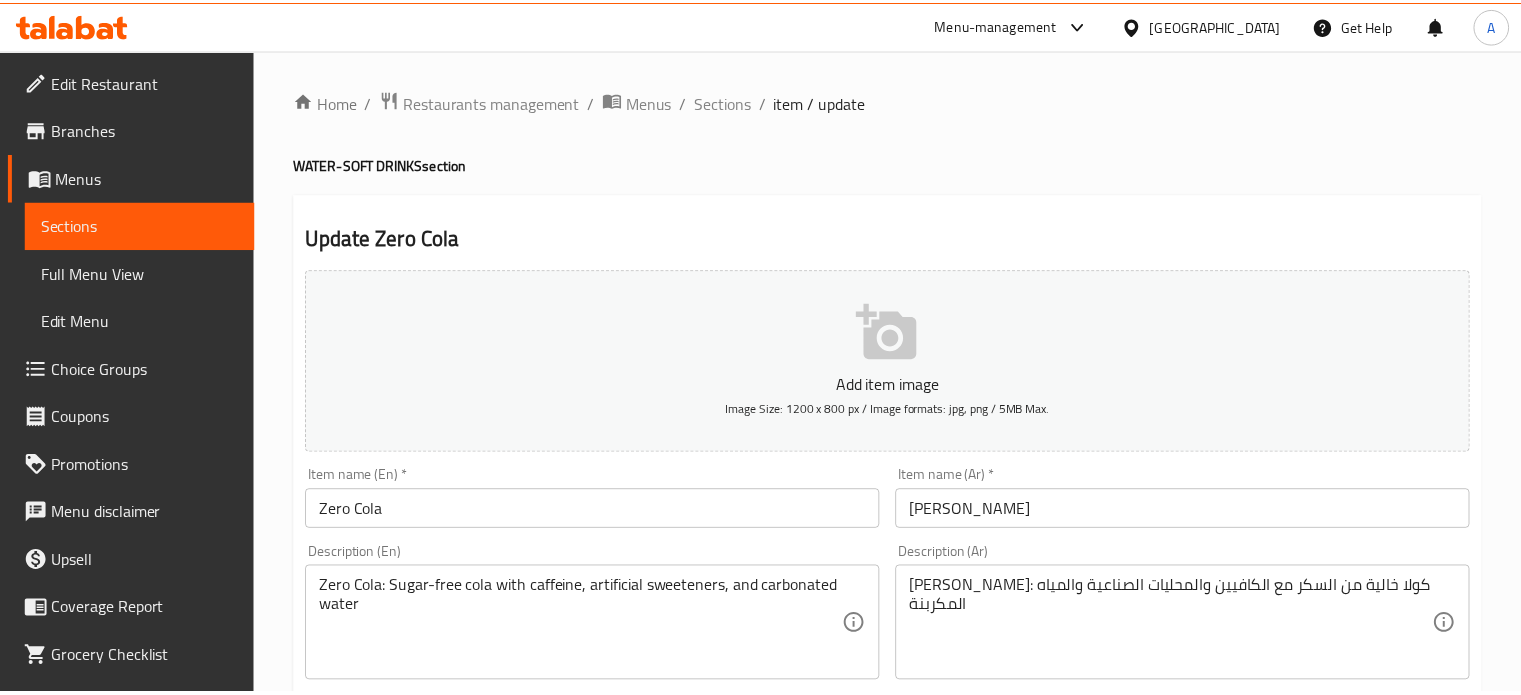 scroll, scrollTop: 0, scrollLeft: 0, axis: both 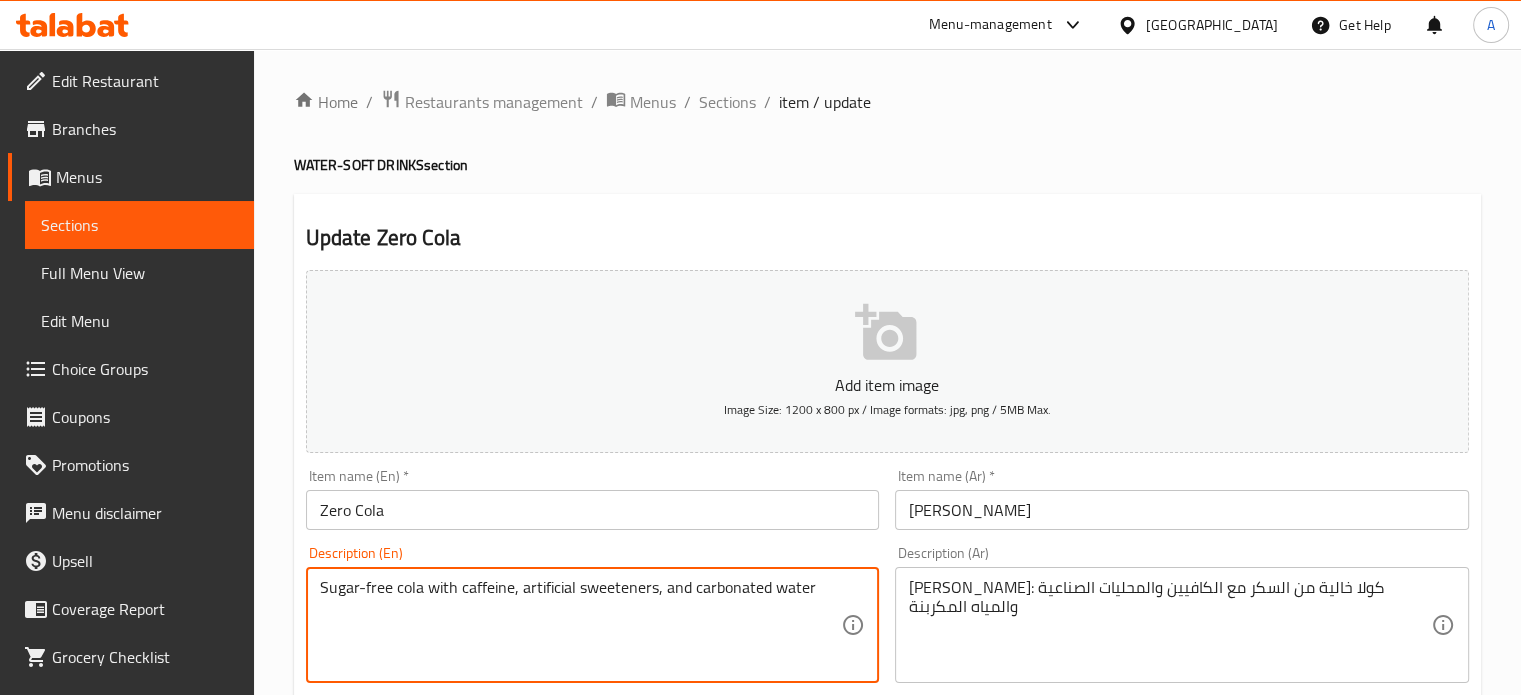 type on "Sugar-free cola with caffeine, artificial sweeteners, and carbonated water" 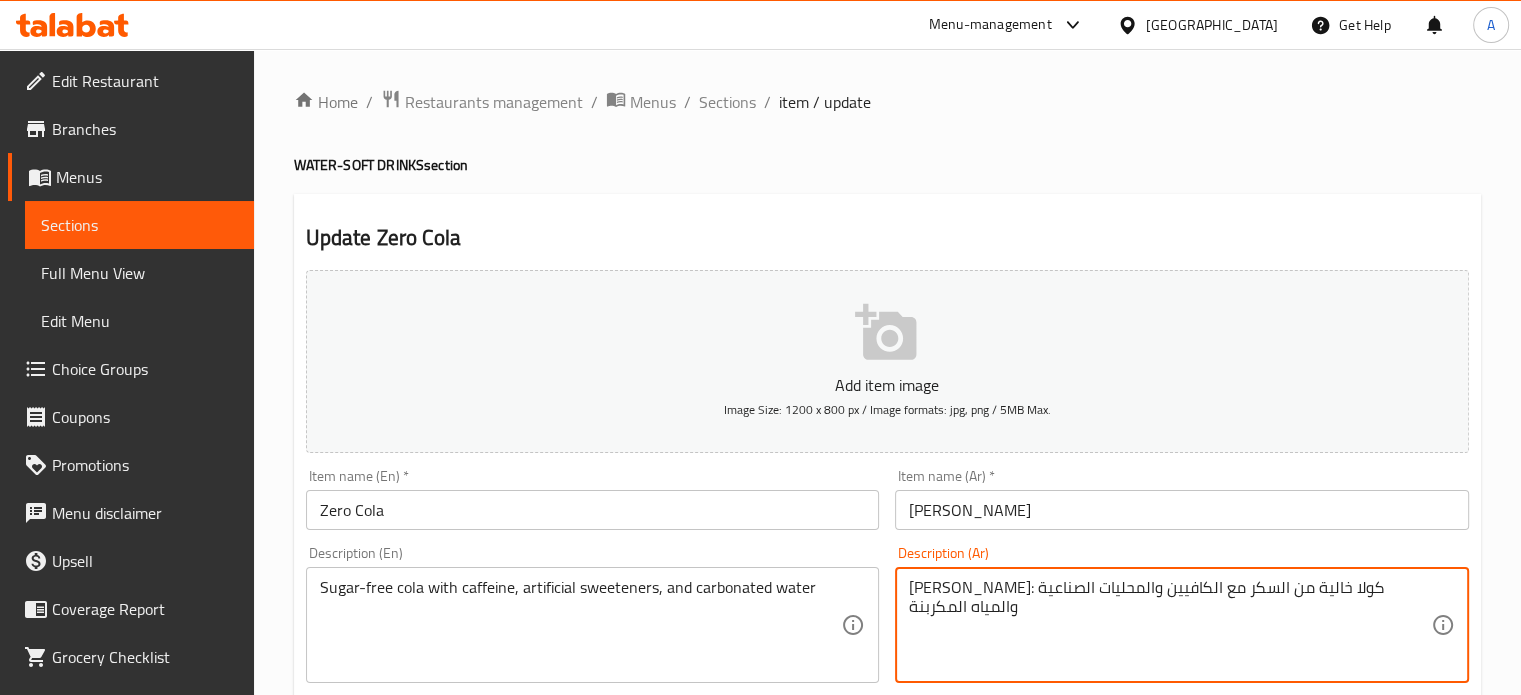 click on "[PERSON_NAME]: كولا خالية من السكر مع الكافيين والمحليات الصناعية والمياه المكربنة" at bounding box center (1170, 625) 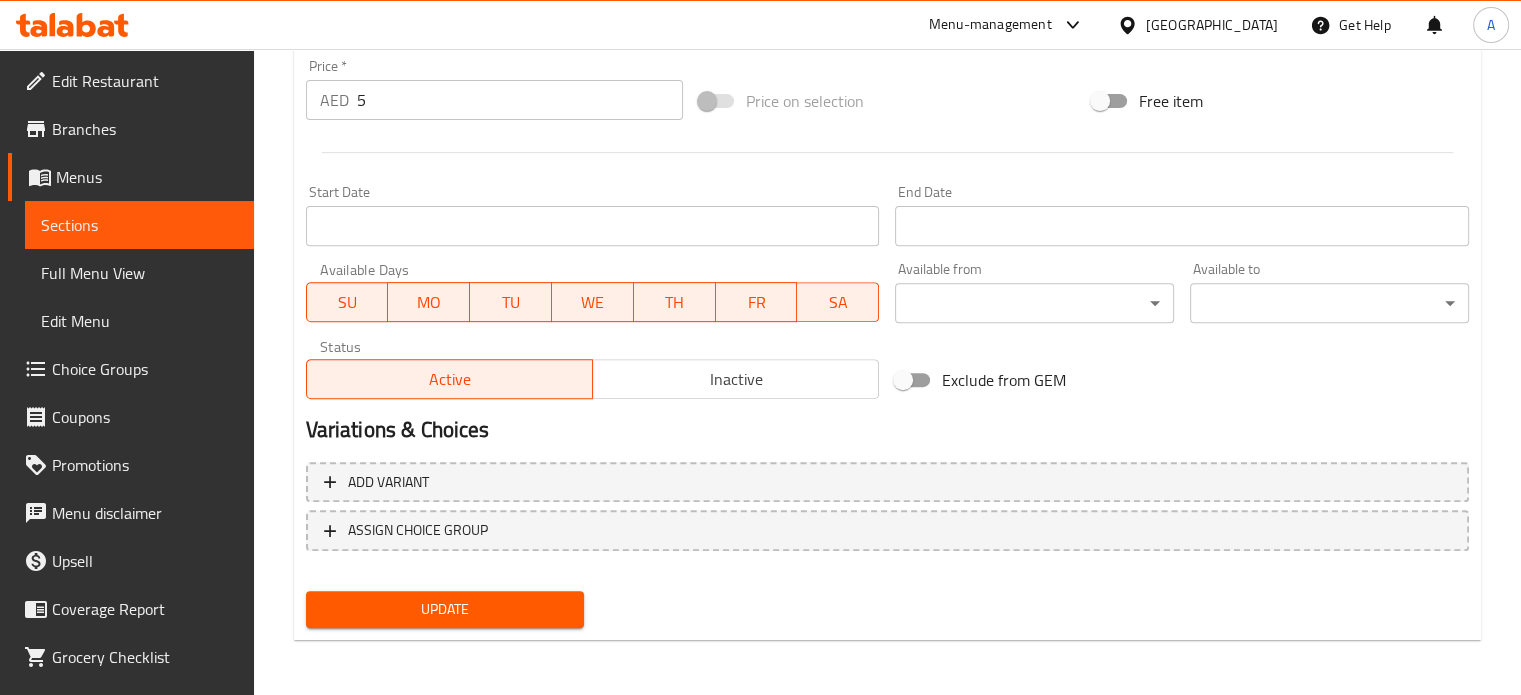 scroll, scrollTop: 716, scrollLeft: 0, axis: vertical 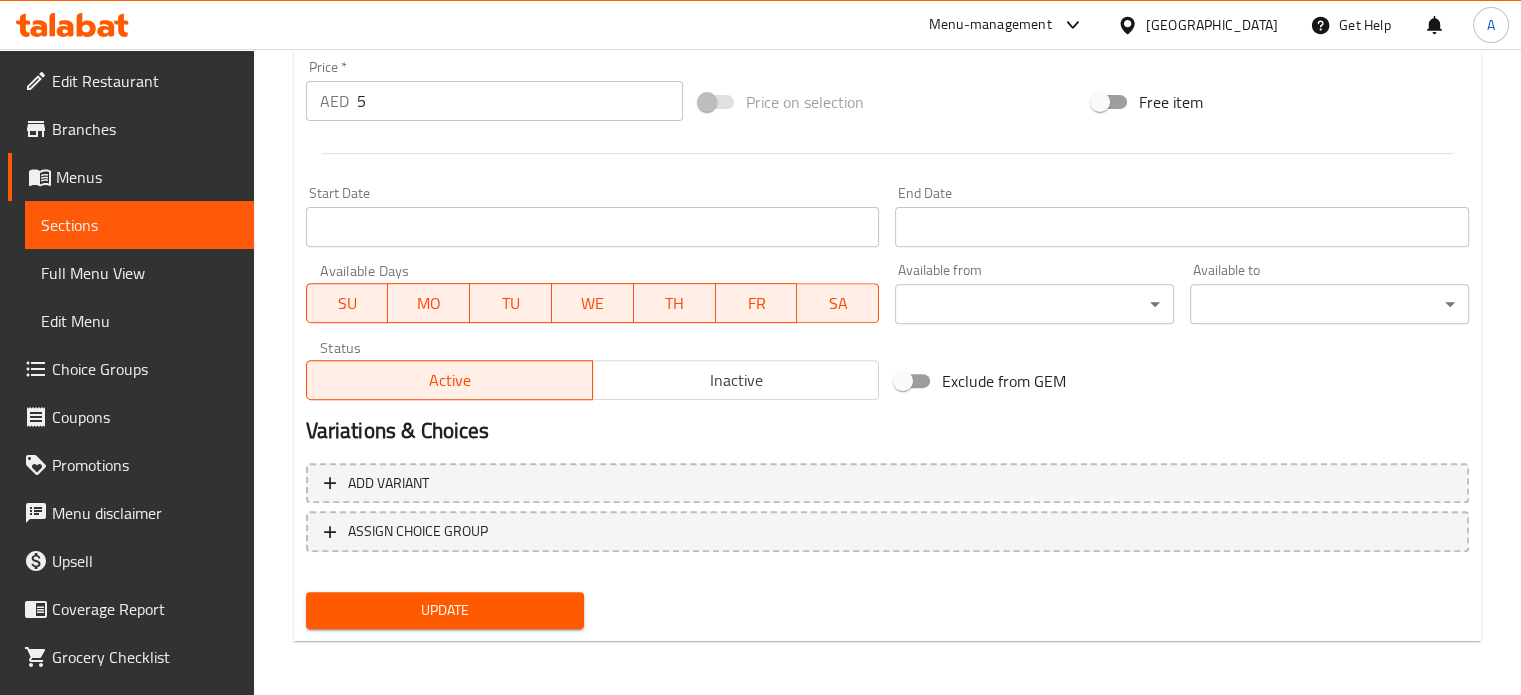 type on "كولا خالية من السكر مع الكافيين والمحليات الصناعية والمياه المكربنة" 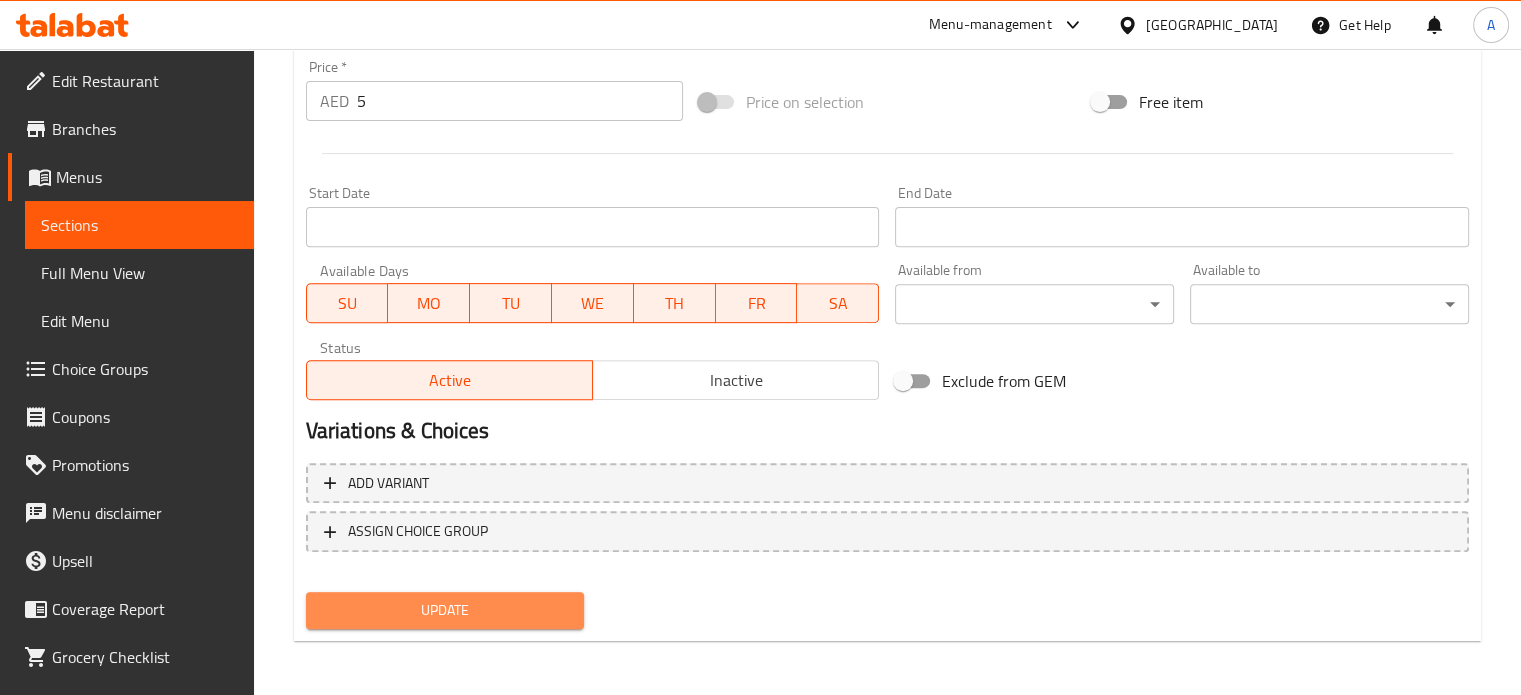 click on "Update" at bounding box center (445, 610) 